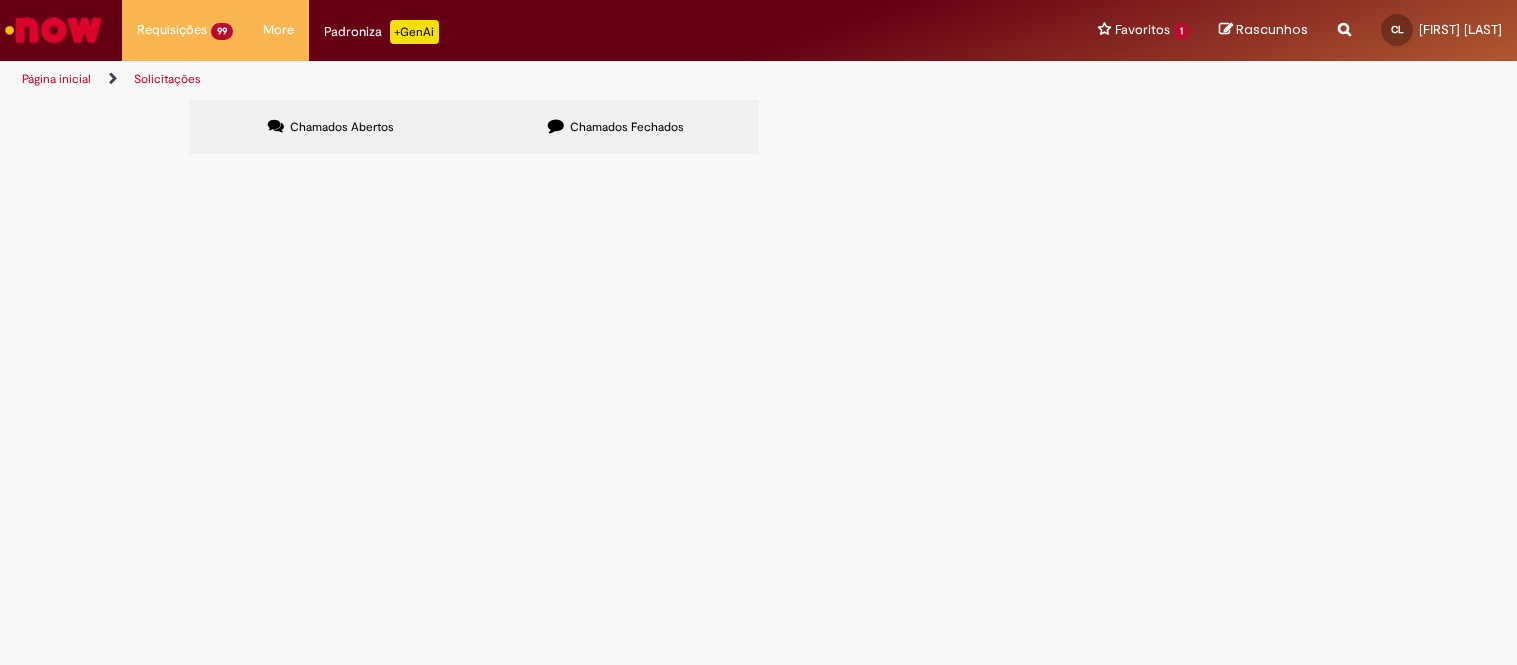 scroll, scrollTop: 0, scrollLeft: 0, axis: both 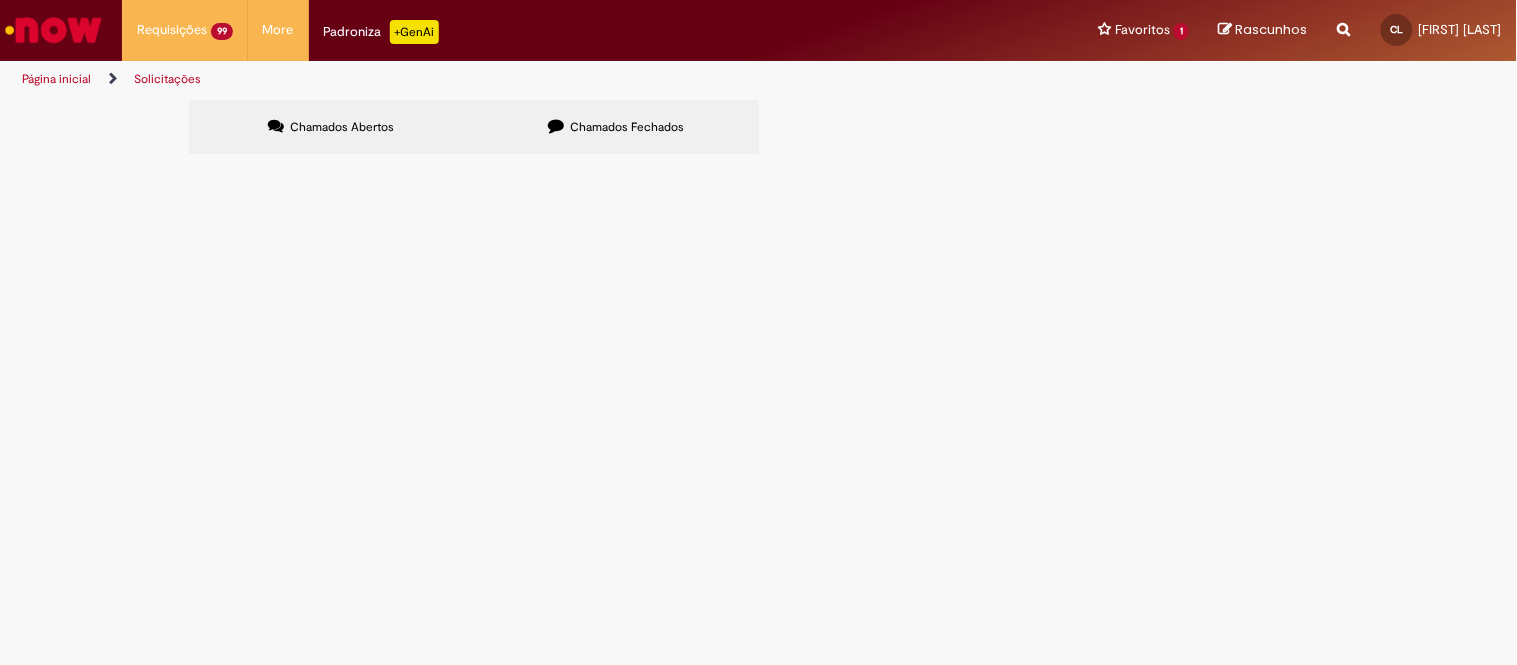 click on "Chamados Abertos     Chamados Fechados
Itens solicitados
Exportar como PDF Exportar como Excel Exportar como CSV
Itens solicitados
Número
Oferta
Descrição
Fase
Status
R[ID]       Estadia e Custo Extra
Aberto
R[ID]       Estadia e Custo Extra
Aberto
R[ID]       Estadia e Custo Extra
Aberto
R[ID]       Estadia e Custo Extra
Aberto
R[ID]       Estadia e Custo Extra
Aberto
R[ID]" at bounding box center (758, 130) 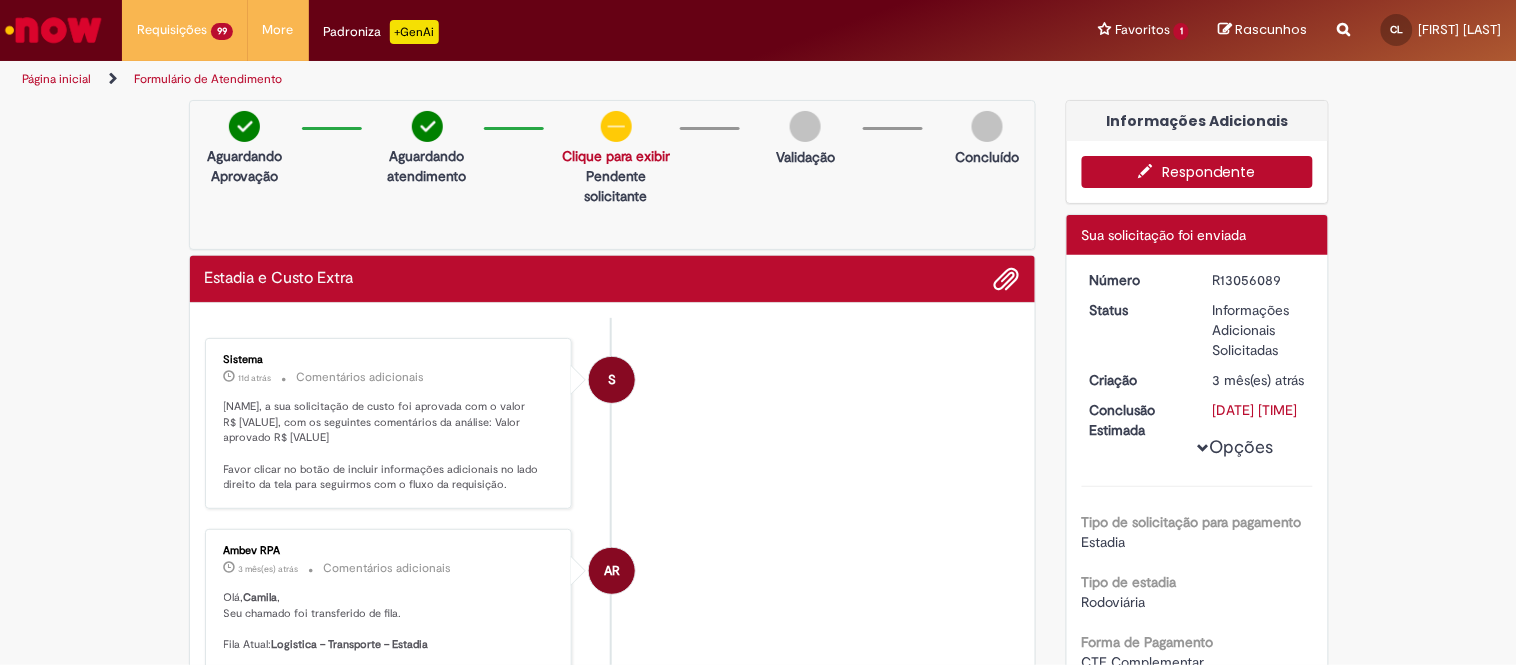 click on "Respondente" at bounding box center (1197, 172) 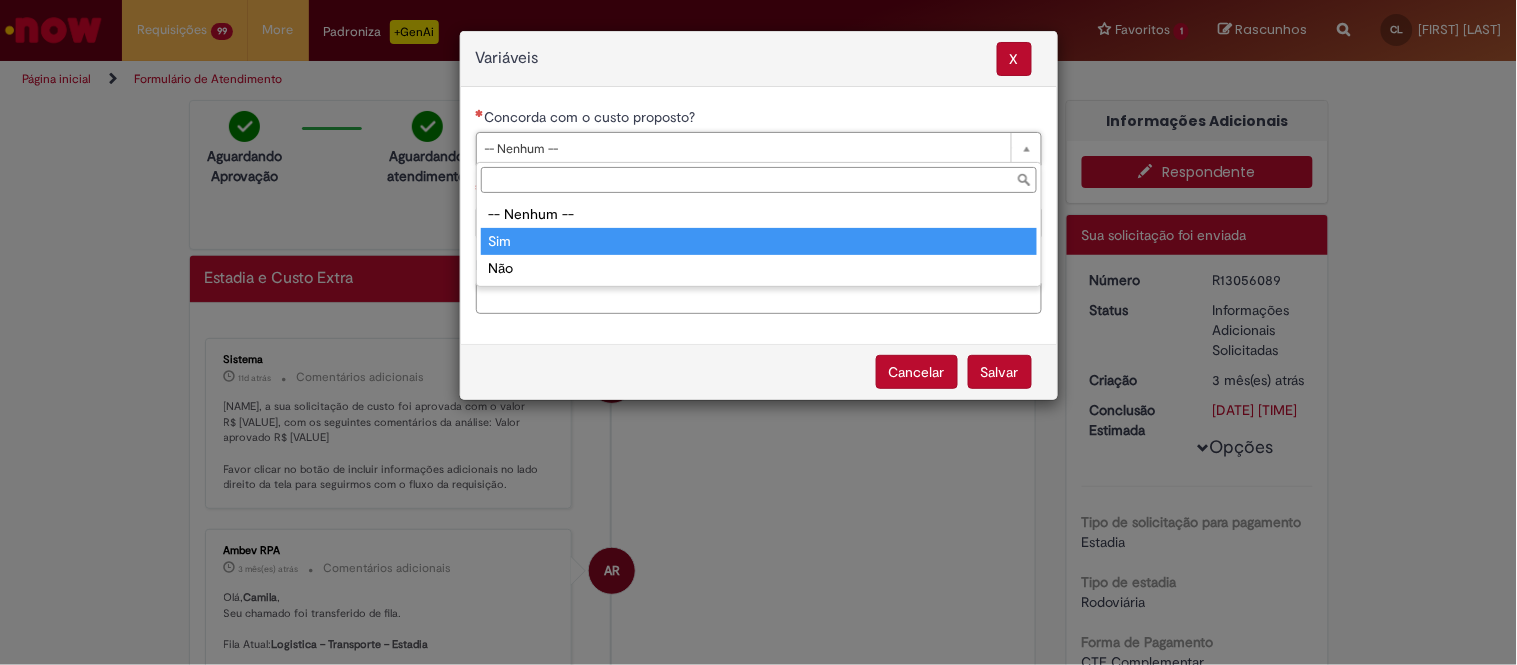 type on "***" 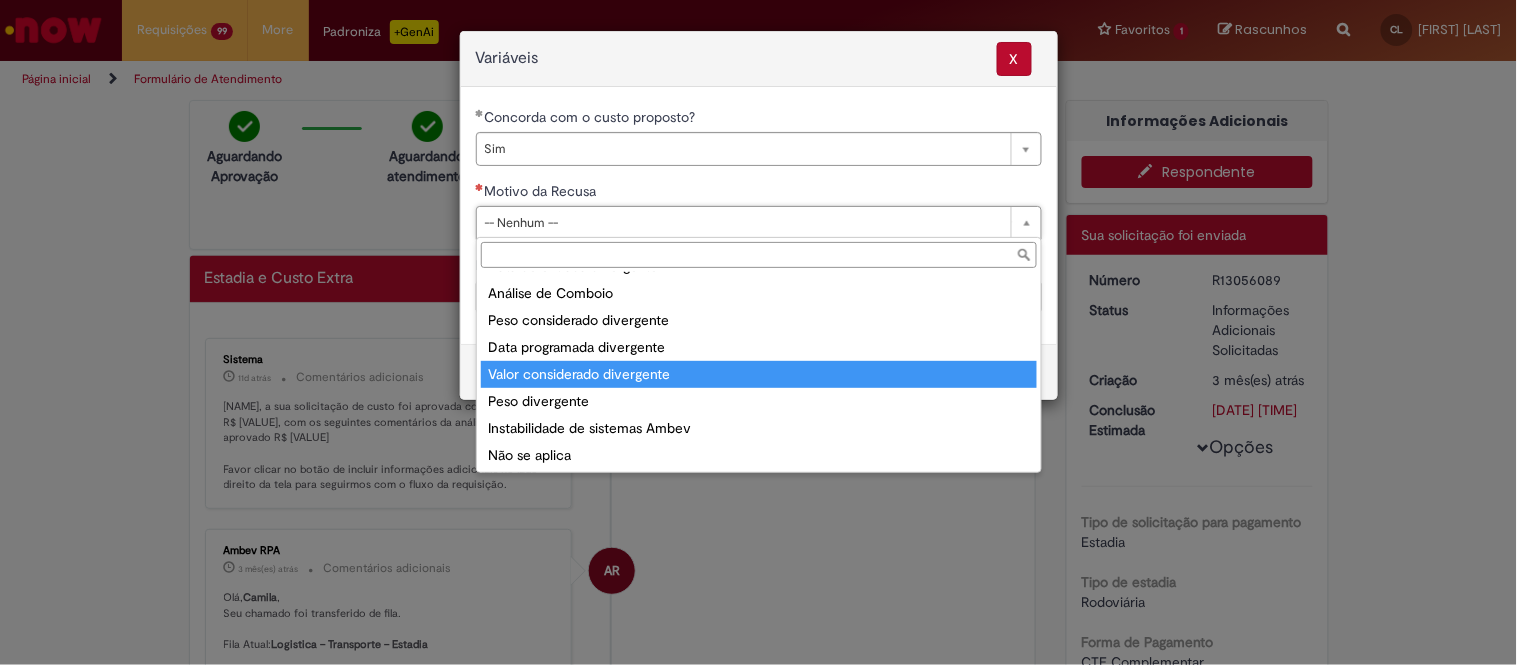 scroll, scrollTop: 76, scrollLeft: 0, axis: vertical 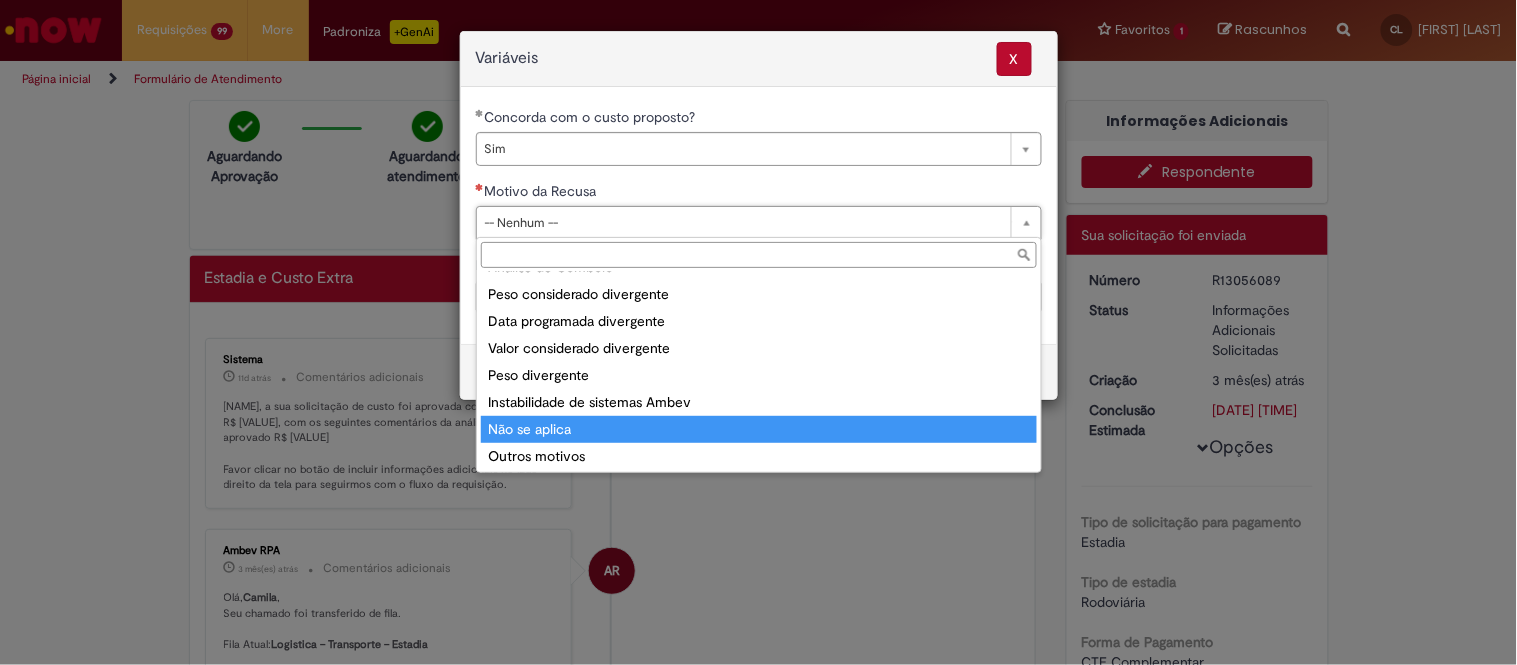 type on "**********" 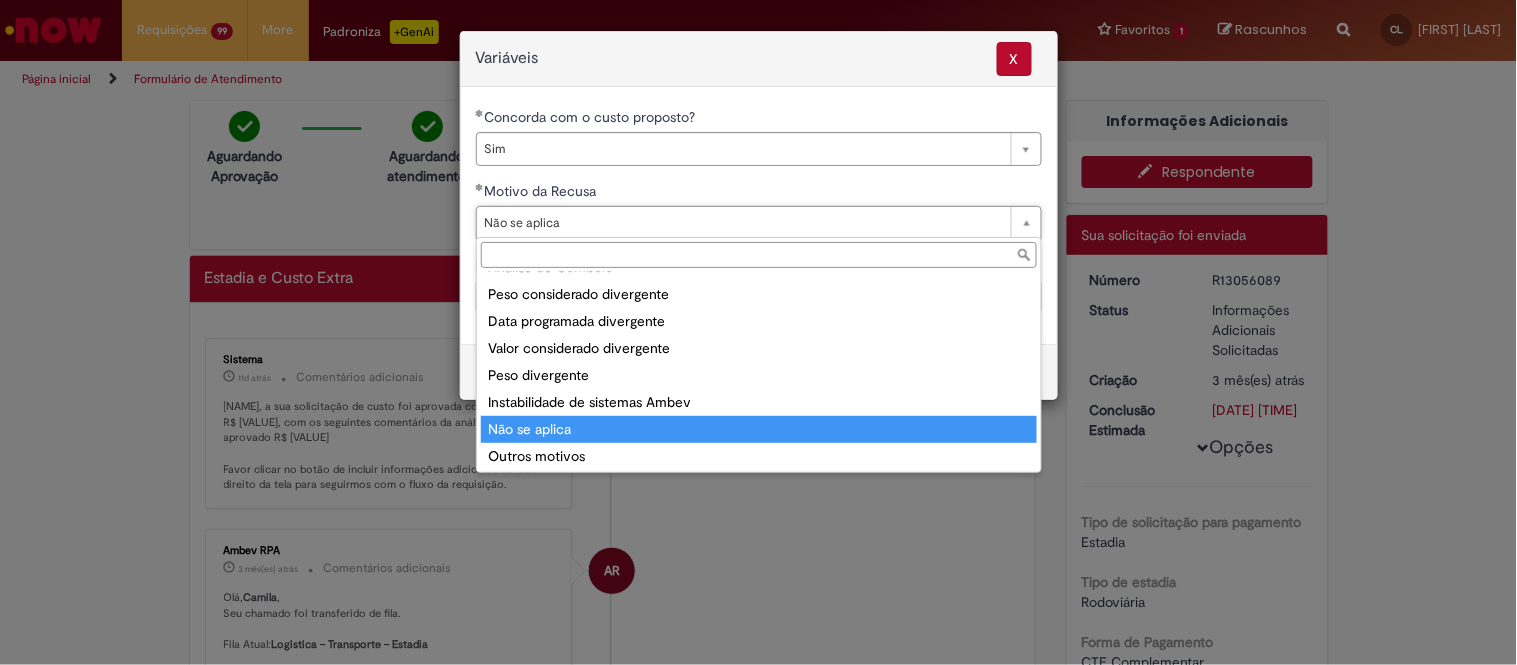 drag, startPoint x: 815, startPoint y: 211, endPoint x: 802, endPoint y: 254, distance: 44.922153 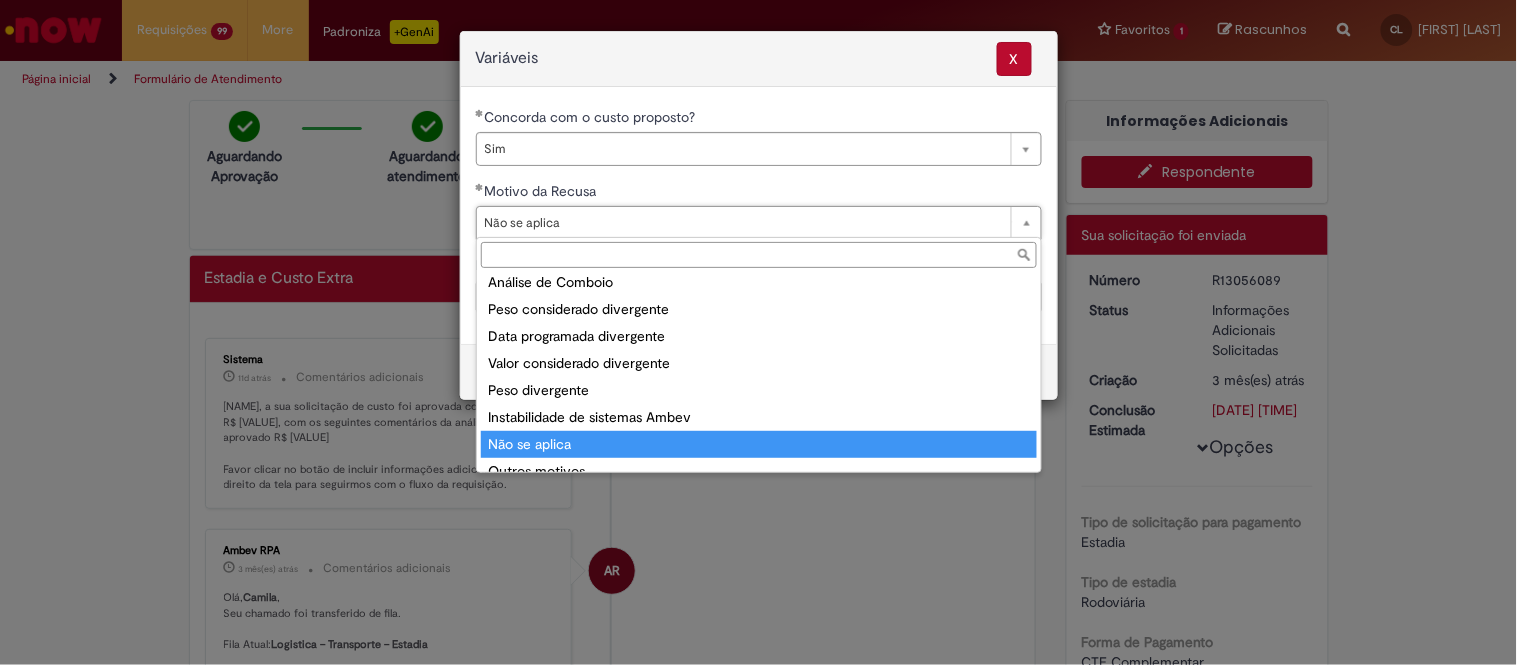 scroll, scrollTop: 76, scrollLeft: 0, axis: vertical 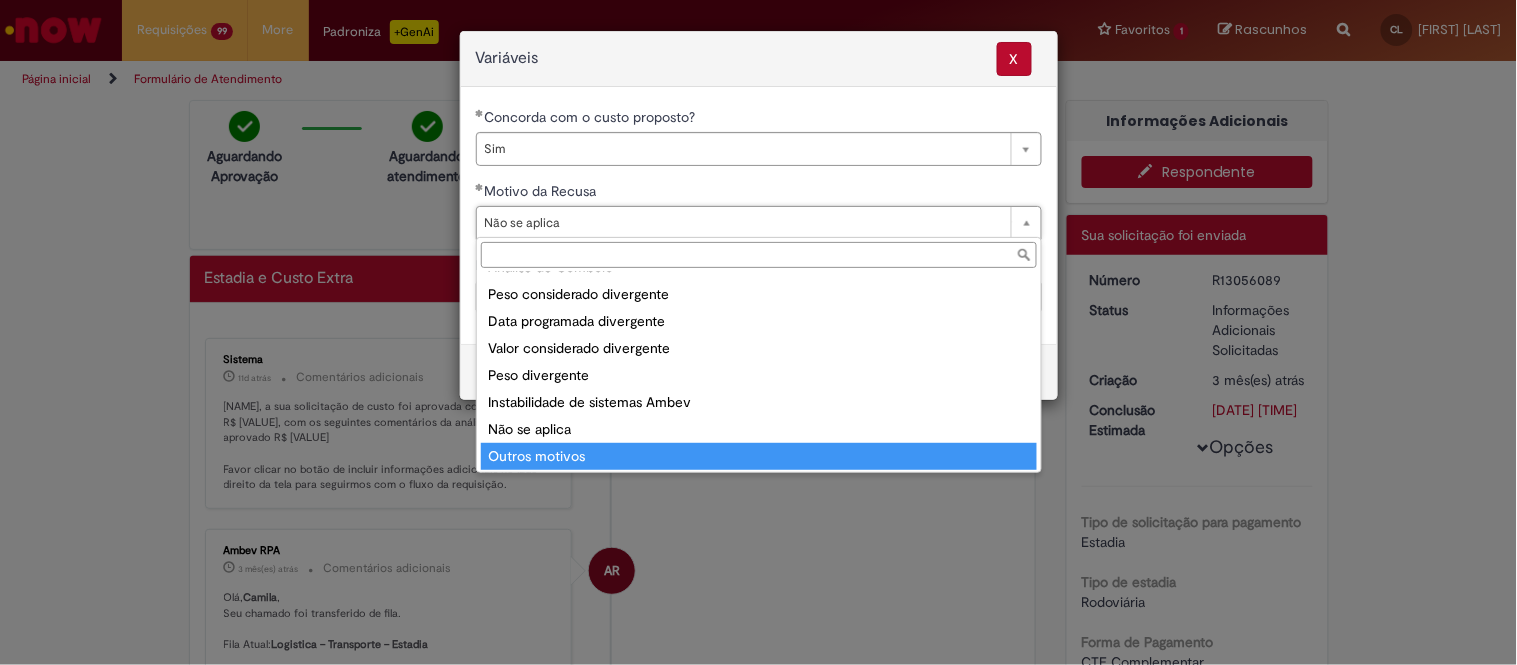 type on "**********" 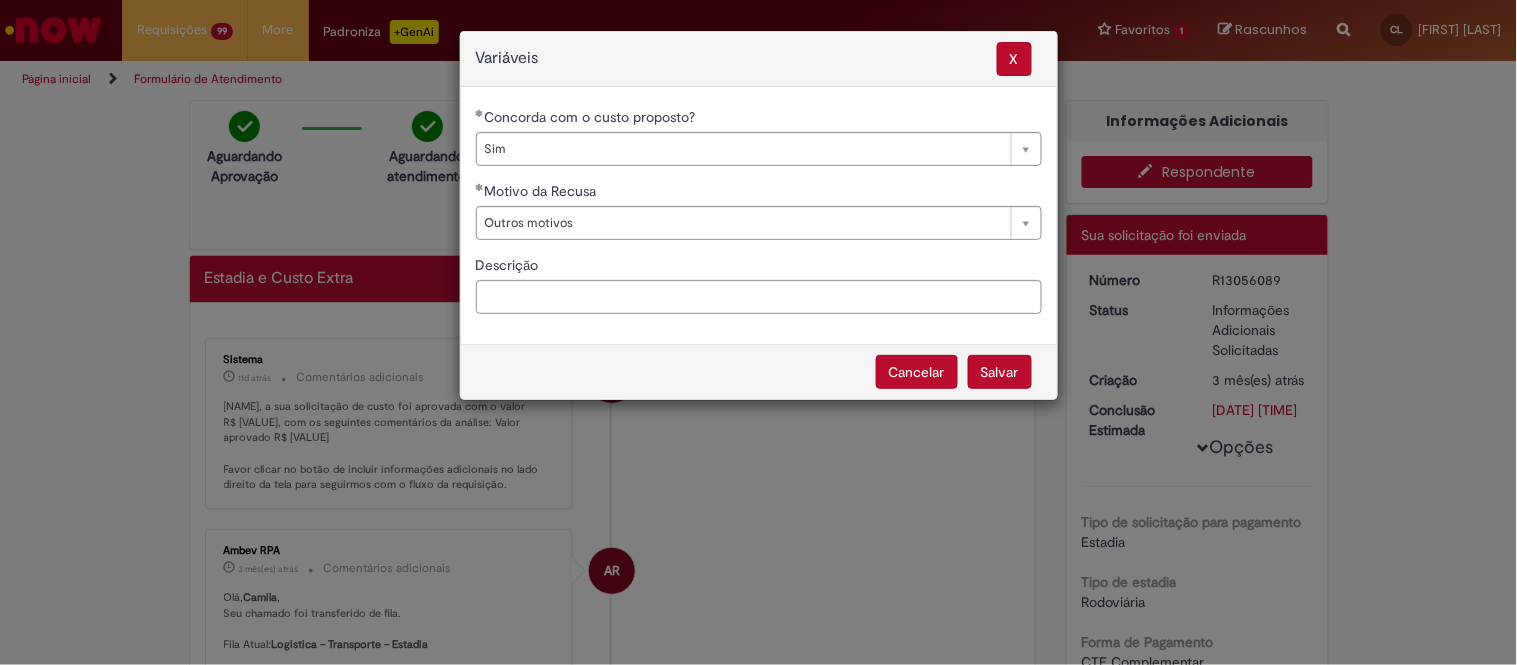 scroll, scrollTop: 0, scrollLeft: 0, axis: both 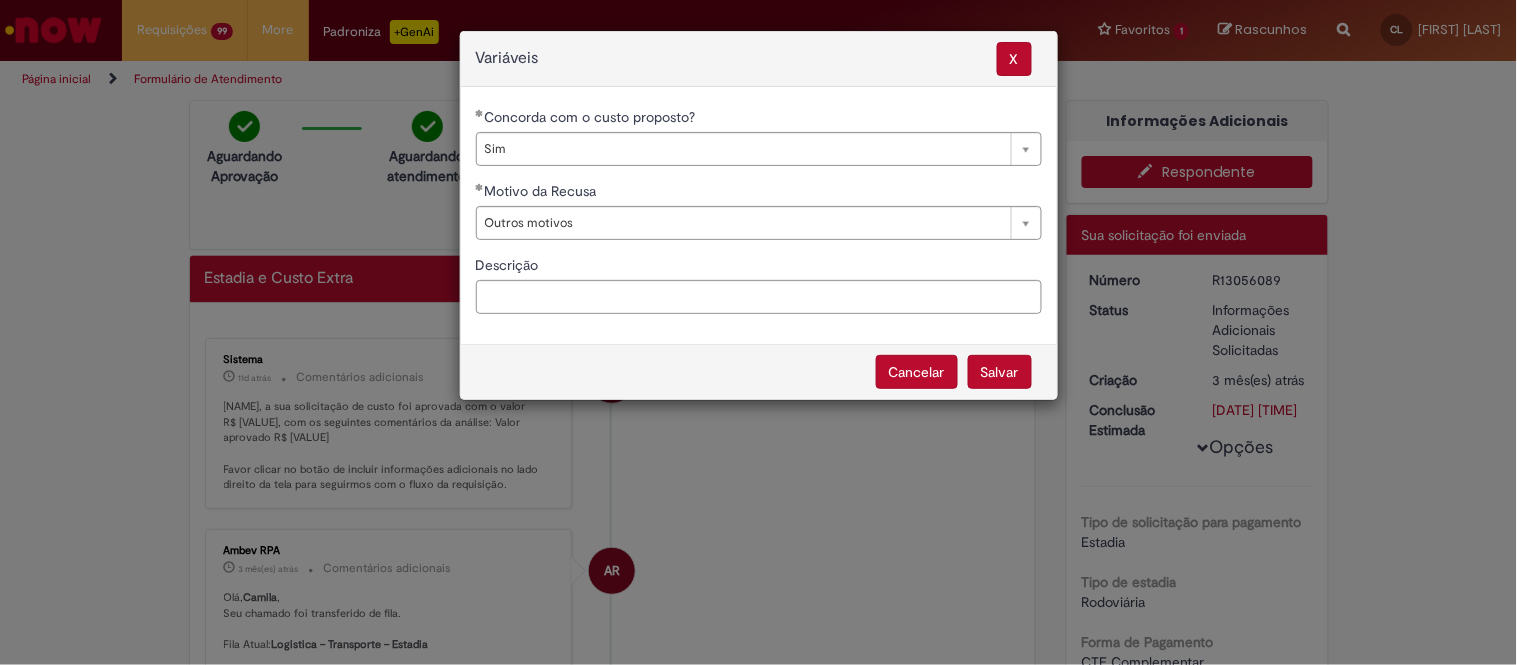 select on "***" 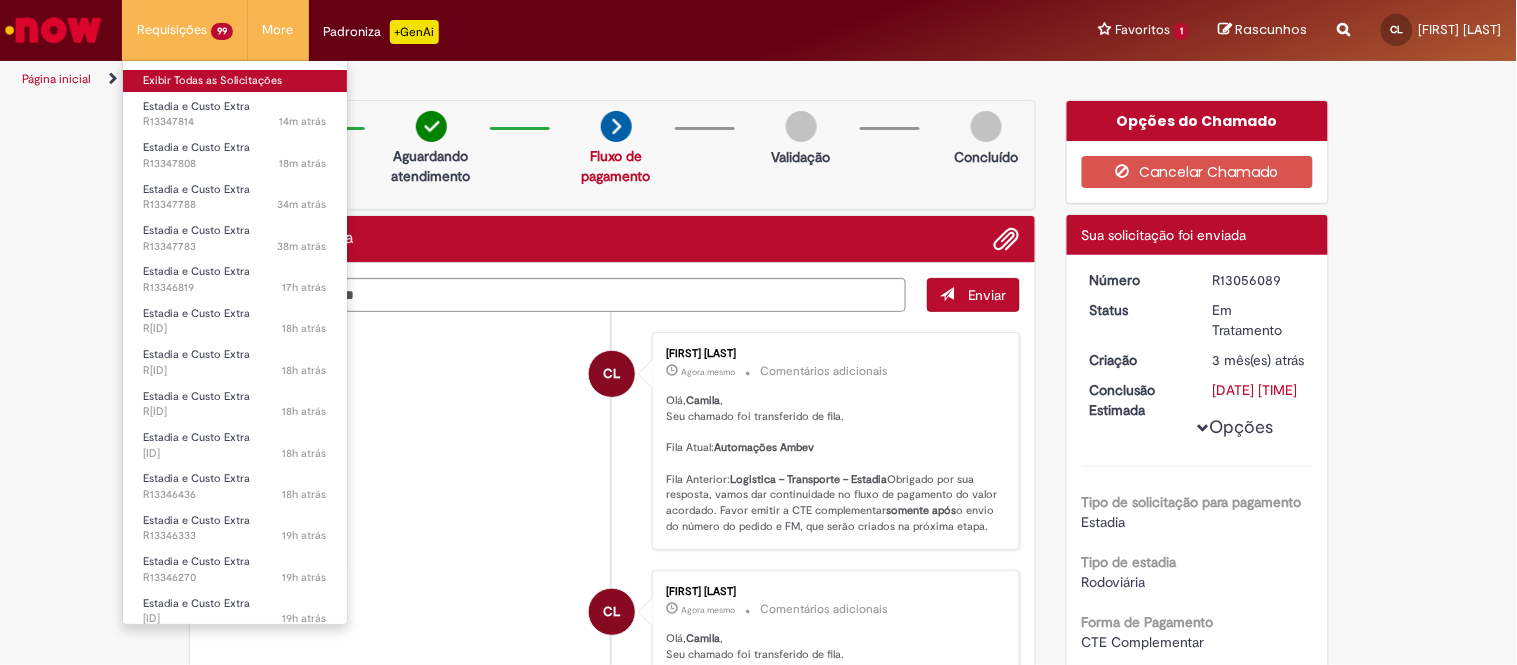 click on "Exibir Todas as Solicitações" at bounding box center (235, 81) 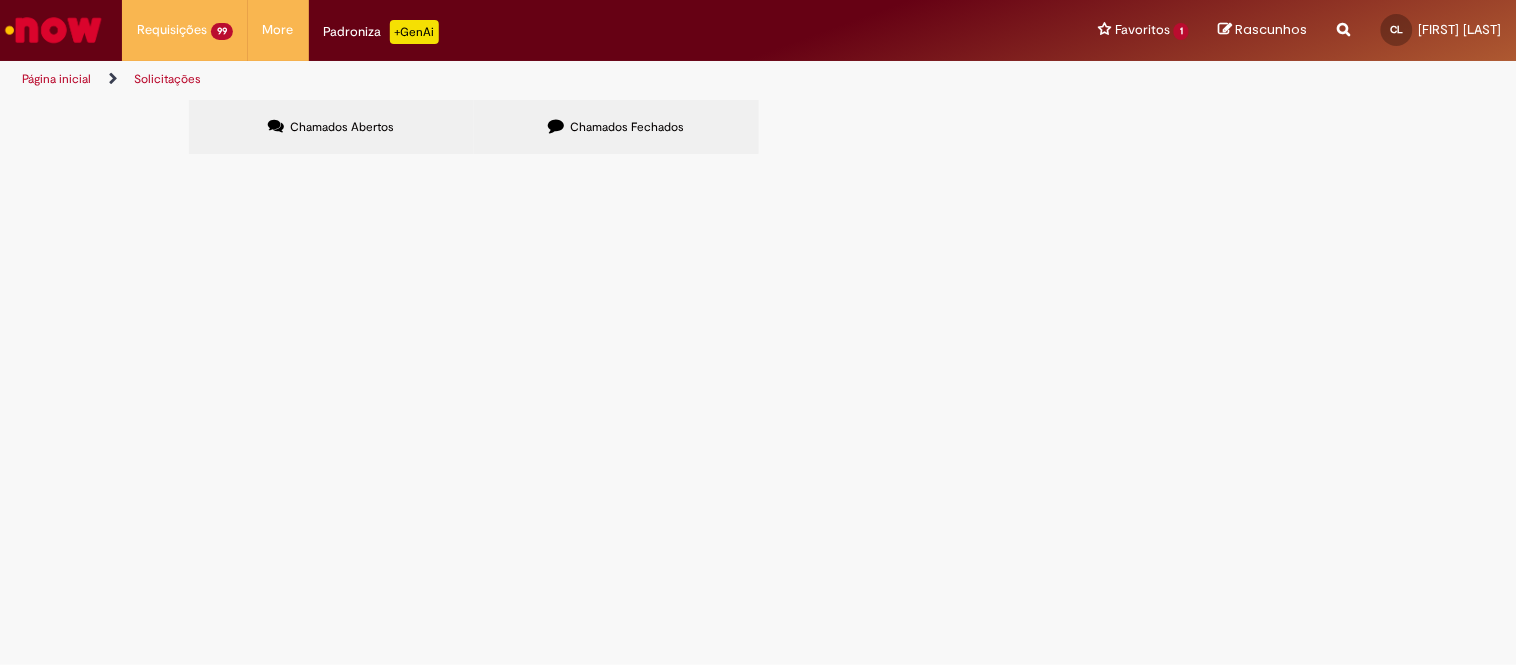 click at bounding box center (0, 0) 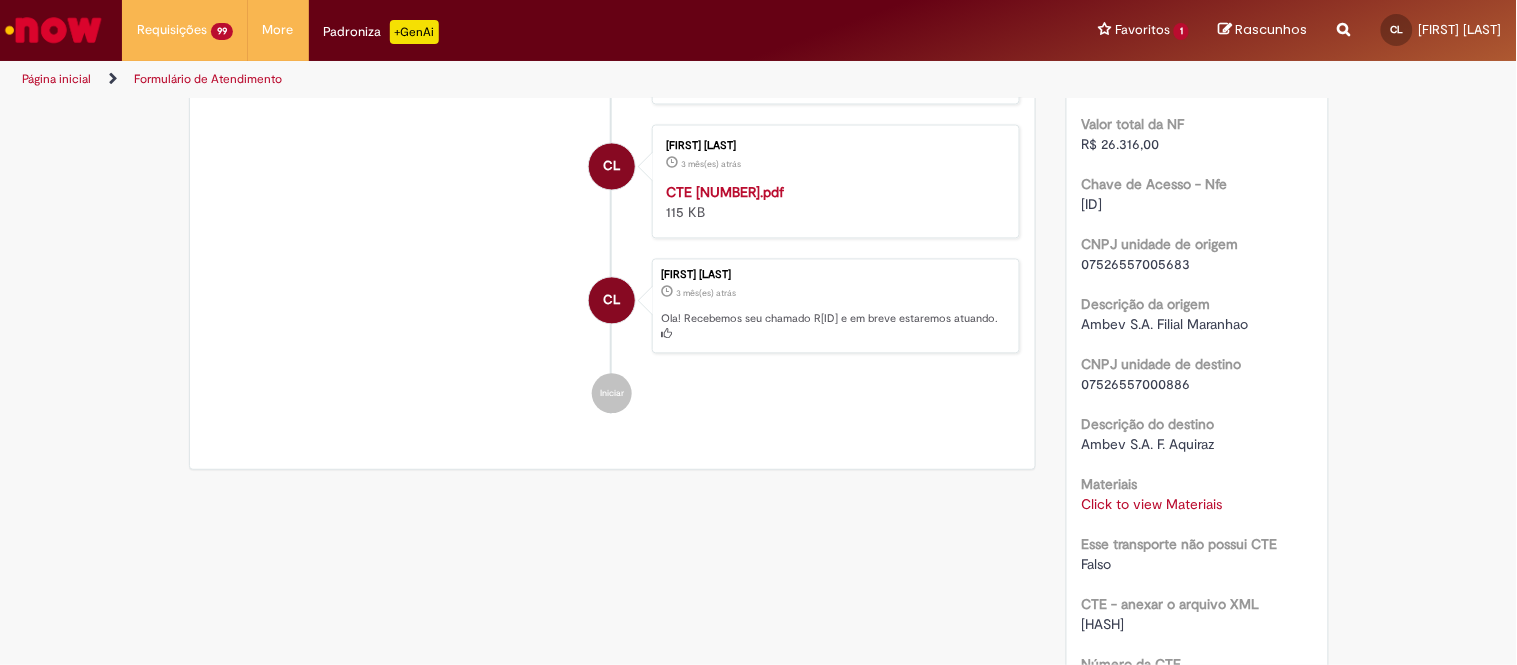 scroll, scrollTop: 1000, scrollLeft: 0, axis: vertical 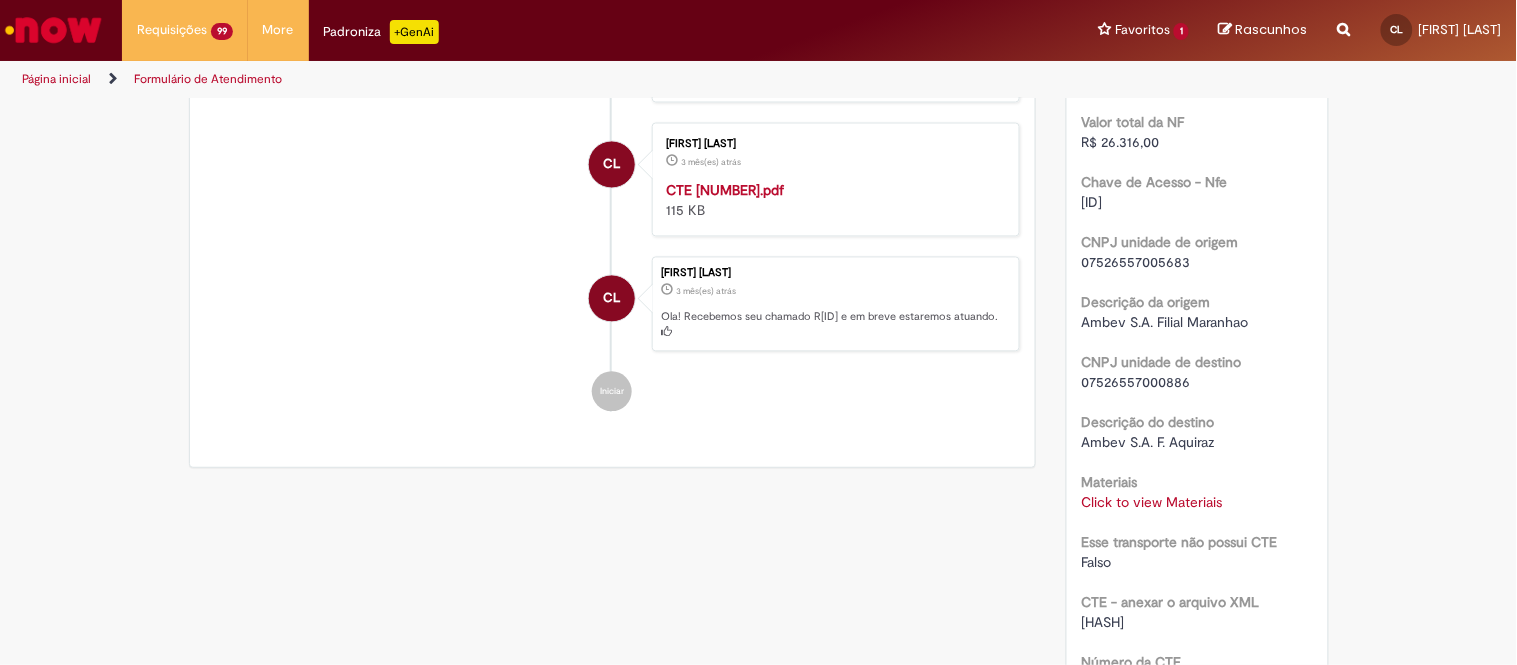 click on "CTE [NUMBER].pdf" at bounding box center (725, 191) 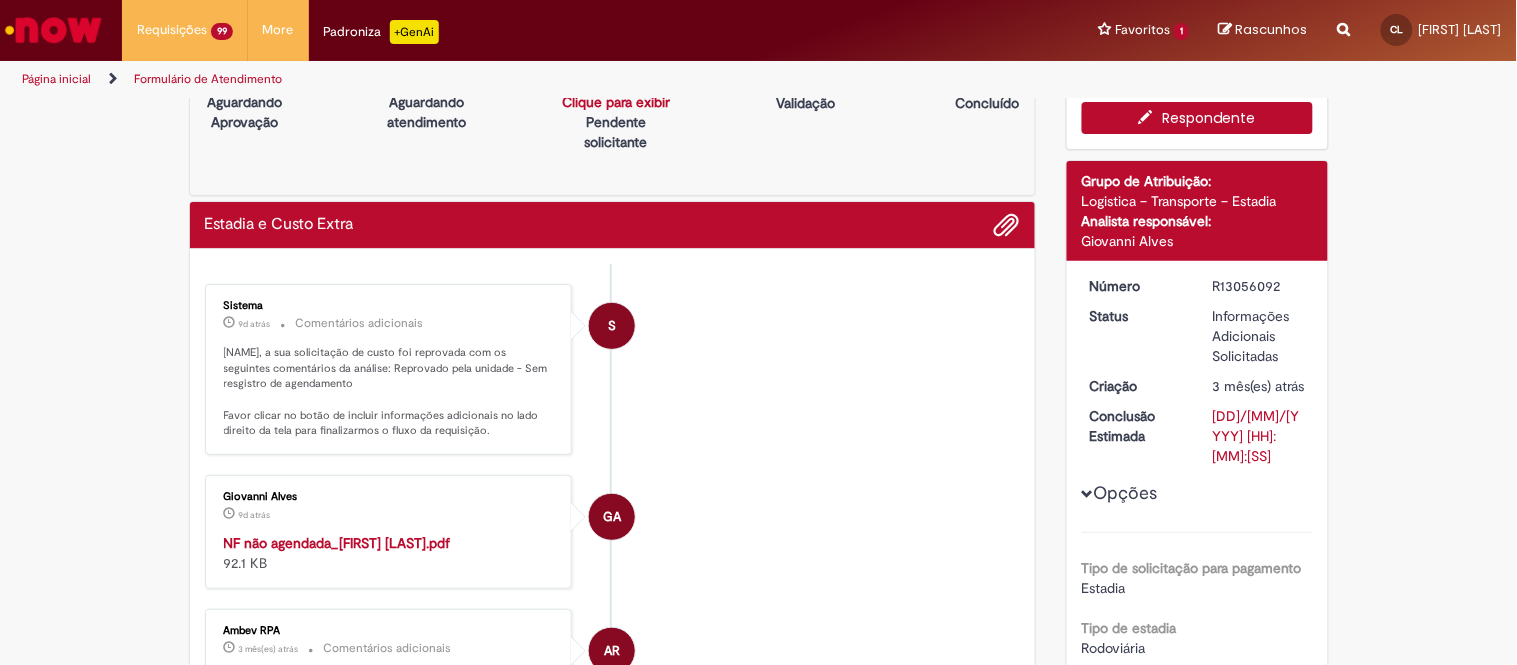 scroll, scrollTop: 0, scrollLeft: 0, axis: both 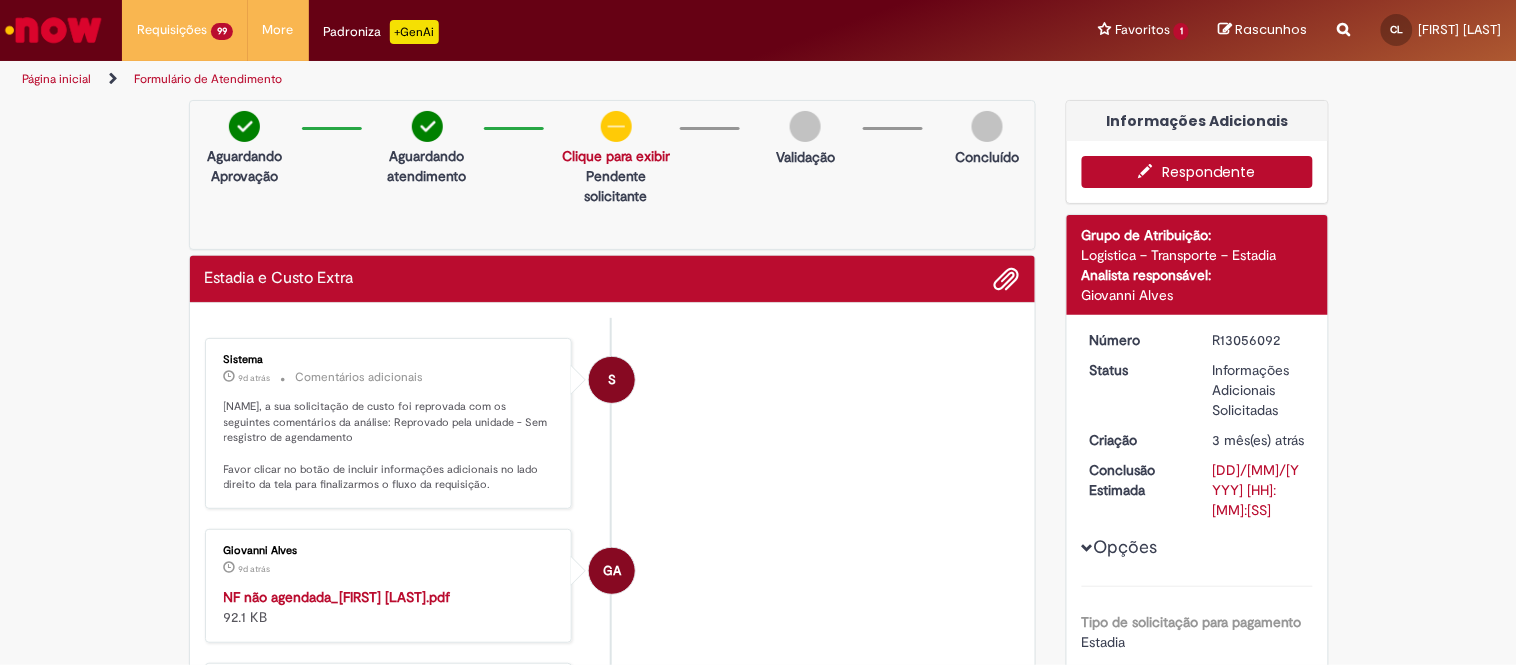 click on "Respondente" at bounding box center (1197, 172) 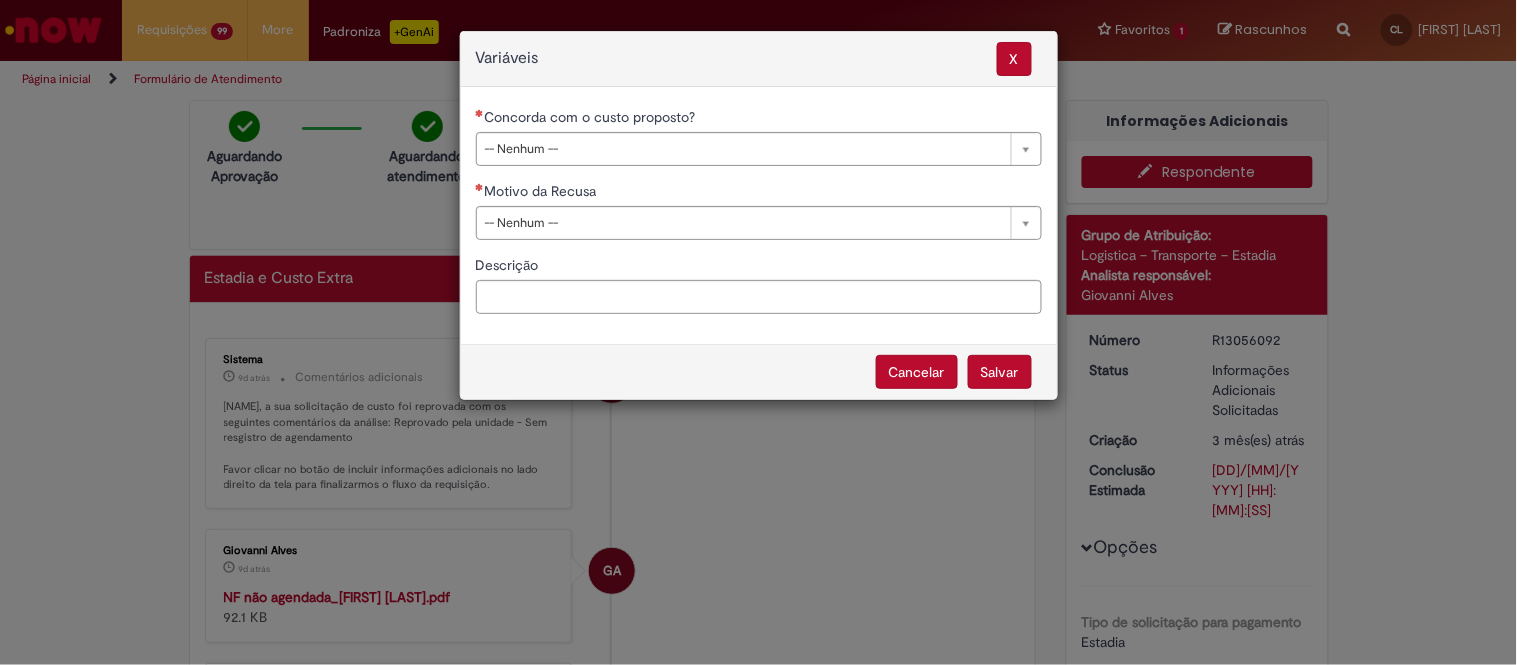 drag, startPoint x: 840, startPoint y: 168, endPoint x: 842, endPoint y: 148, distance: 20.09975 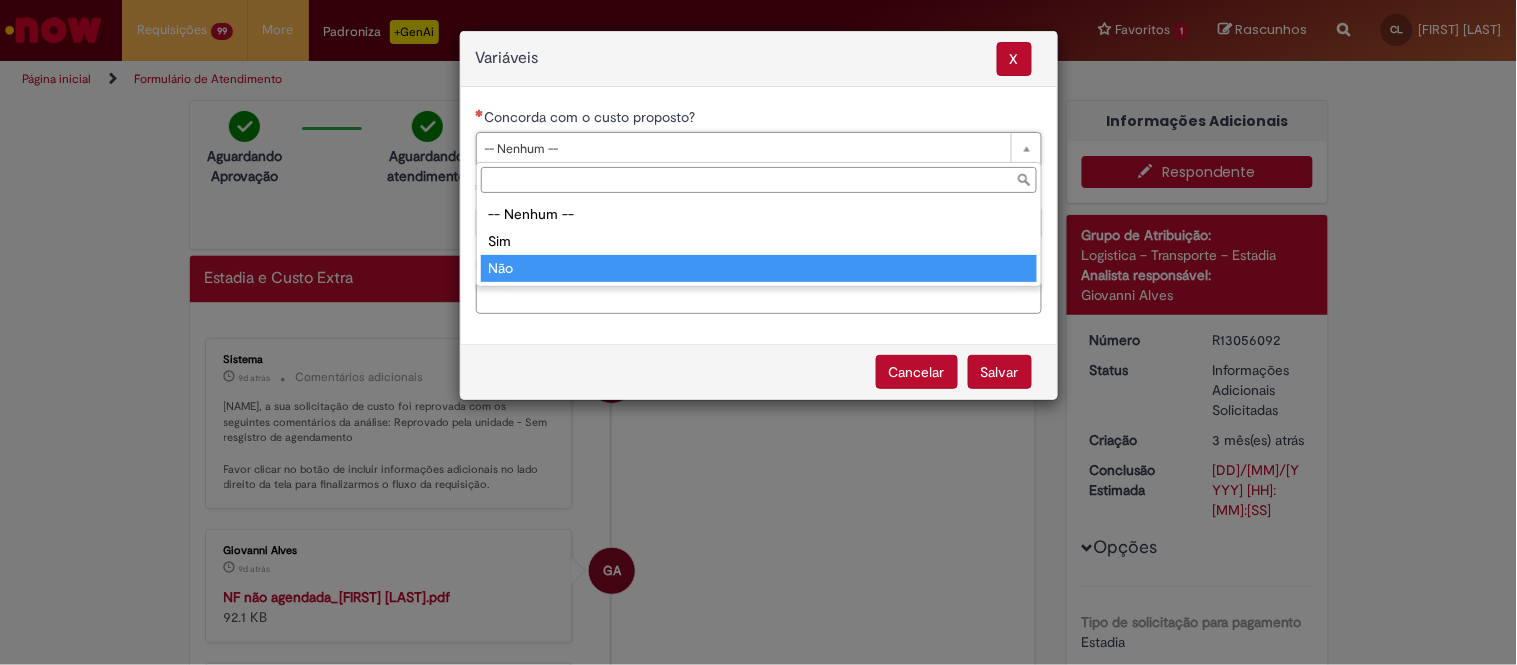 type on "***" 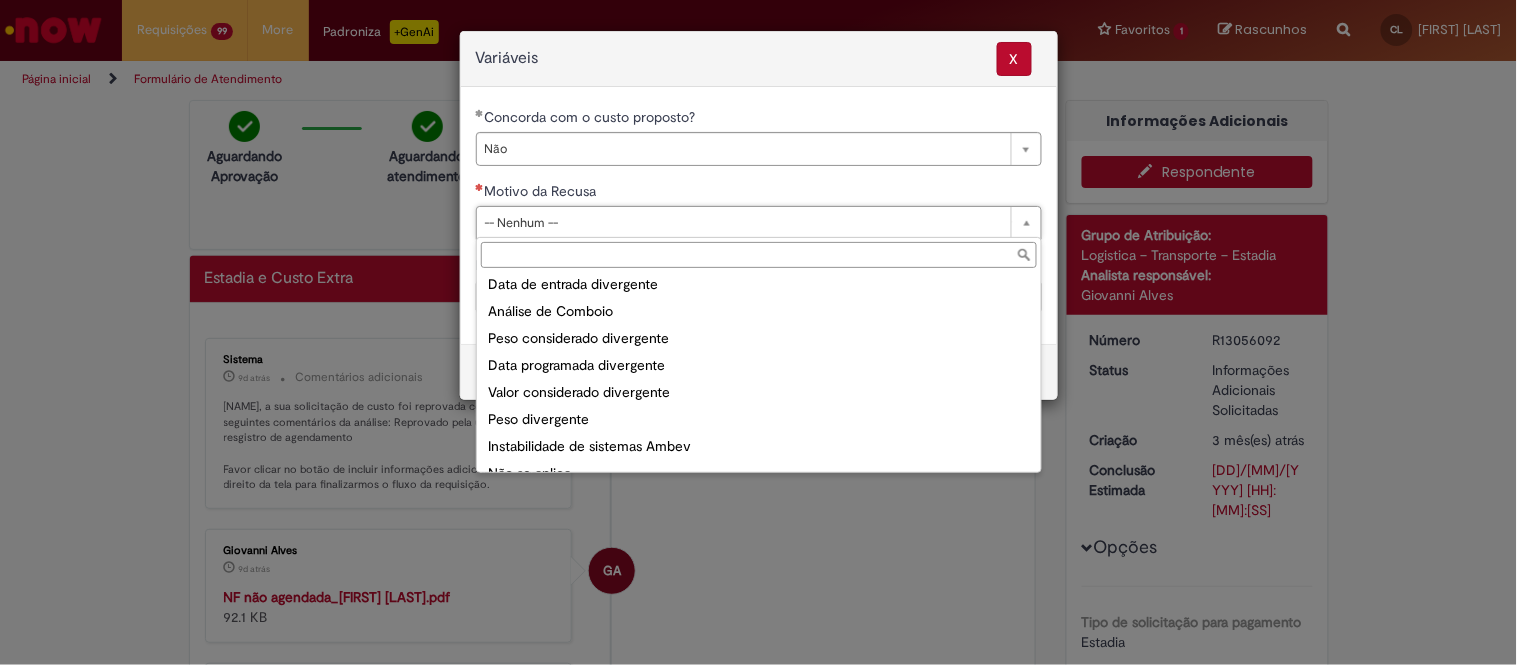 scroll, scrollTop: 76, scrollLeft: 0, axis: vertical 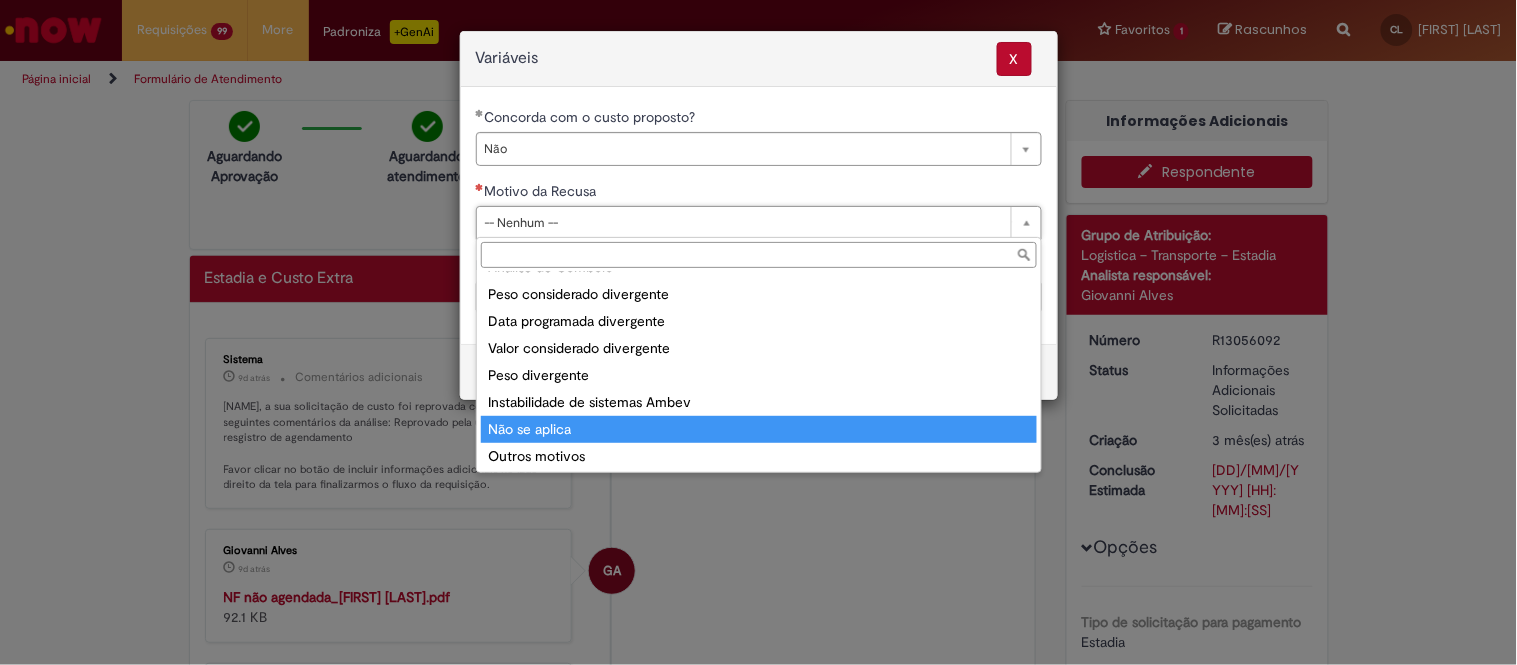 type on "**********" 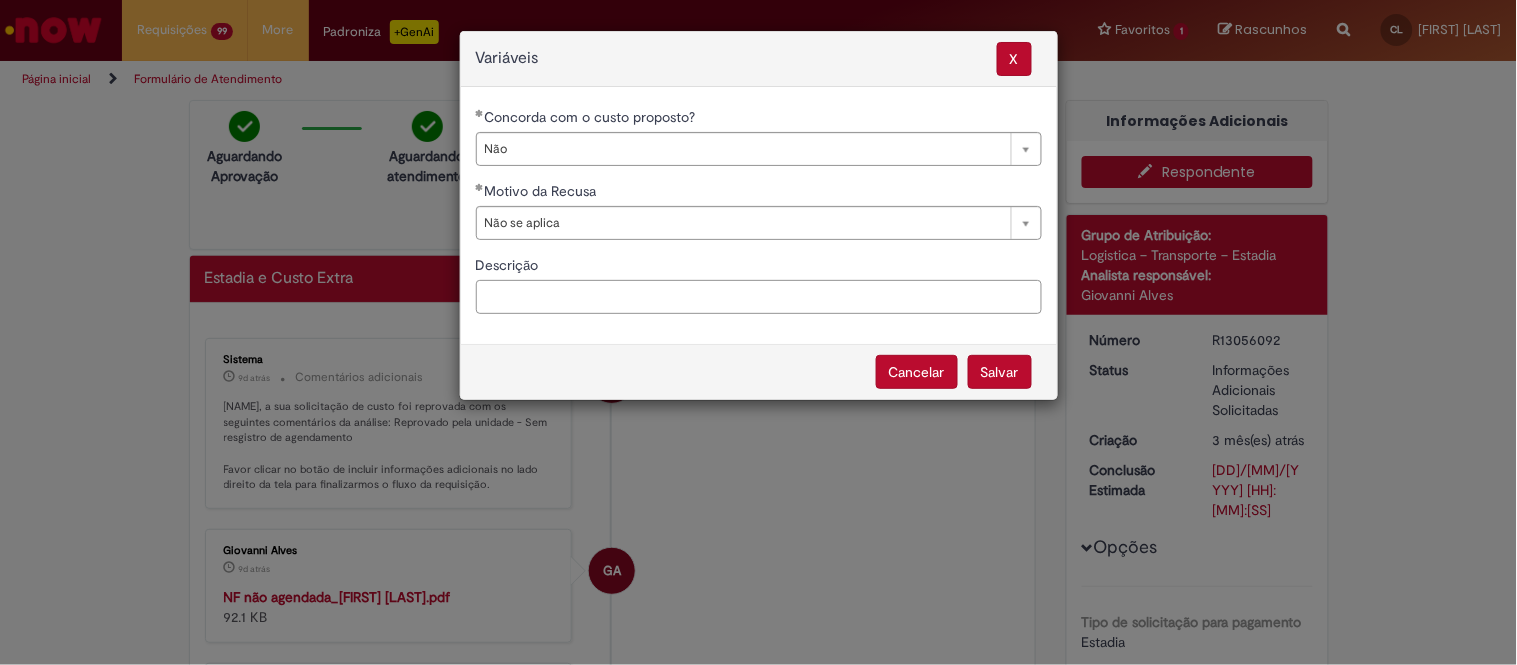 click on "Descrição" at bounding box center (759, 297) 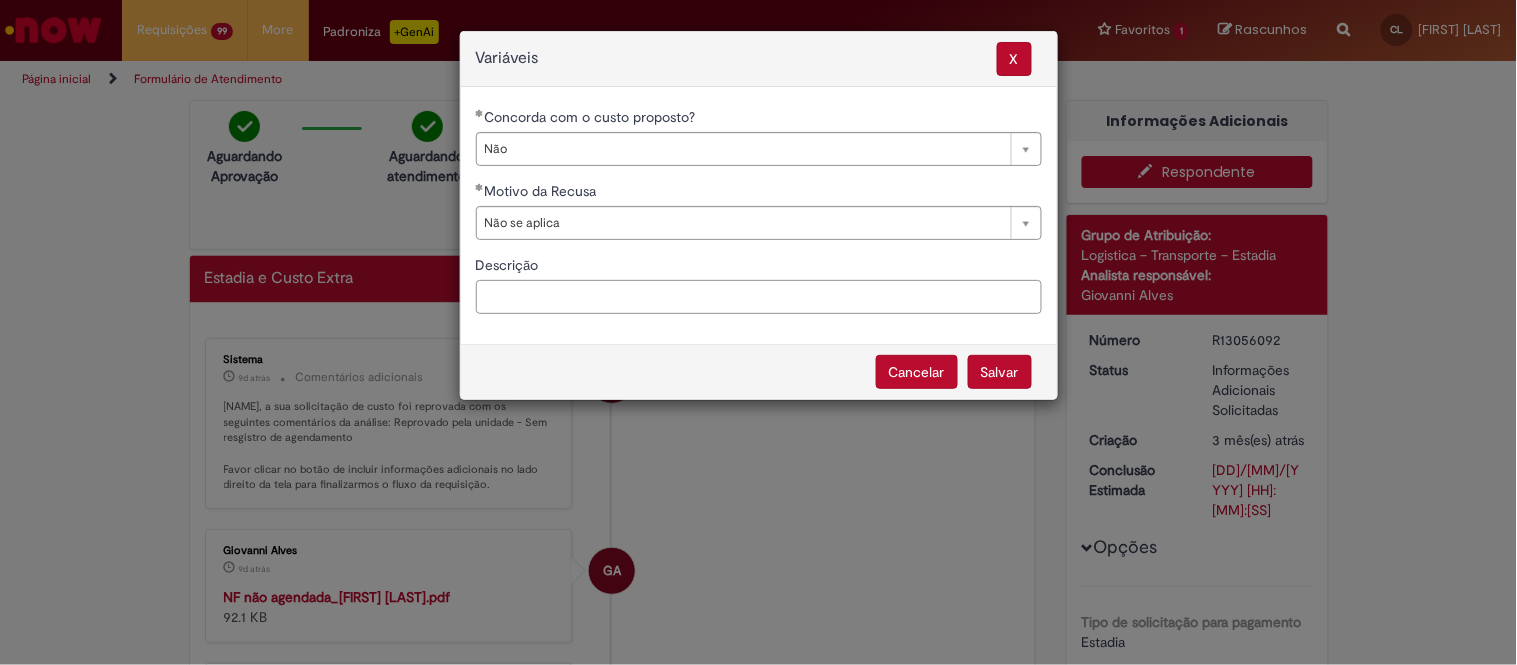 paste on "*********" 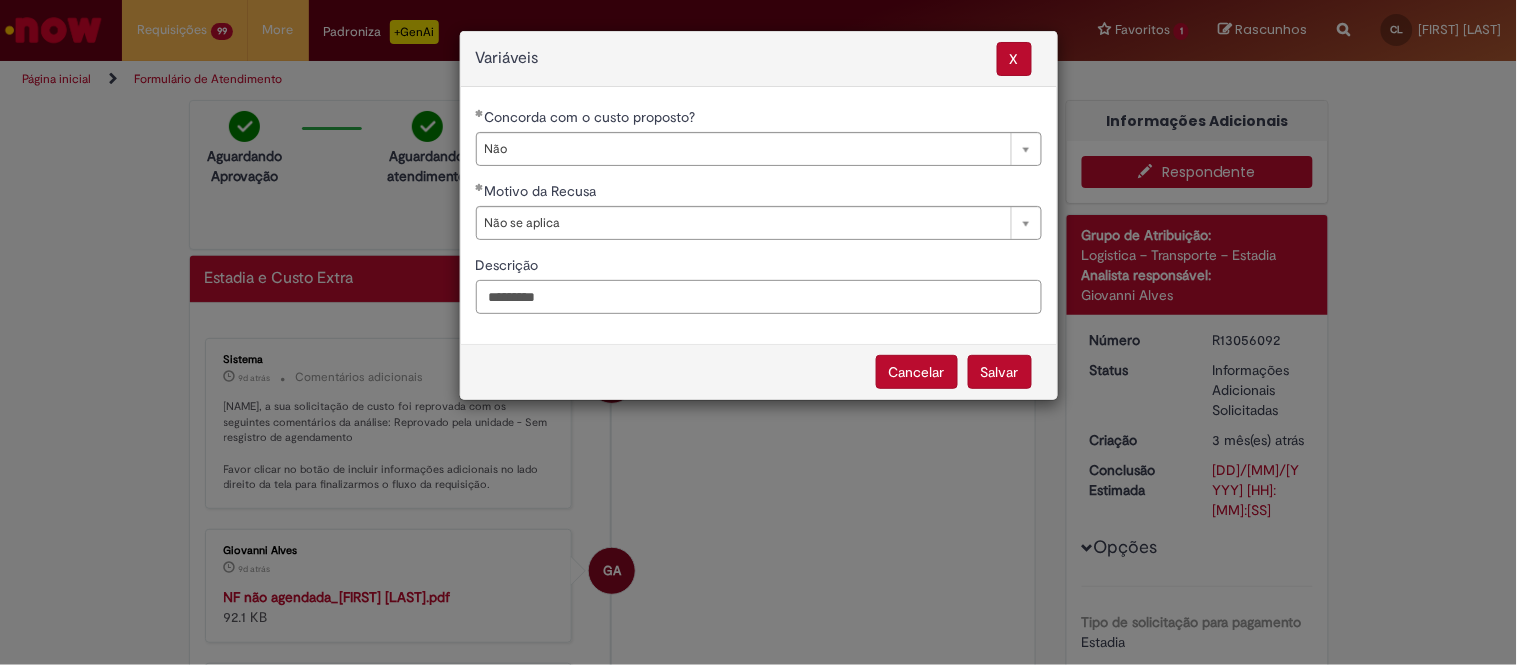 drag, startPoint x: 793, startPoint y: 292, endPoint x: 487, endPoint y: 298, distance: 306.0588 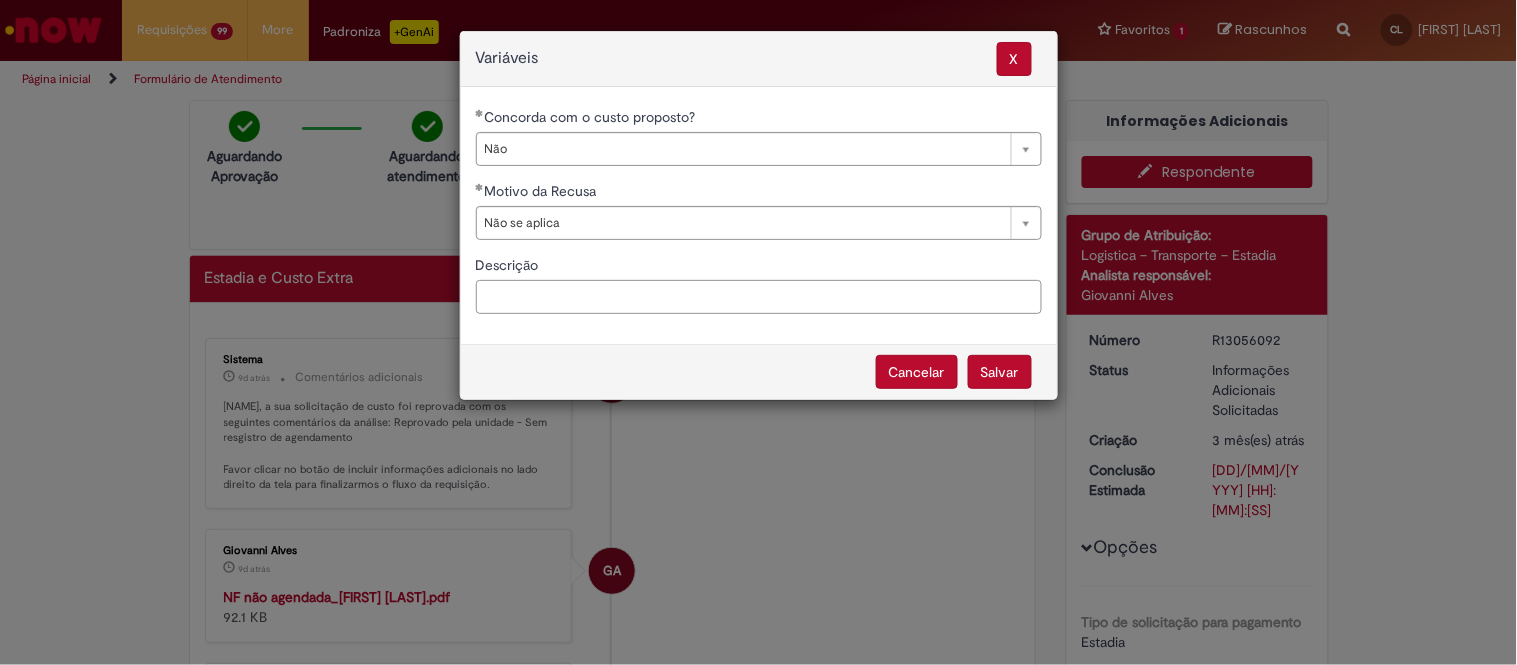 click on "Descrição" at bounding box center (759, 297) 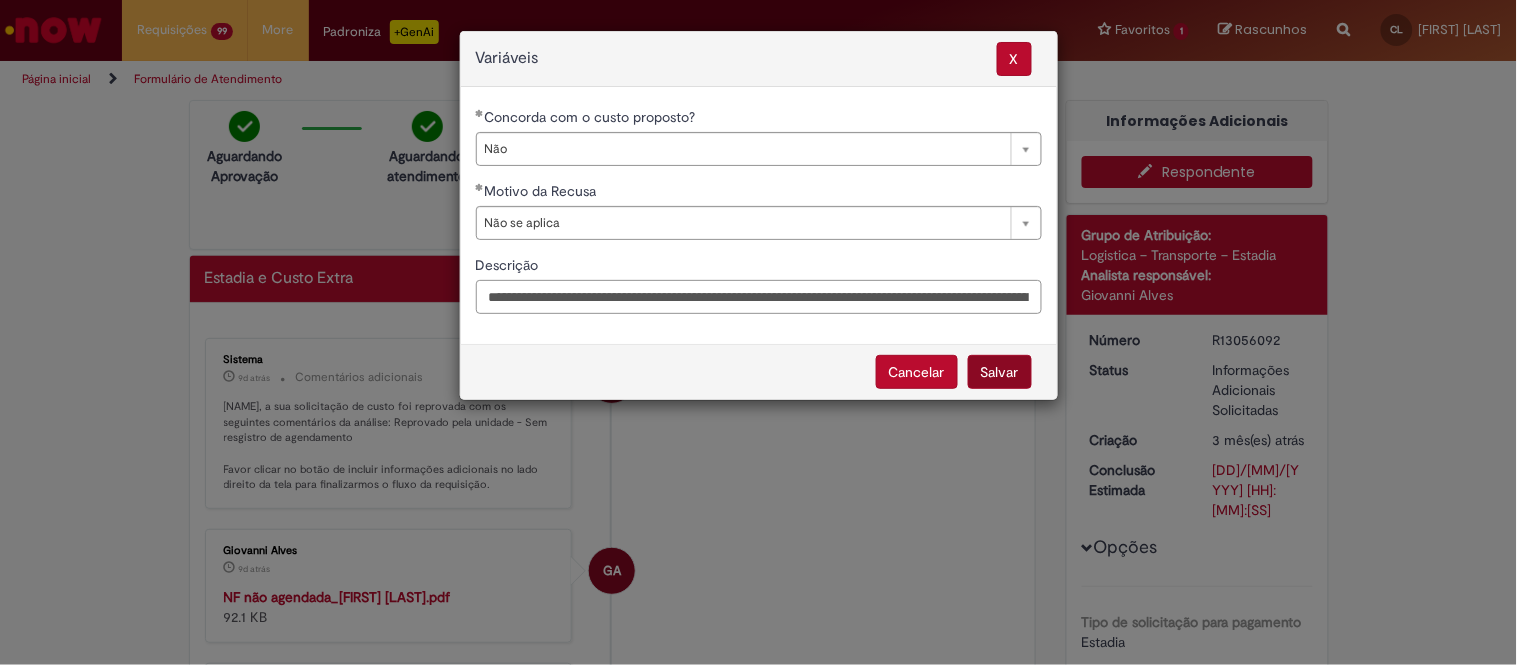 scroll, scrollTop: 0, scrollLeft: 935, axis: horizontal 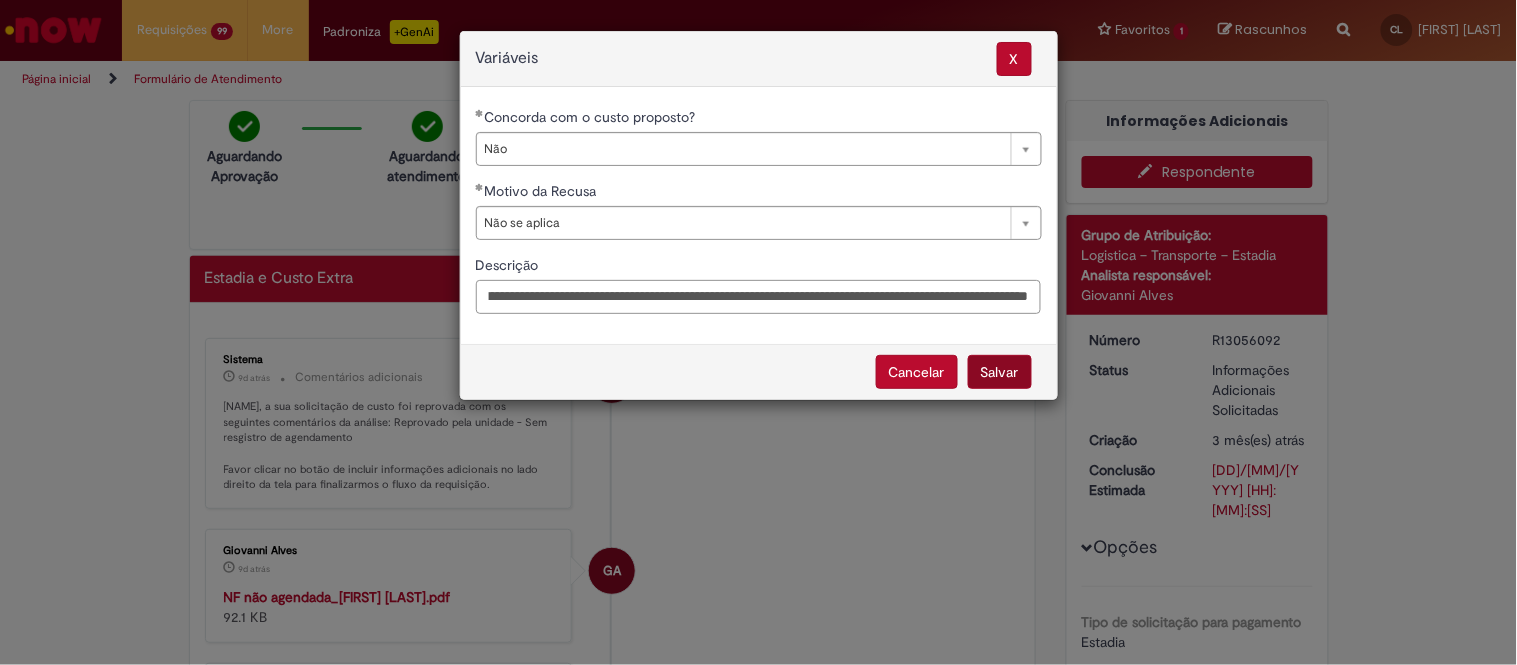 type on "**********" 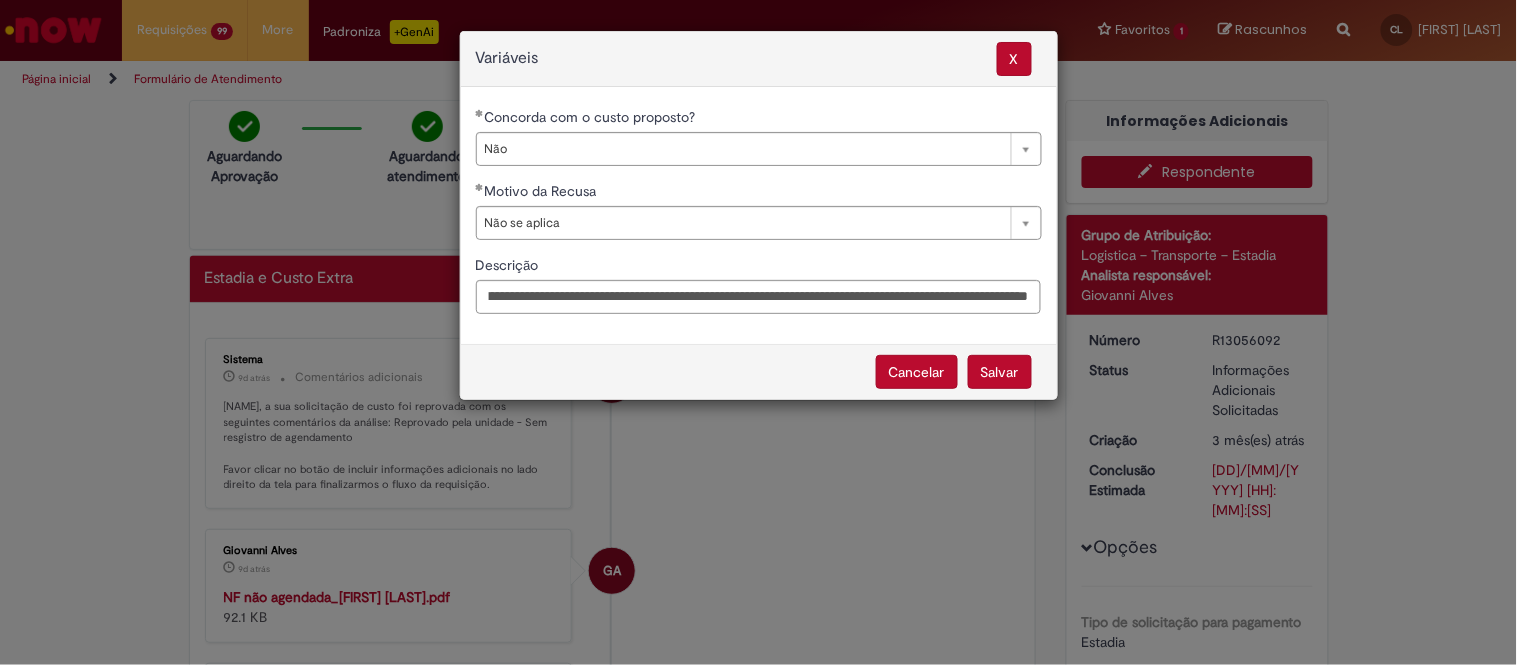 click on "Salvar" at bounding box center [1000, 372] 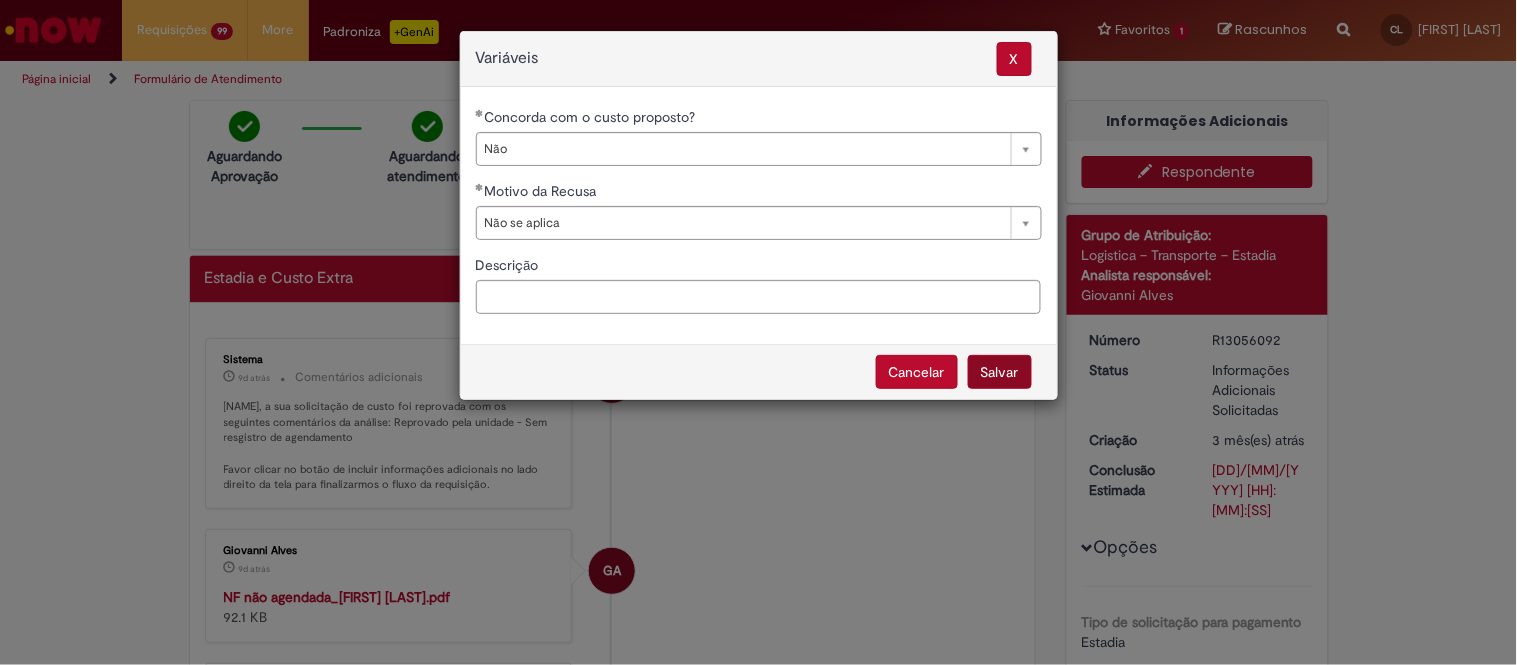 select on "**" 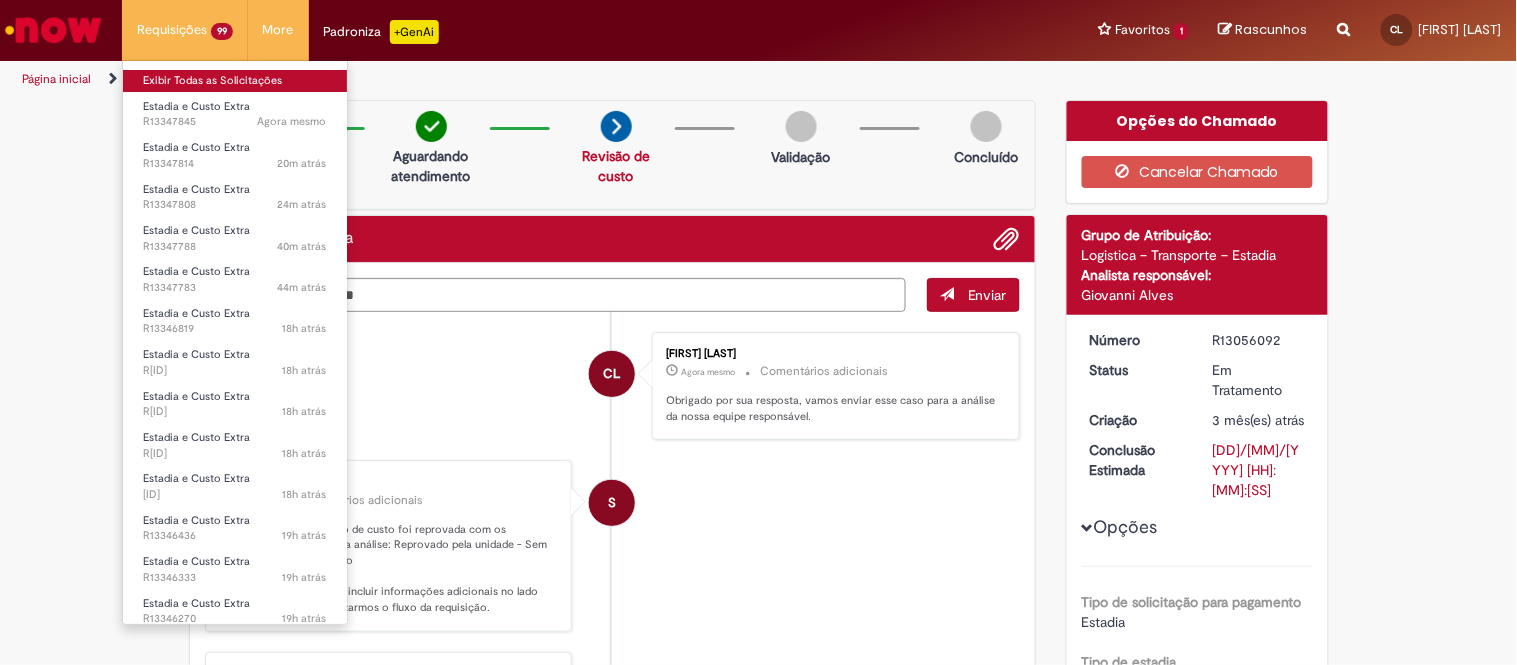click on "Exibir Todas as Solicitações" at bounding box center (235, 81) 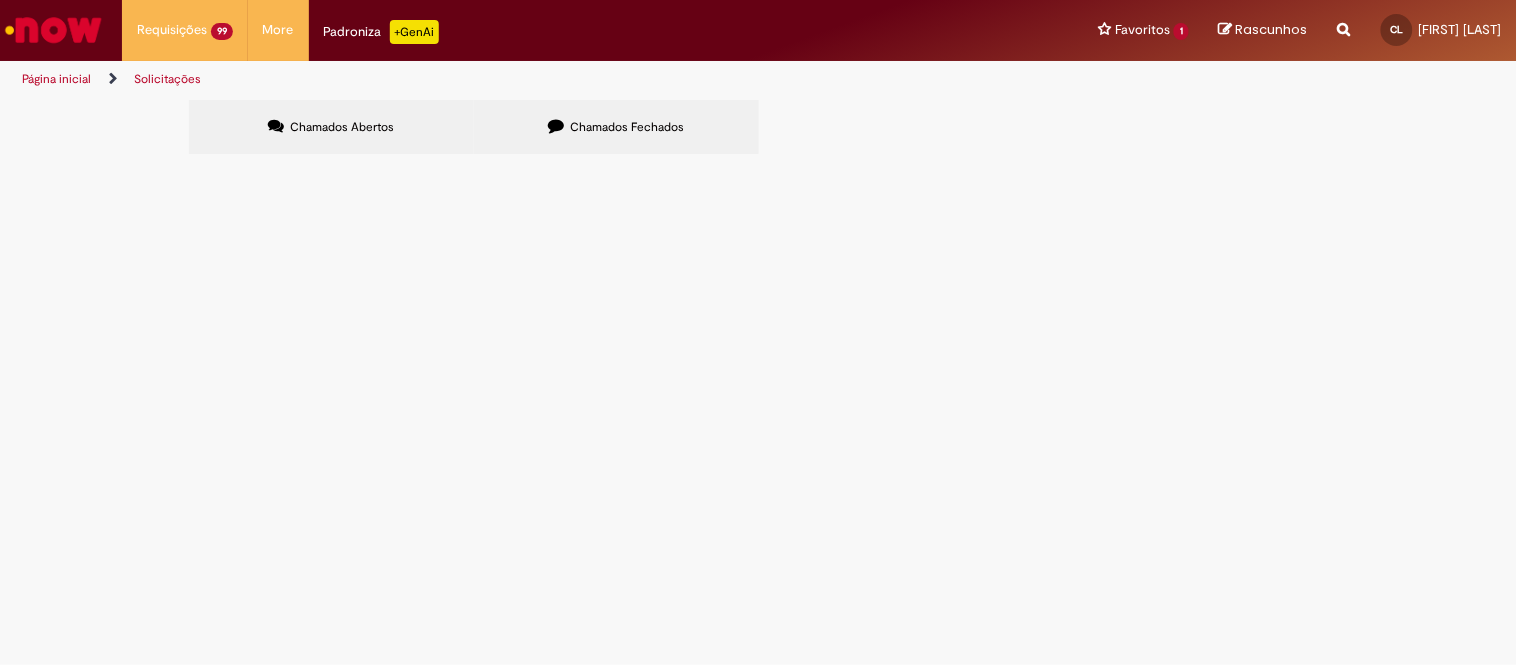click at bounding box center (0, 0) 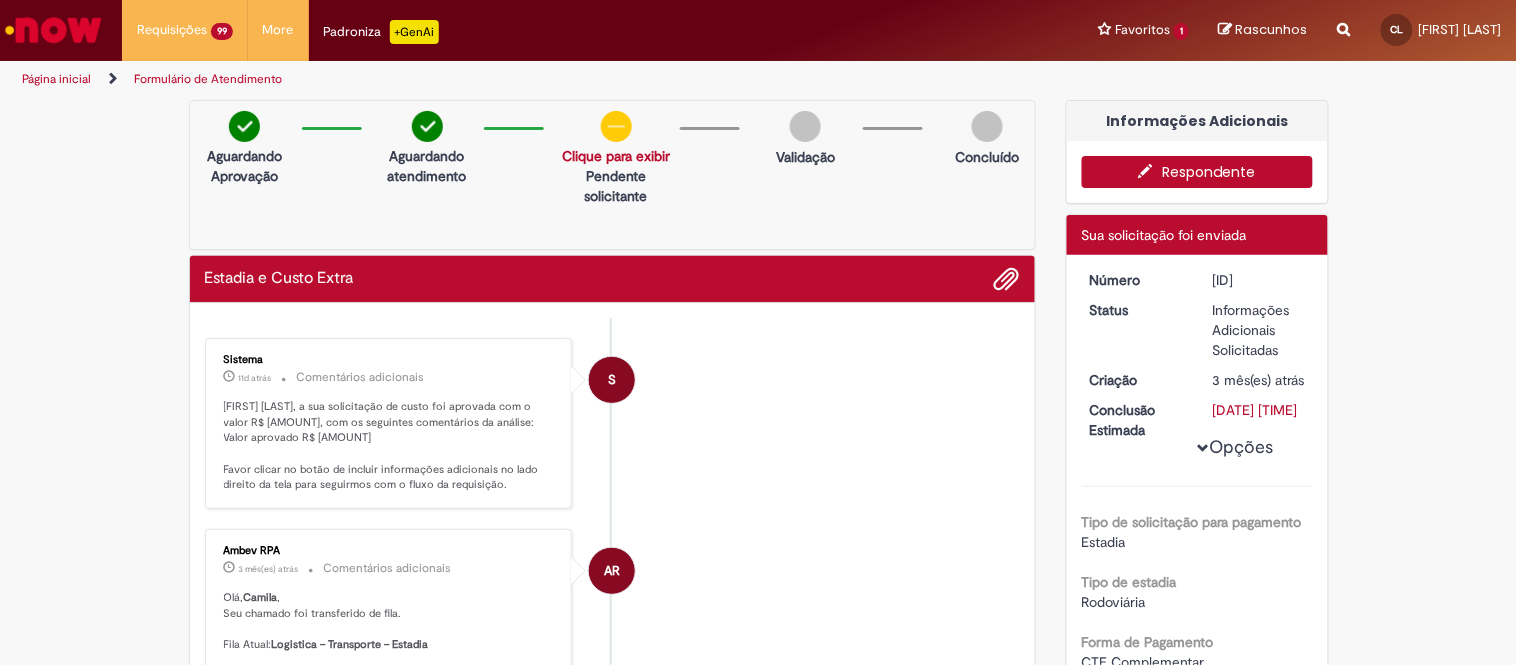 click on "Respondente" at bounding box center [1197, 172] 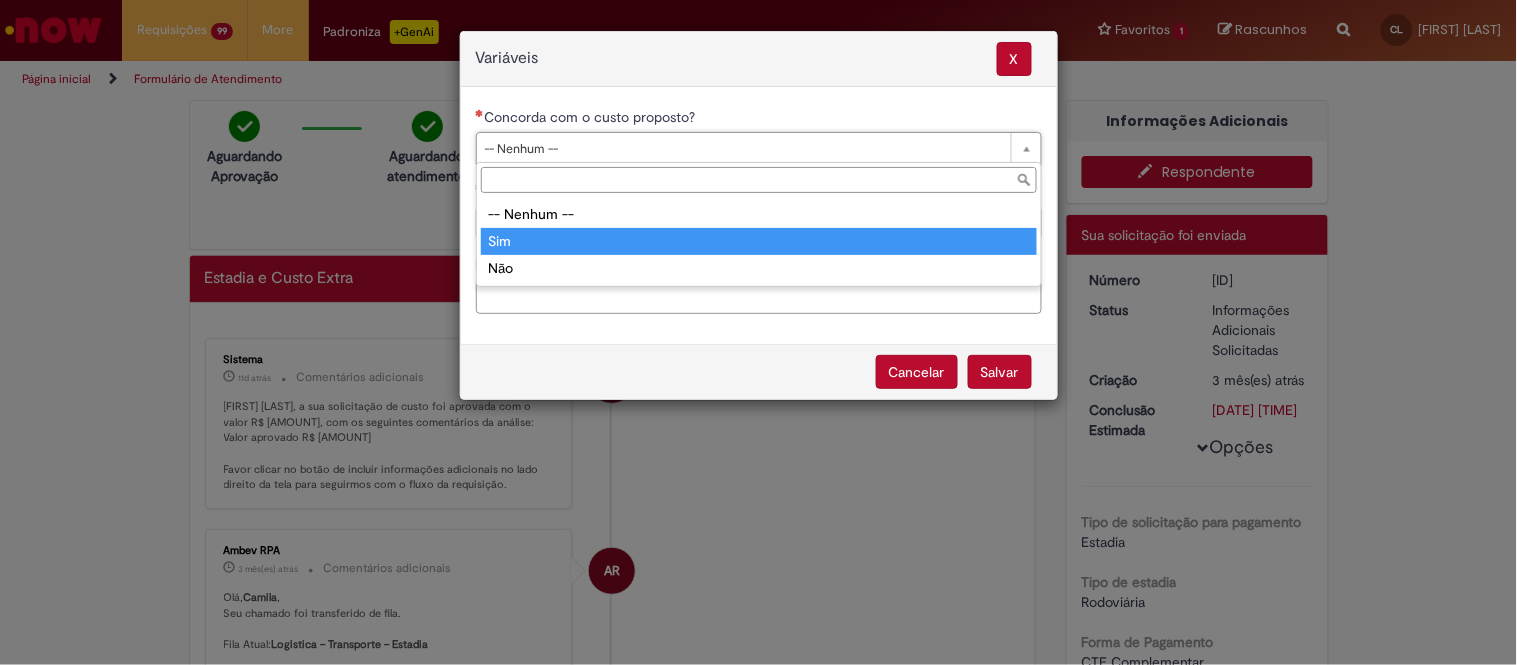 type on "***" 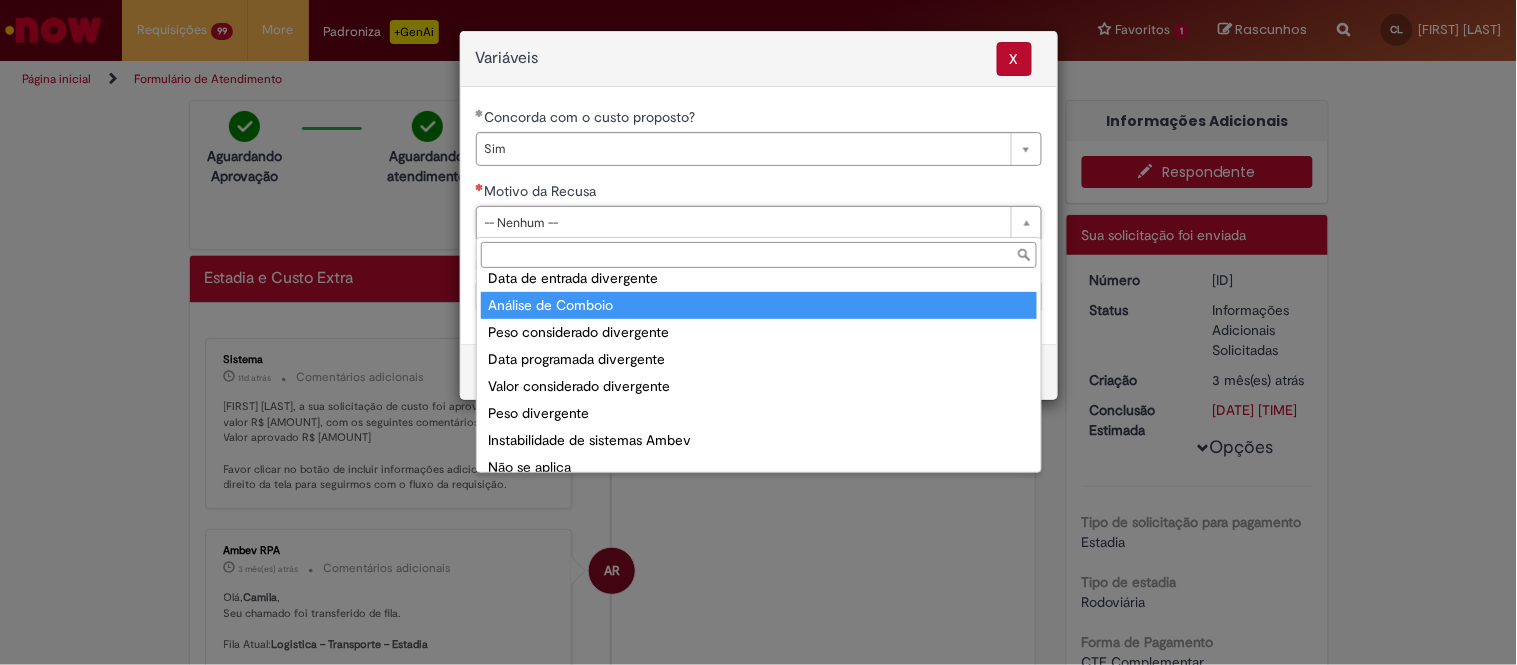 scroll, scrollTop: 76, scrollLeft: 0, axis: vertical 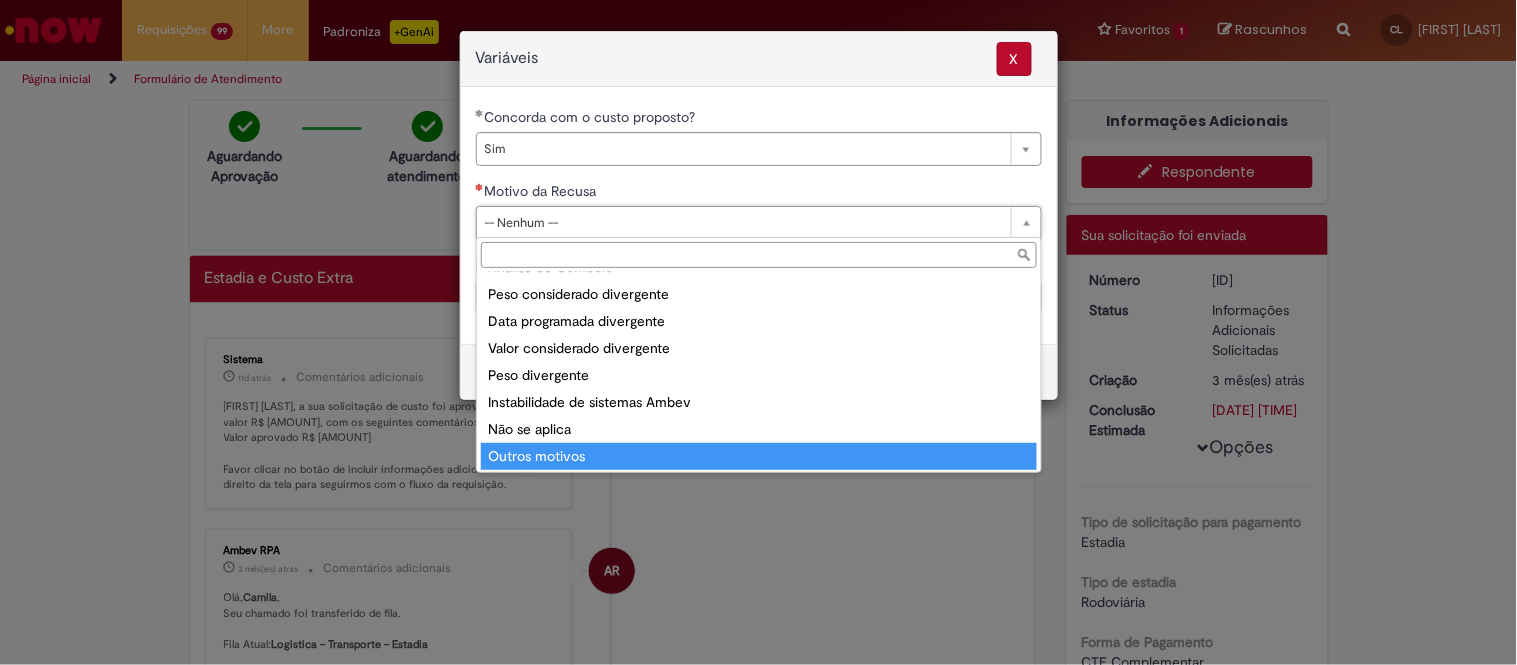 type on "**********" 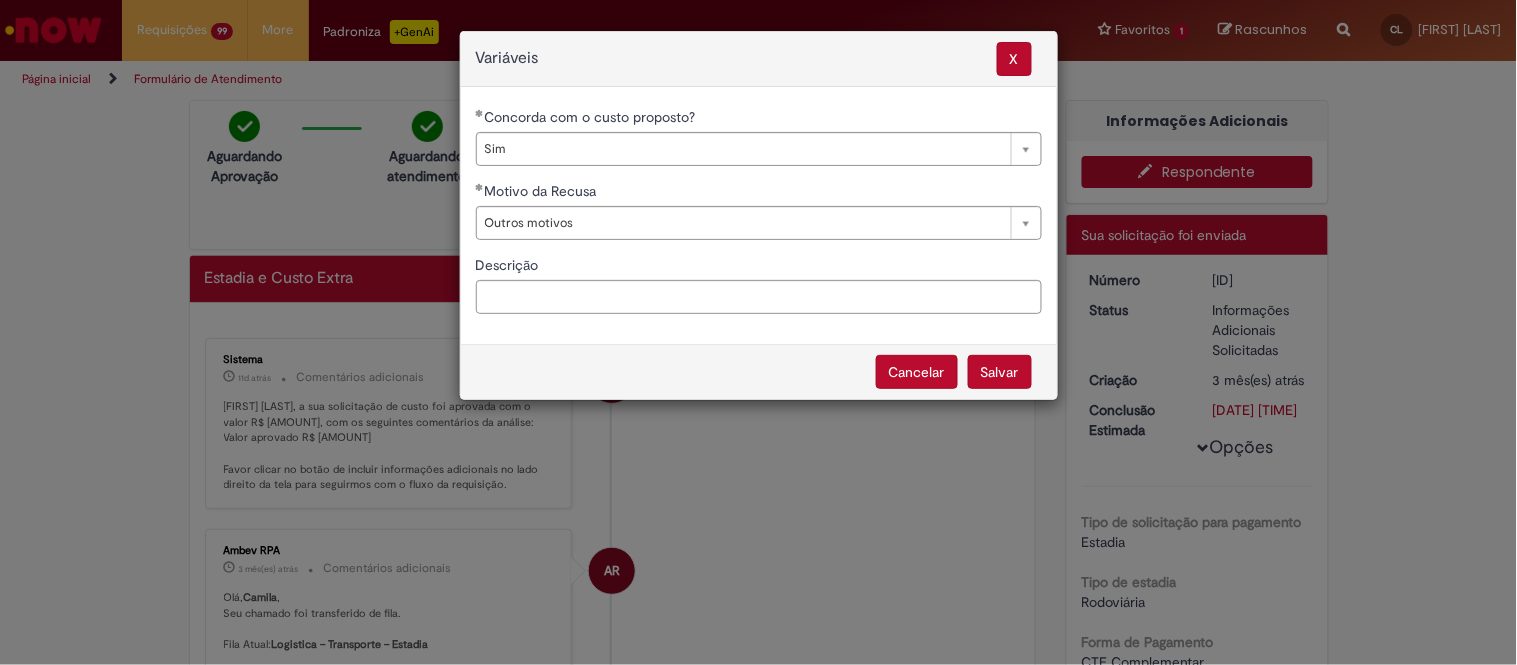 click on "Salvar" at bounding box center [1000, 372] 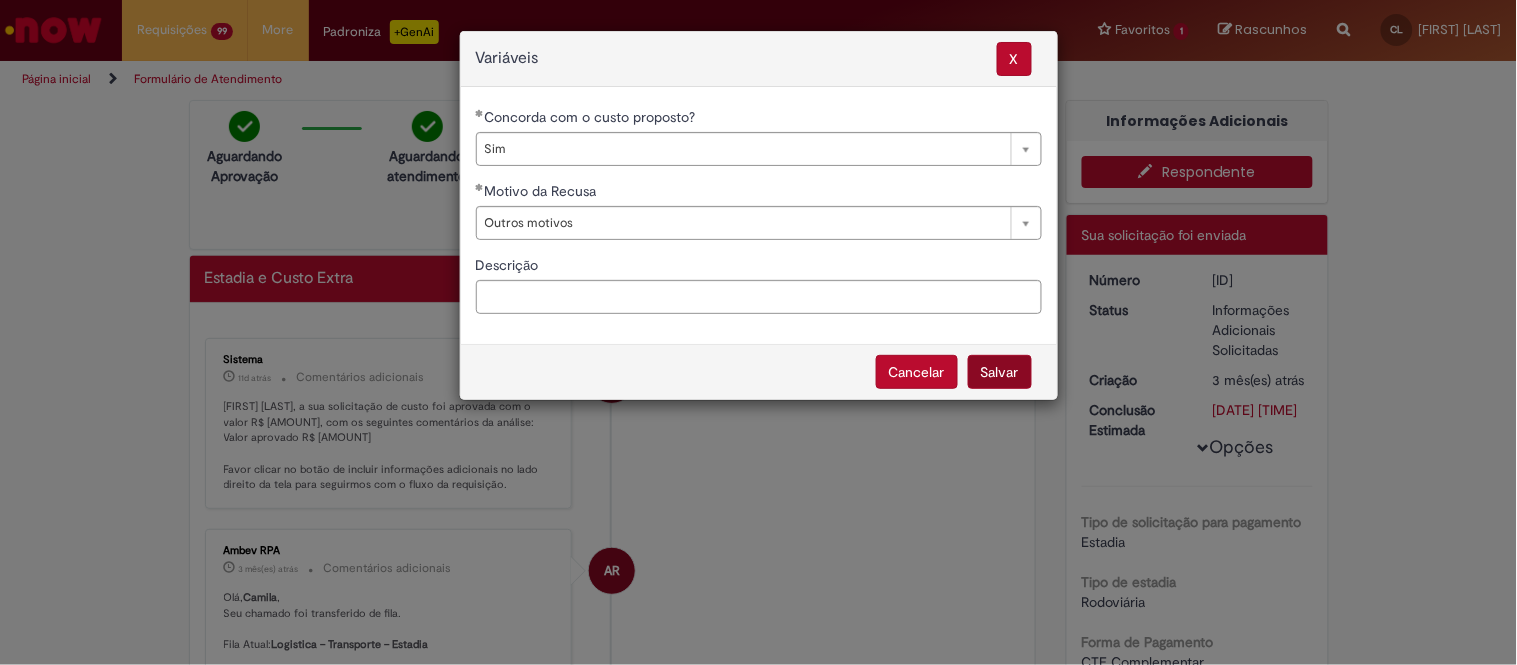 select on "***" 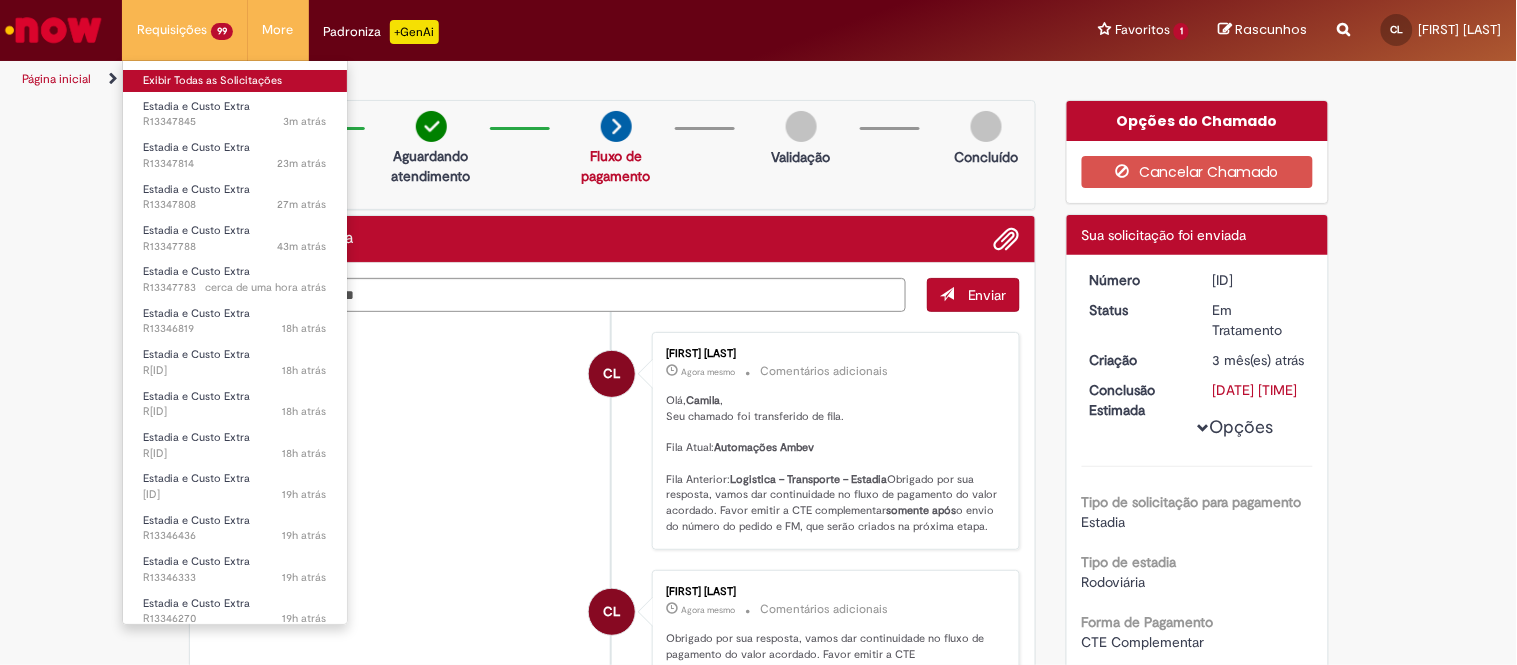 click on "Exibir Todas as Solicitações" at bounding box center (235, 81) 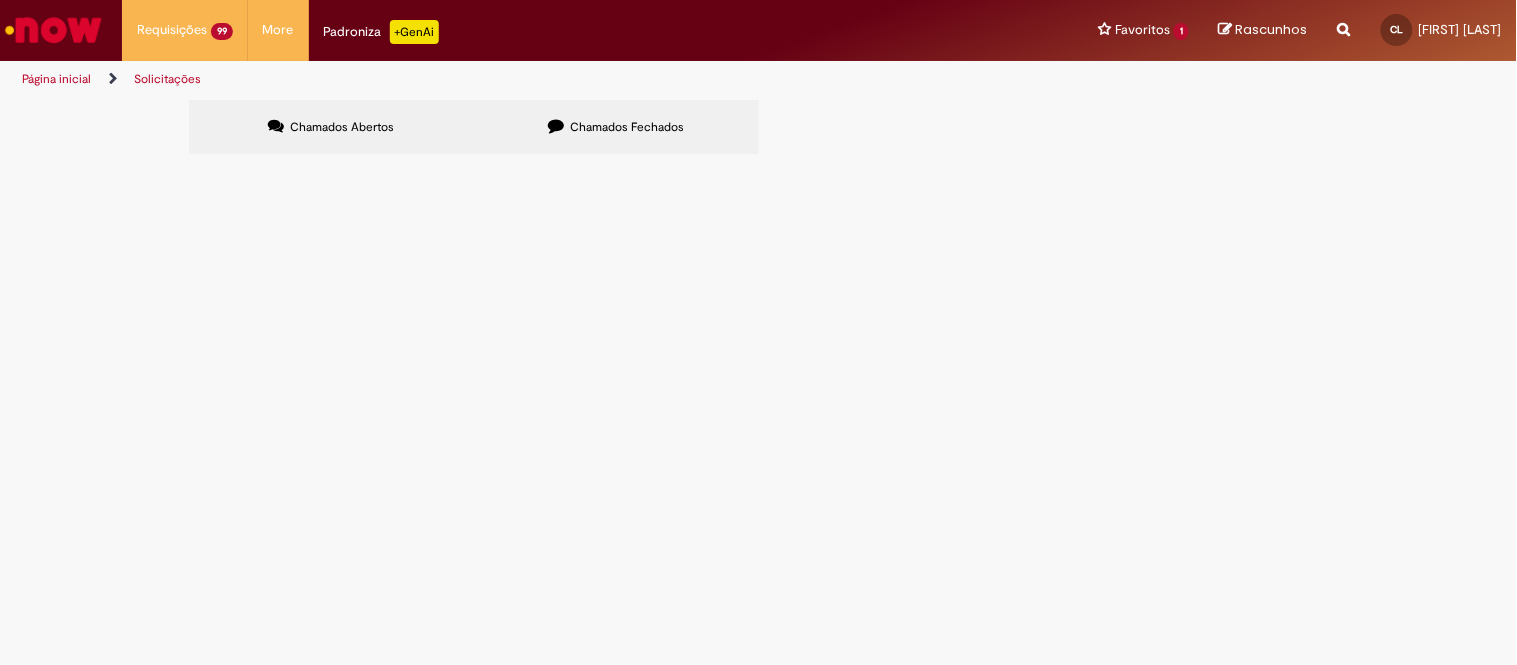 click at bounding box center (0, 0) 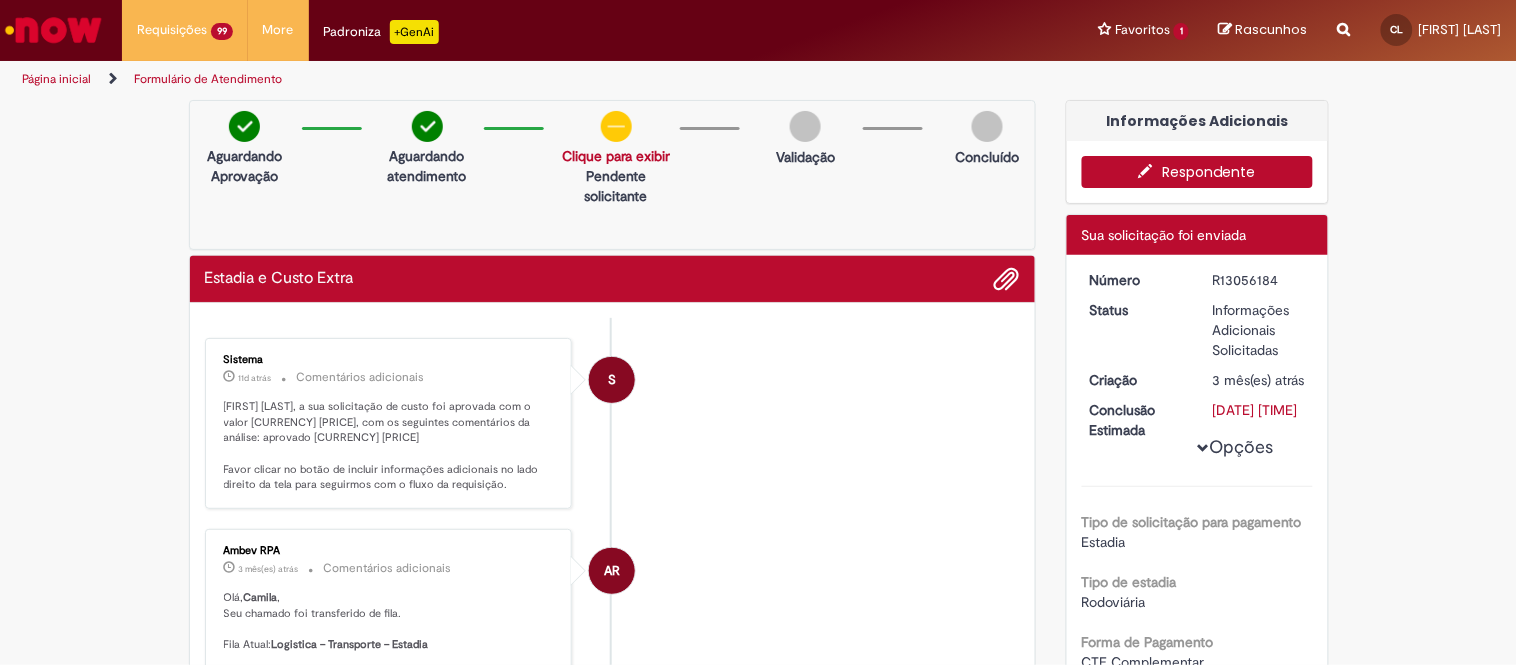 click on "Respondente" at bounding box center (1197, 172) 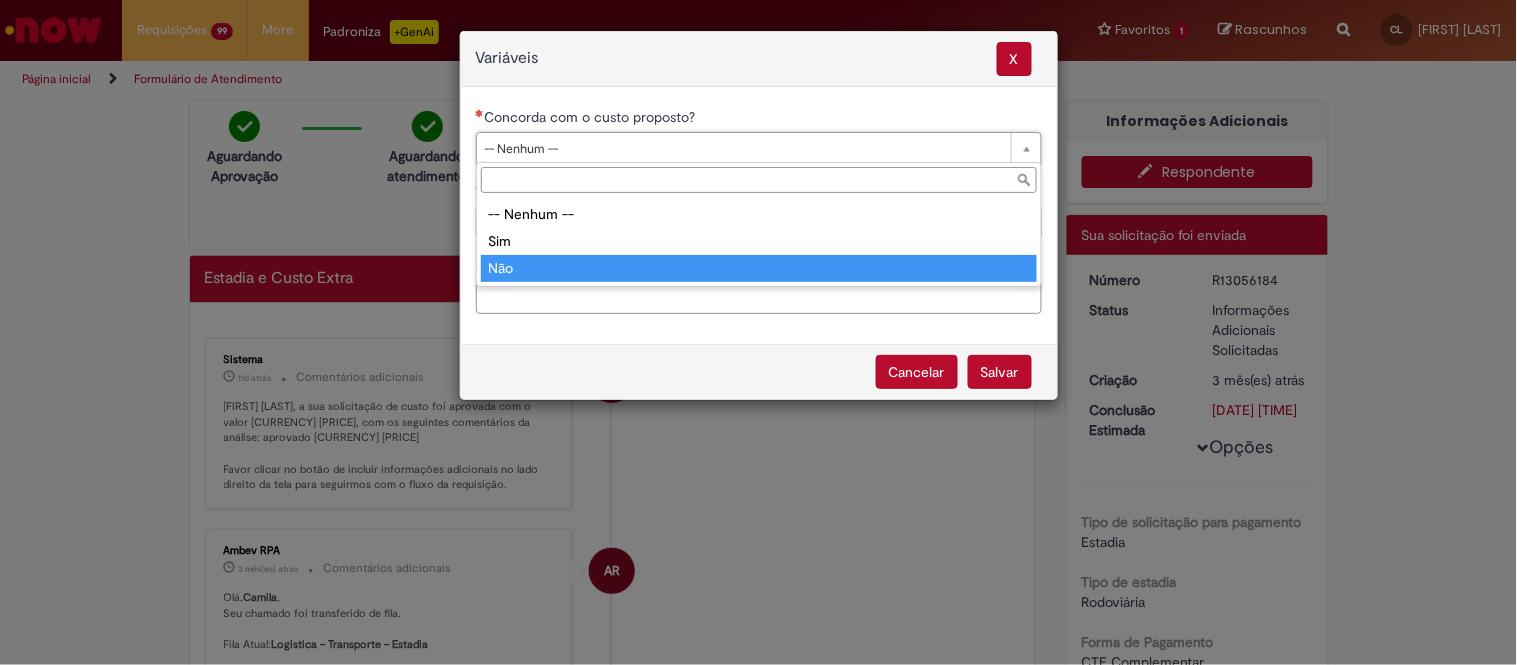 type on "***" 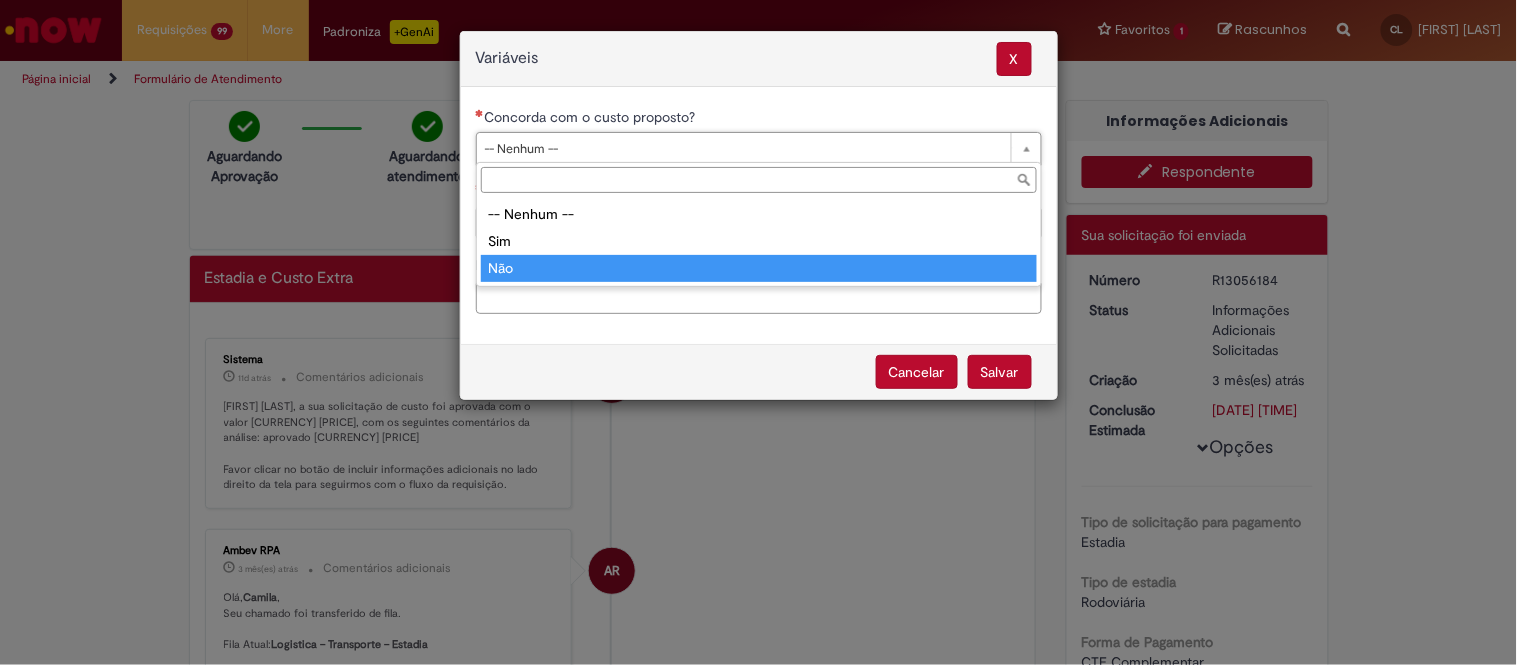 select on "**" 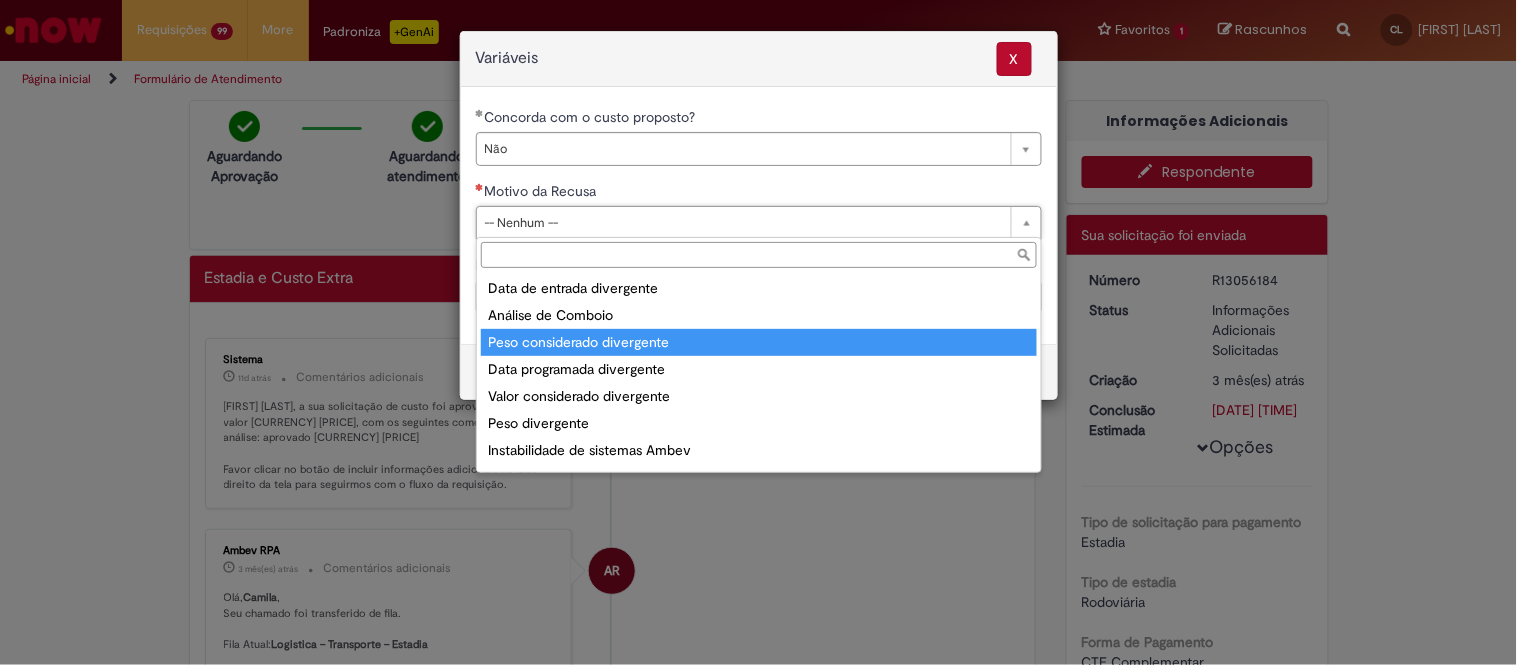 scroll, scrollTop: 76, scrollLeft: 0, axis: vertical 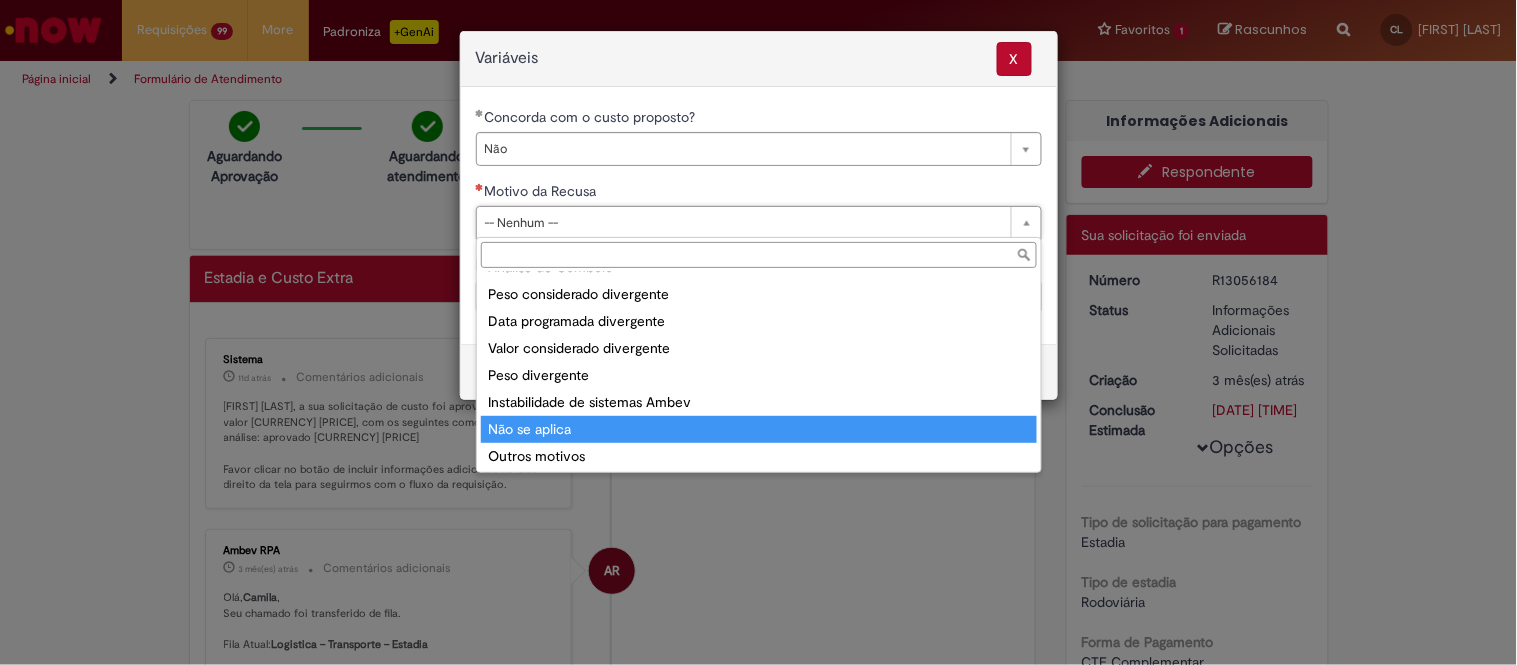 type on "**********" 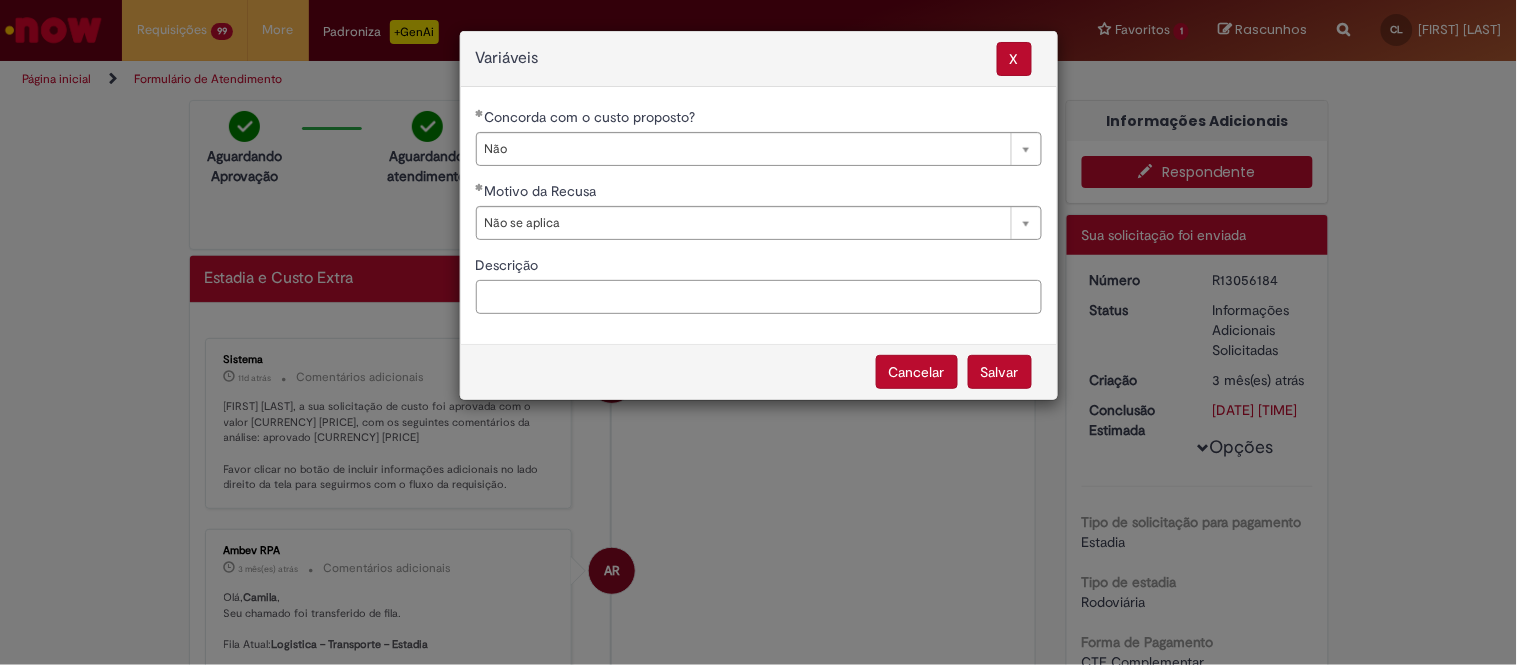 click on "Descrição" at bounding box center (759, 297) 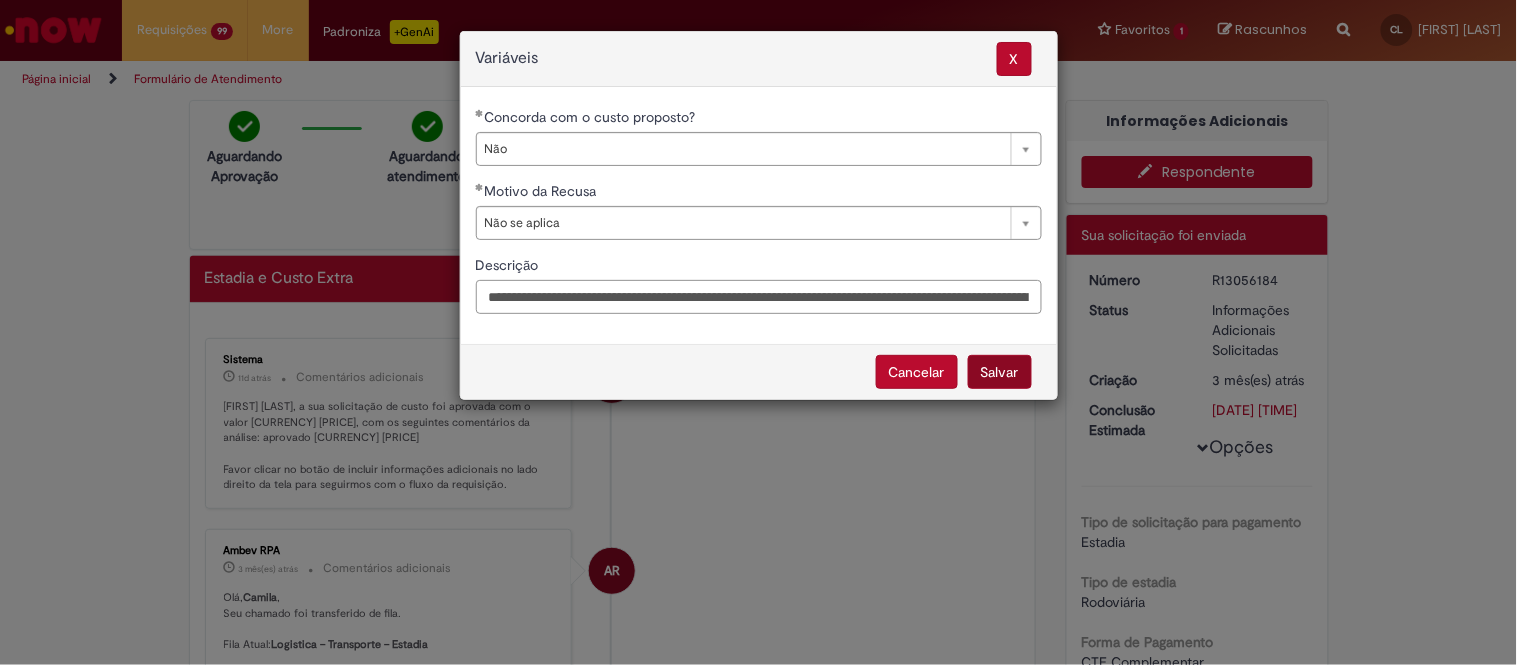 scroll, scrollTop: 0, scrollLeft: 1104, axis: horizontal 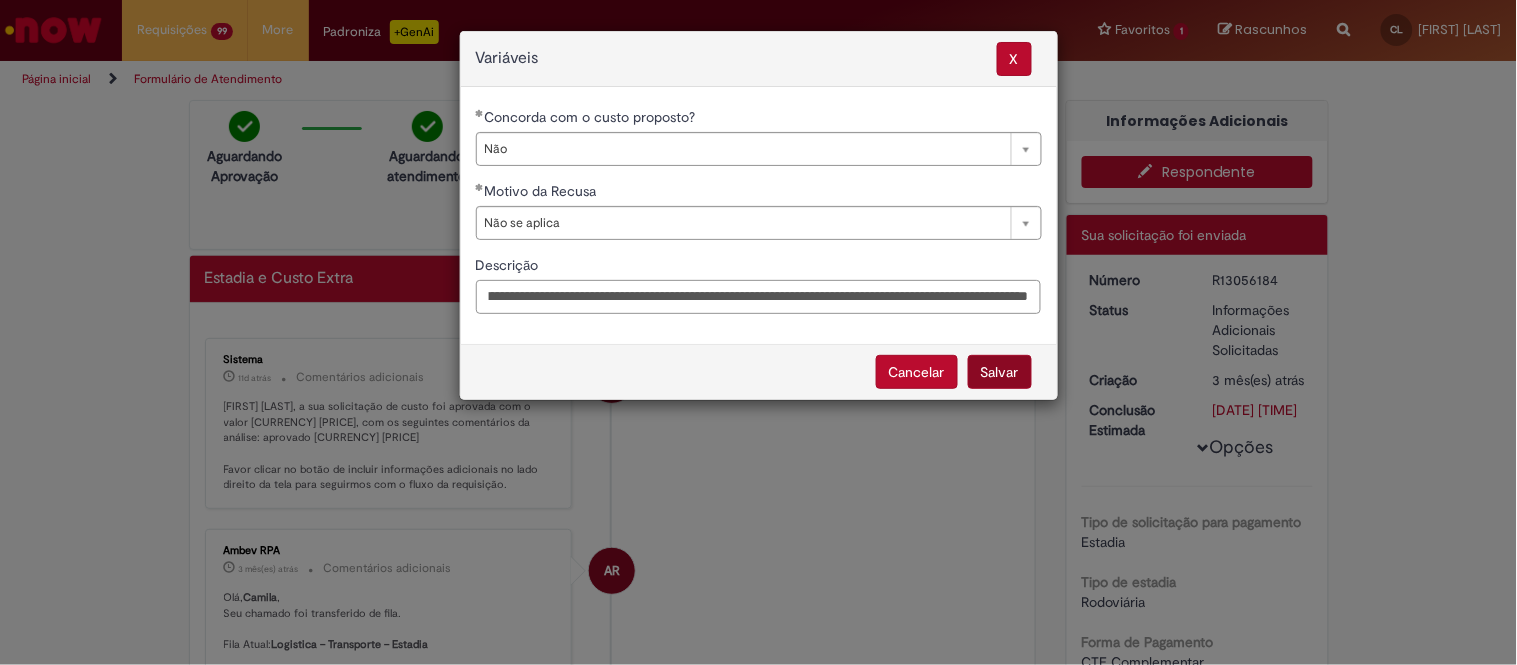 type on "**********" 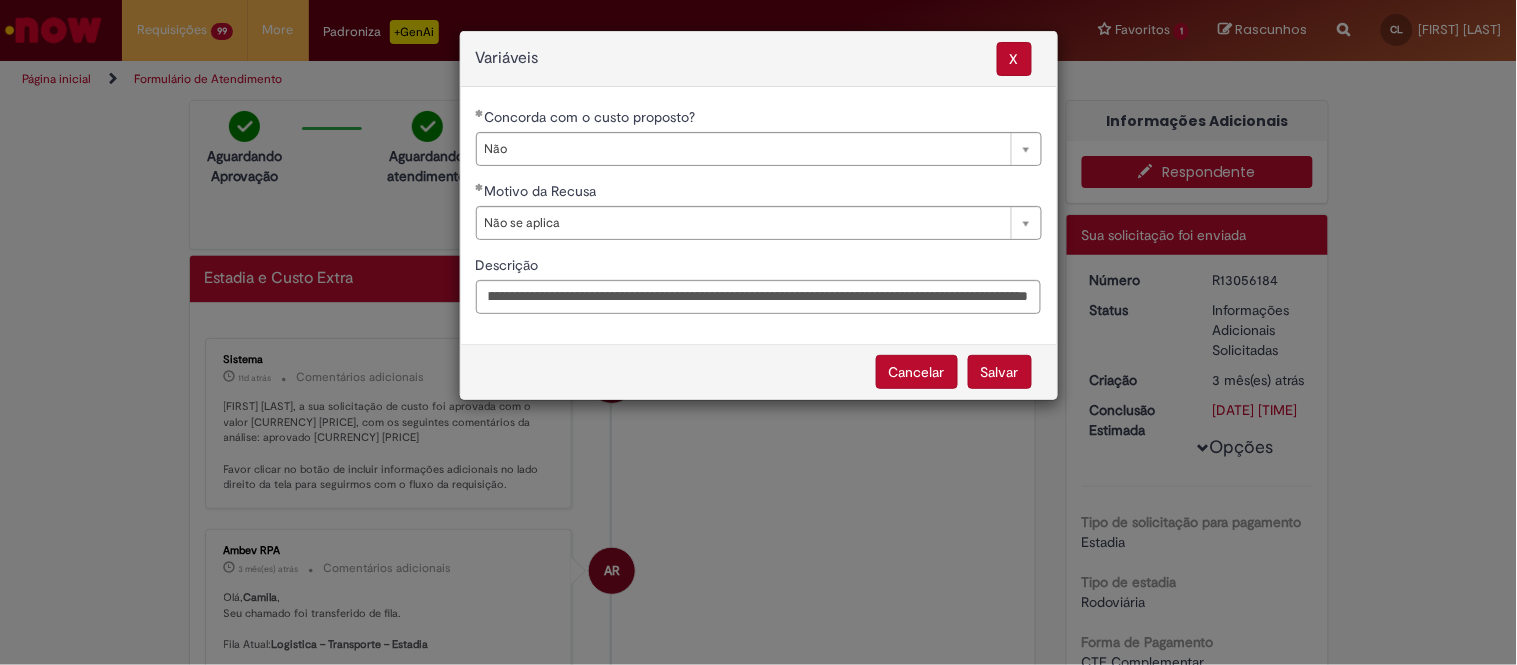 scroll, scrollTop: 0, scrollLeft: 0, axis: both 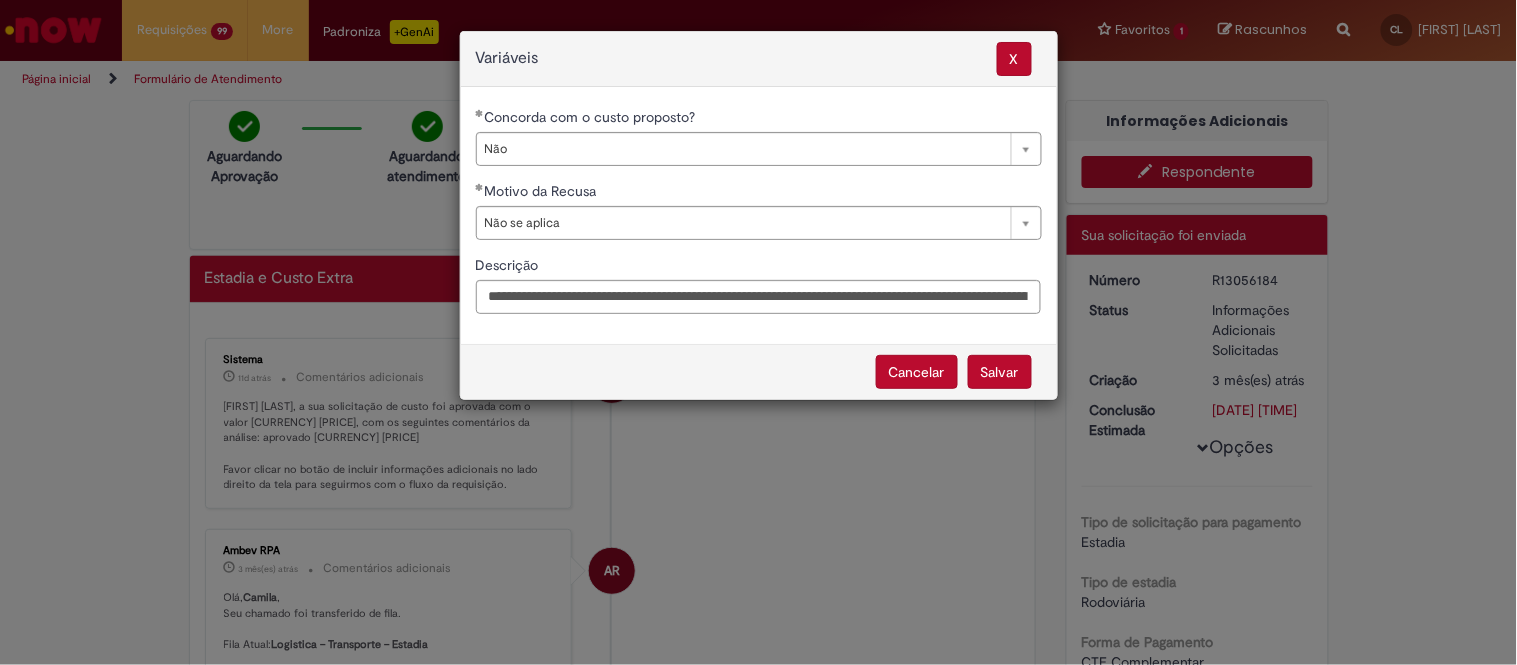 click on "Salvar" at bounding box center (1000, 372) 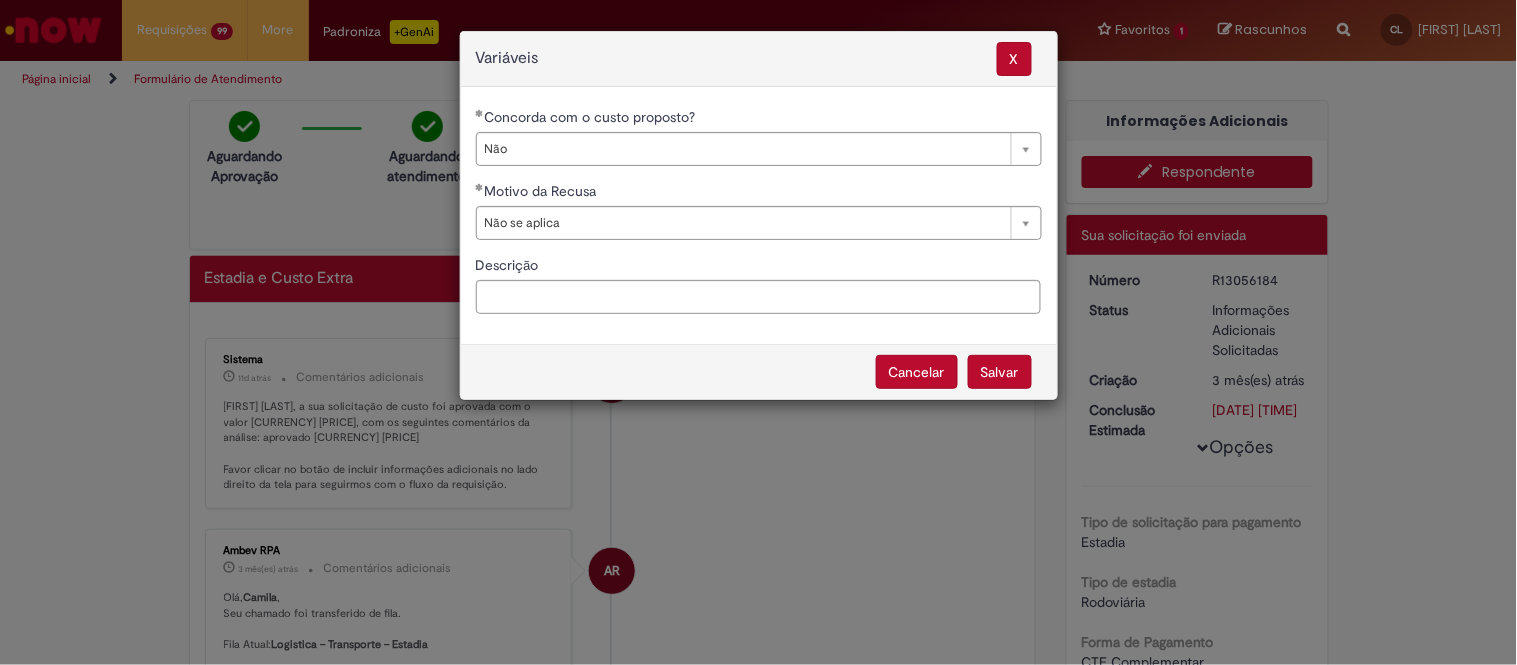 select on "**" 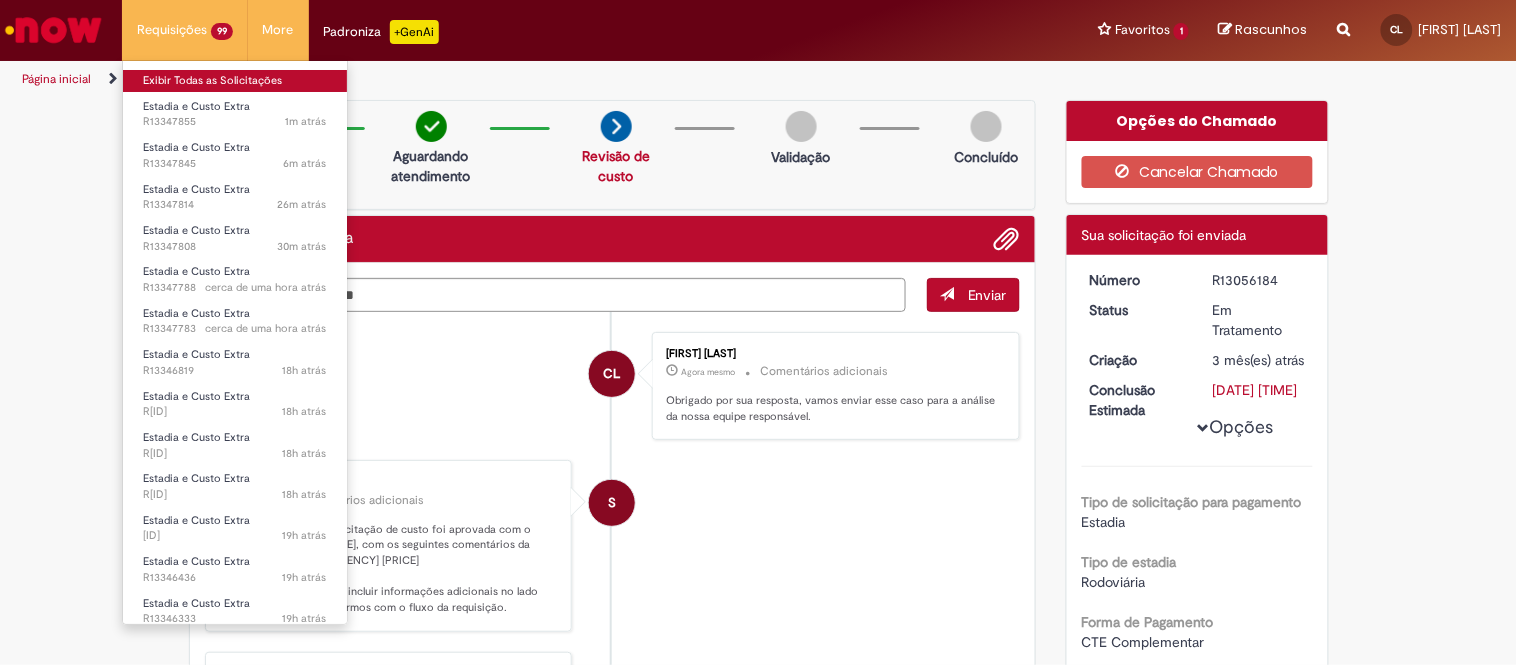 click on "Exibir Todas as Solicitações" at bounding box center (235, 81) 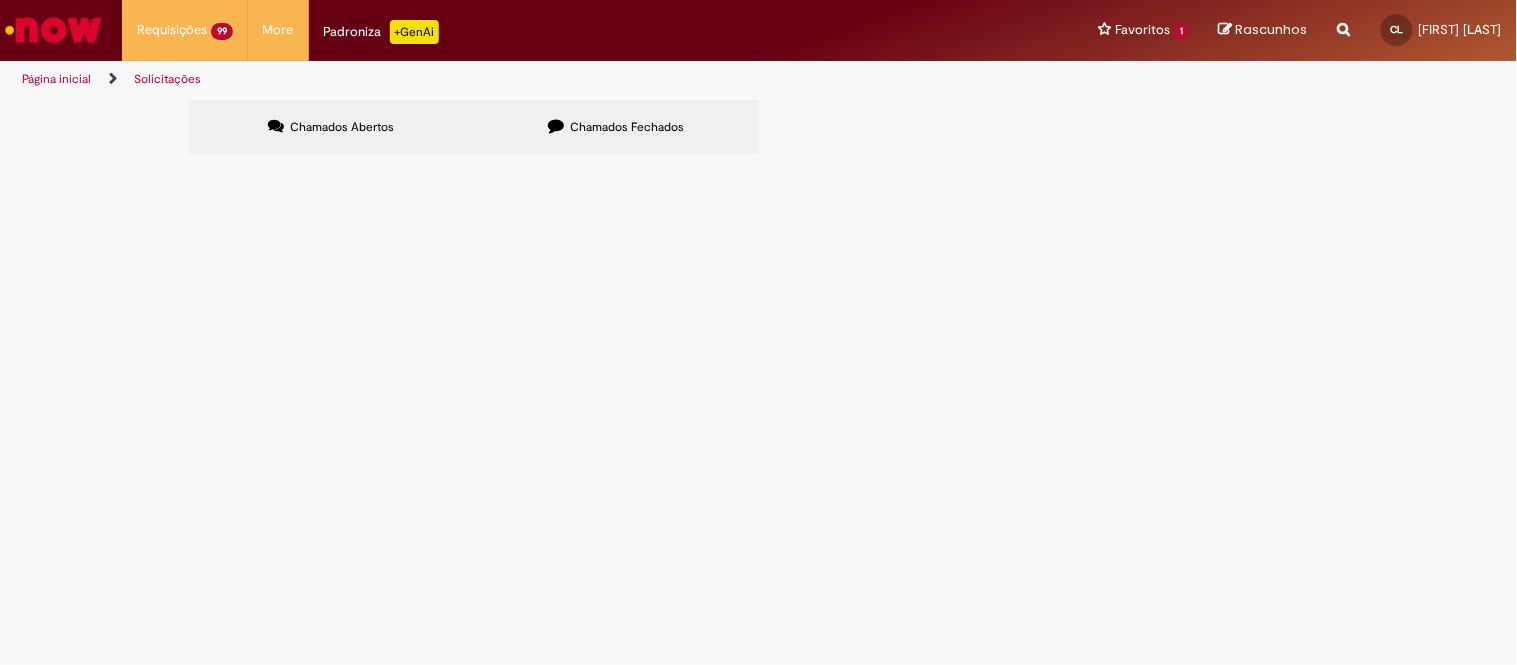 click at bounding box center (0, 0) 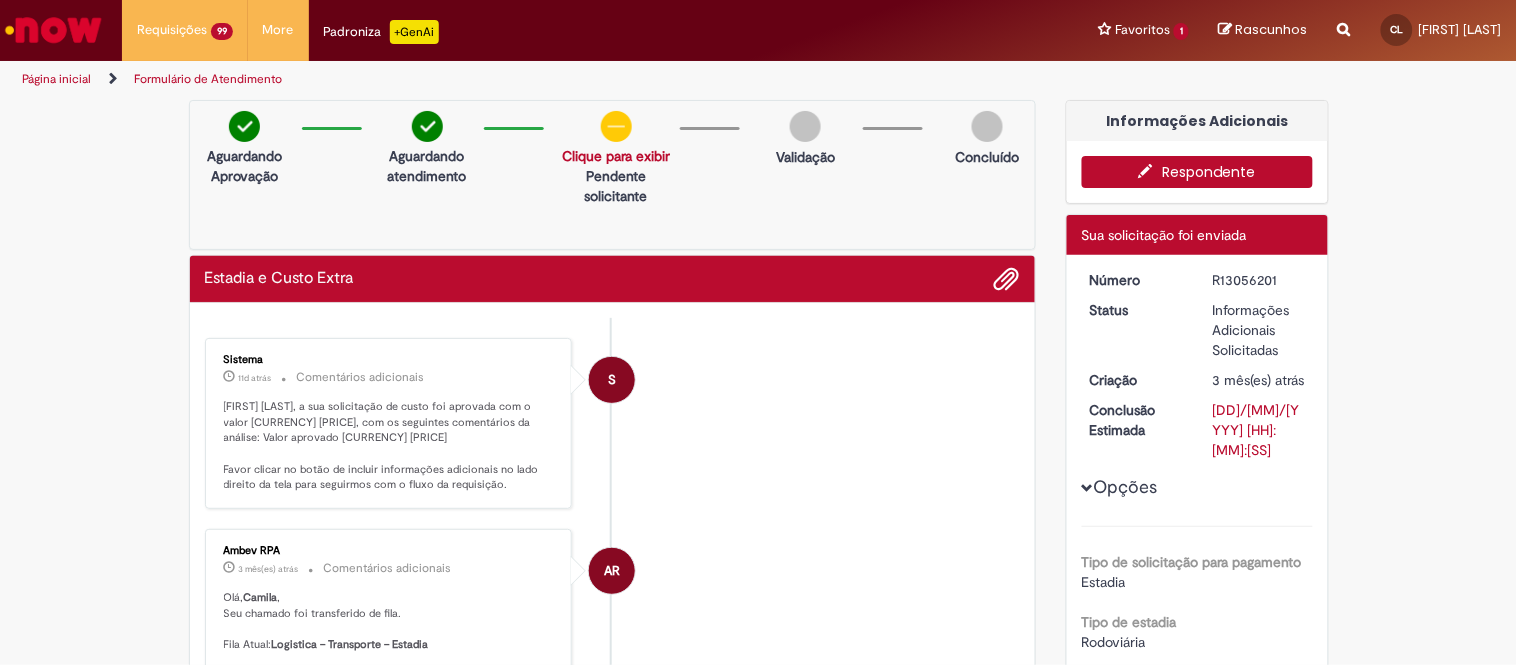 click on "Respondente" at bounding box center [1197, 172] 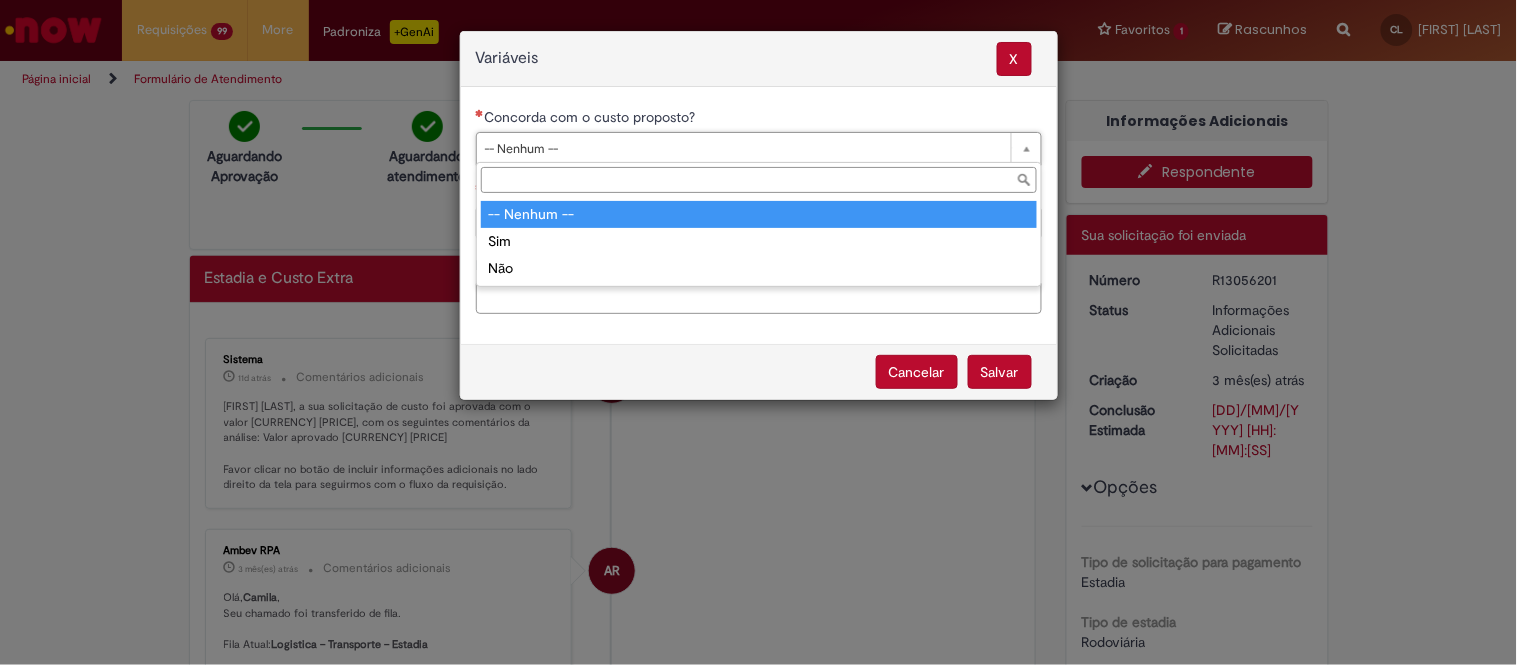 drag, startPoint x: 802, startPoint y: 135, endPoint x: 720, endPoint y: 221, distance: 118.82761 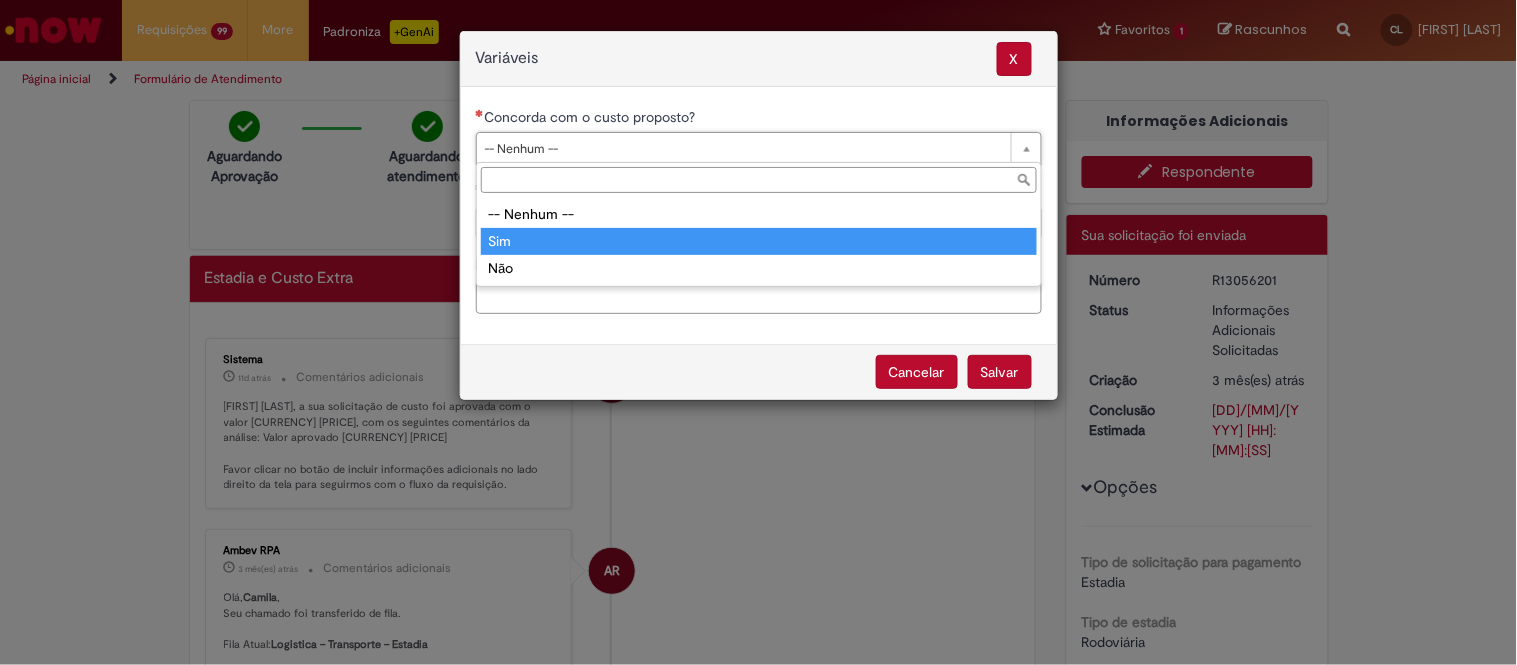 drag, startPoint x: 678, startPoint y: 247, endPoint x: 692, endPoint y: 230, distance: 22.022715 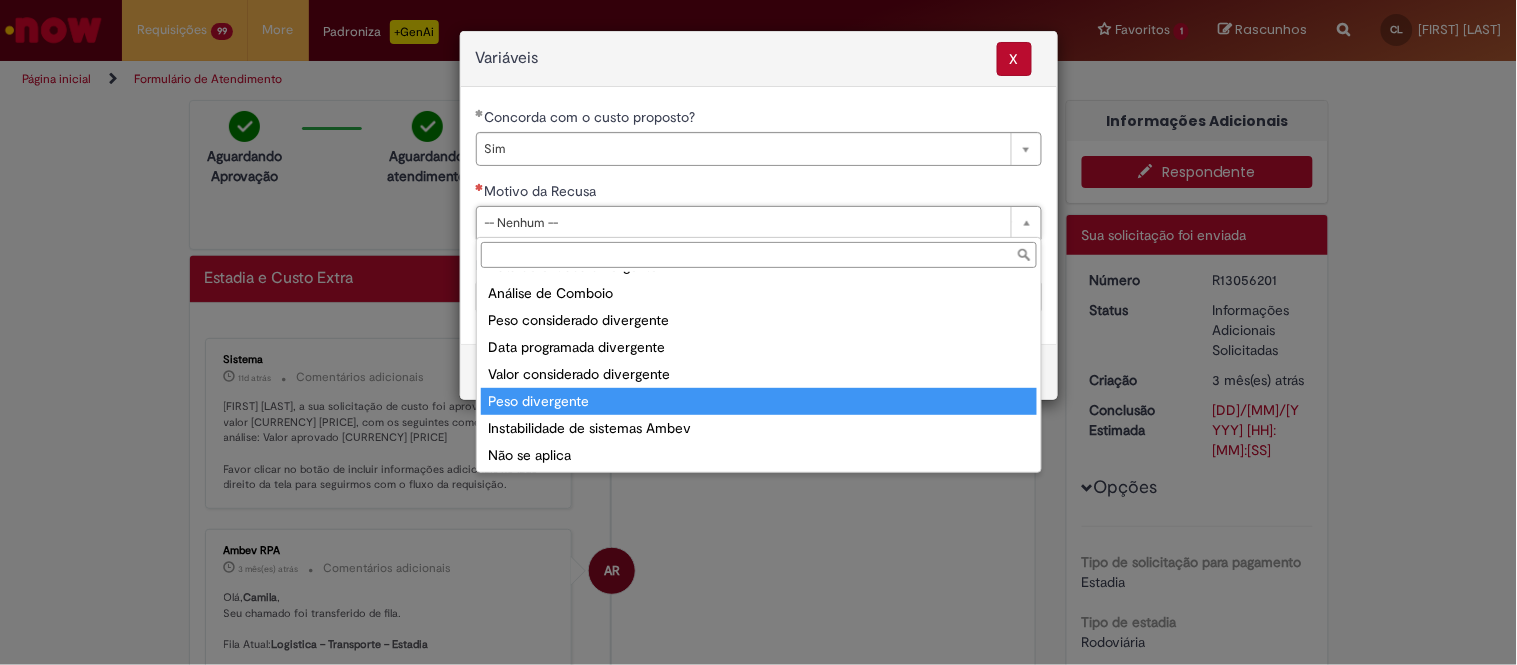 scroll, scrollTop: 76, scrollLeft: 0, axis: vertical 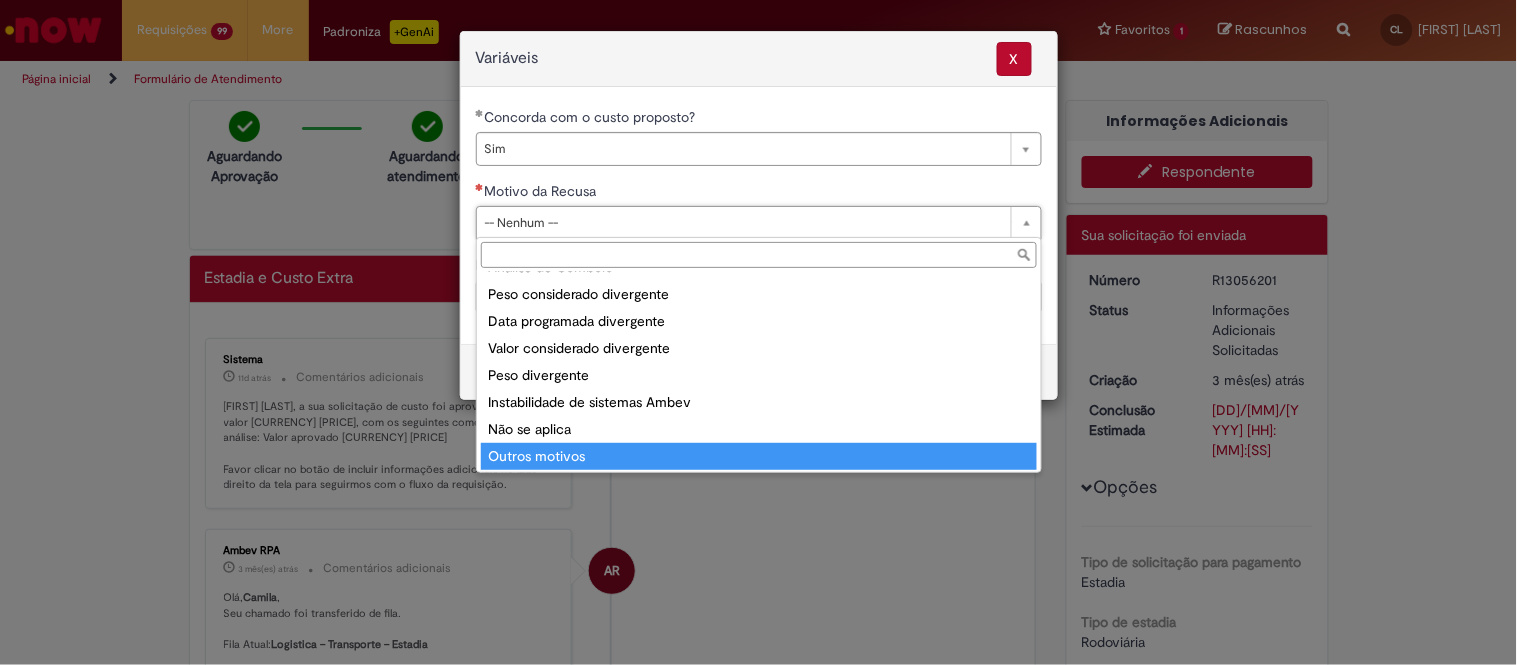 type on "**********" 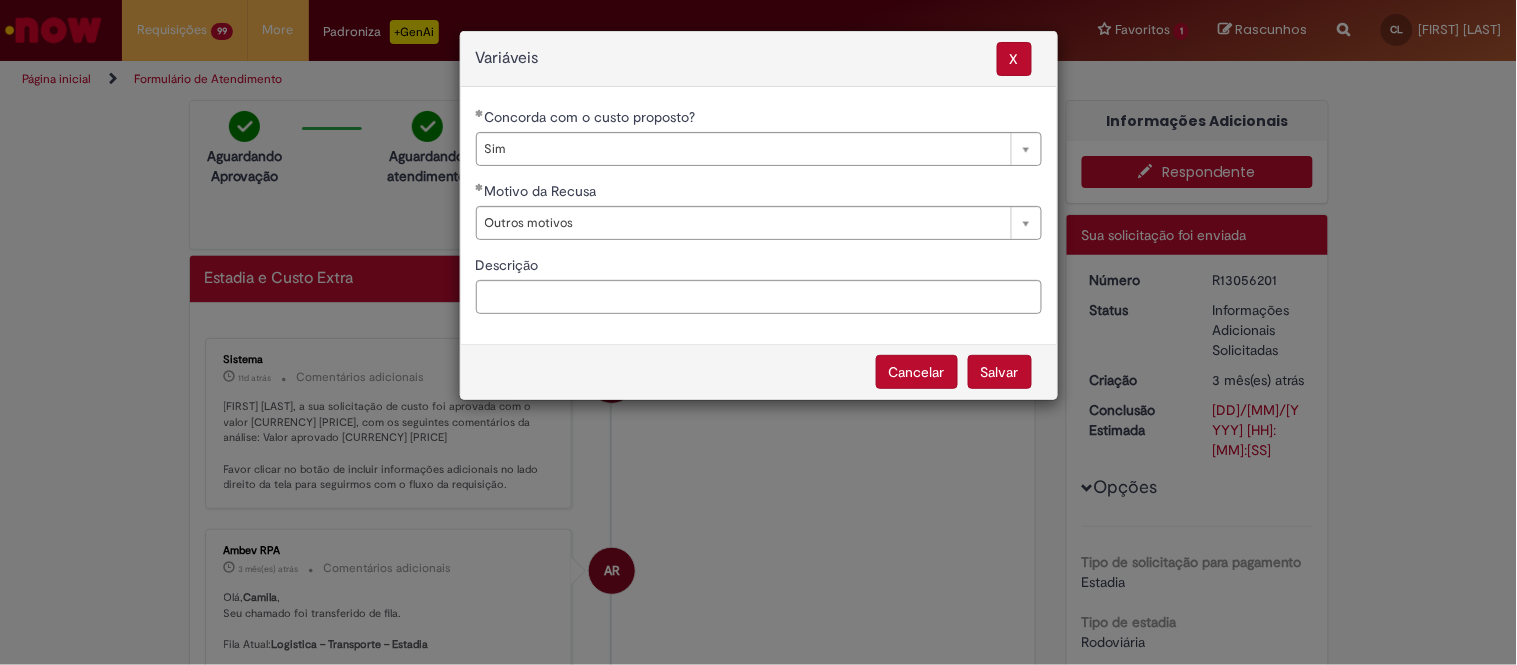 click on "Salvar" at bounding box center [1000, 372] 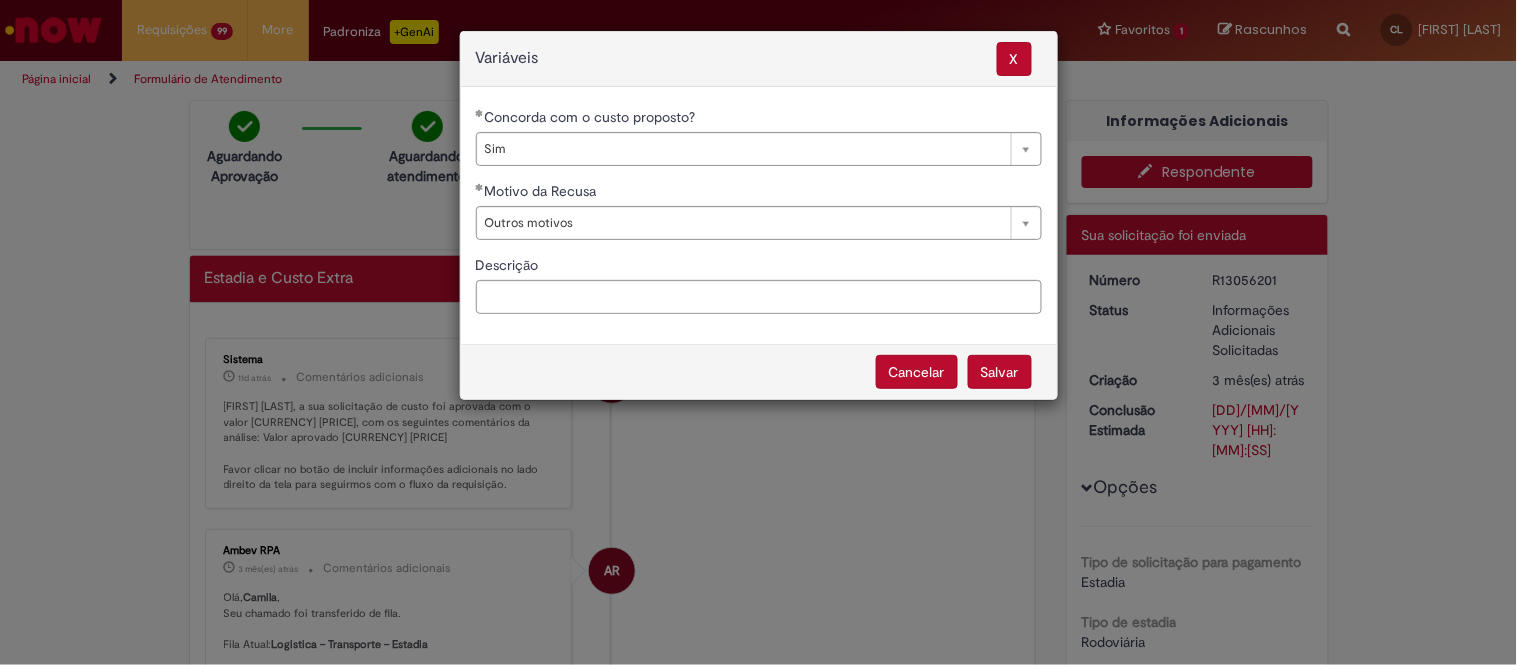select on "***" 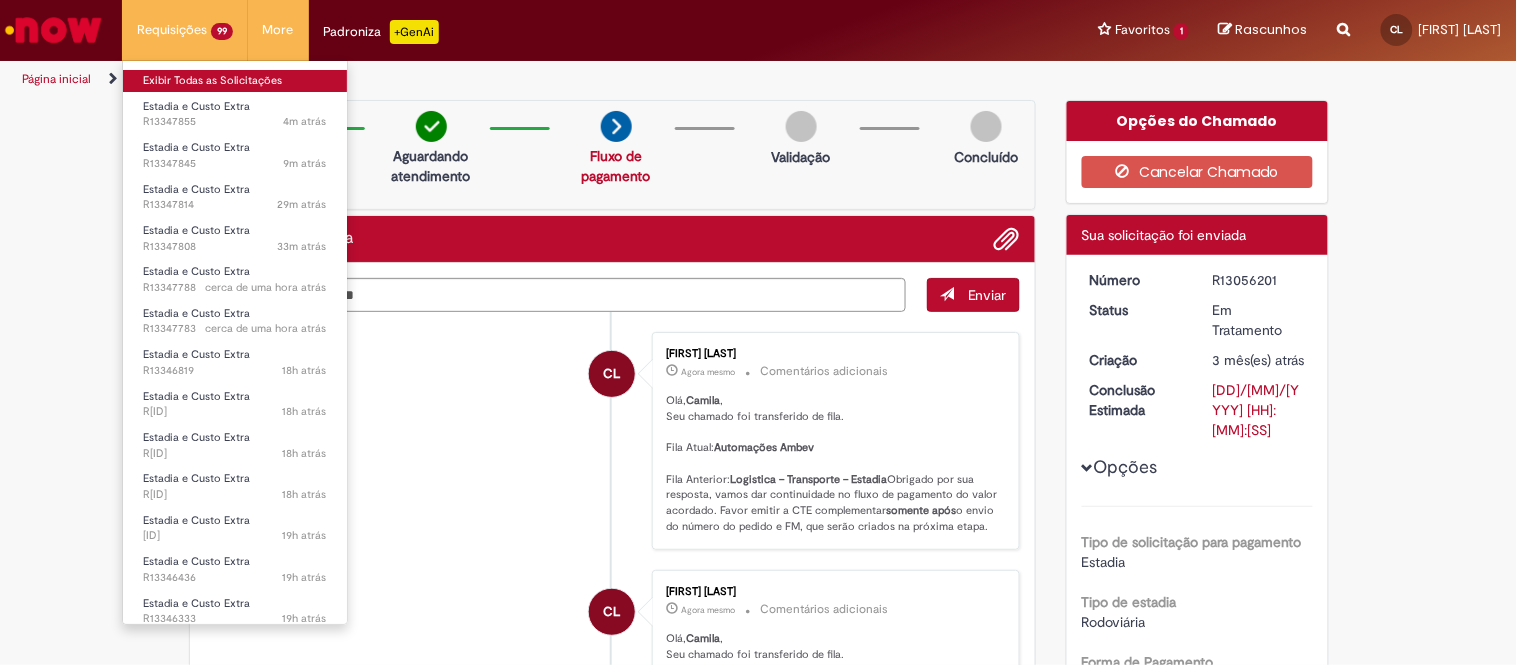 click on "Exibir Todas as Solicitações" at bounding box center (235, 81) 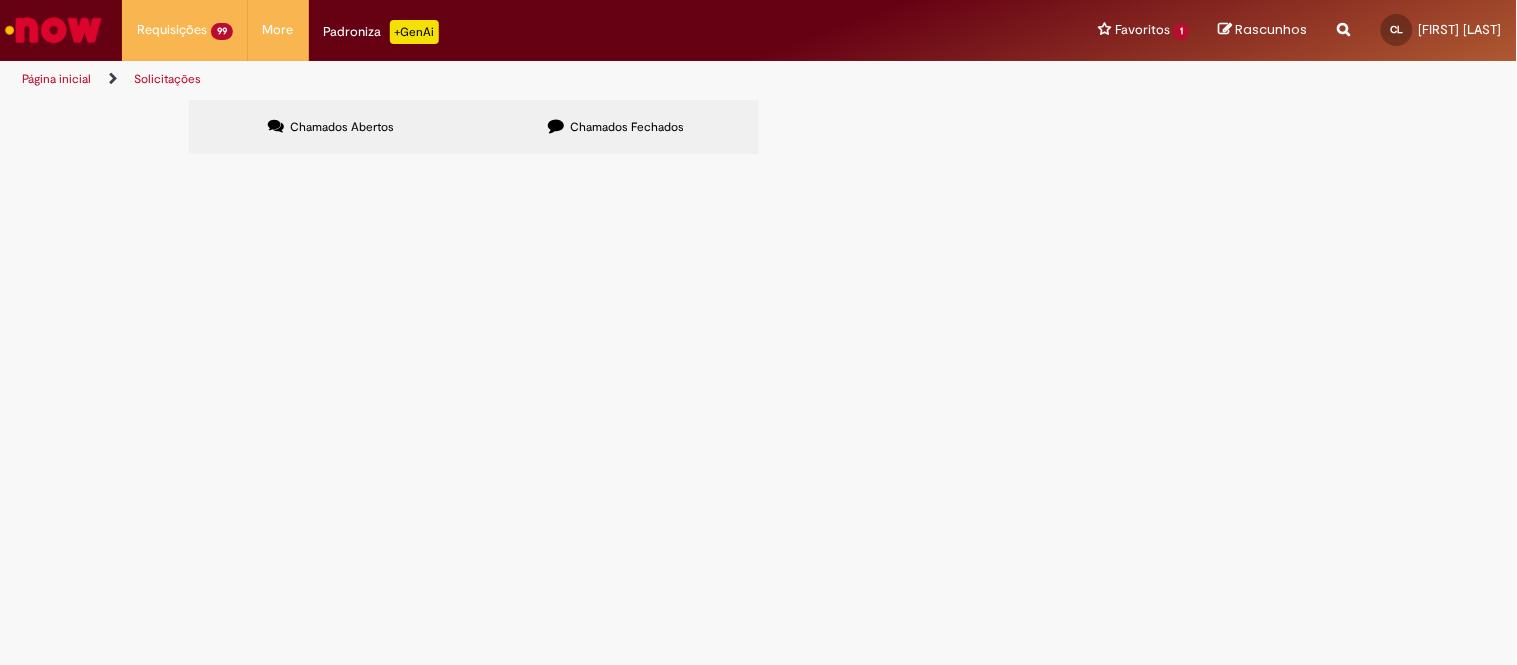click at bounding box center (0, 0) 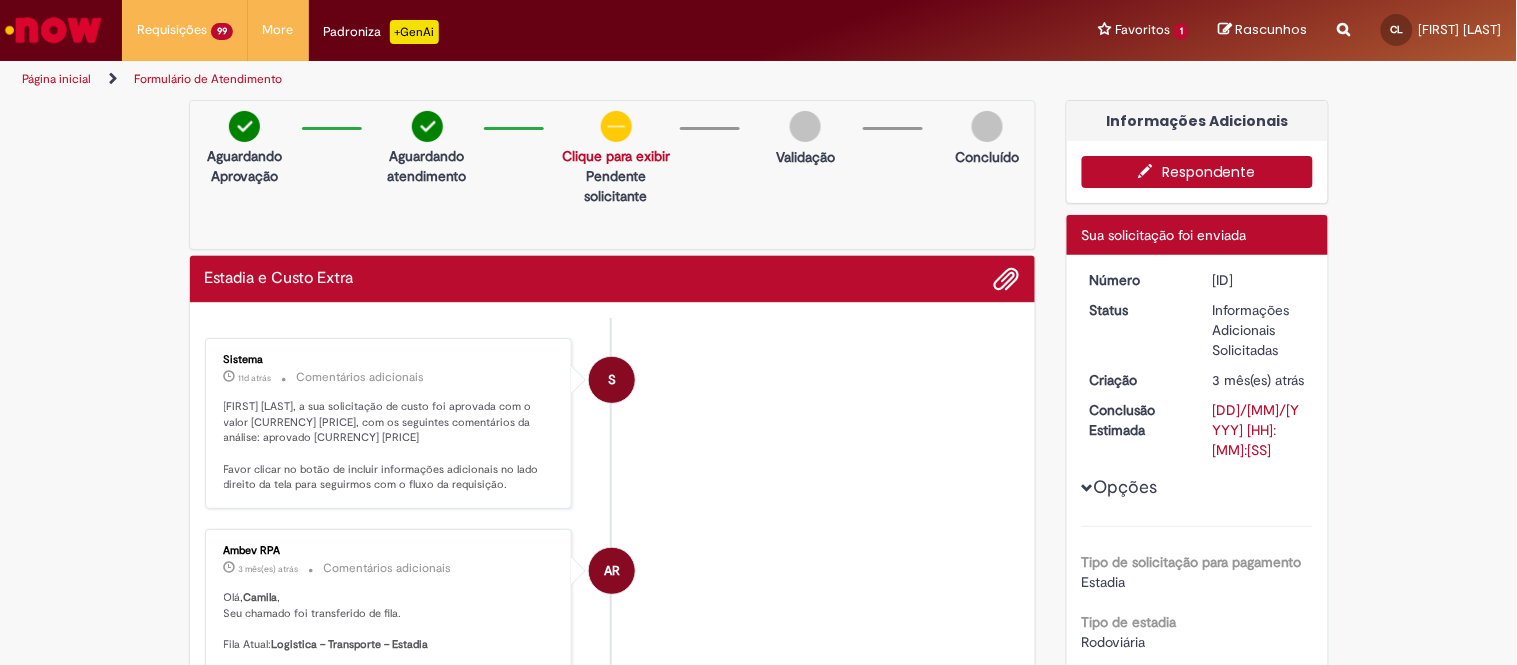 click on "Respondente" at bounding box center [1197, 172] 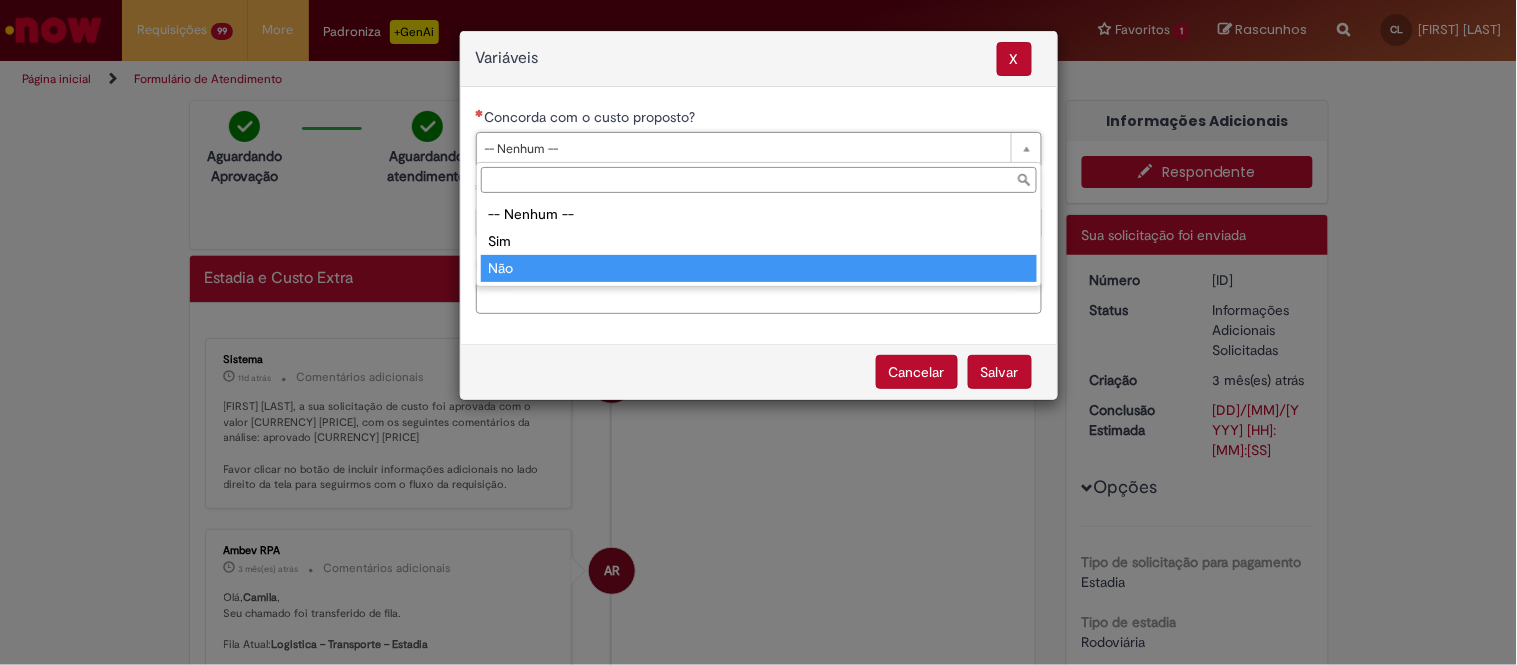 type on "***" 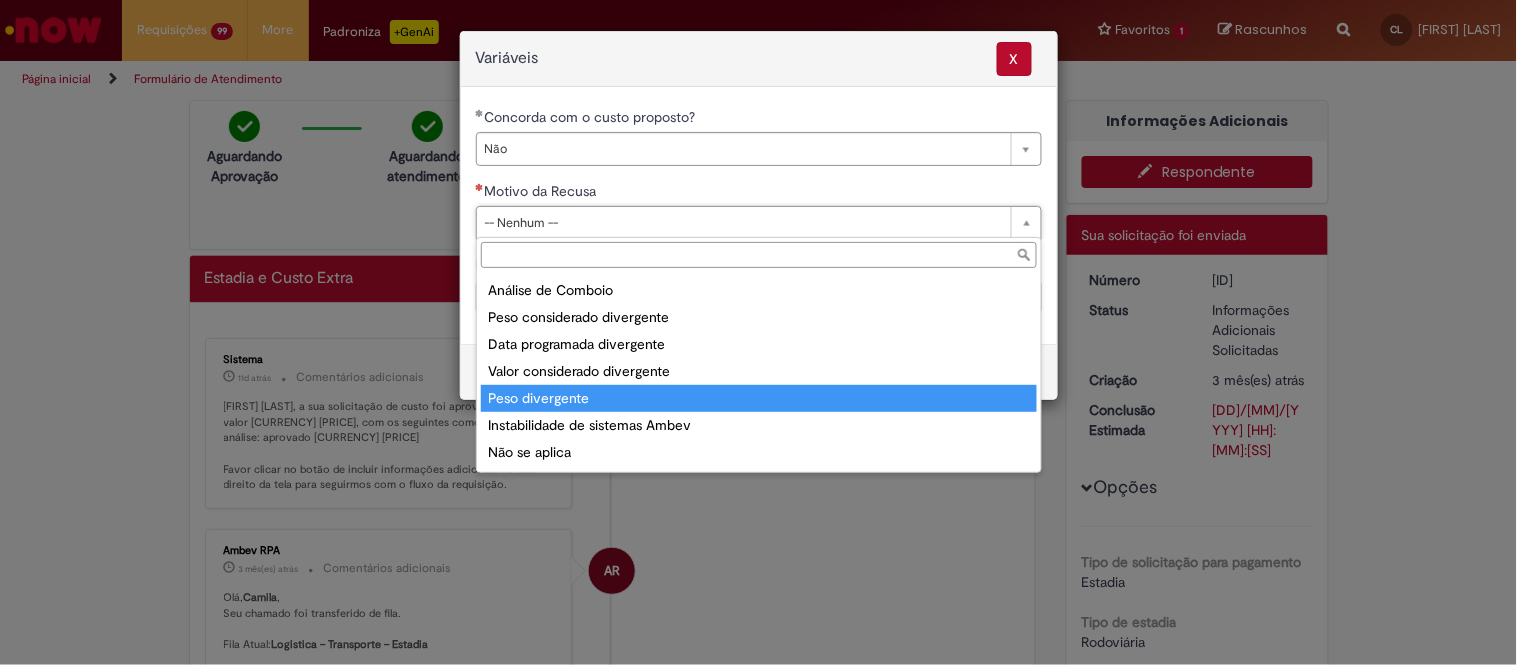 scroll, scrollTop: 76, scrollLeft: 0, axis: vertical 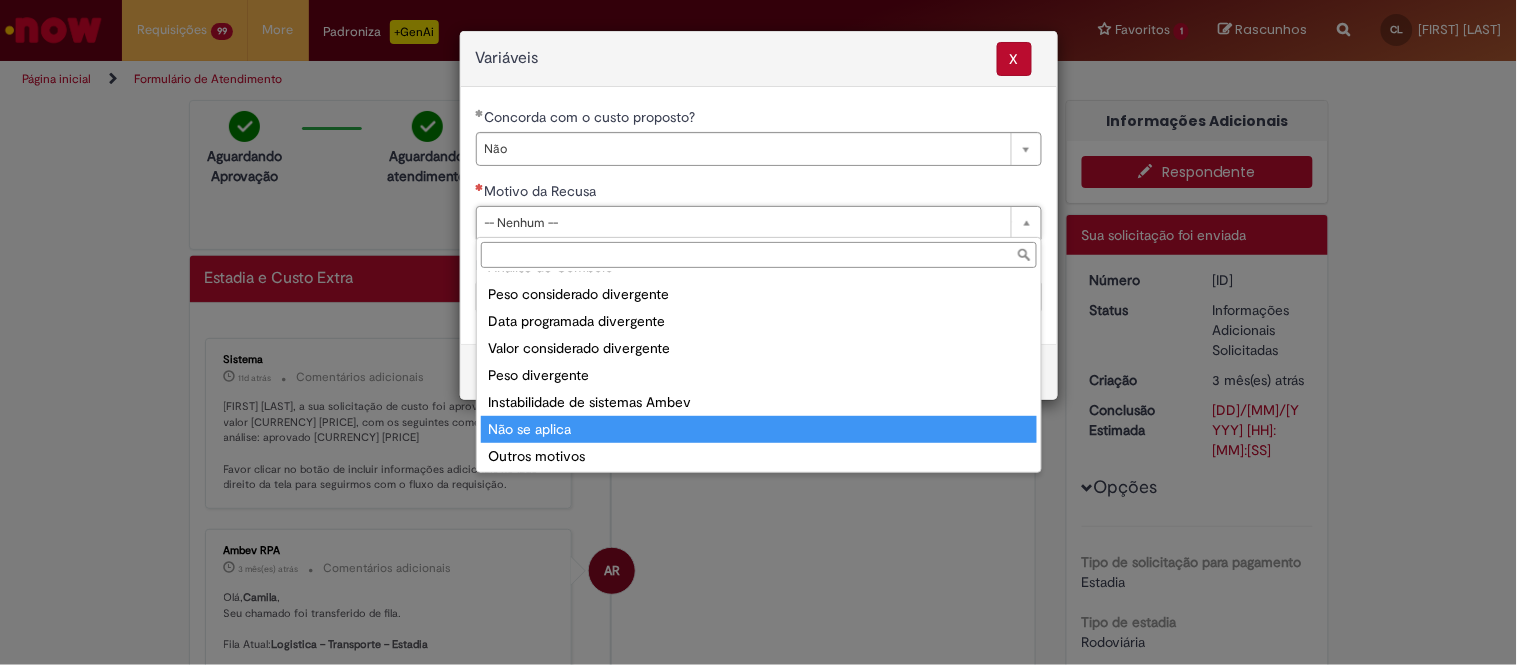 type on "**********" 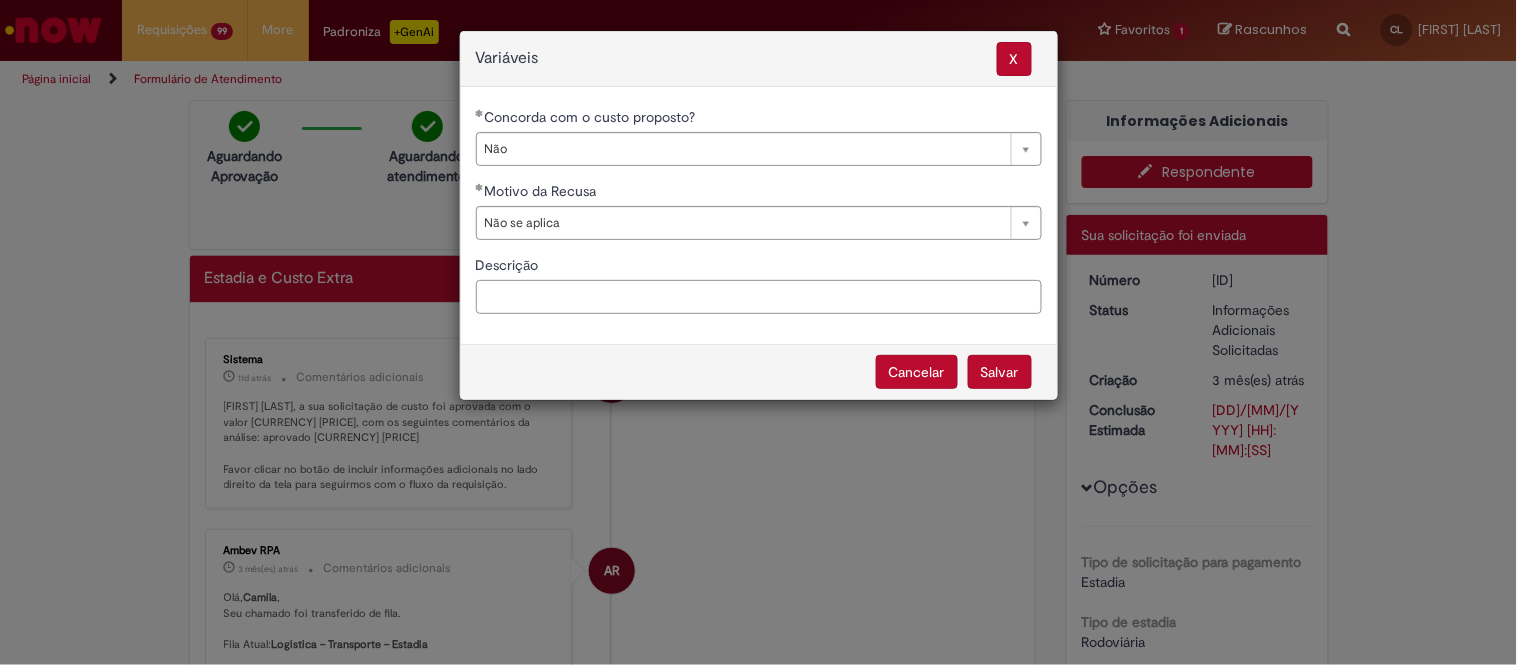 click on "Descrição" at bounding box center [759, 297] 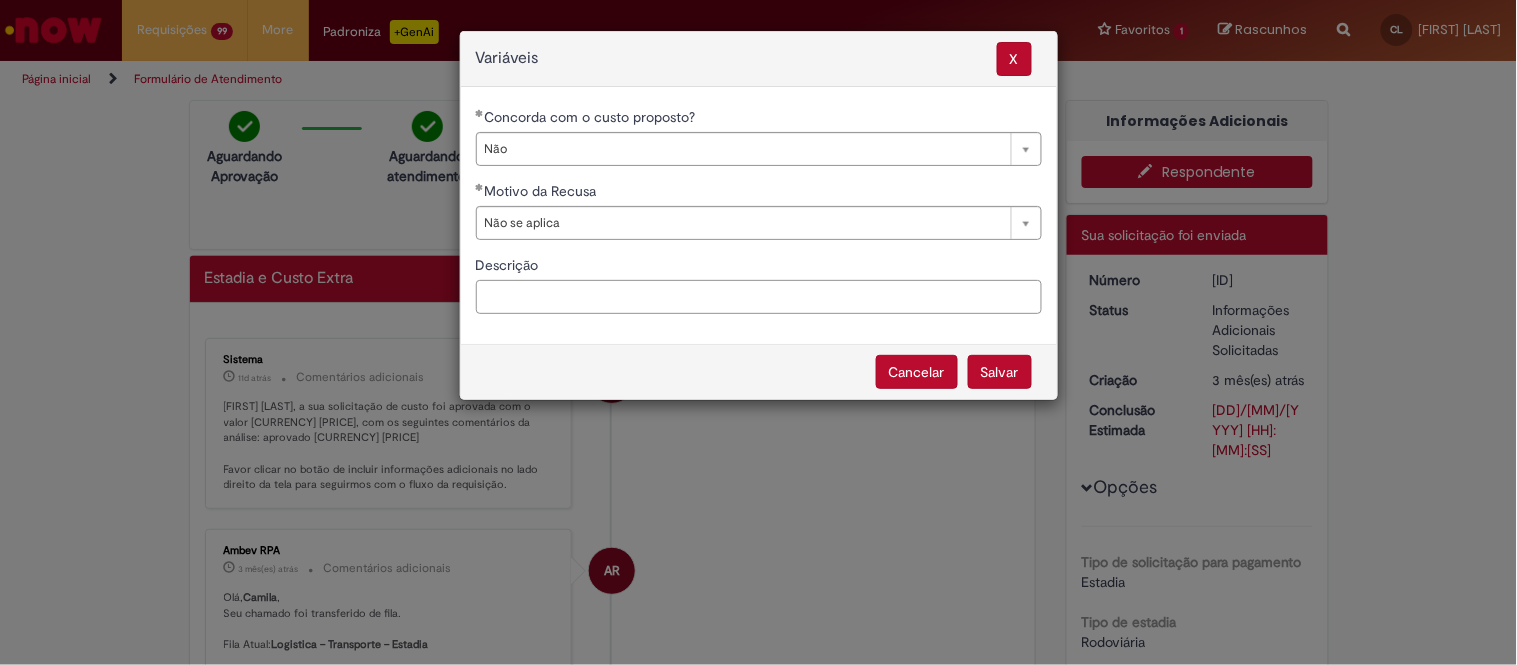 paste on "**********" 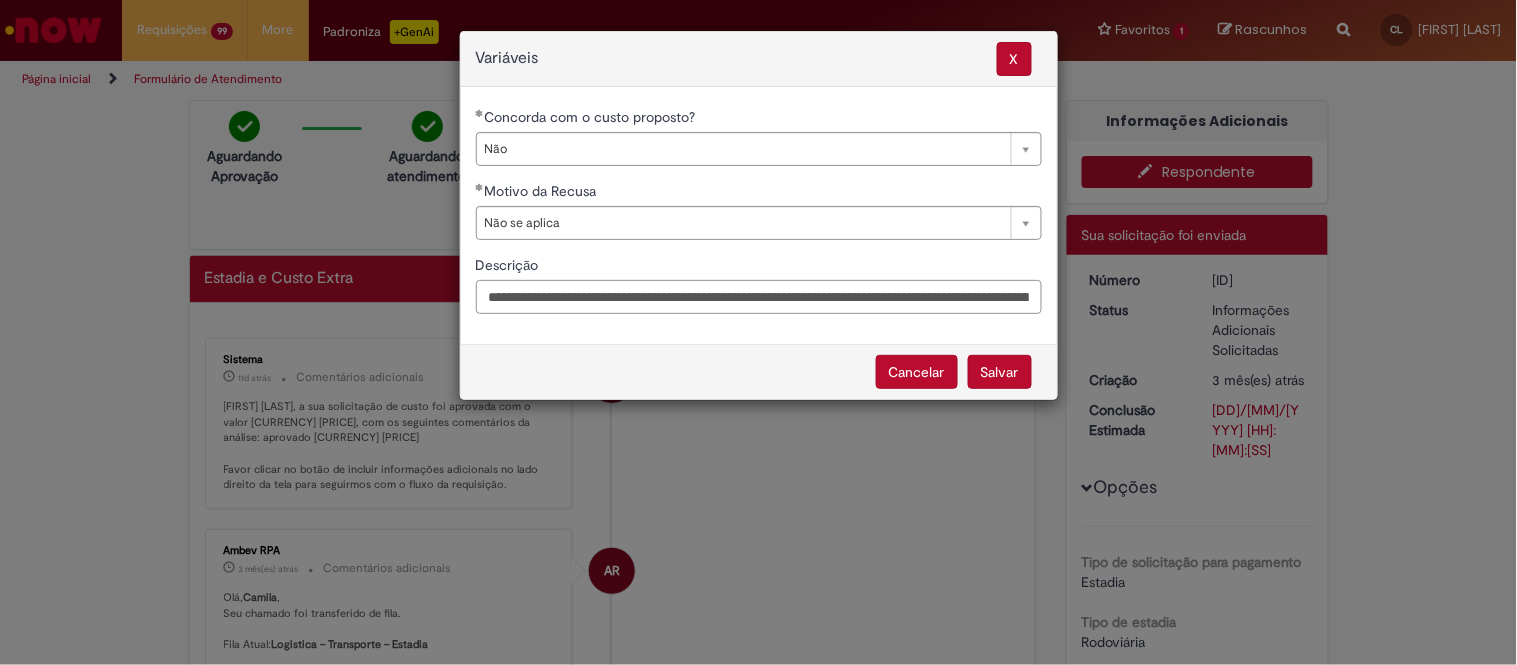 scroll, scrollTop: 0, scrollLeft: 1104, axis: horizontal 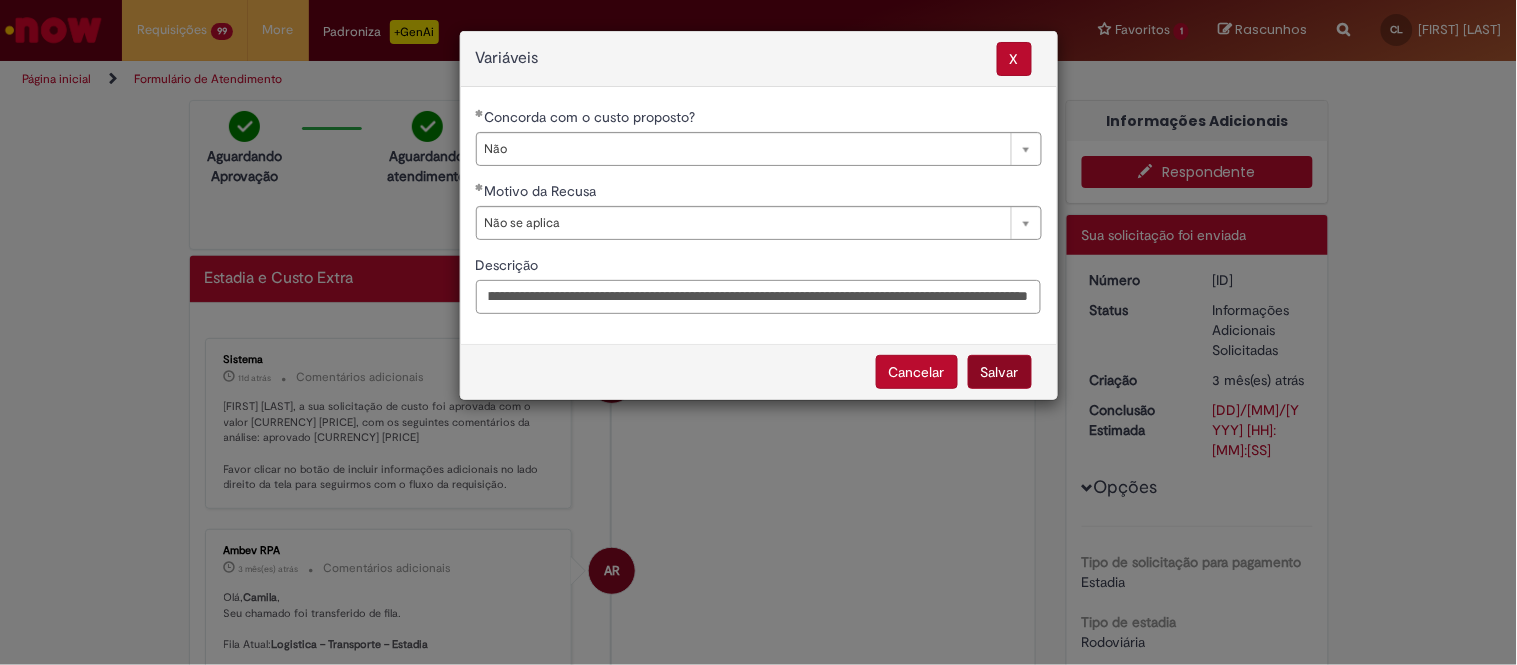 type on "**********" 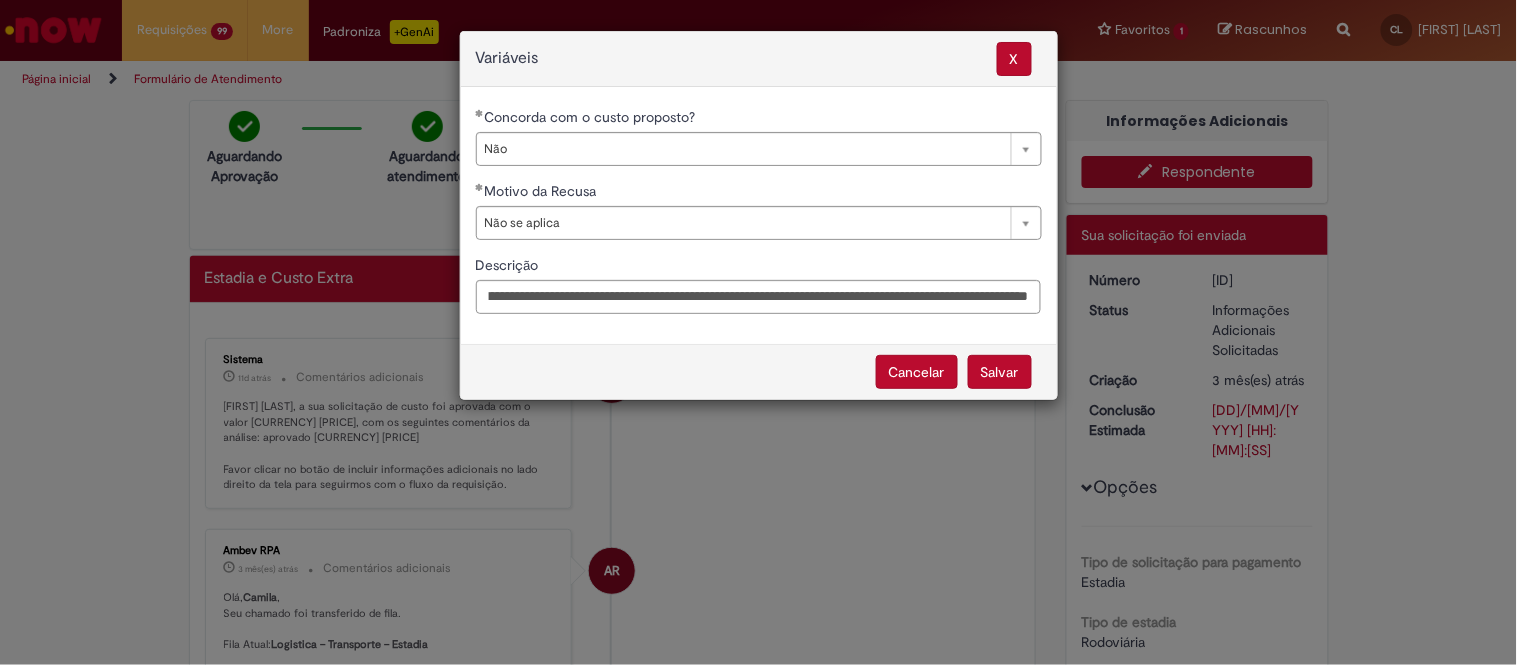 click on "Salvar" at bounding box center [1000, 372] 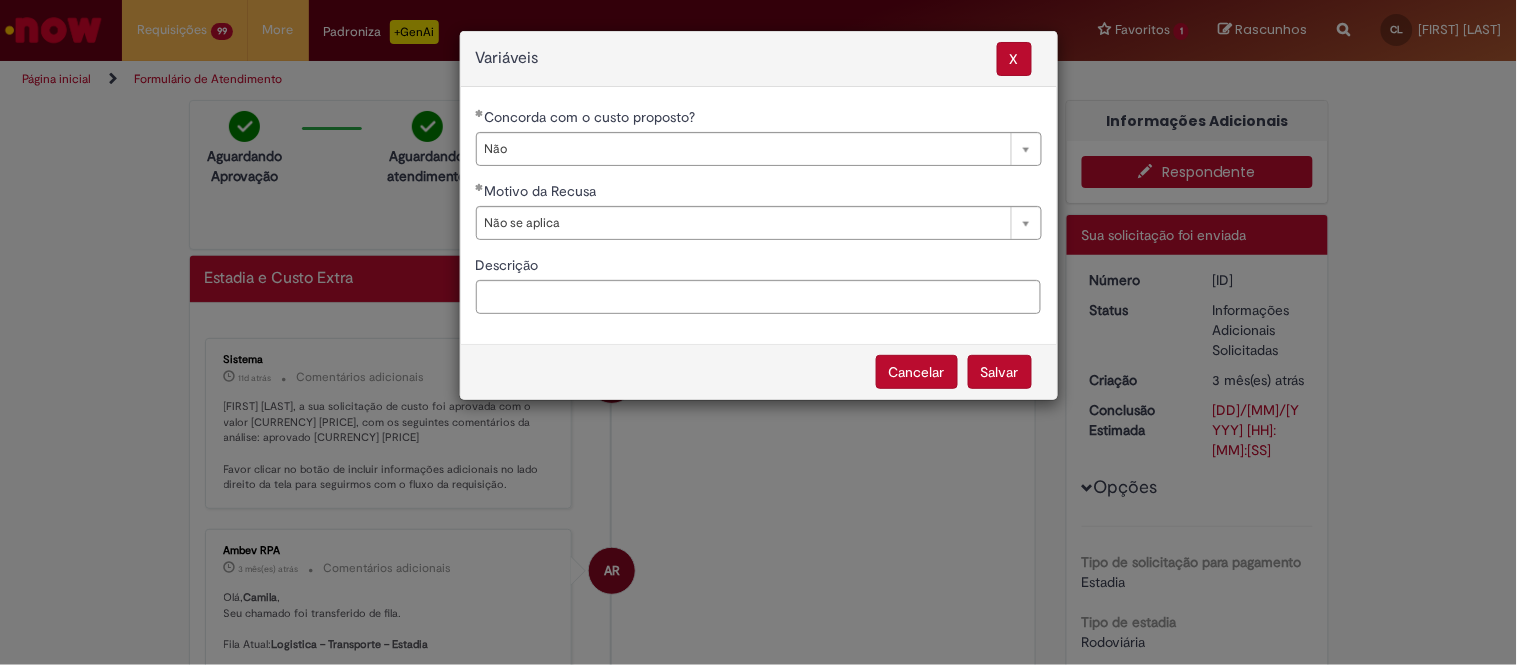 select on "**" 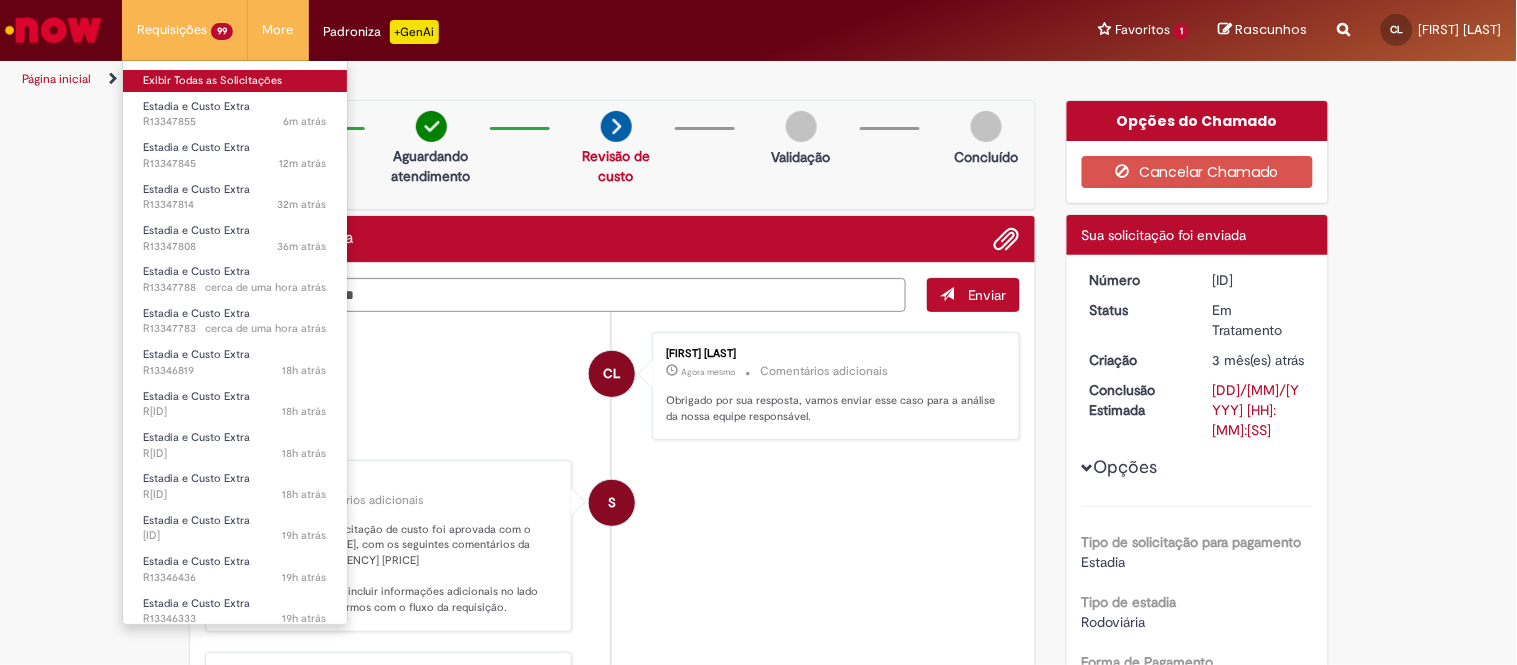 click on "Exibir Todas as Solicitações" at bounding box center (235, 81) 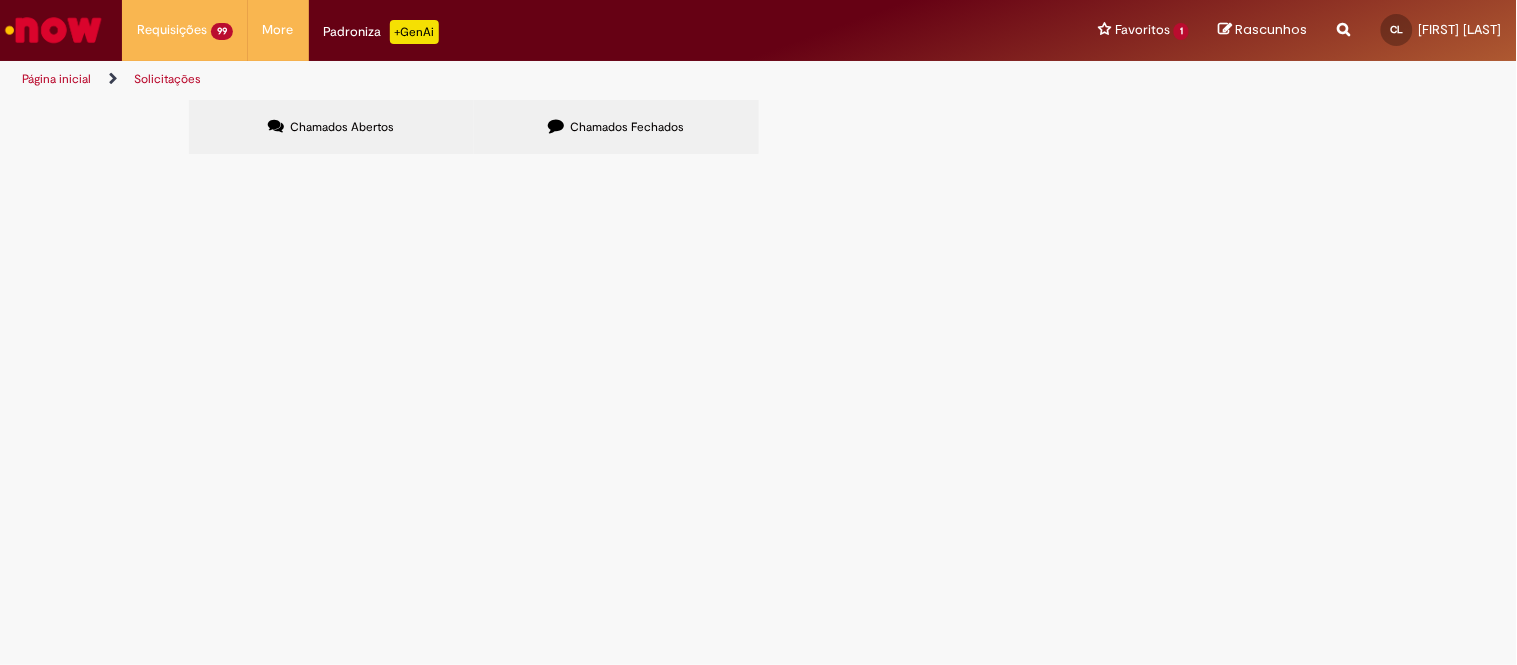 click at bounding box center [0, 0] 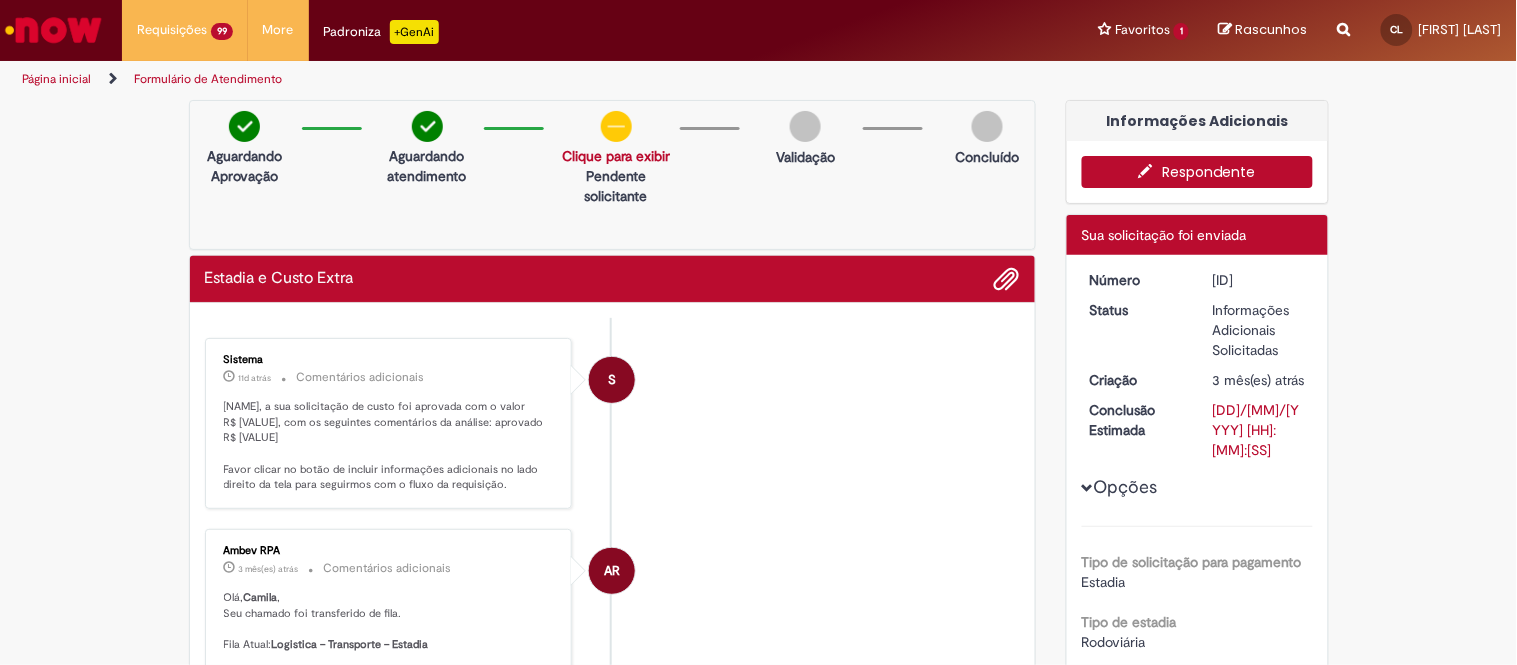 click on "Respondente" at bounding box center [1197, 172] 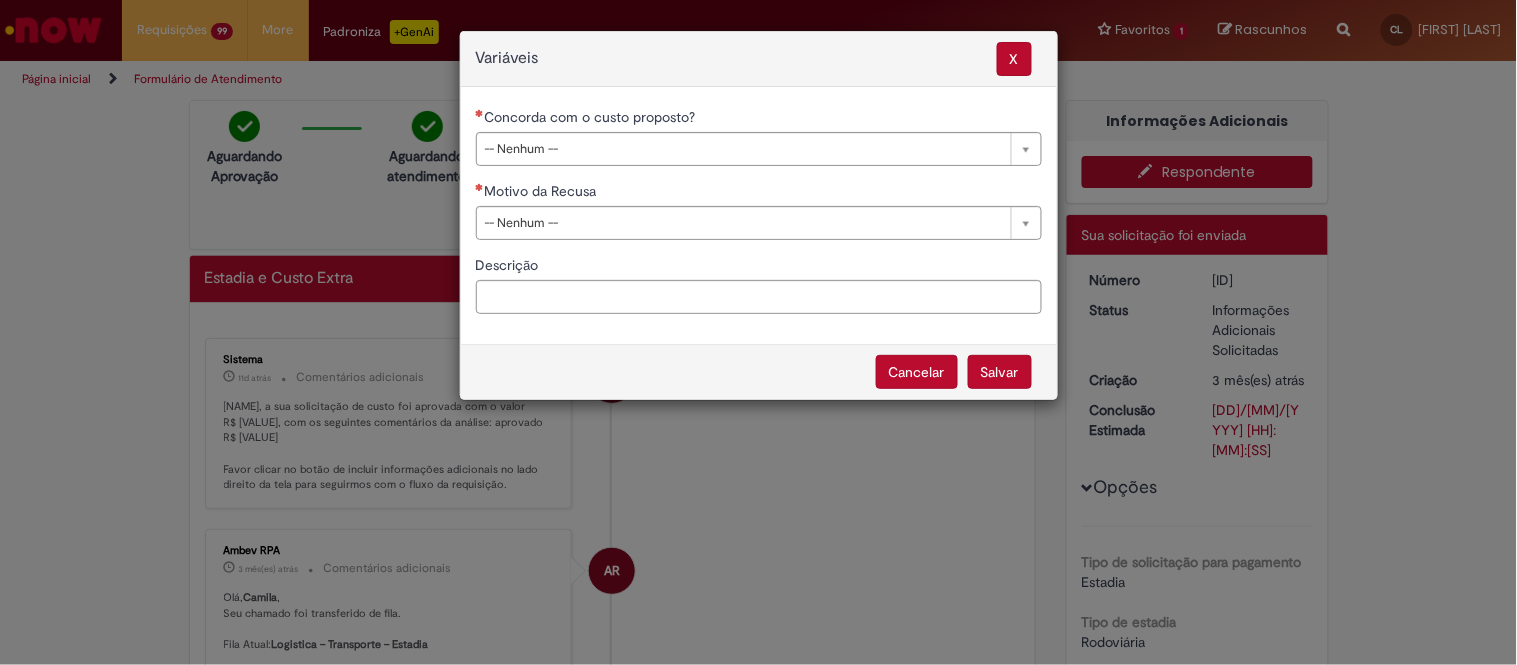 drag, startPoint x: 653, startPoint y: 135, endPoint x: 637, endPoint y: 150, distance: 21.931713 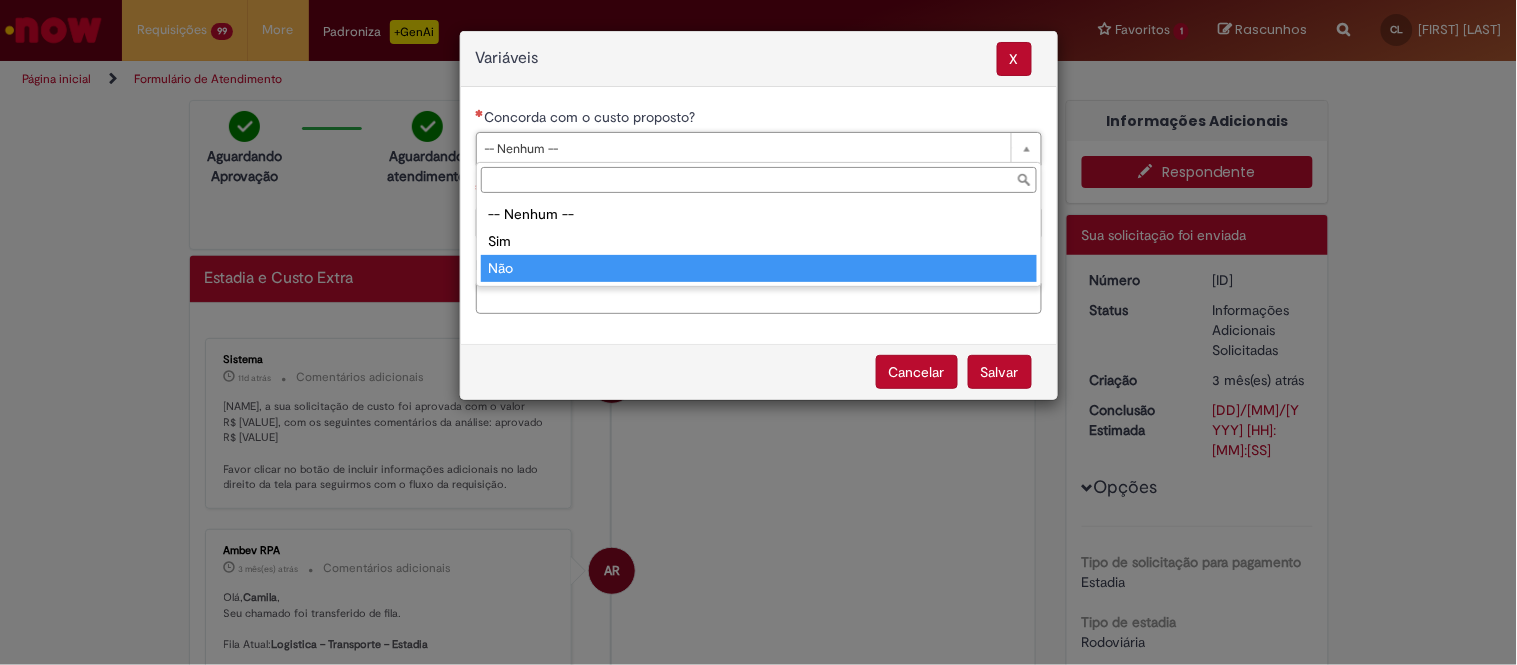 type on "***" 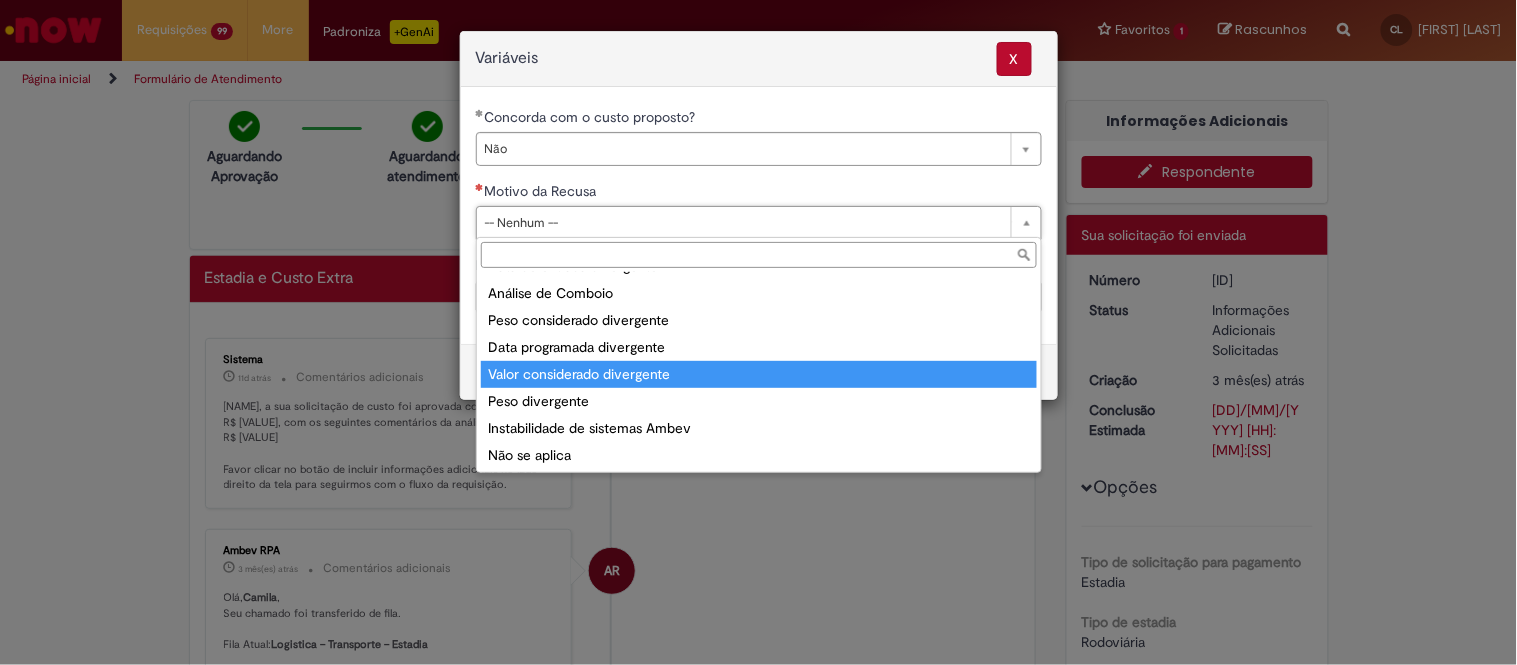 scroll, scrollTop: 76, scrollLeft: 0, axis: vertical 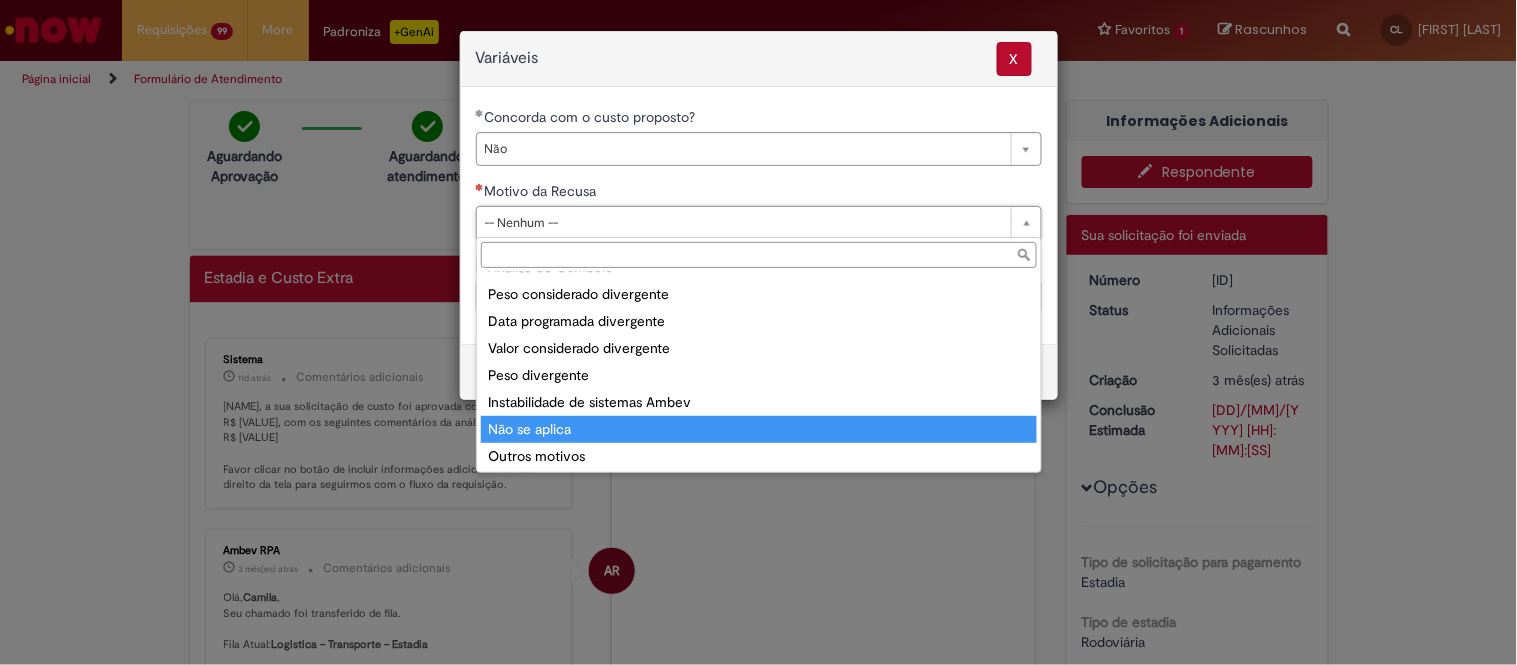 type on "**********" 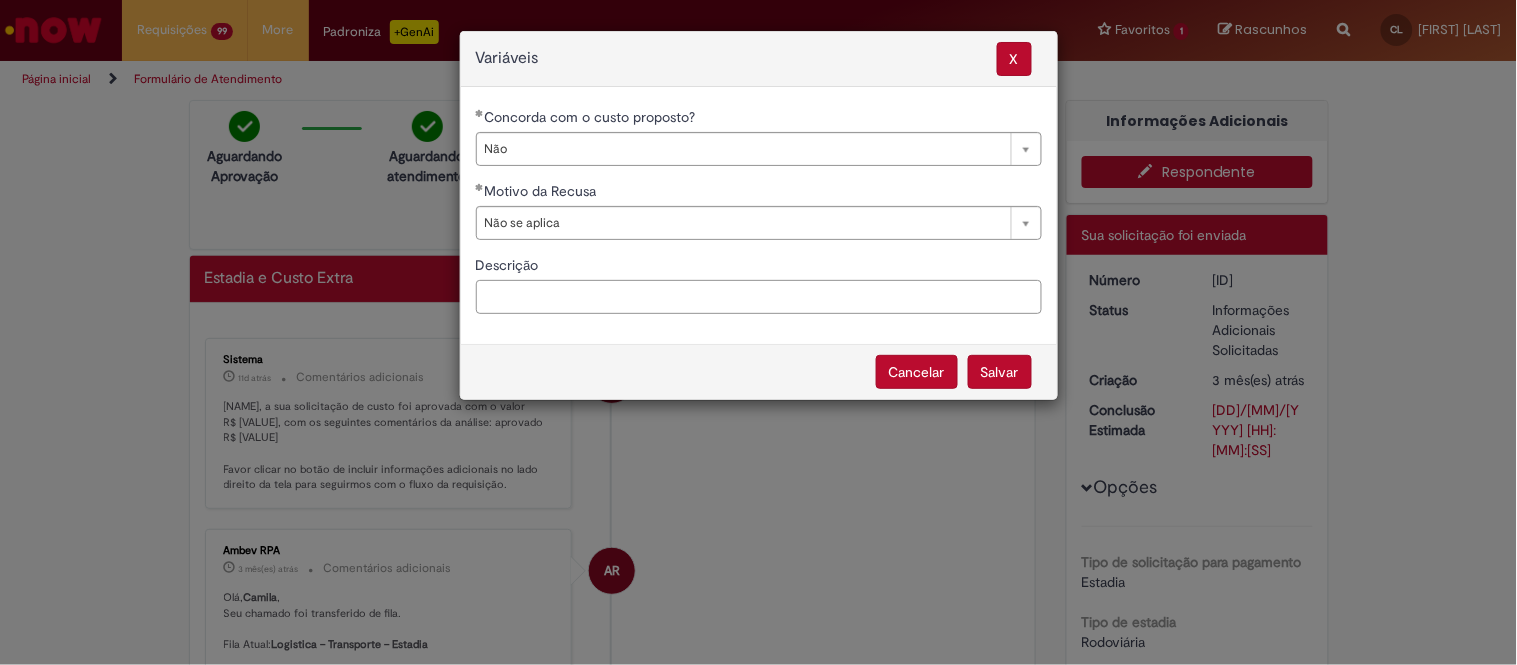 click on "Descrição" at bounding box center [759, 297] 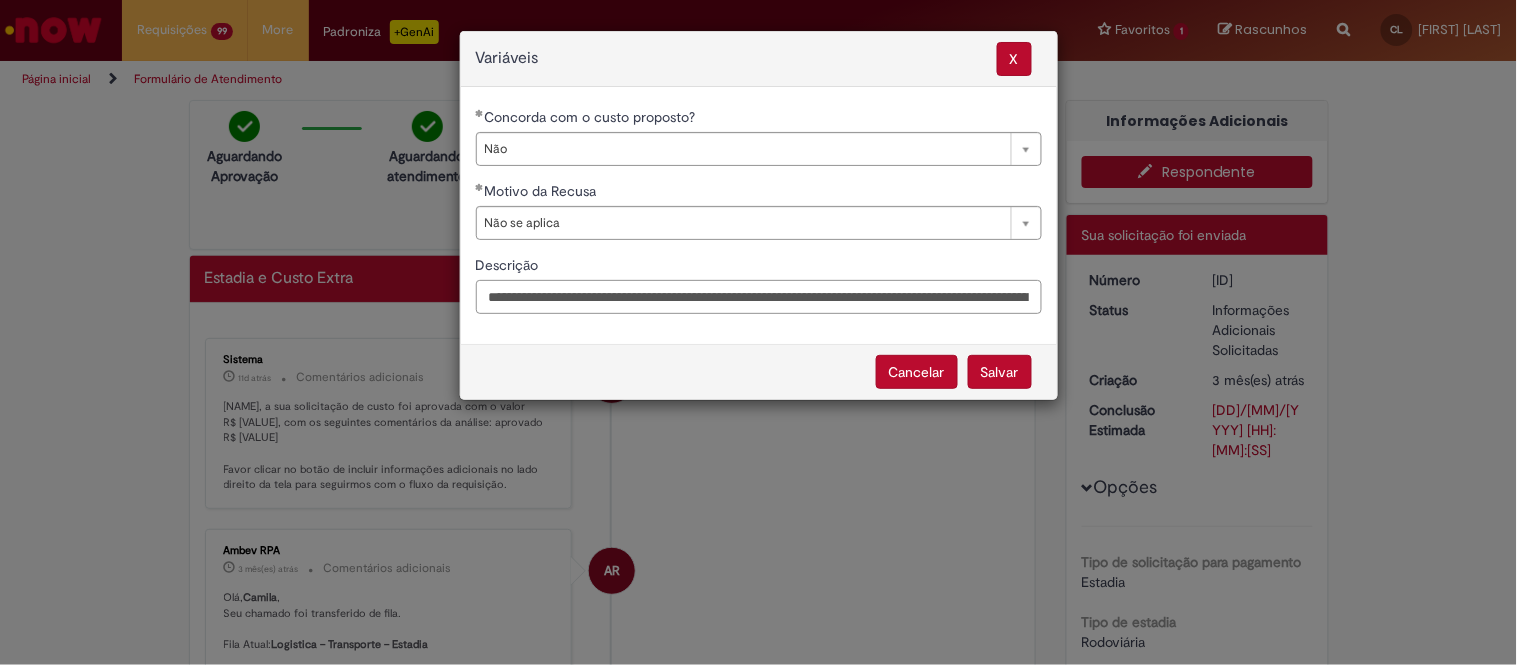 scroll, scrollTop: 0, scrollLeft: 1104, axis: horizontal 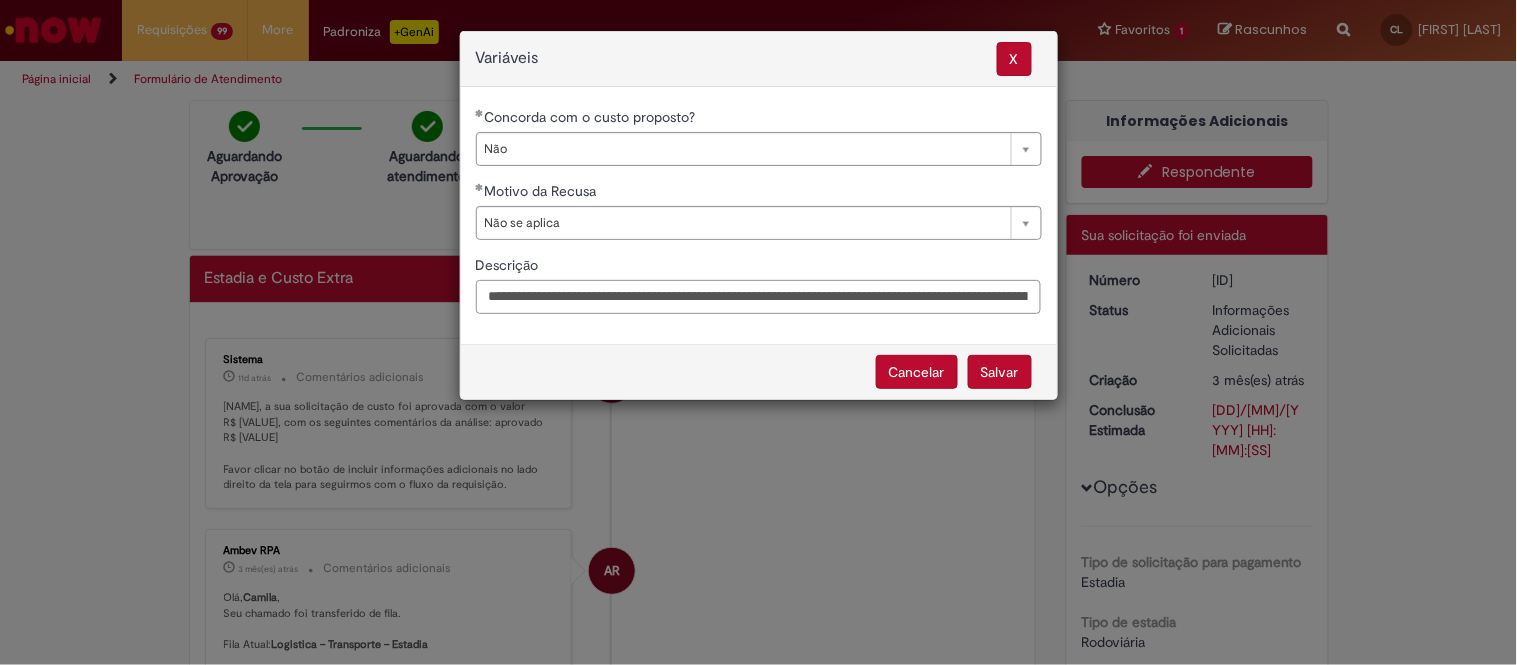 click on "**********" at bounding box center [759, 297] 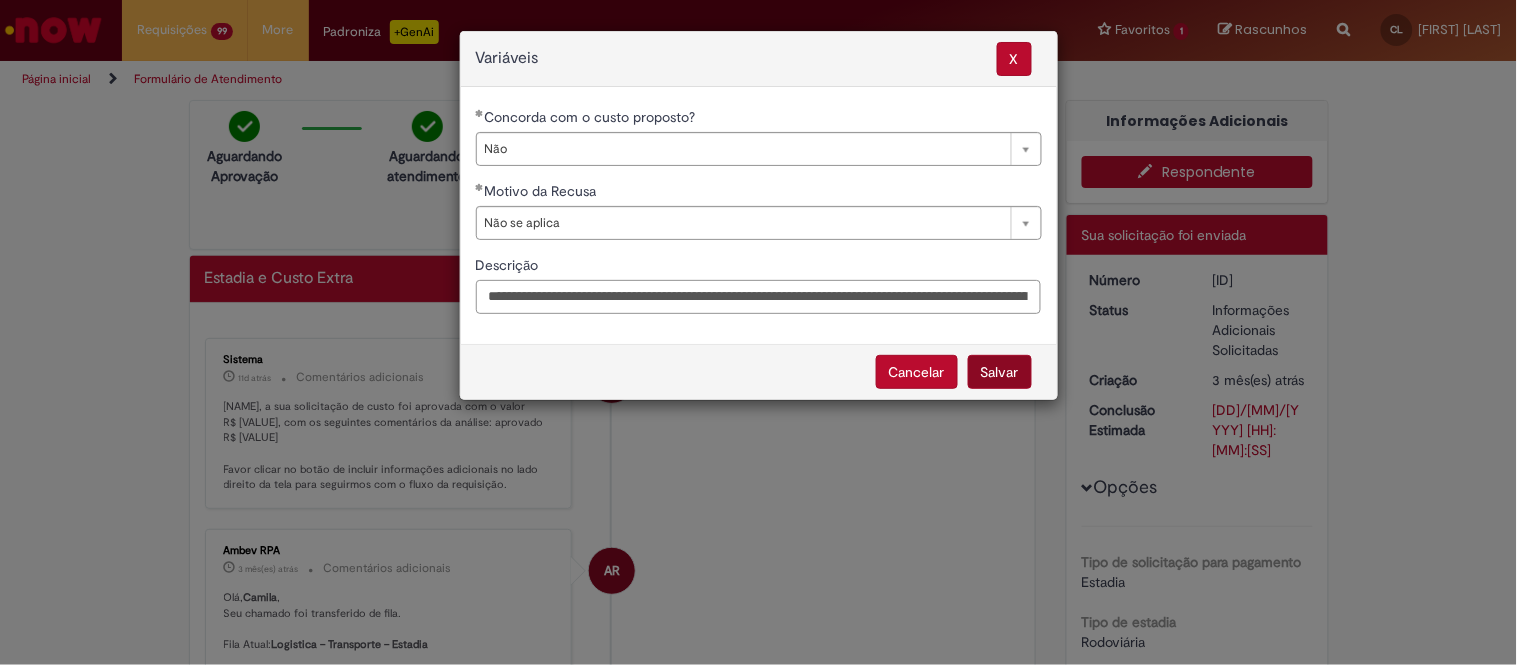 type on "**********" 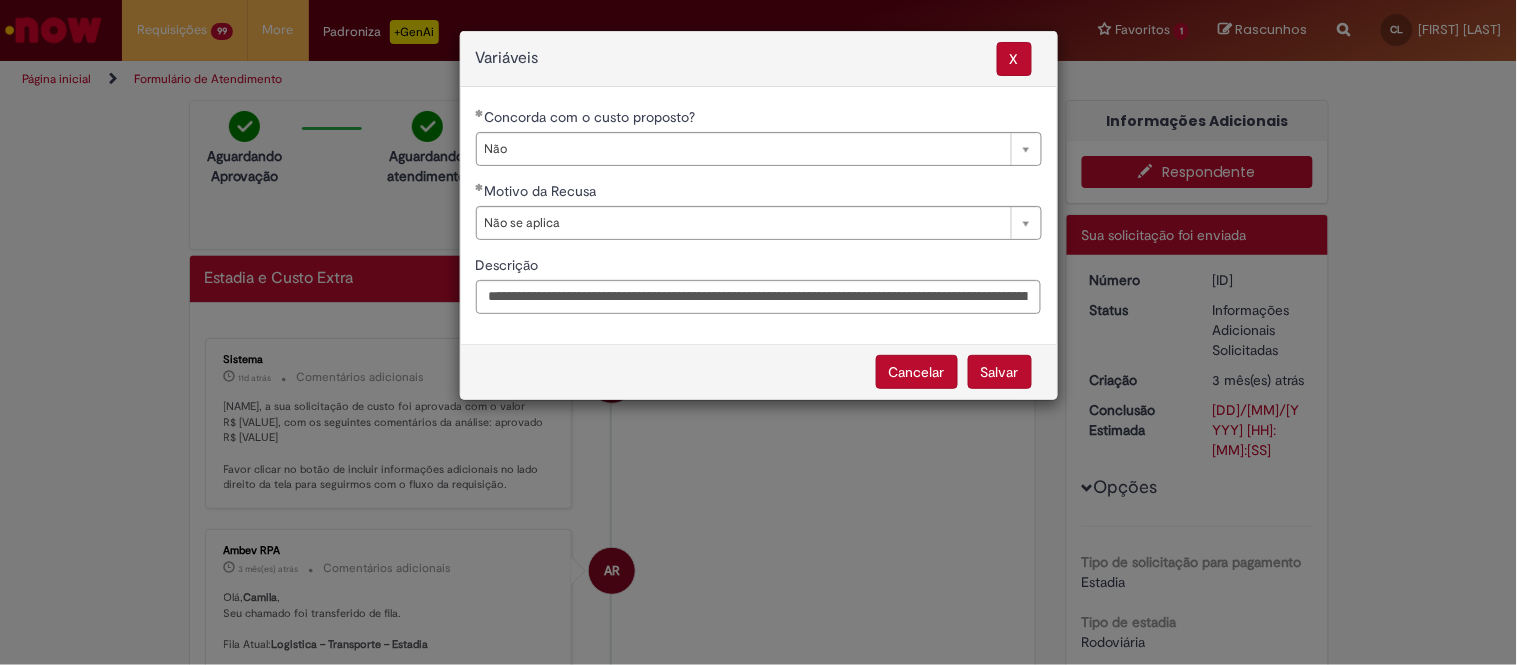 click on "Salvar" at bounding box center (1000, 372) 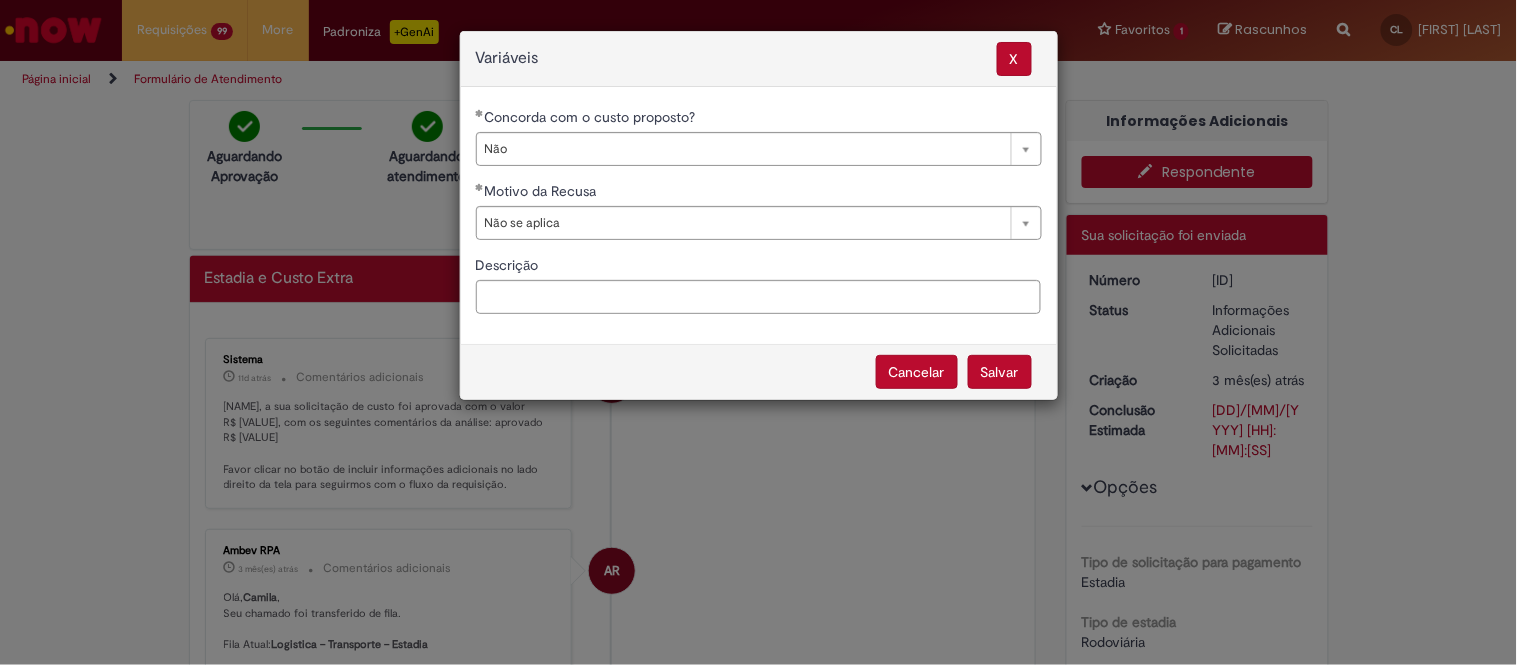 select on "**" 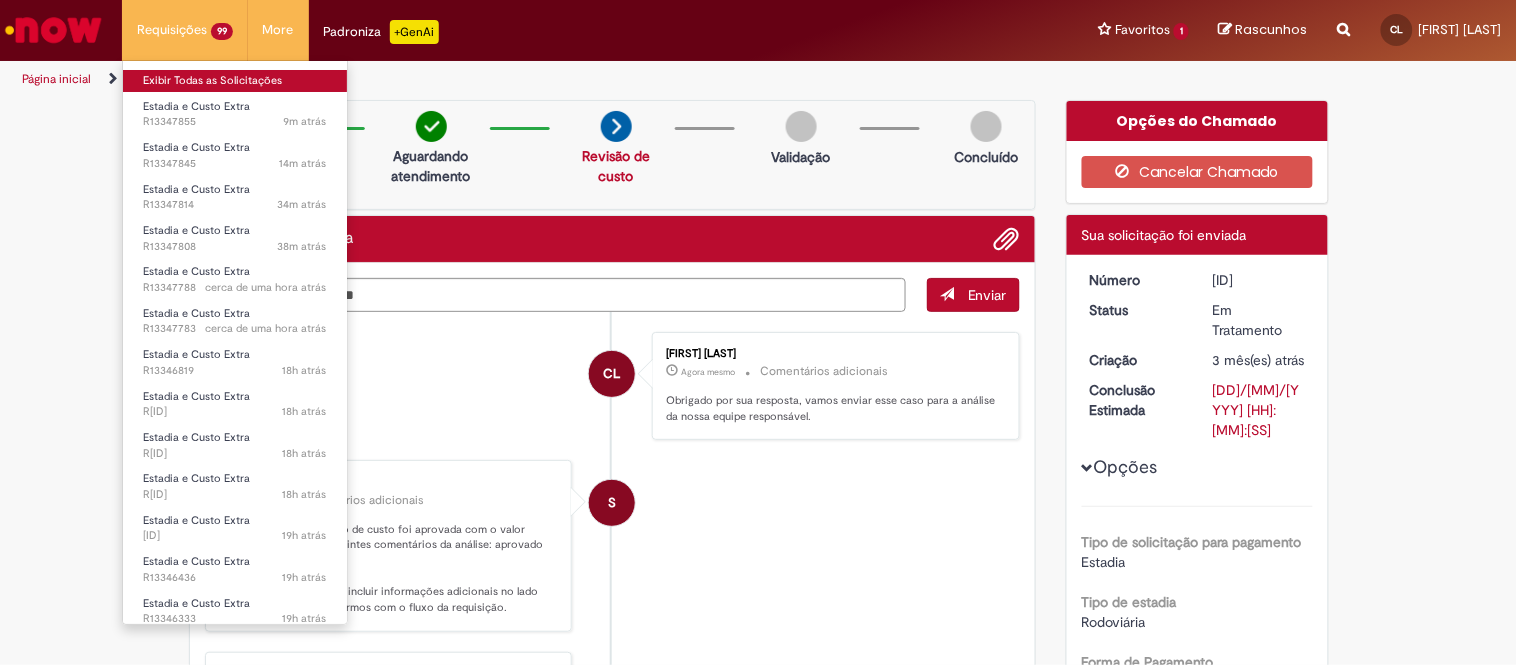 click on "Exibir Todas as Solicitações" at bounding box center [235, 81] 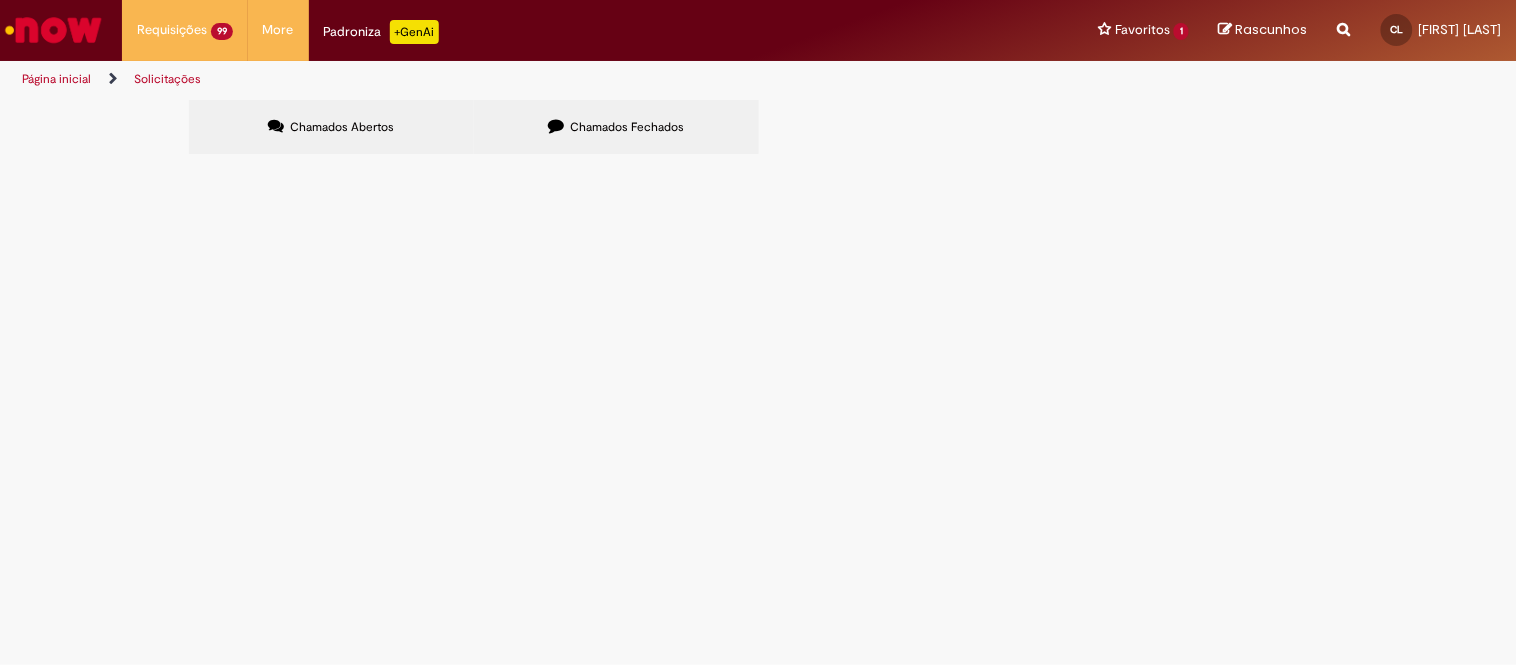 click at bounding box center (0, 0) 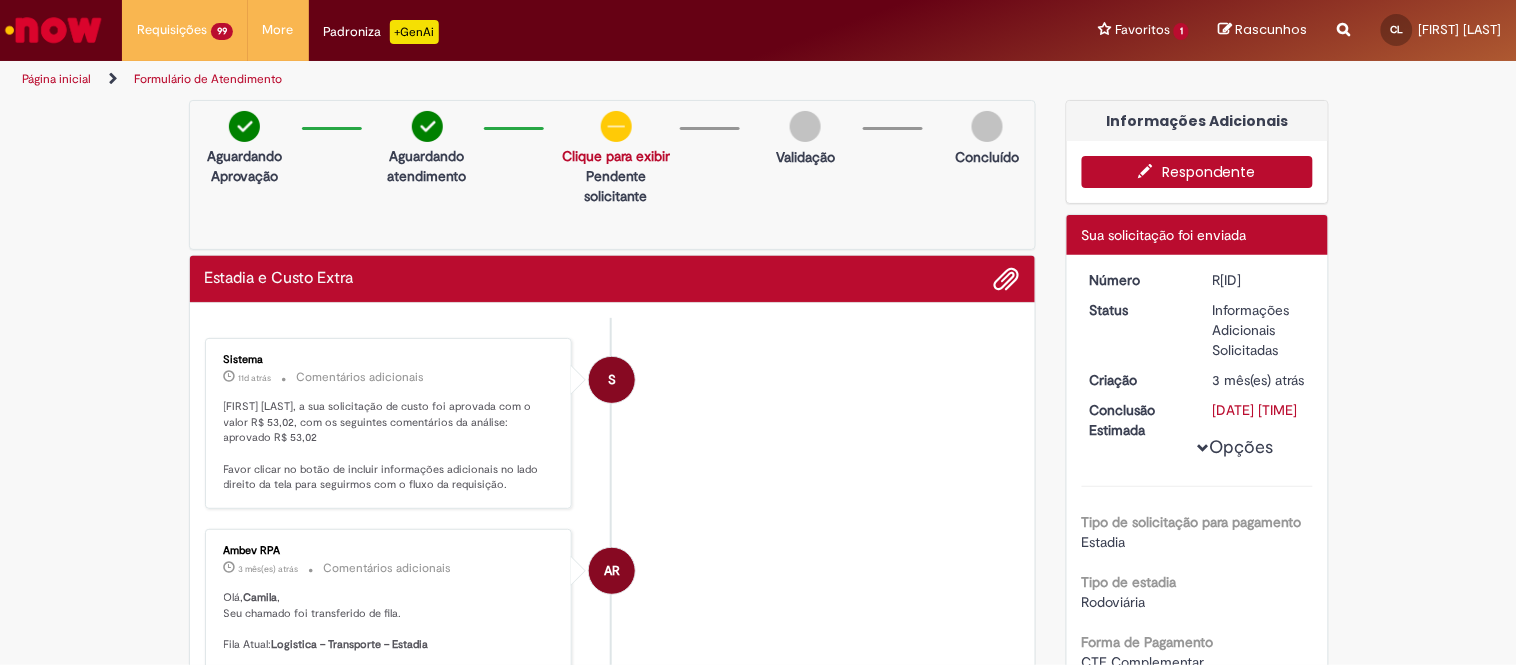 click on "Respondente" at bounding box center (1197, 172) 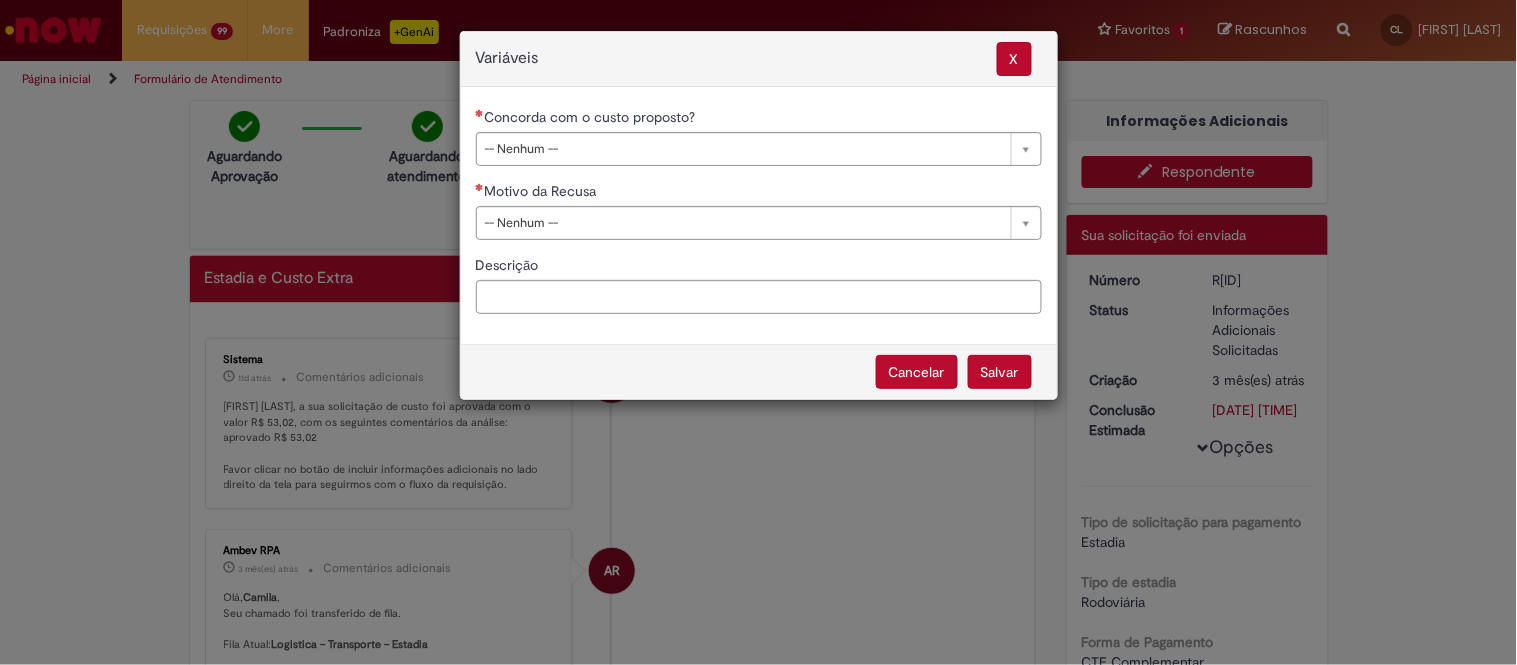 drag, startPoint x: 796, startPoint y: 144, endPoint x: 776, endPoint y: 168, distance: 31.241 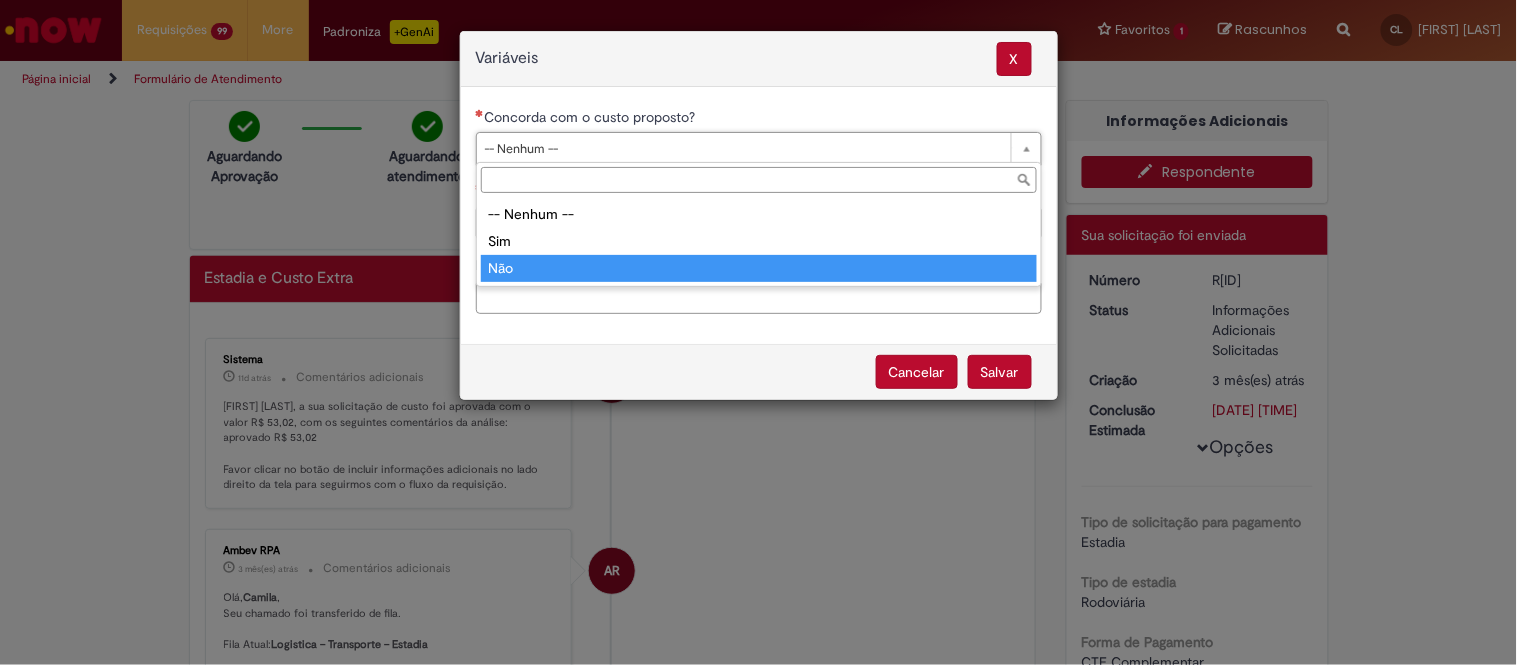 type on "***" 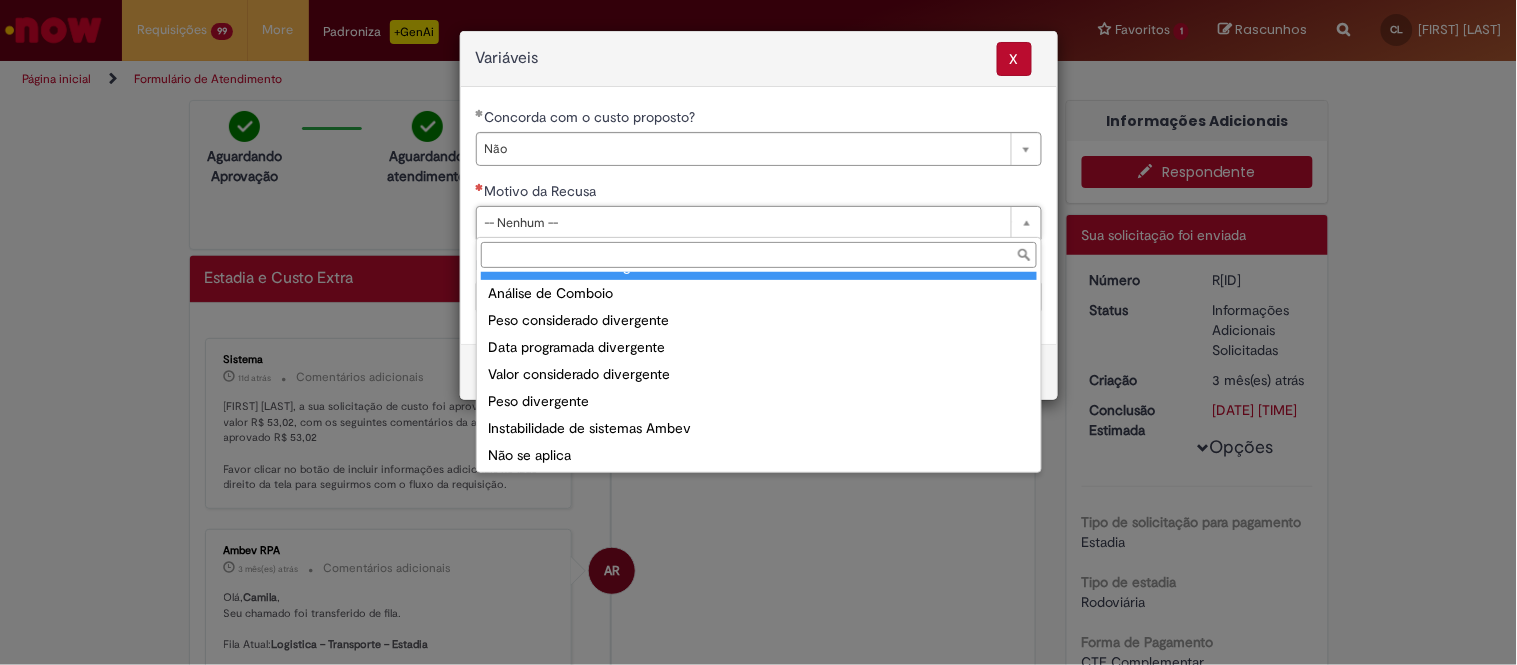 scroll, scrollTop: 76, scrollLeft: 0, axis: vertical 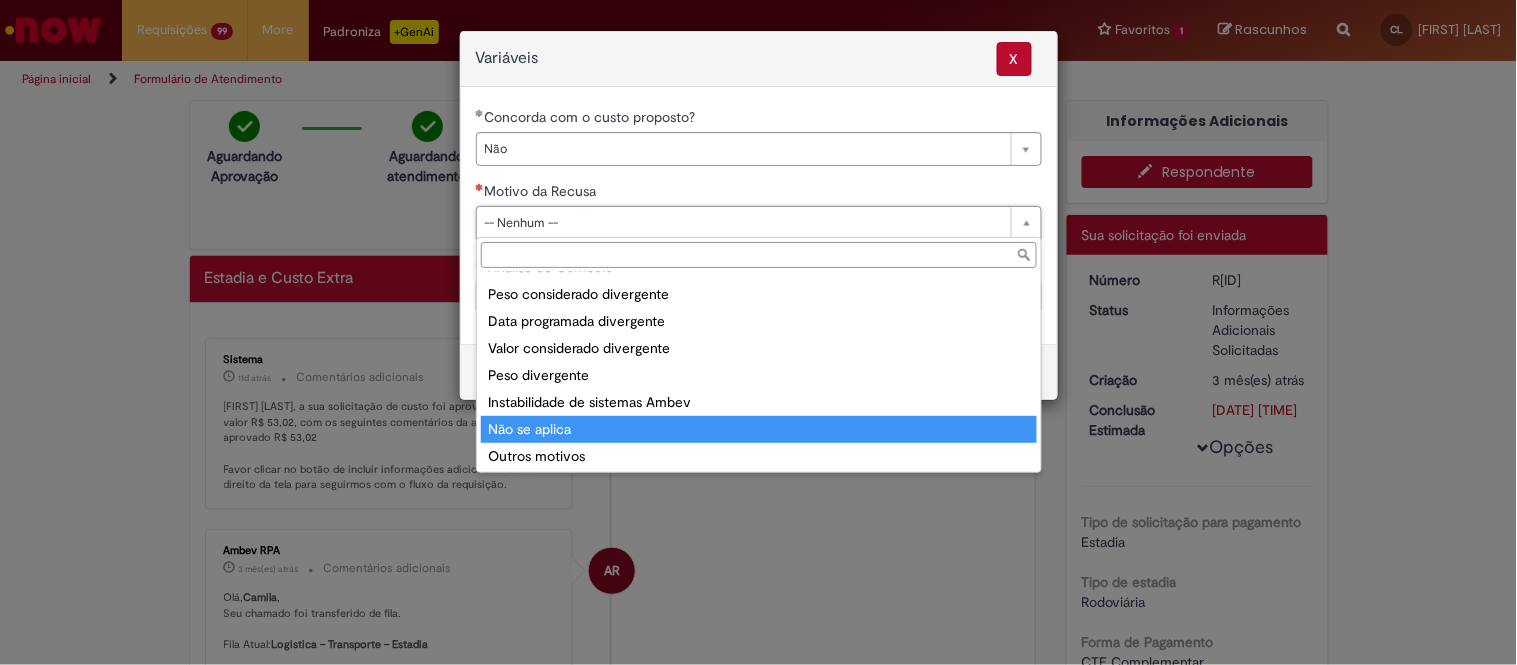 type on "**********" 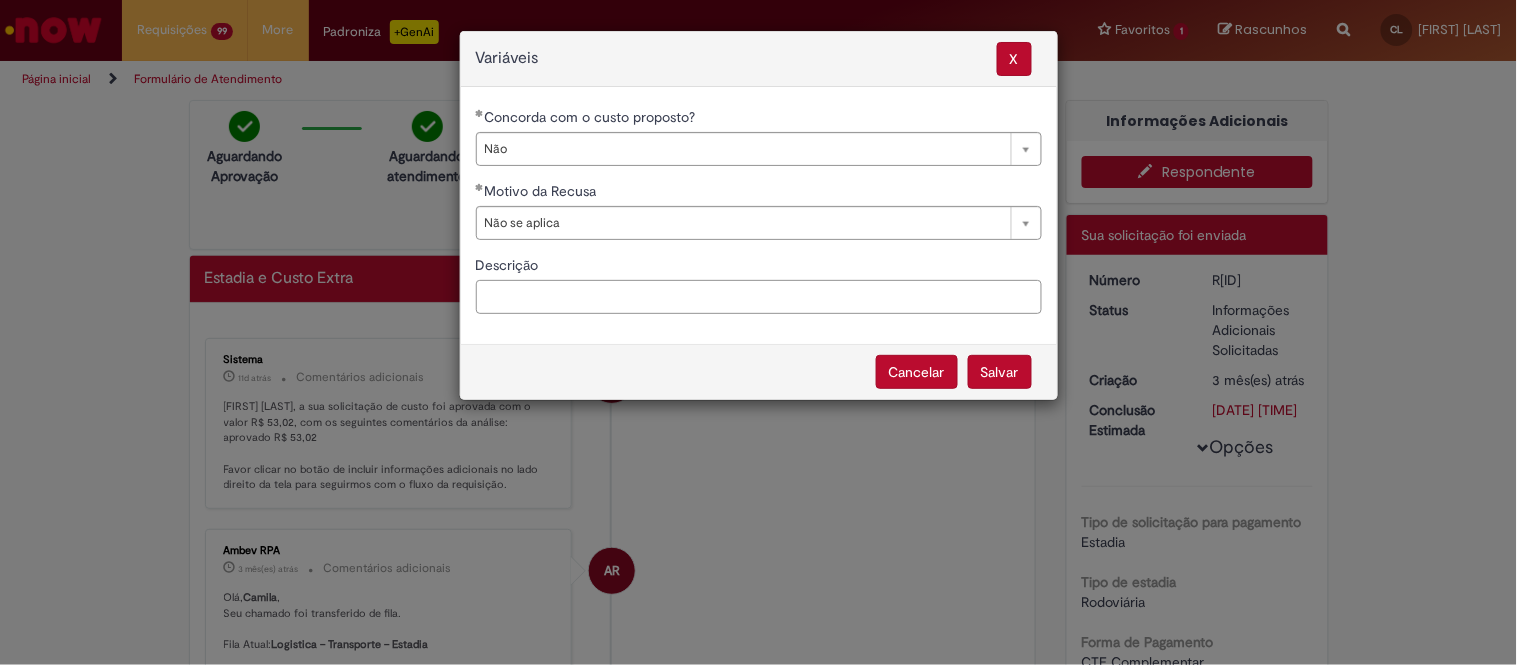 click on "Descrição" at bounding box center [759, 297] 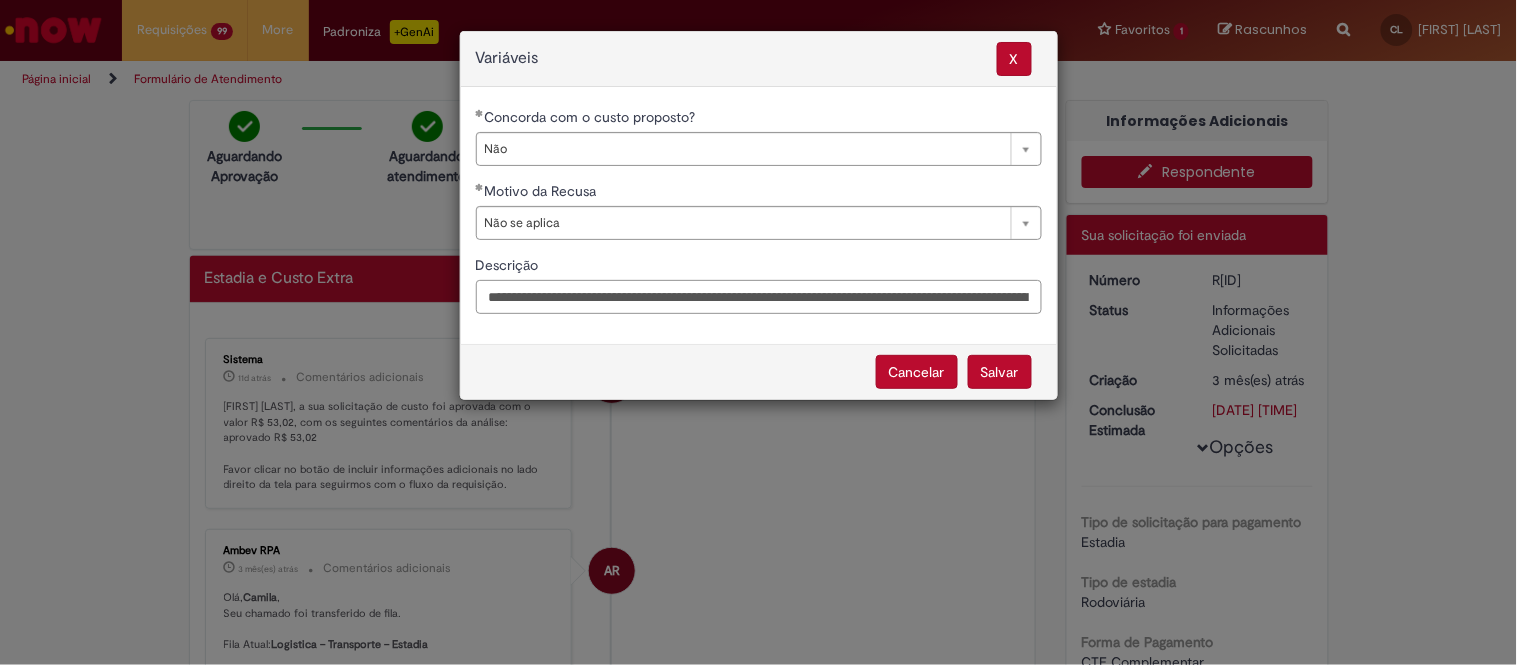 scroll, scrollTop: 0, scrollLeft: 1104, axis: horizontal 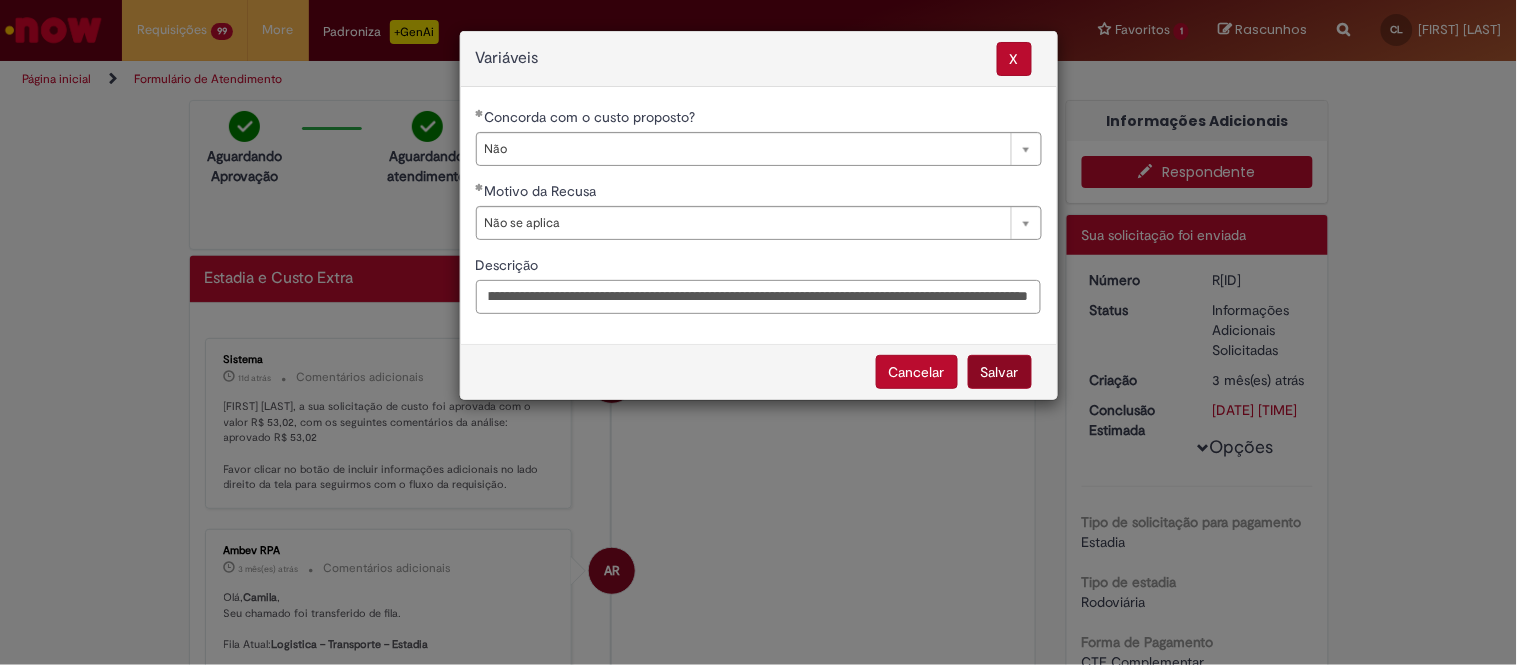 type on "**********" 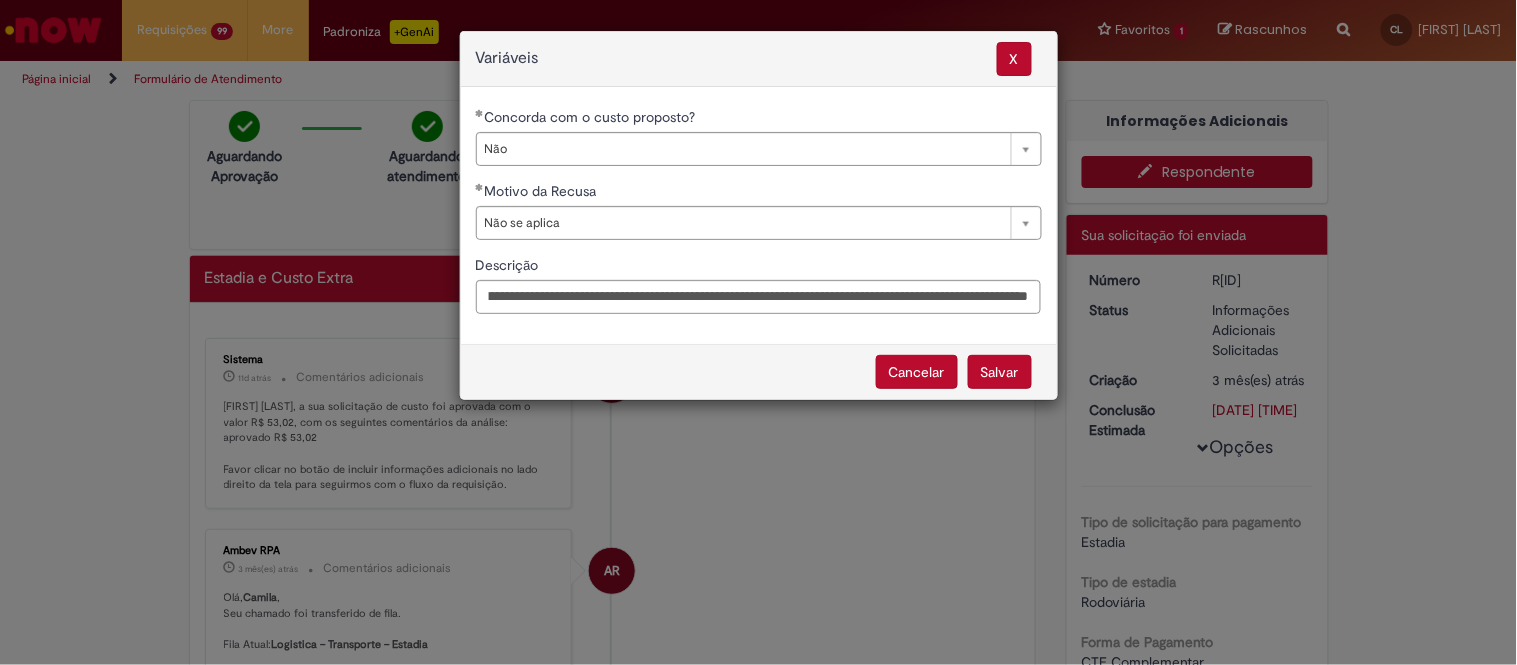 scroll, scrollTop: 0, scrollLeft: 0, axis: both 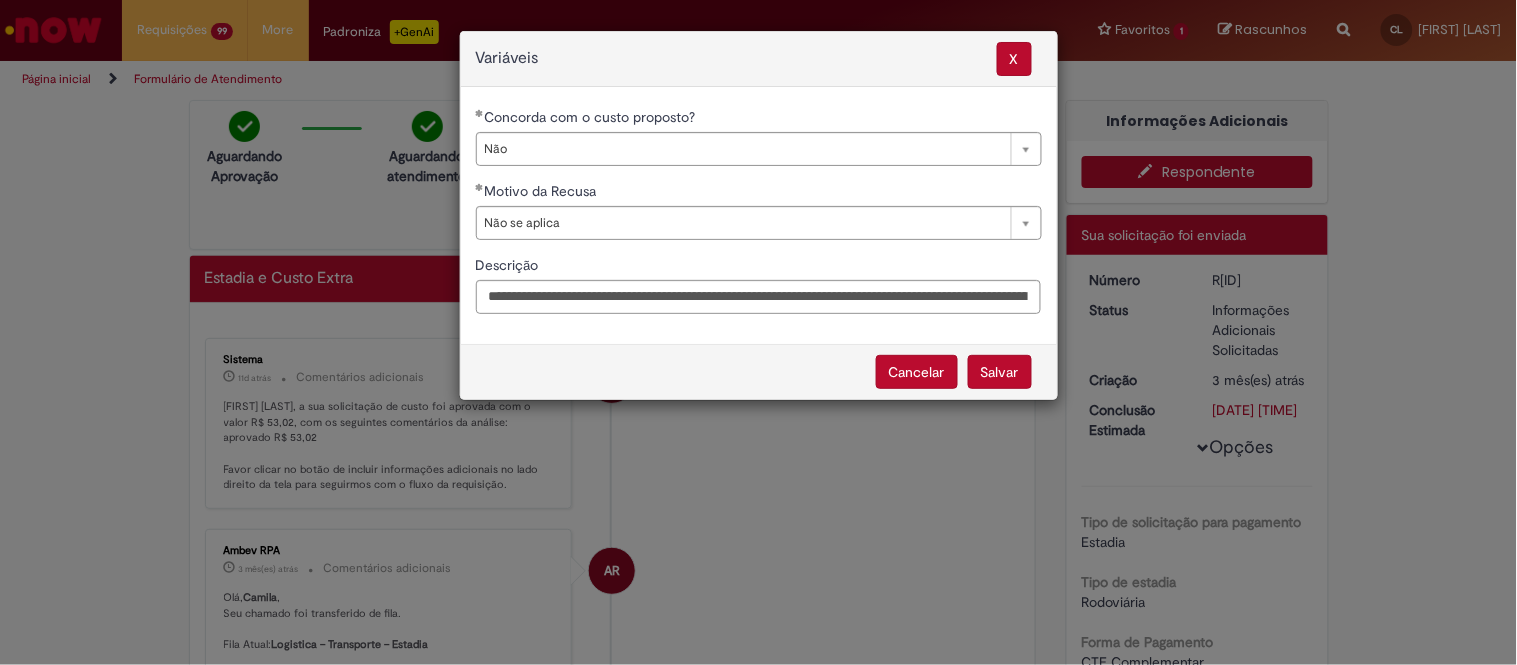 click on "Salvar" at bounding box center (1000, 372) 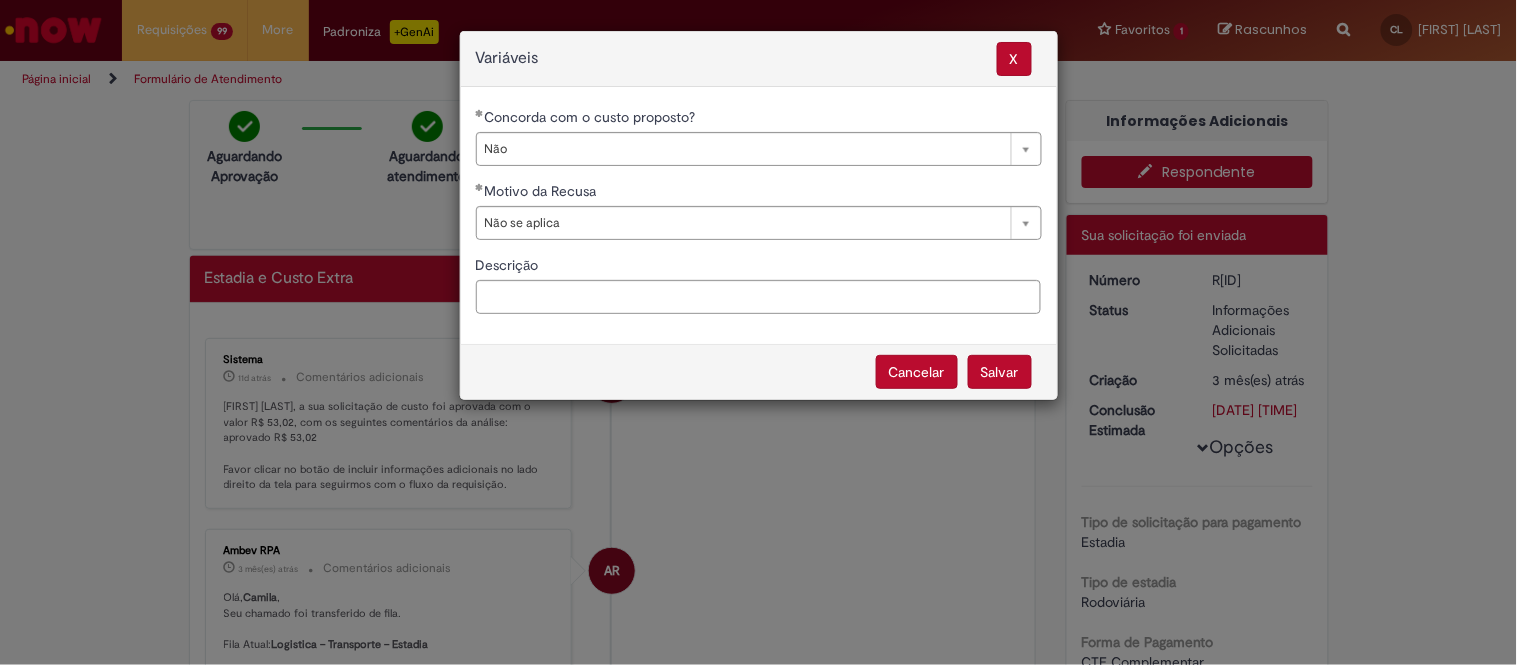 select on "**" 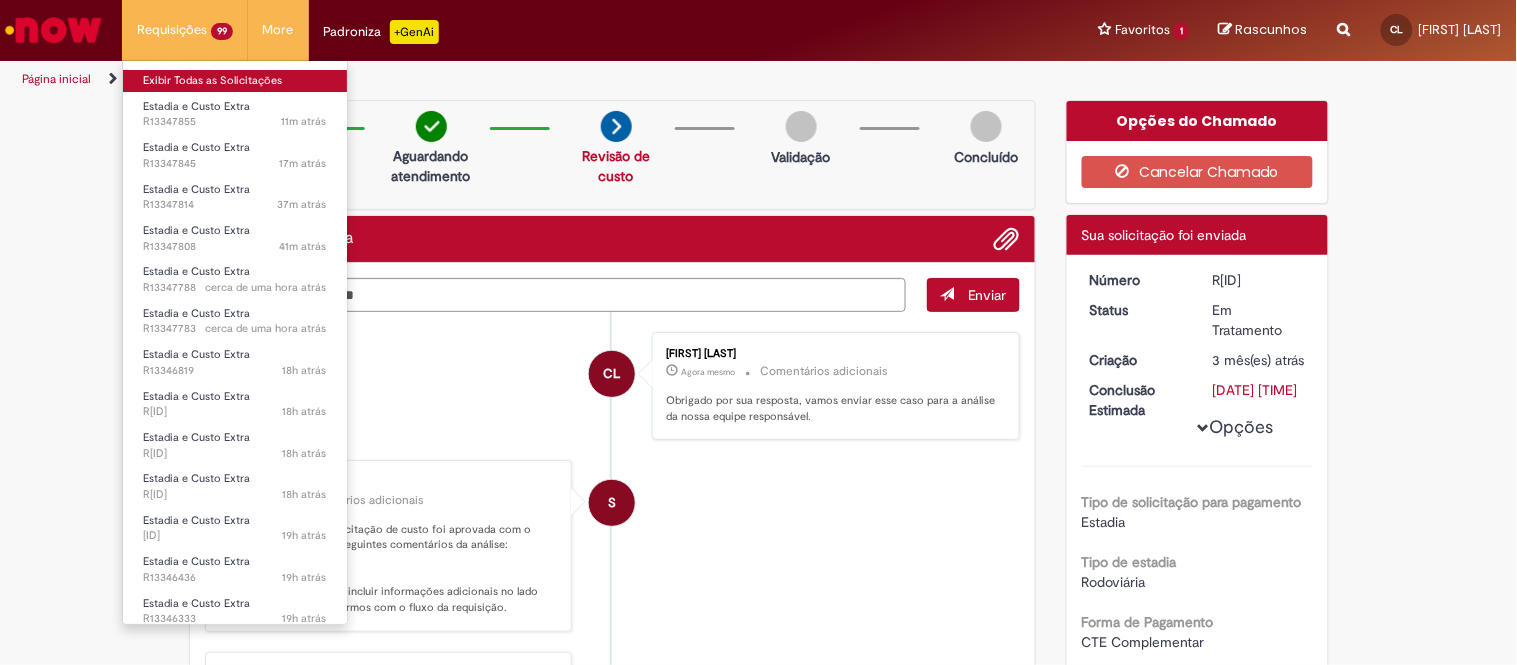 click on "Exibir Todas as Solicitações" at bounding box center (235, 81) 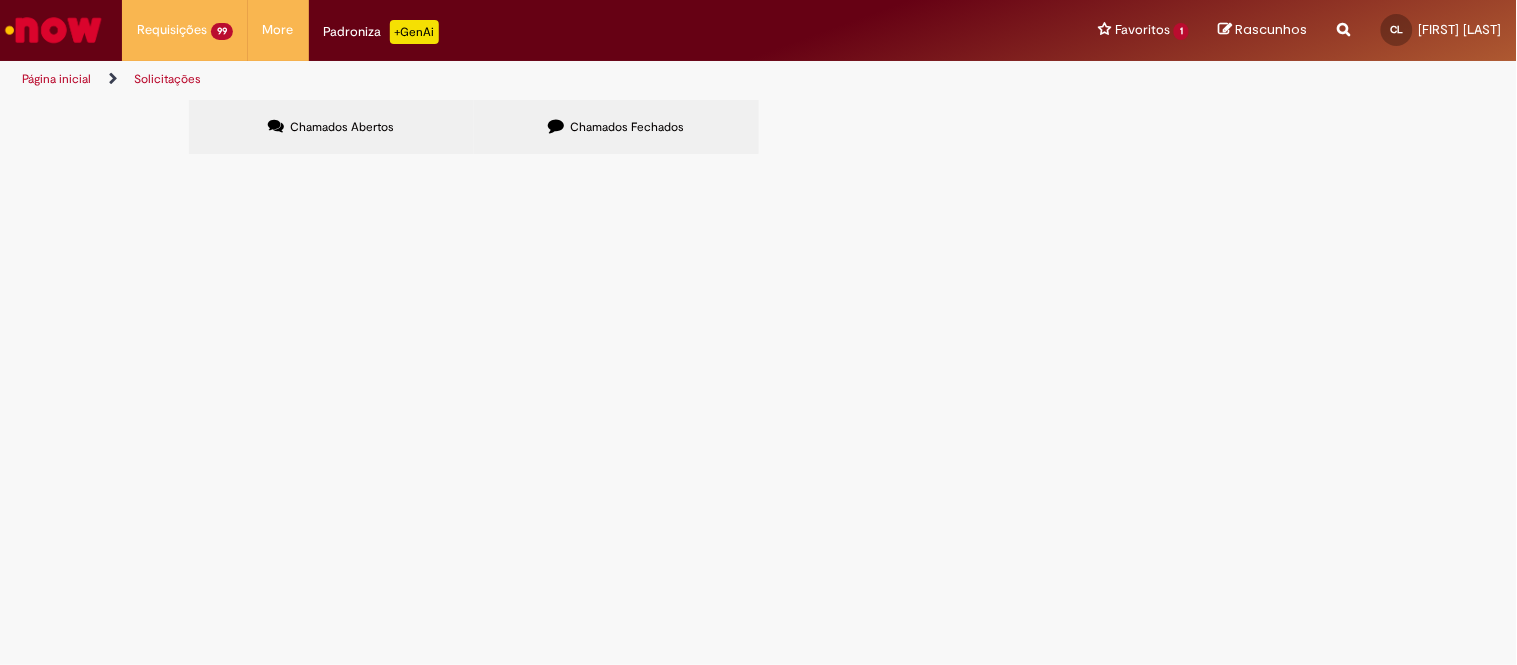 click at bounding box center [0, 0] 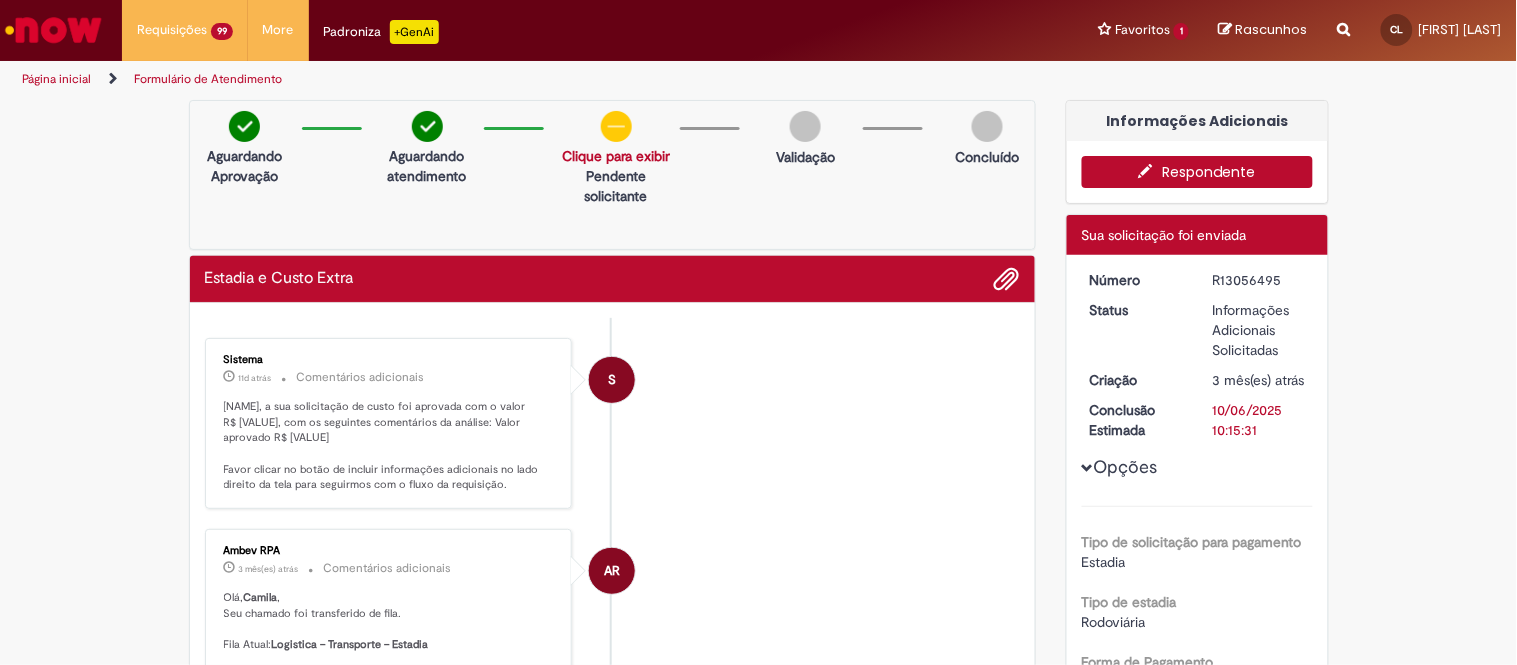 click on "Respondente" at bounding box center (1197, 172) 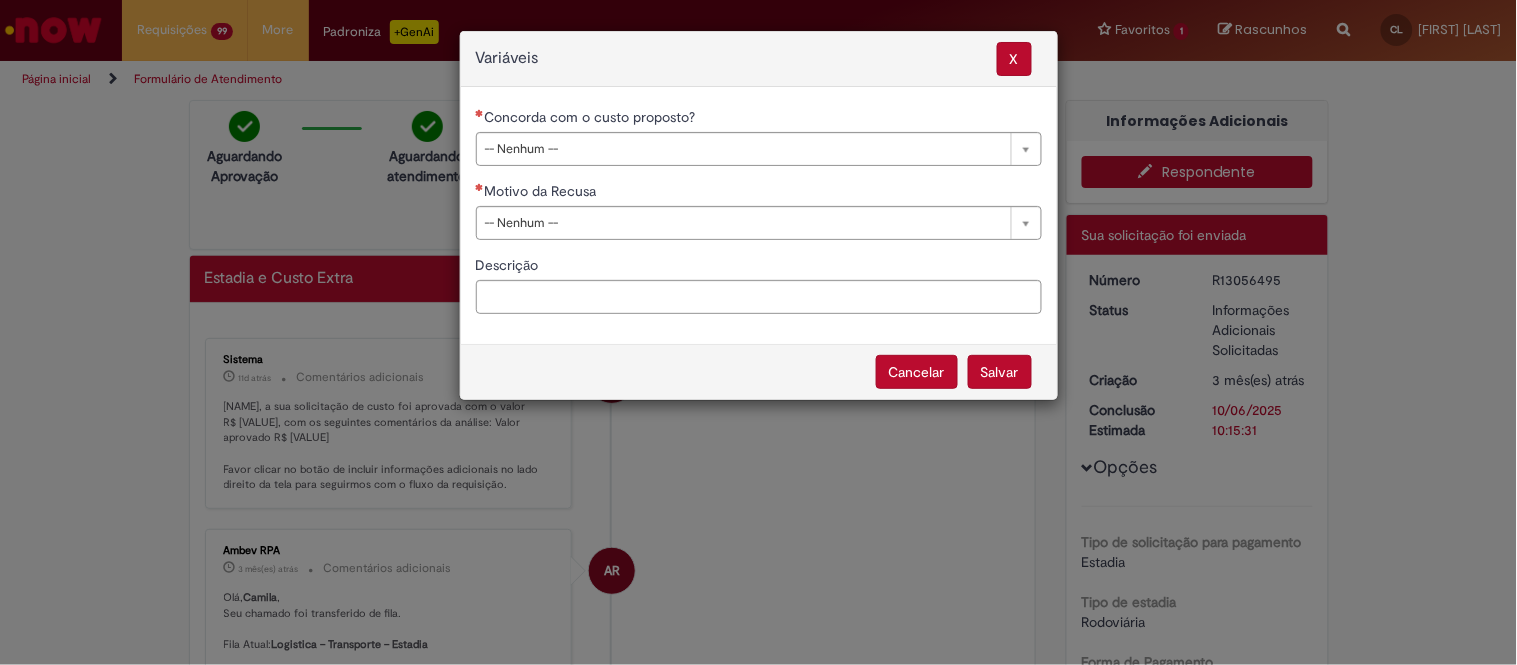 drag, startPoint x: 874, startPoint y: 145, endPoint x: 834, endPoint y: 175, distance: 50 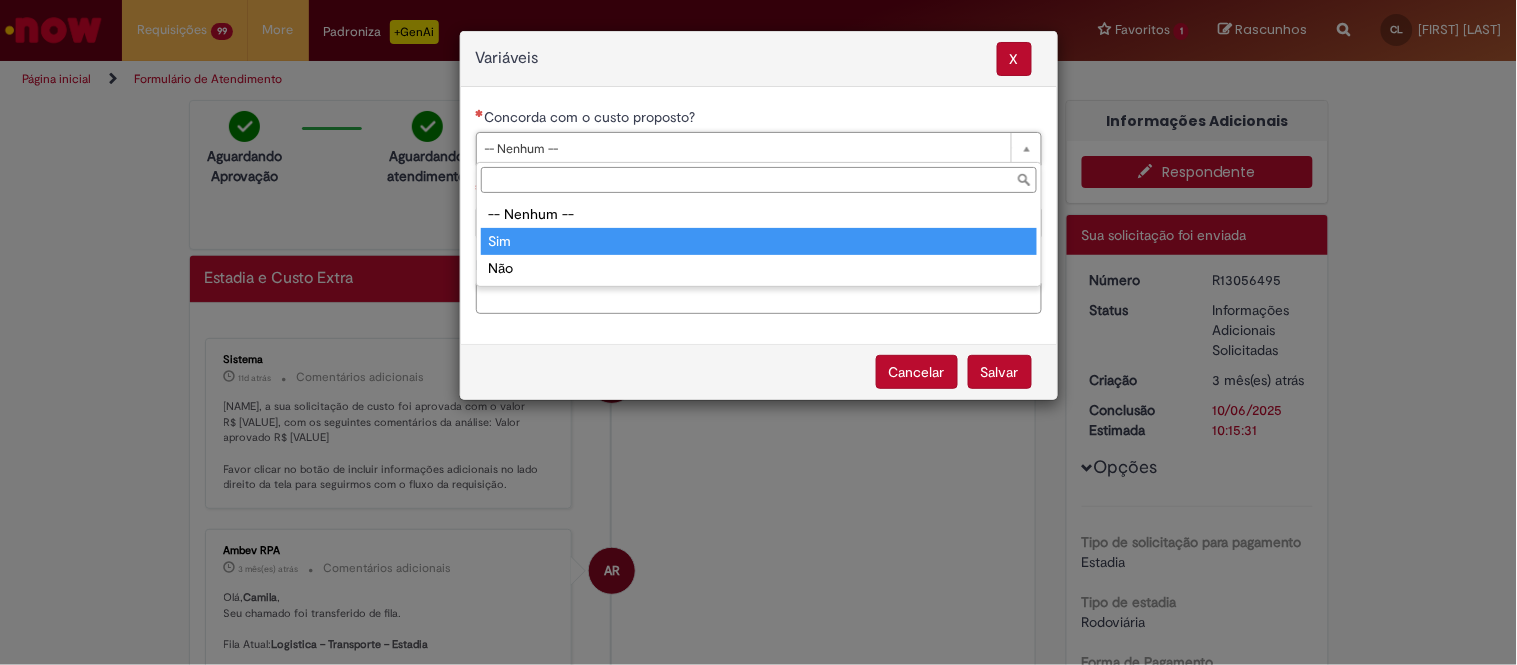 type on "***" 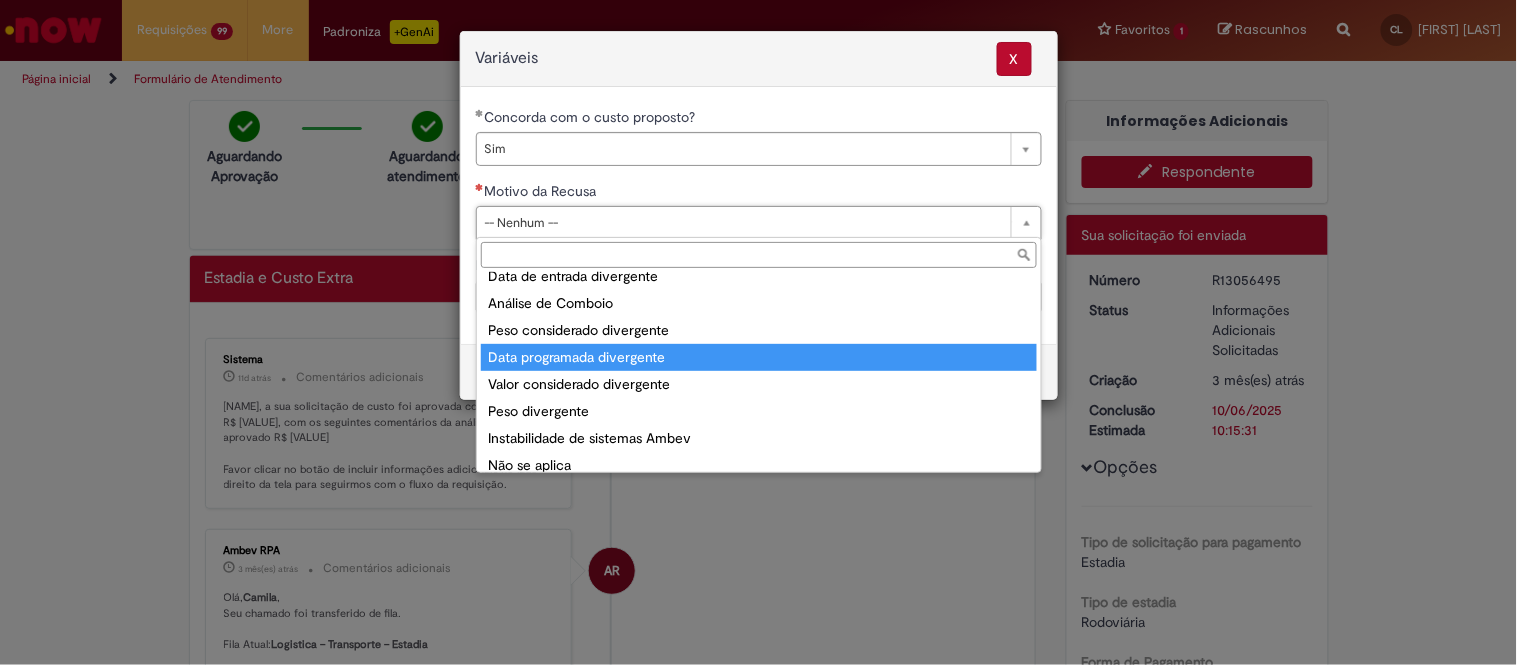scroll, scrollTop: 76, scrollLeft: 0, axis: vertical 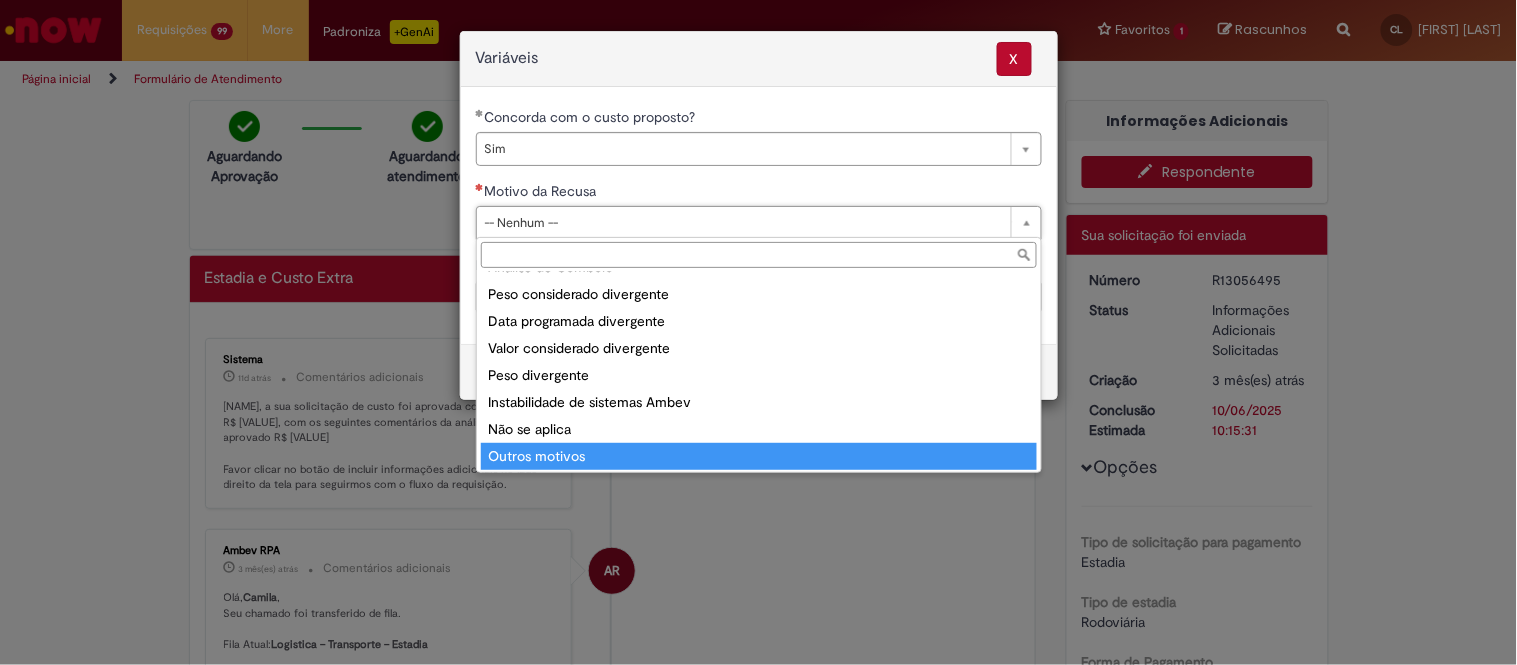 type on "**********" 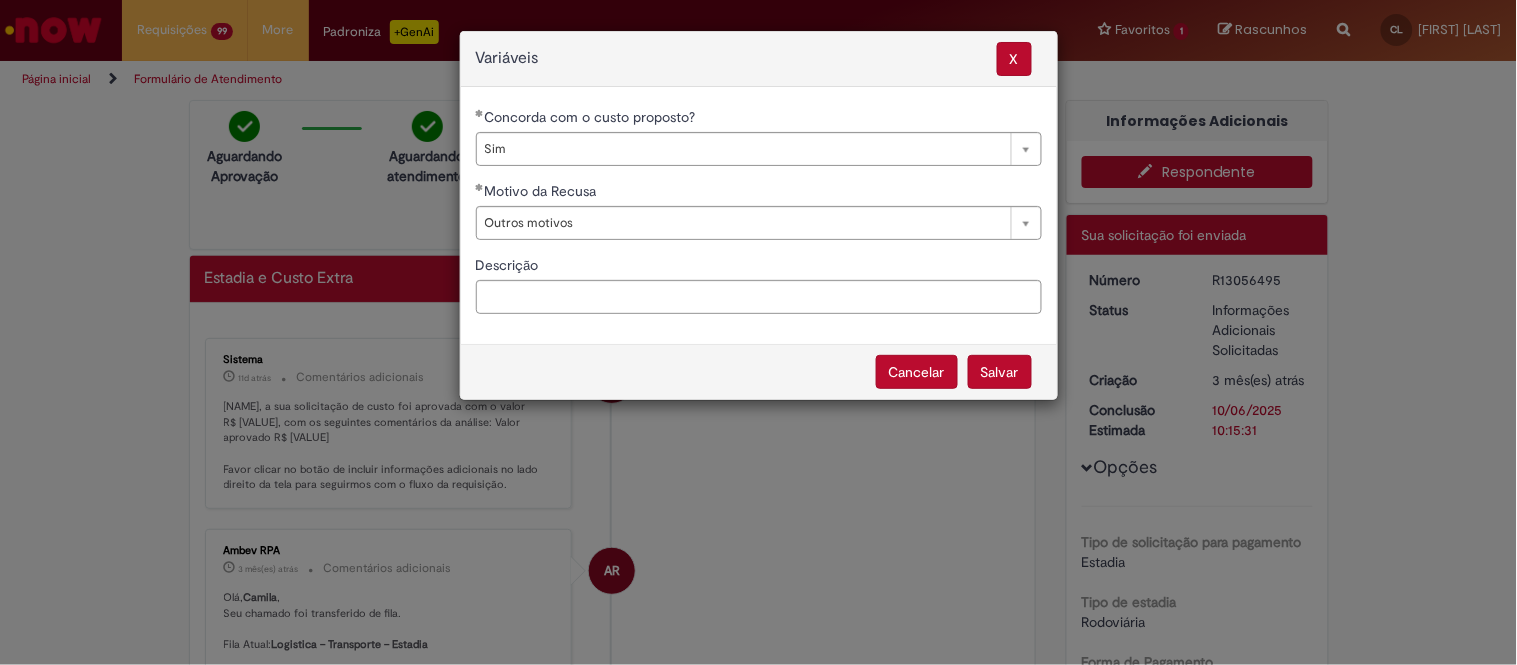click on "Salvar" at bounding box center [1000, 372] 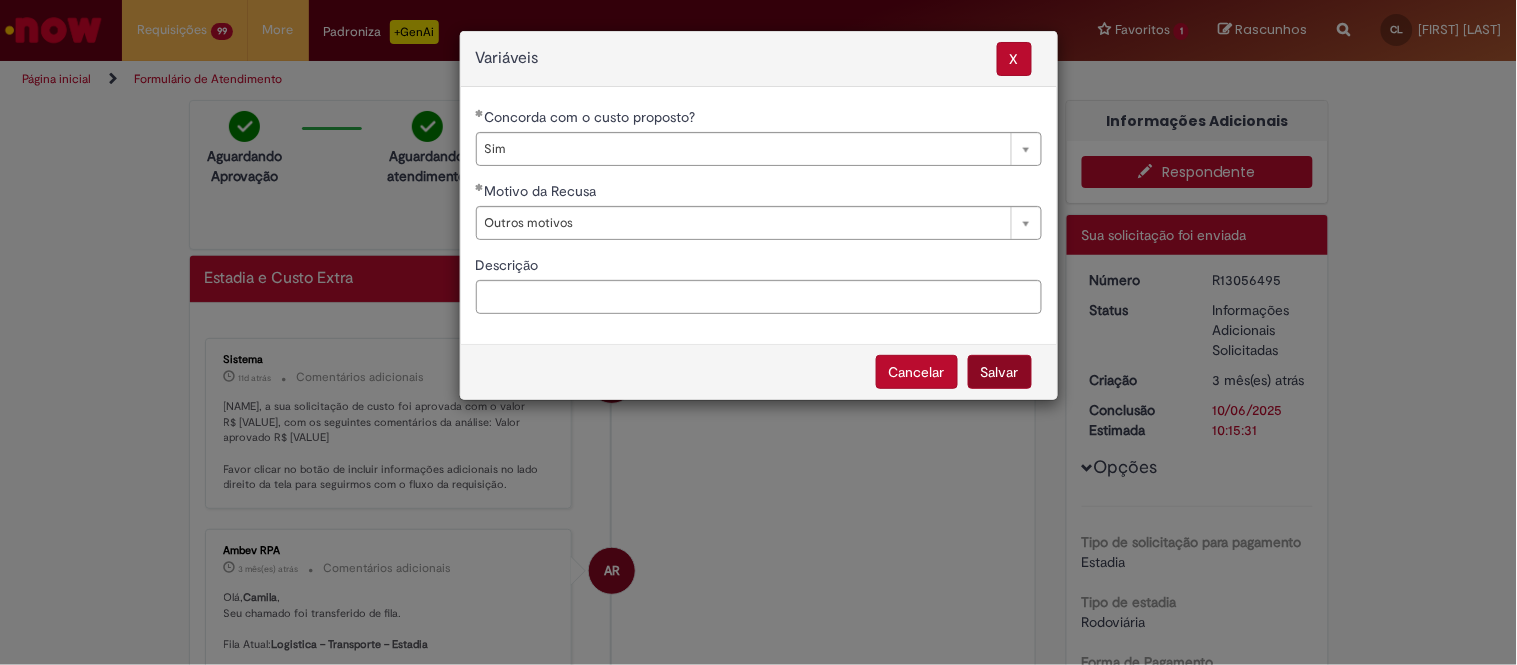 select on "***" 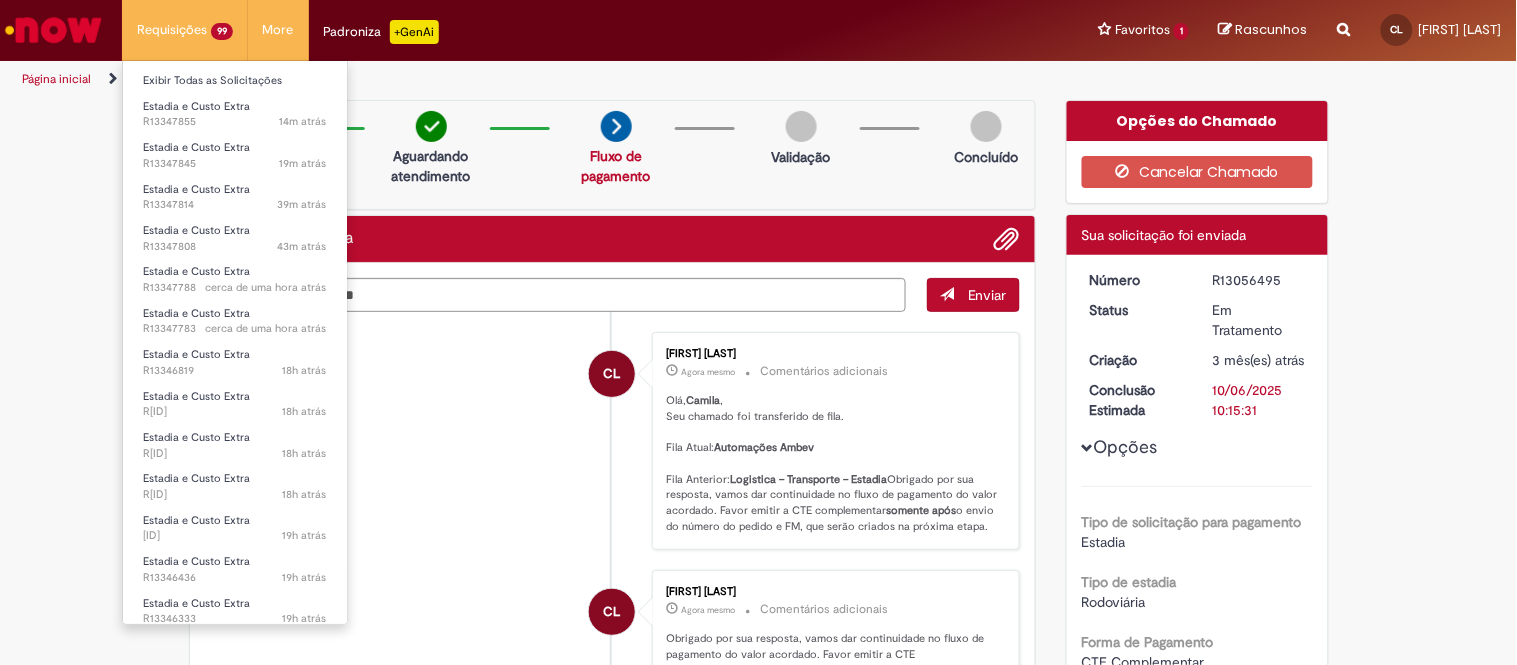click on "Exibir Todas as Solicitações" at bounding box center (235, 79) 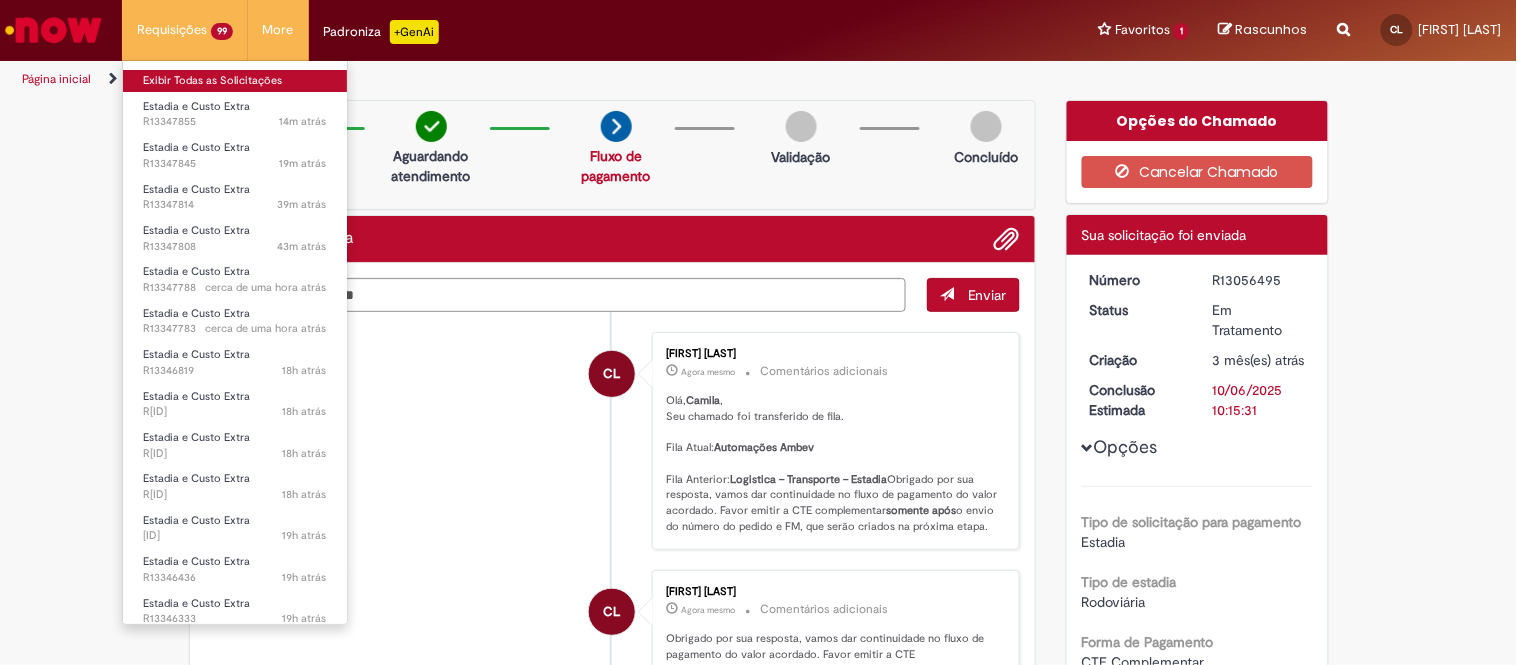 click on "Exibir Todas as Solicitações" at bounding box center [235, 81] 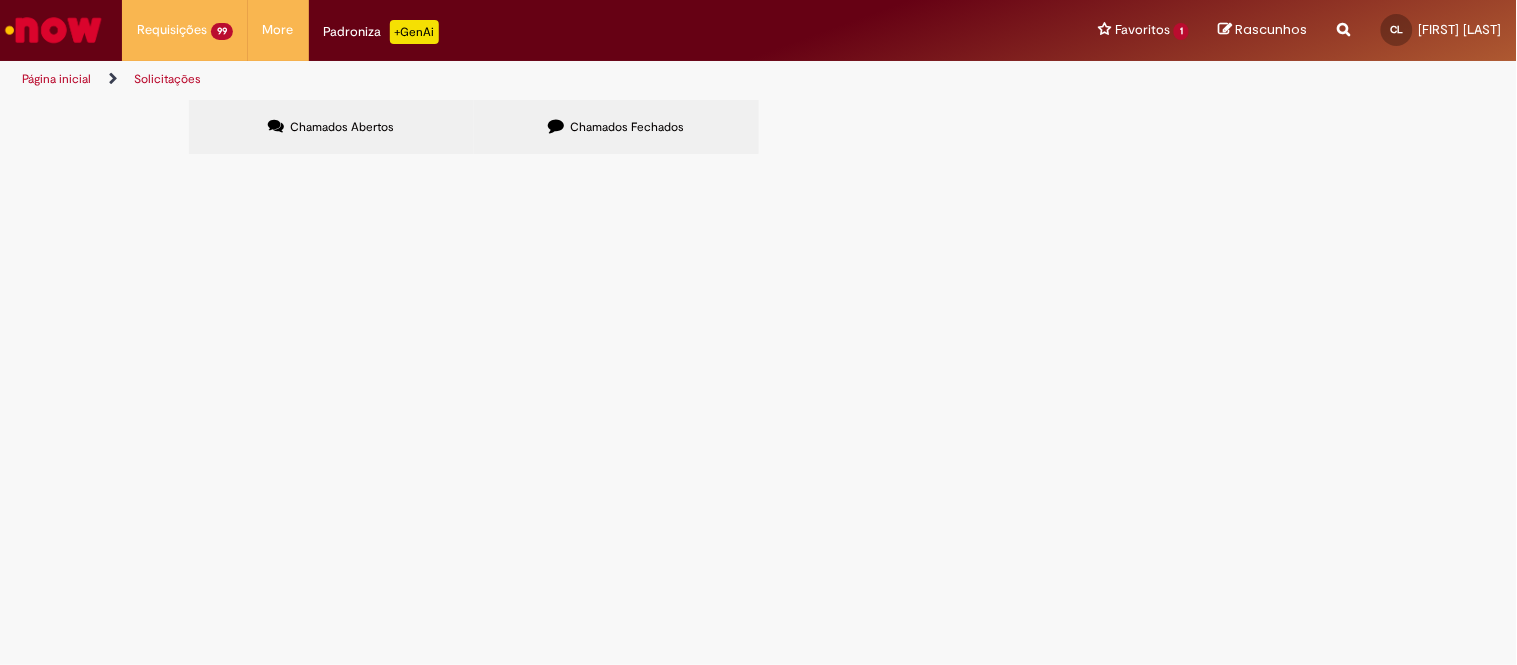 click at bounding box center (0, 0) 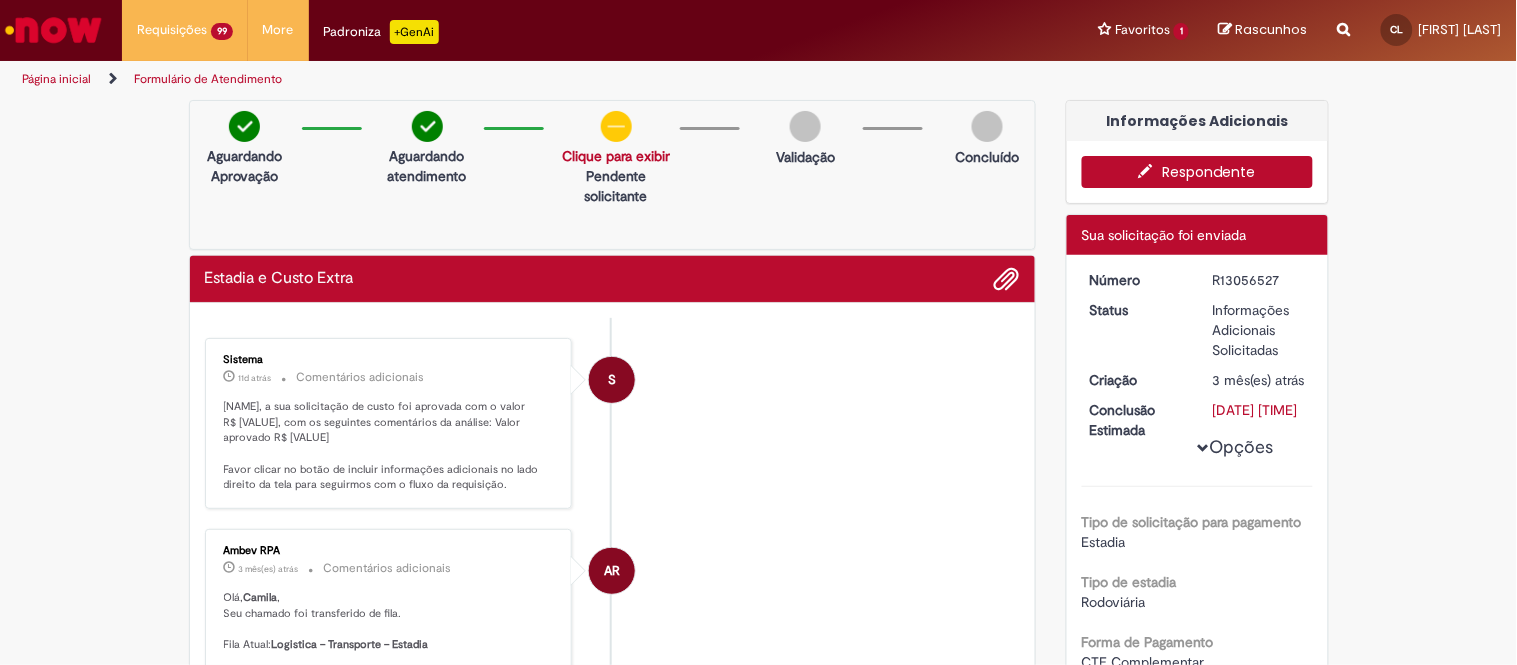 click on "Respondente" at bounding box center (1197, 172) 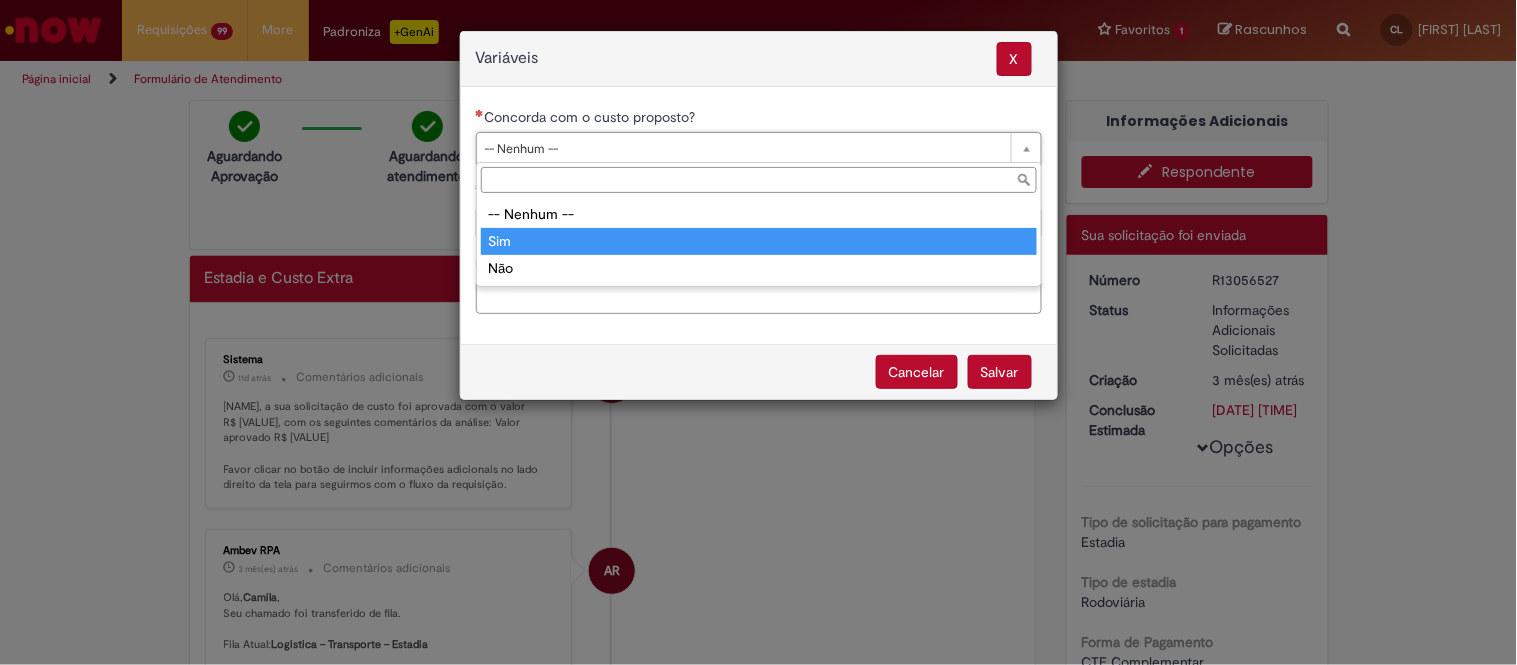 type on "***" 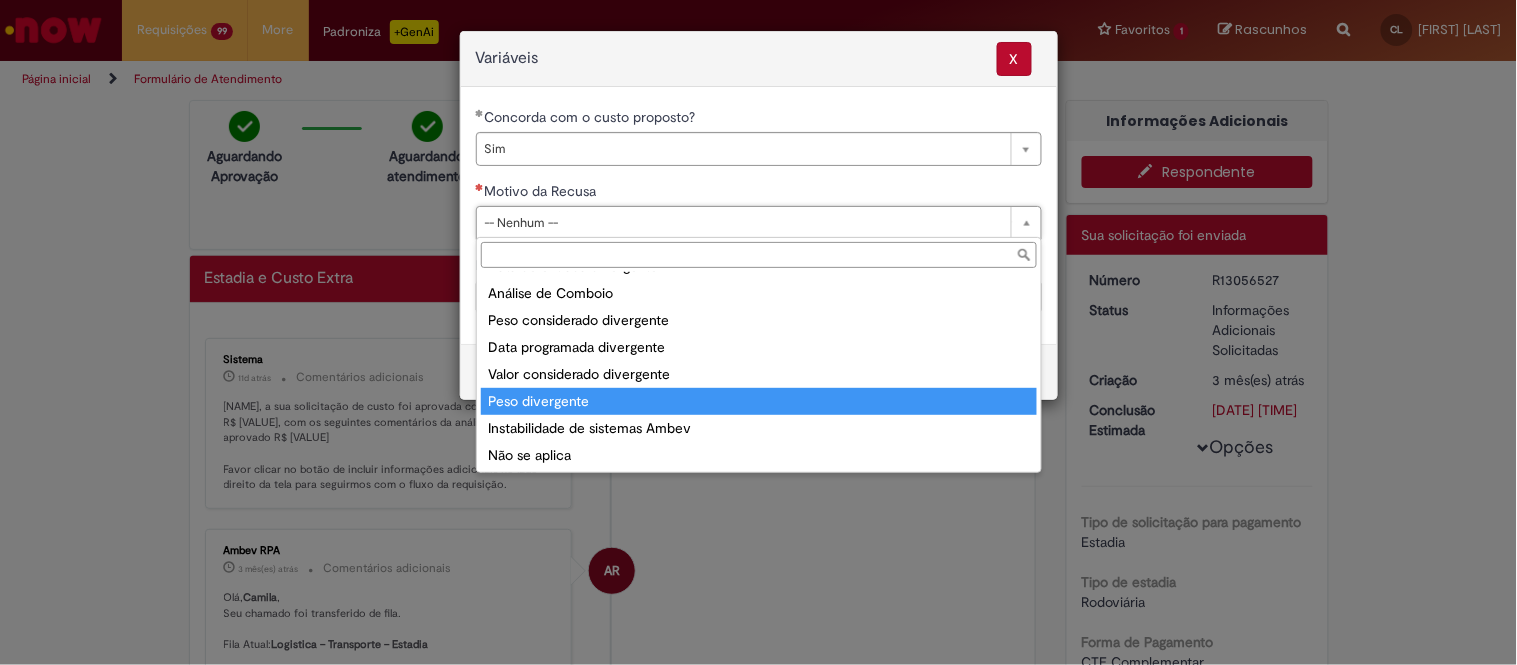 scroll, scrollTop: 76, scrollLeft: 0, axis: vertical 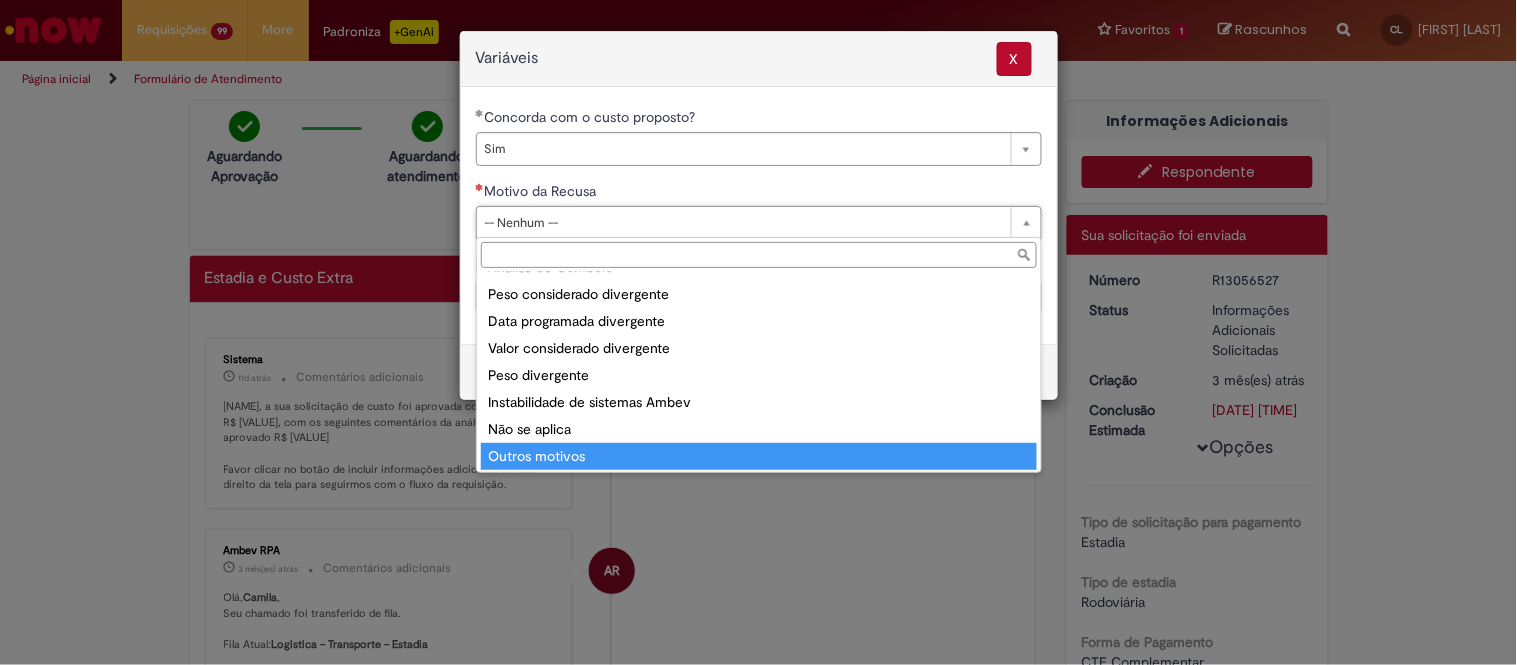 type on "**********" 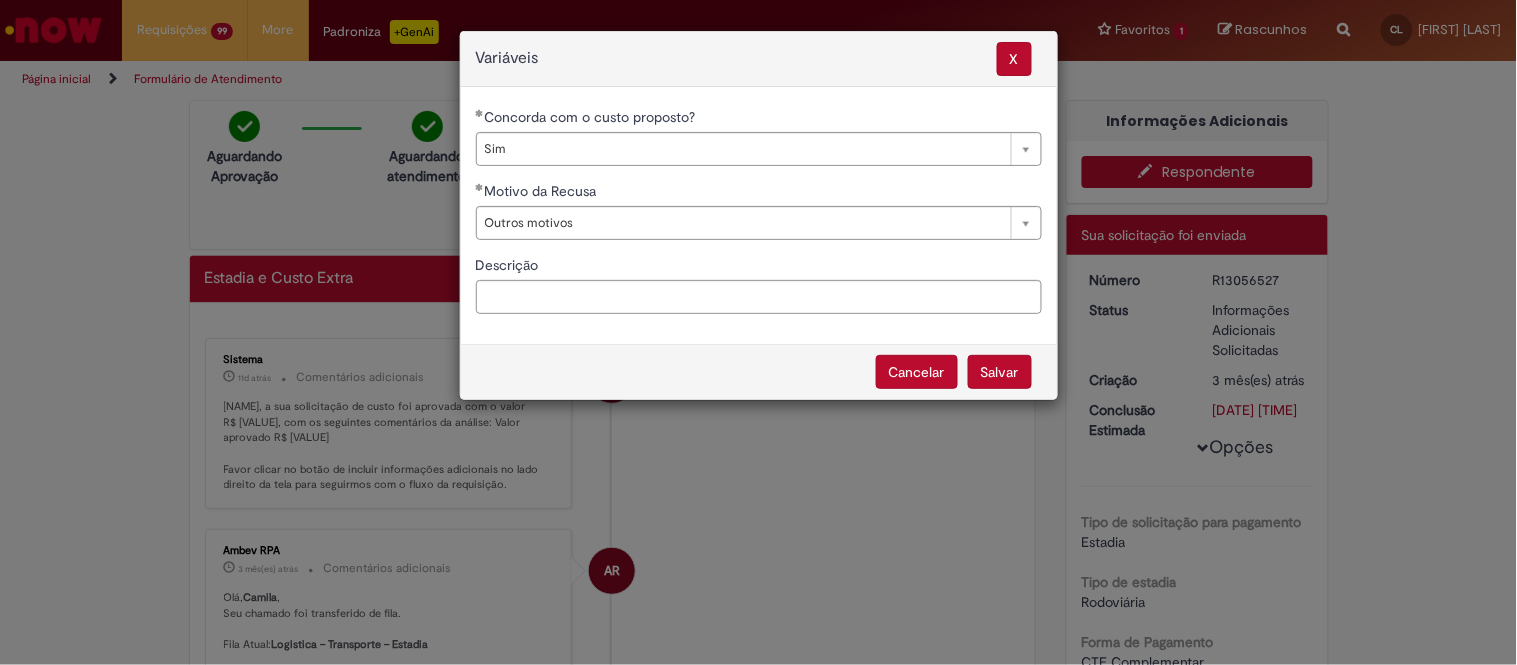click on "Salvar" at bounding box center [1000, 372] 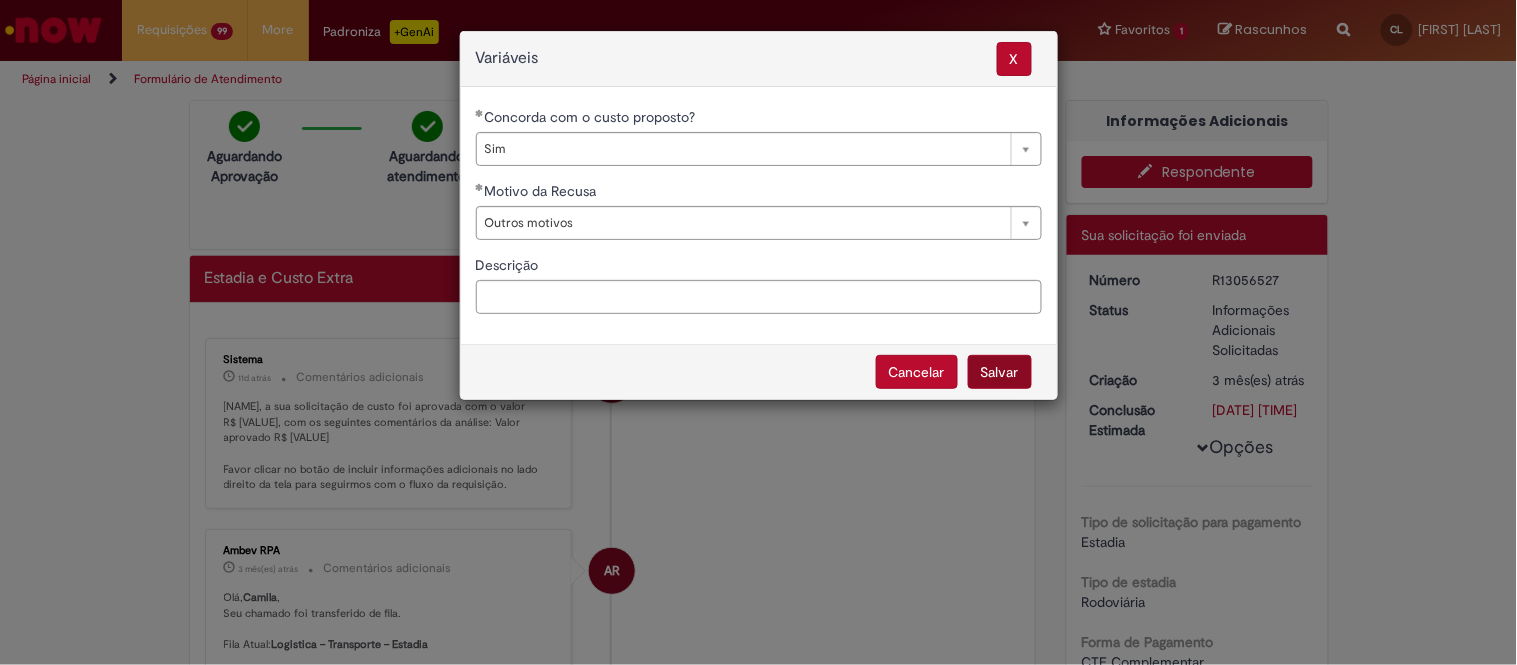 select on "***" 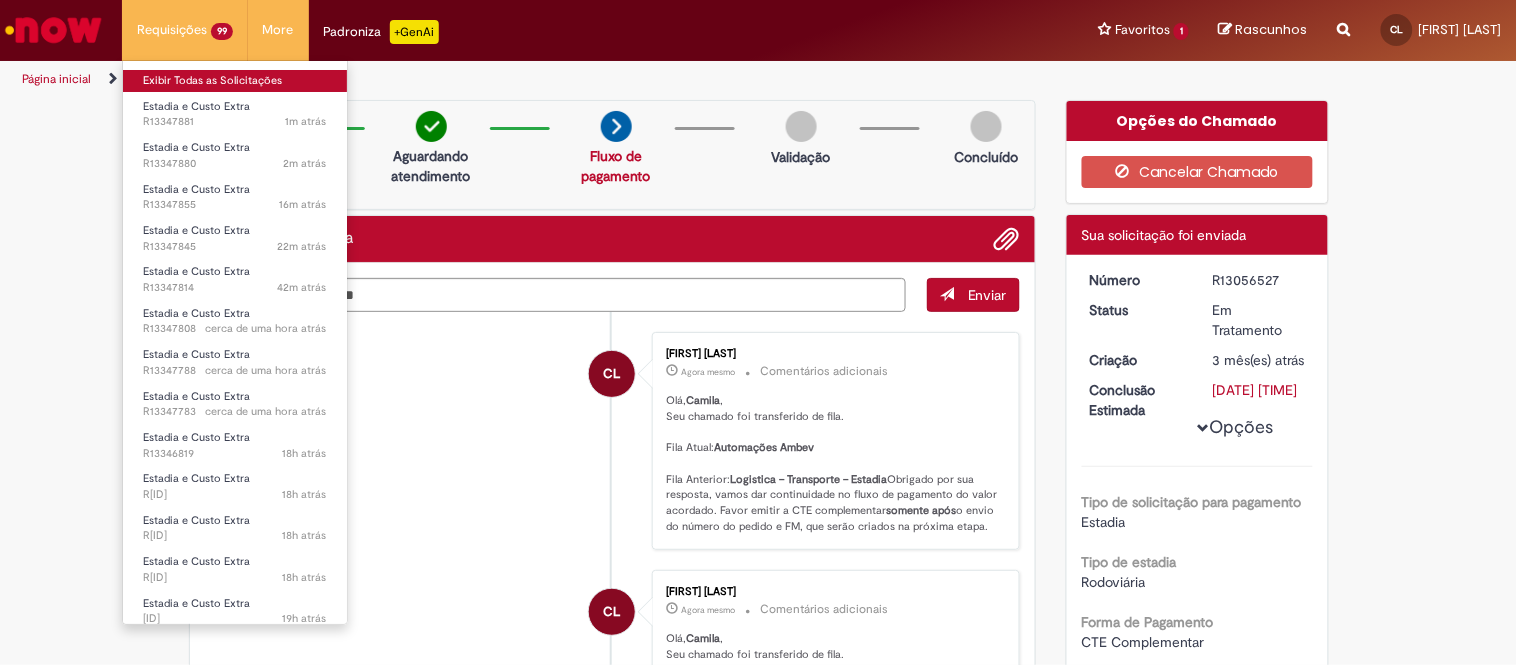 click on "Exibir Todas as Solicitações" at bounding box center (235, 81) 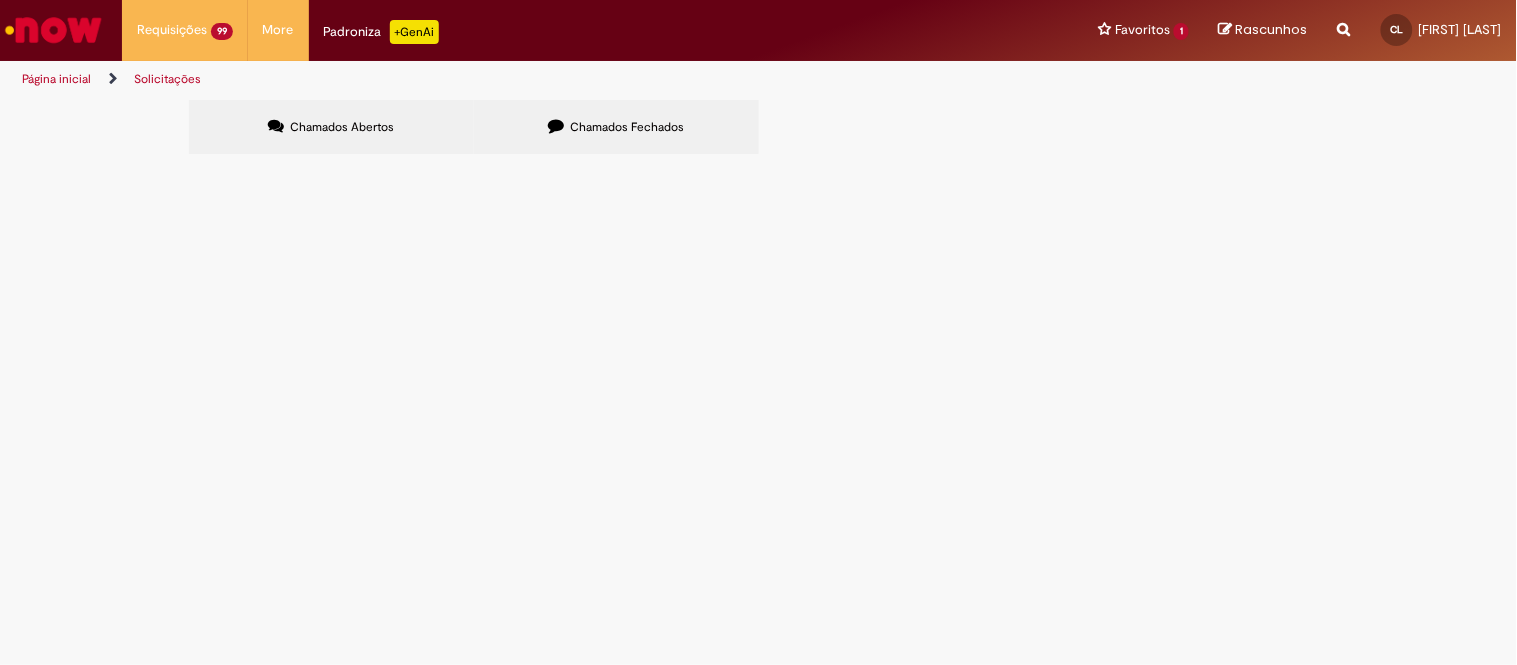 click at bounding box center (0, 0) 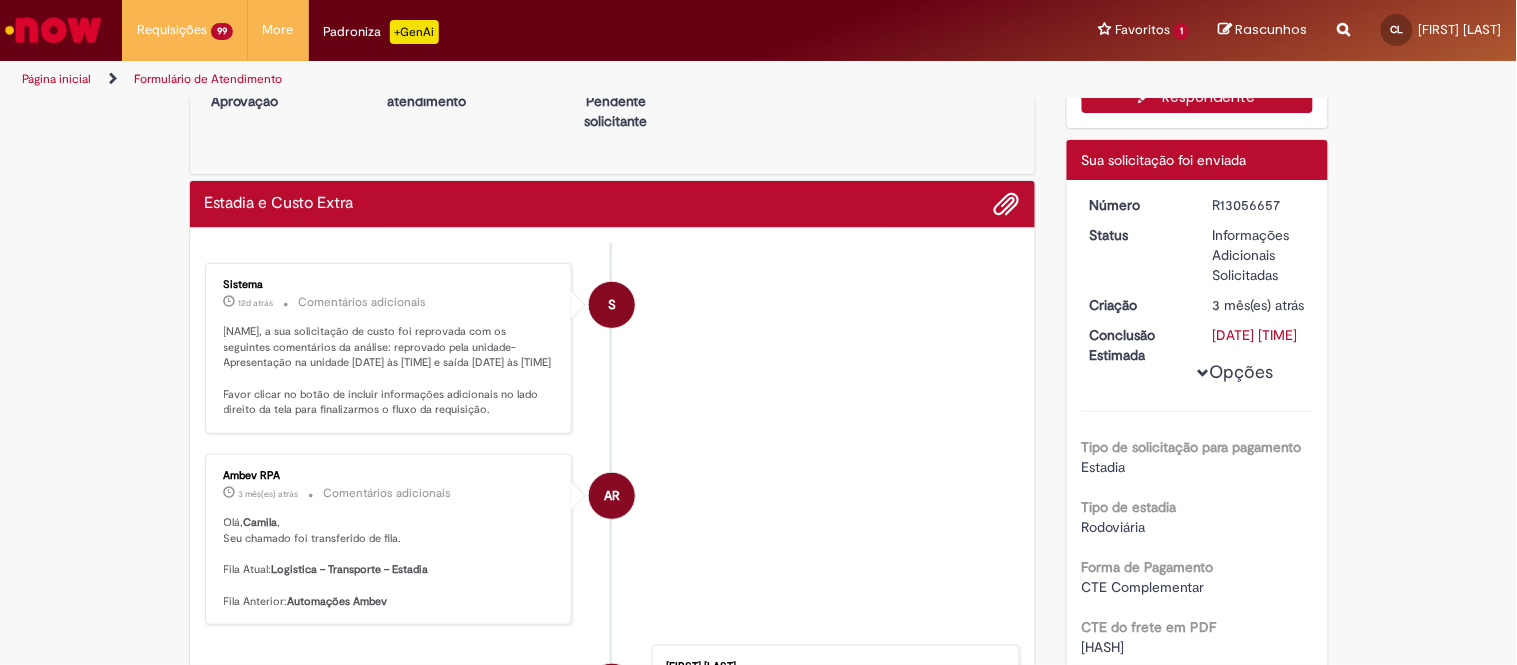 scroll, scrollTop: 222, scrollLeft: 0, axis: vertical 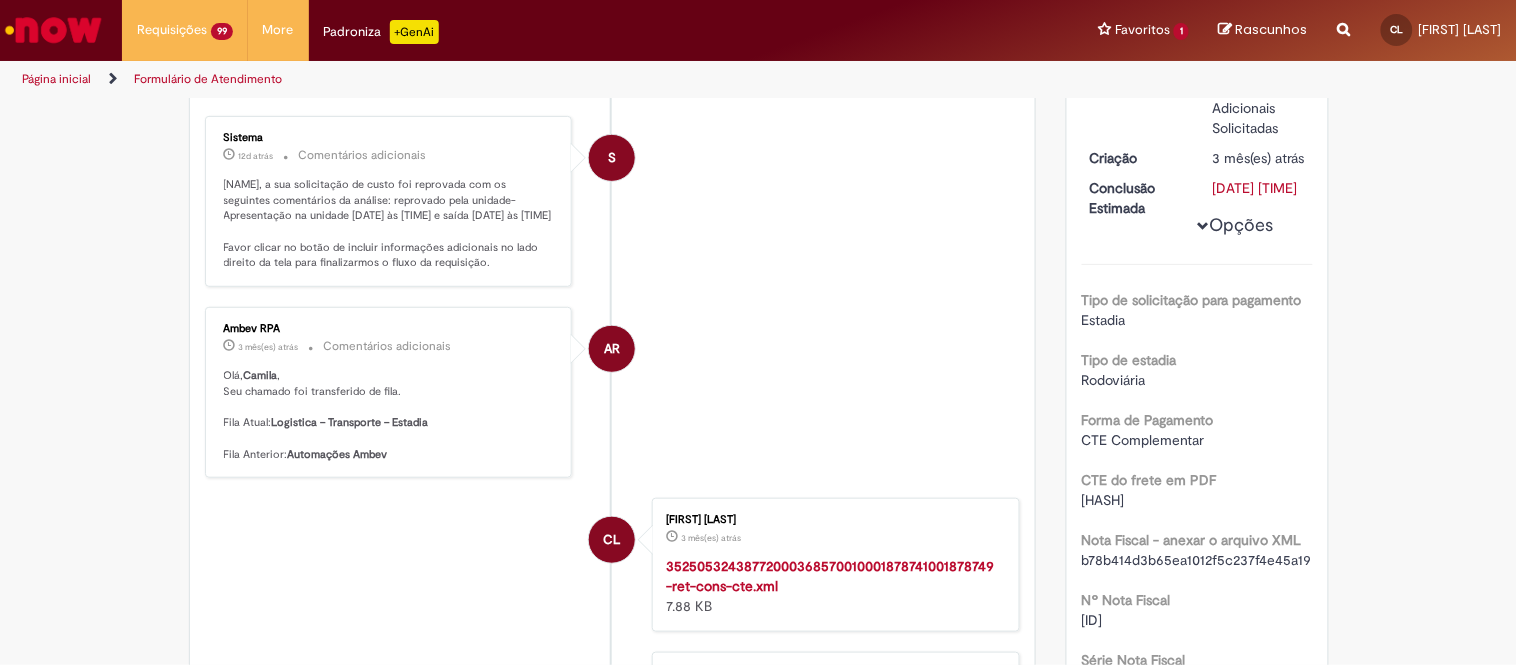 click on "Verificar Código de Barras
Aguardando Aprovação
Aguardando atendimento
Informações adicionais   Clique para exibir         Pendente solicitante
Validação
Concluído
Estadia e Custo Extra
Enviar
S
Sistema
12d atrás 12 dias atrás     Comentários adicionais
Favor clicar no botão de incluir informações adicionais no lado direito da tela para finalizarmos o fluxo da requisição." at bounding box center (758, 1996) 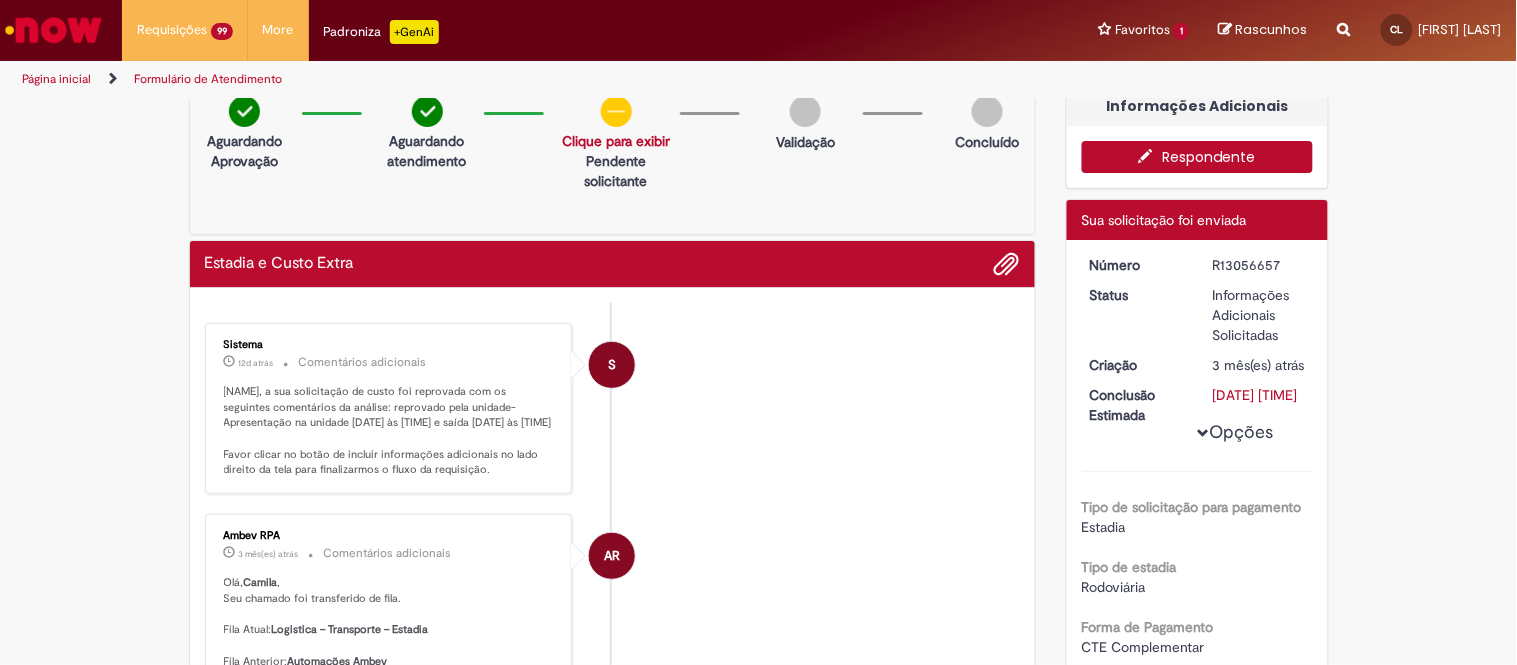 scroll, scrollTop: 0, scrollLeft: 0, axis: both 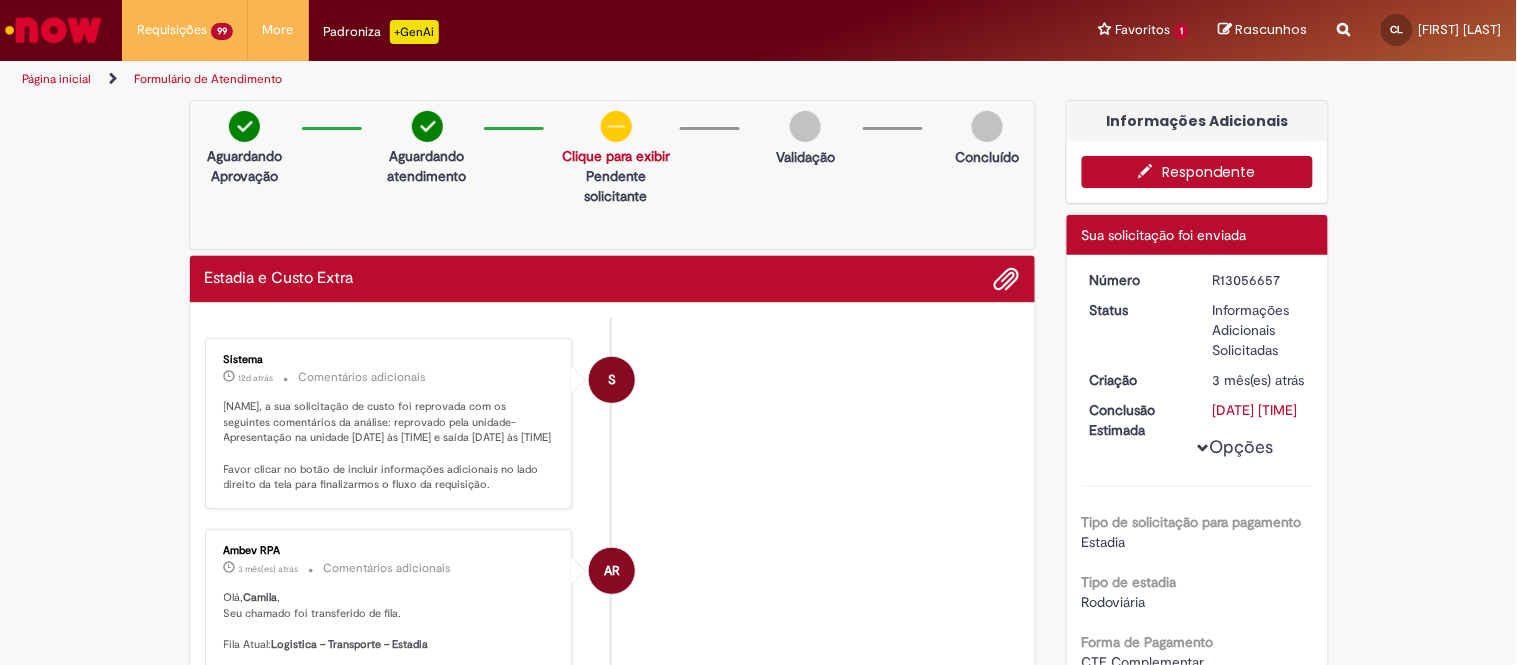 click on "Respondente" at bounding box center (1197, 172) 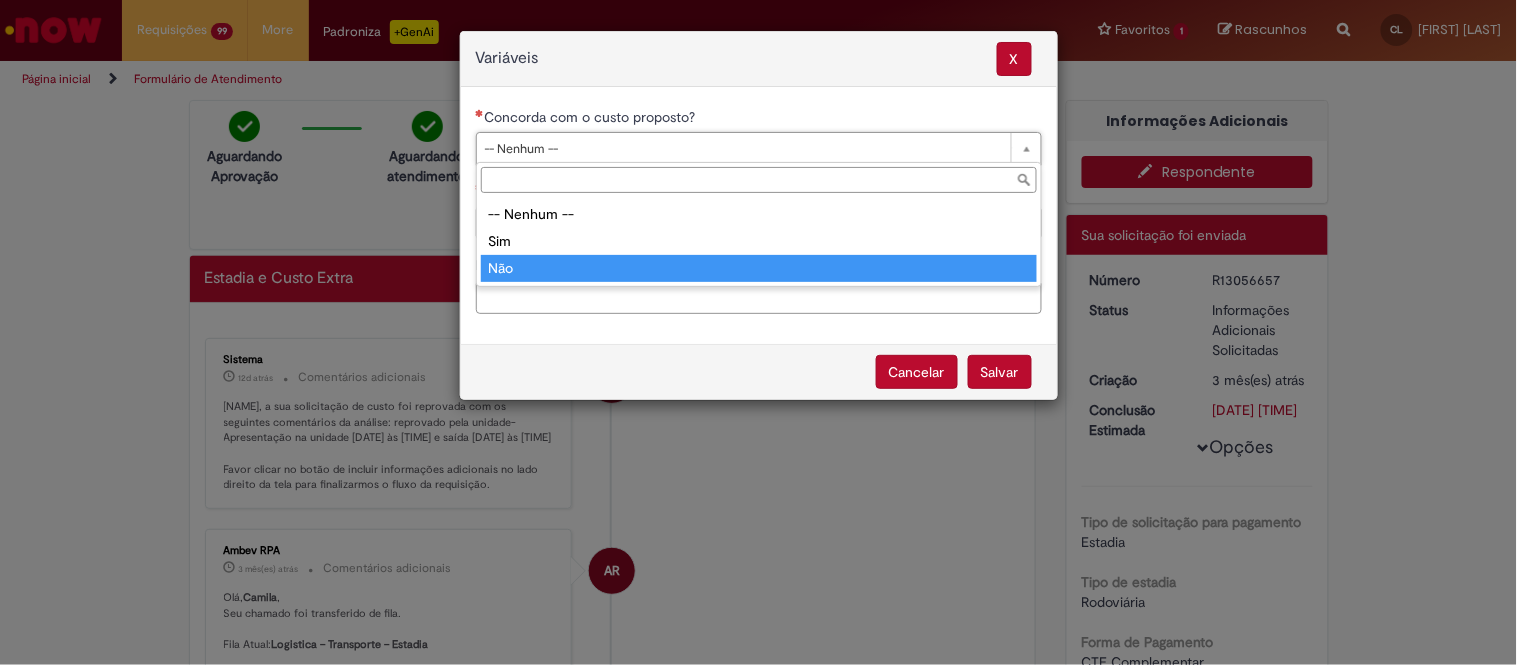 type on "***" 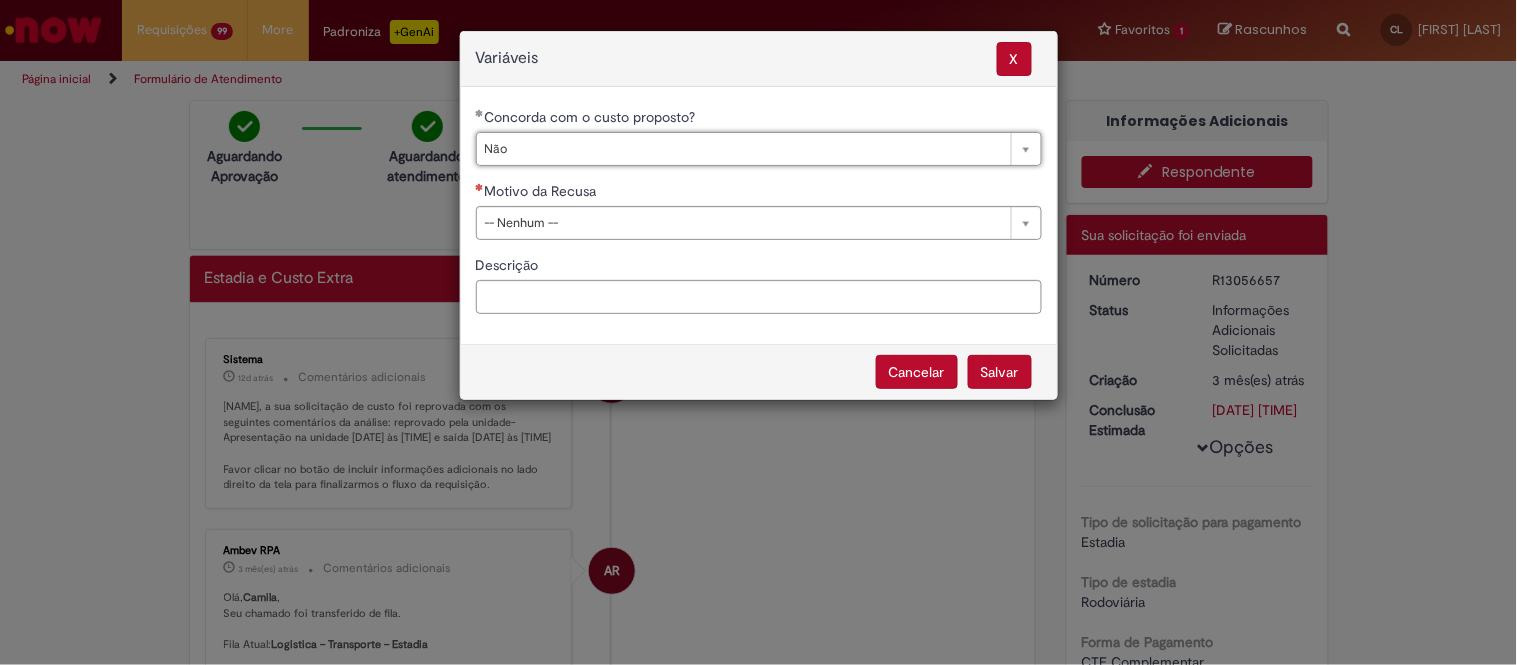 drag, startPoint x: 664, startPoint y: 234, endPoint x: 673, endPoint y: 272, distance: 39.051247 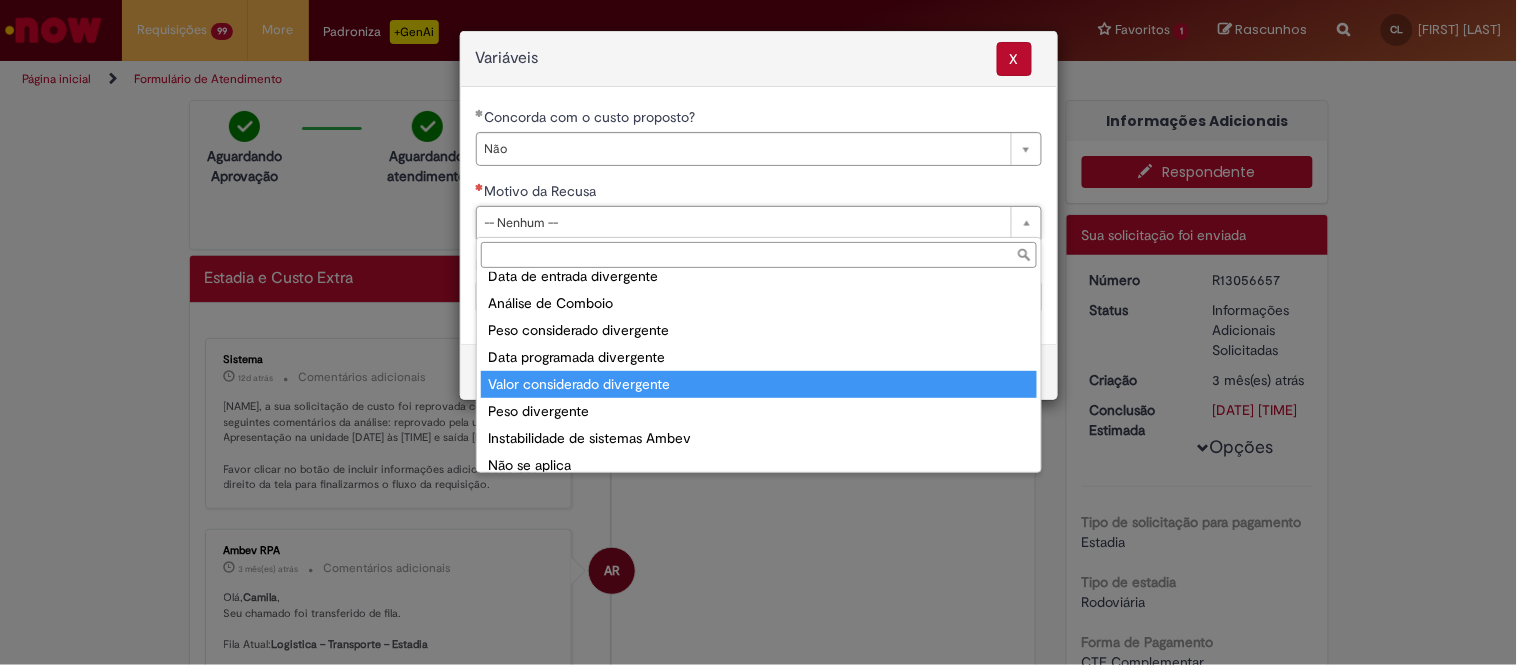 scroll, scrollTop: 76, scrollLeft: 0, axis: vertical 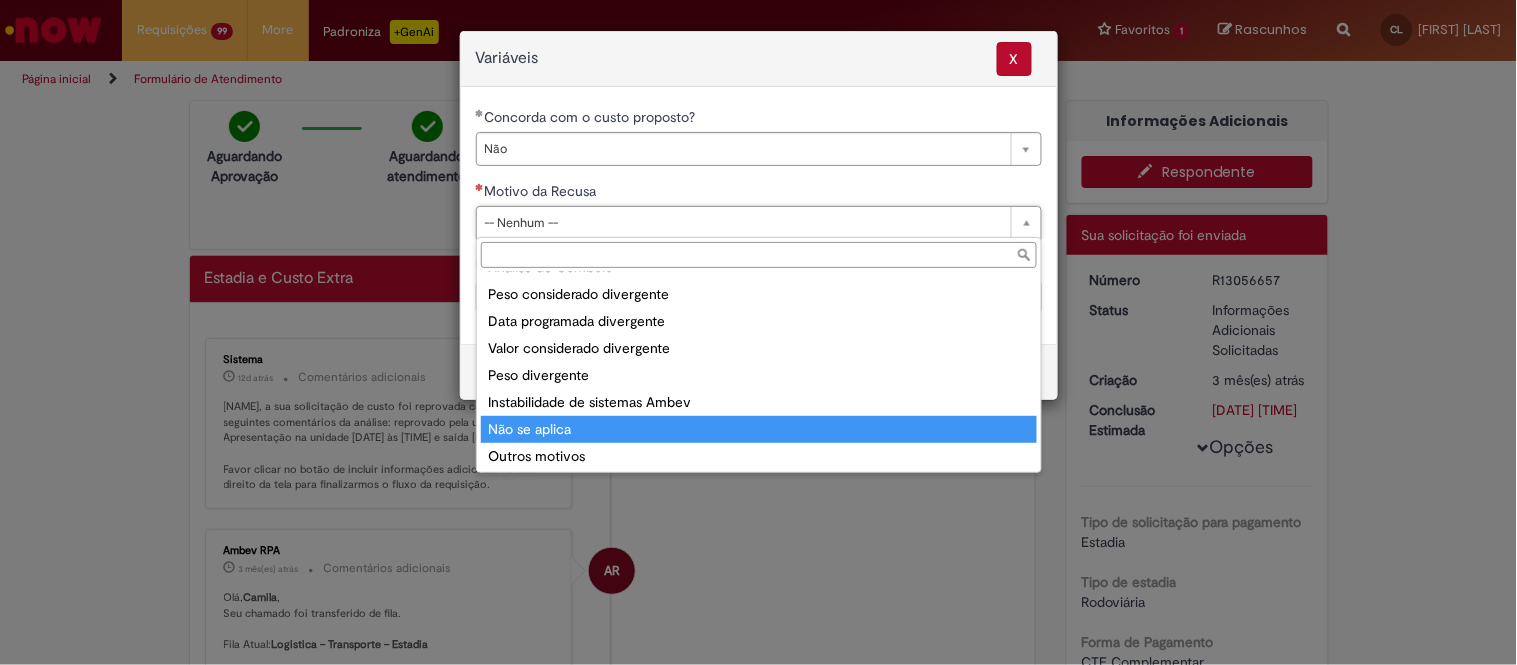 type on "**********" 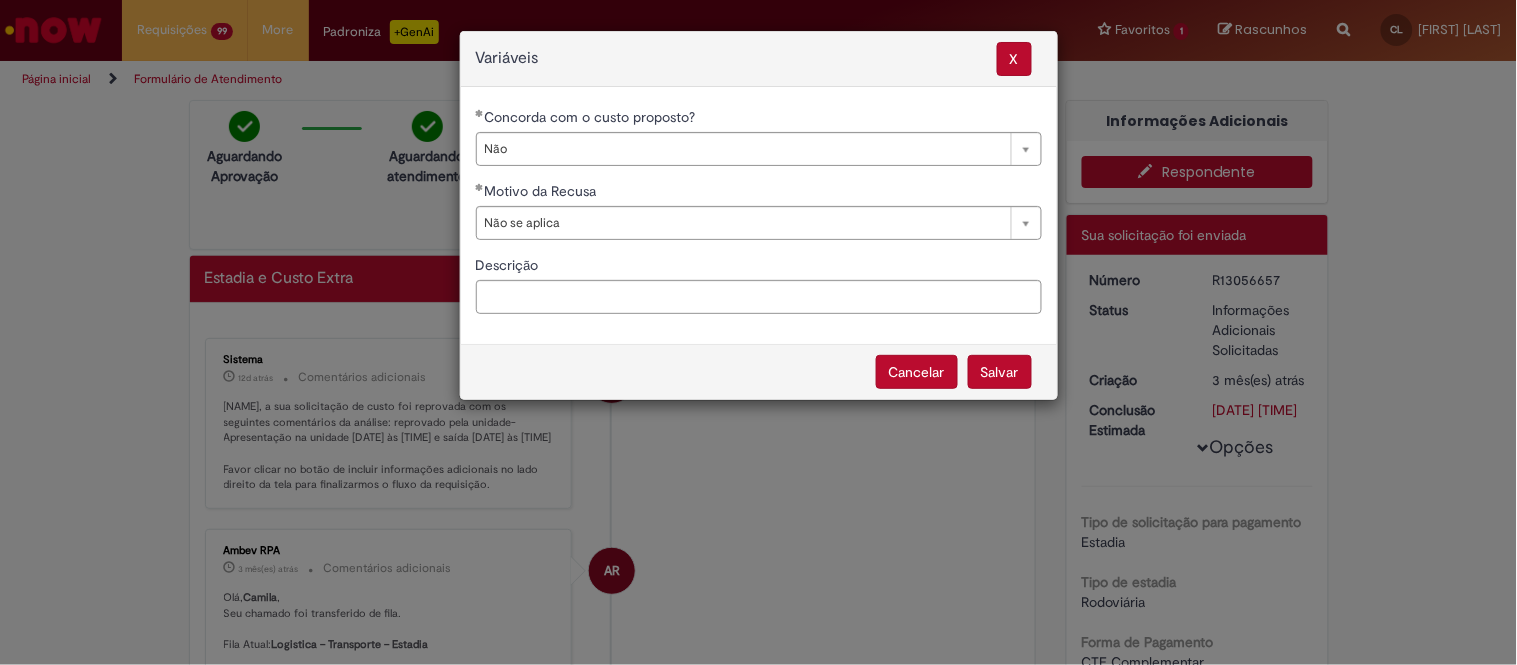 click on "**********" at bounding box center [759, 218] 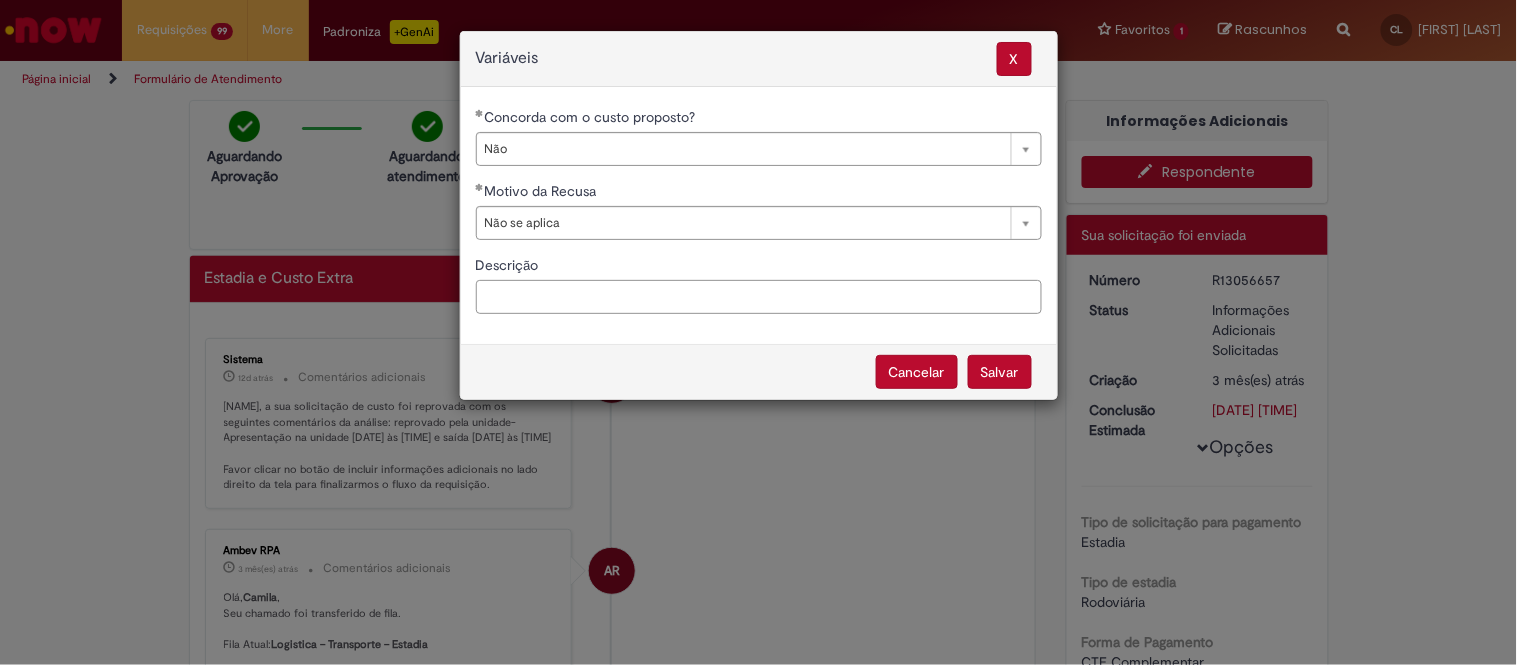 click on "Descrição" at bounding box center (759, 297) 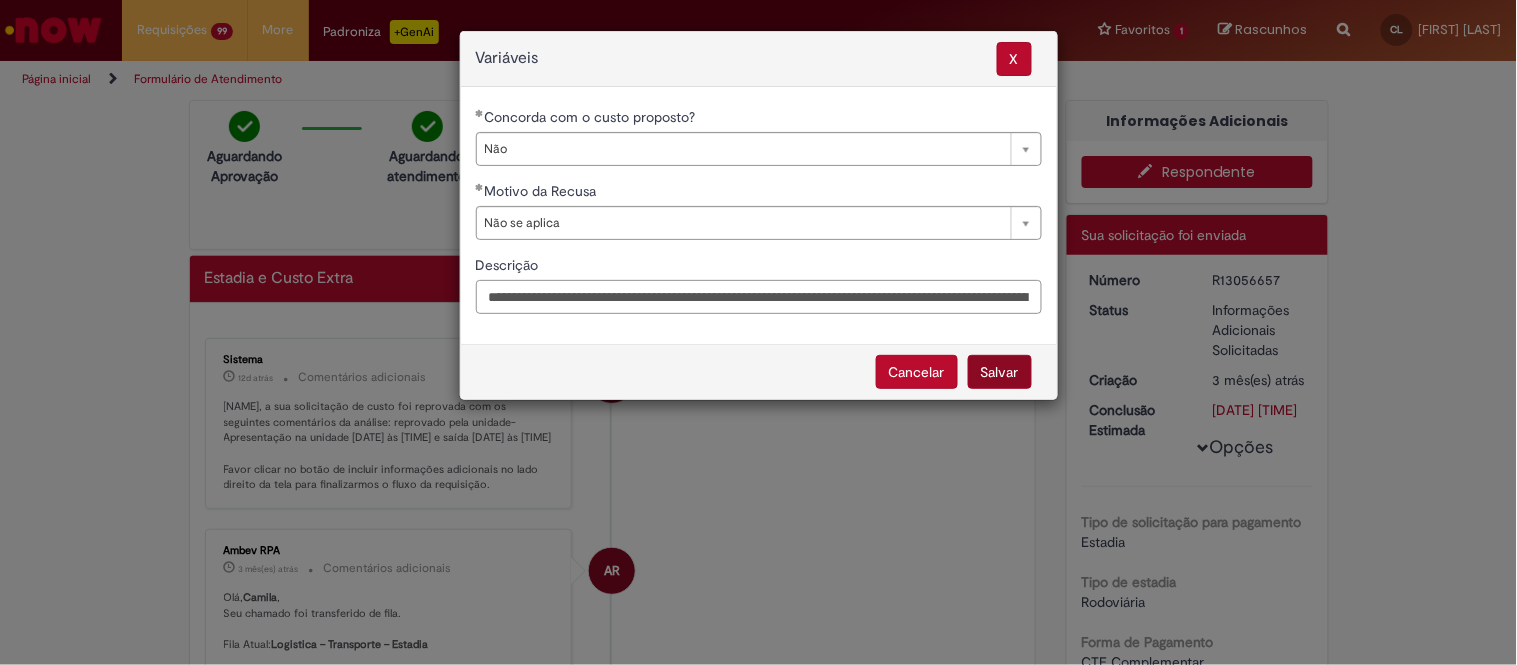 scroll, scrollTop: 0, scrollLeft: 935, axis: horizontal 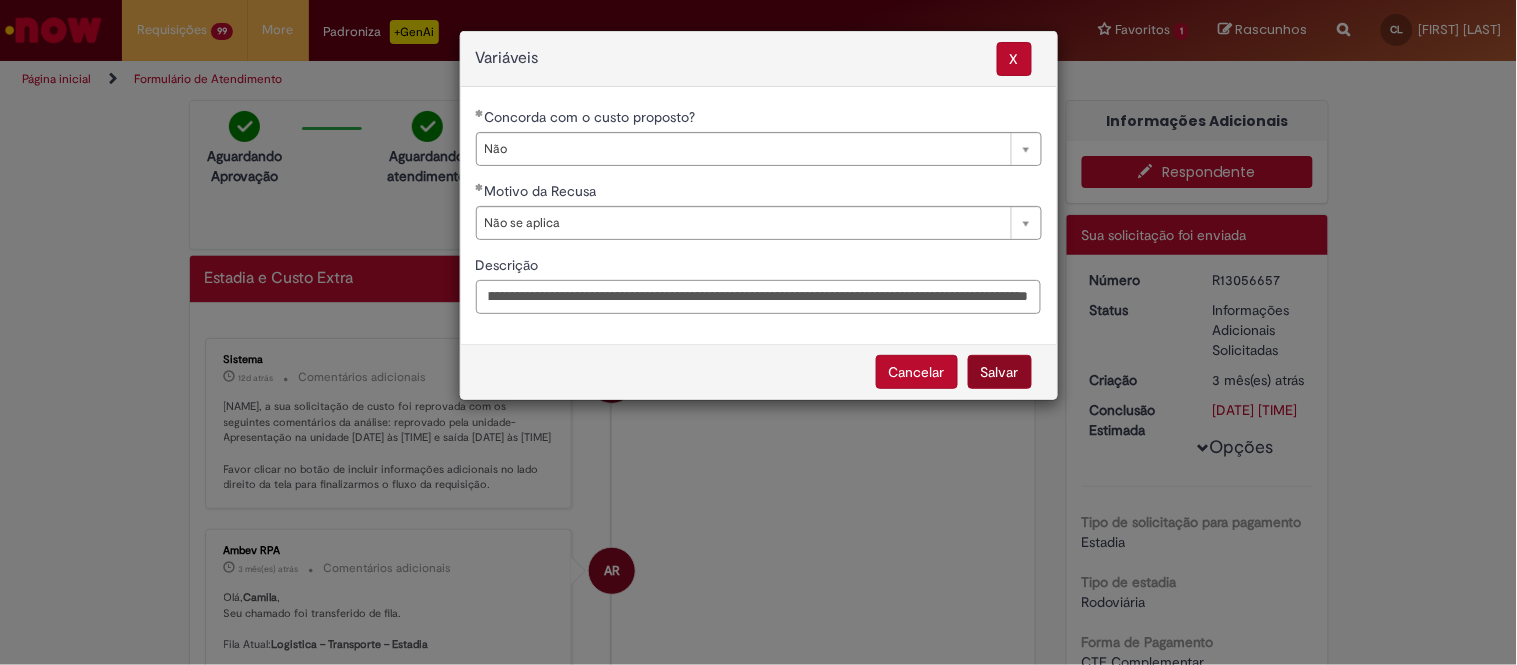 type on "**********" 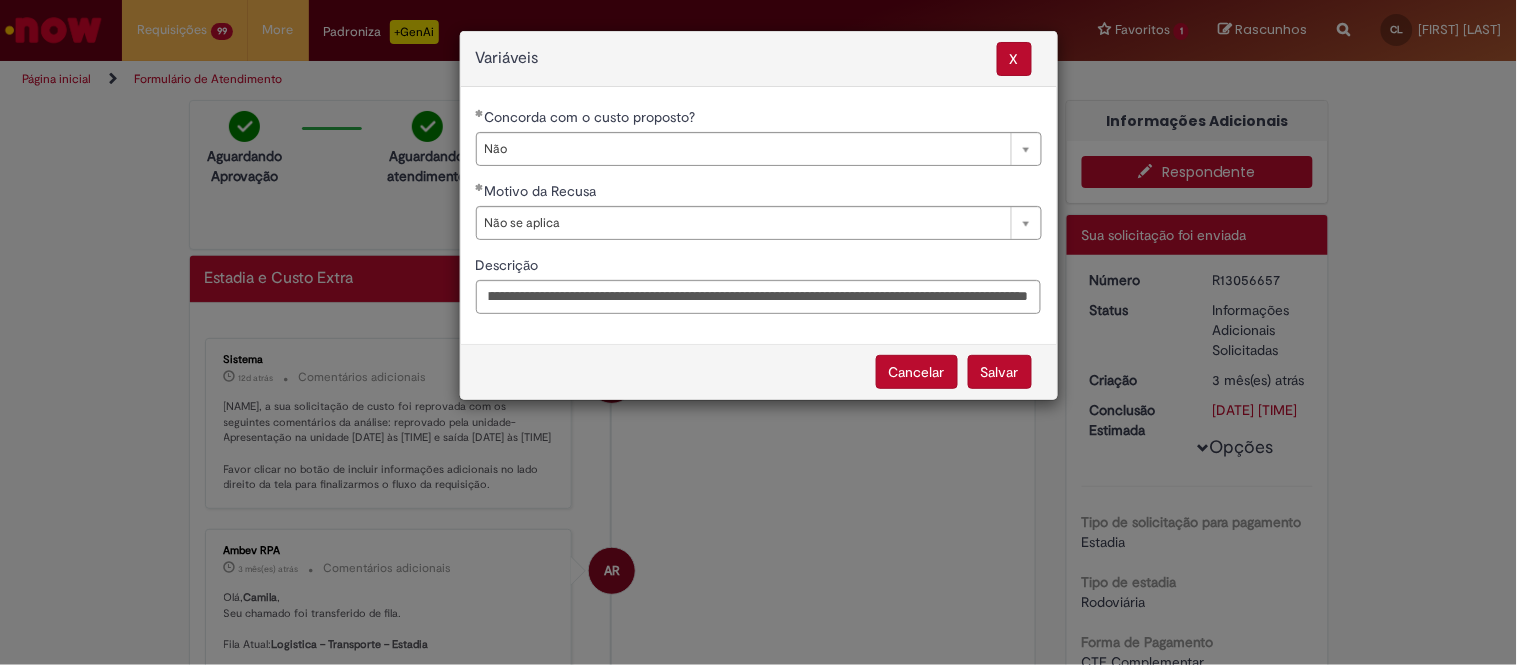 scroll, scrollTop: 0, scrollLeft: 0, axis: both 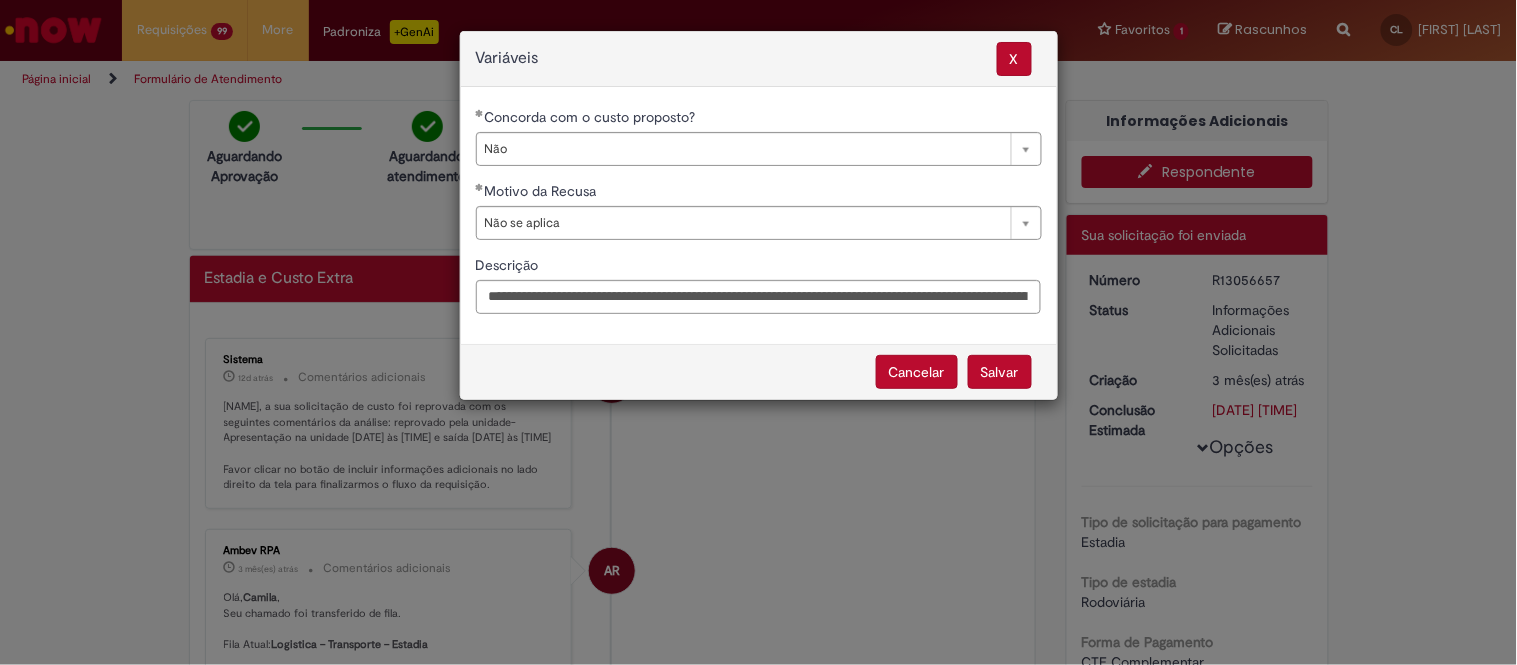 click on "Salvar" at bounding box center (1000, 372) 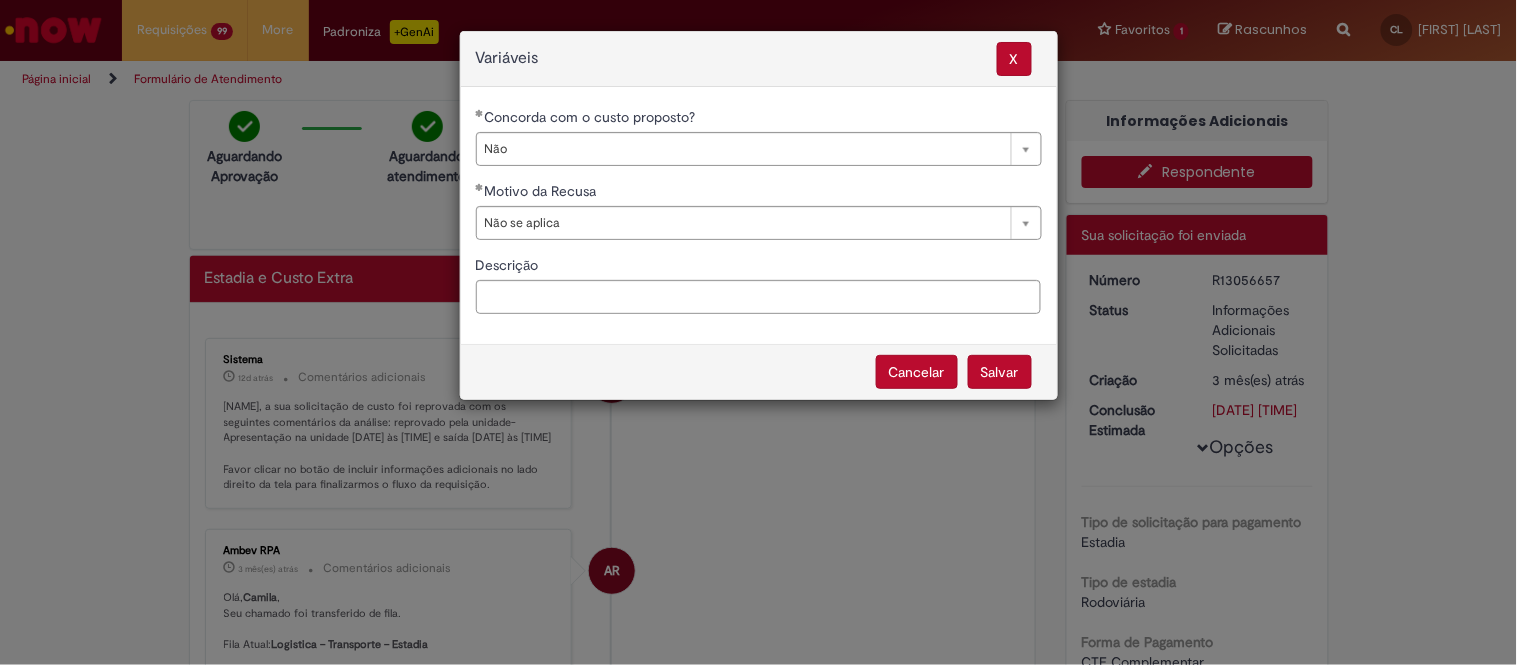 select on "**" 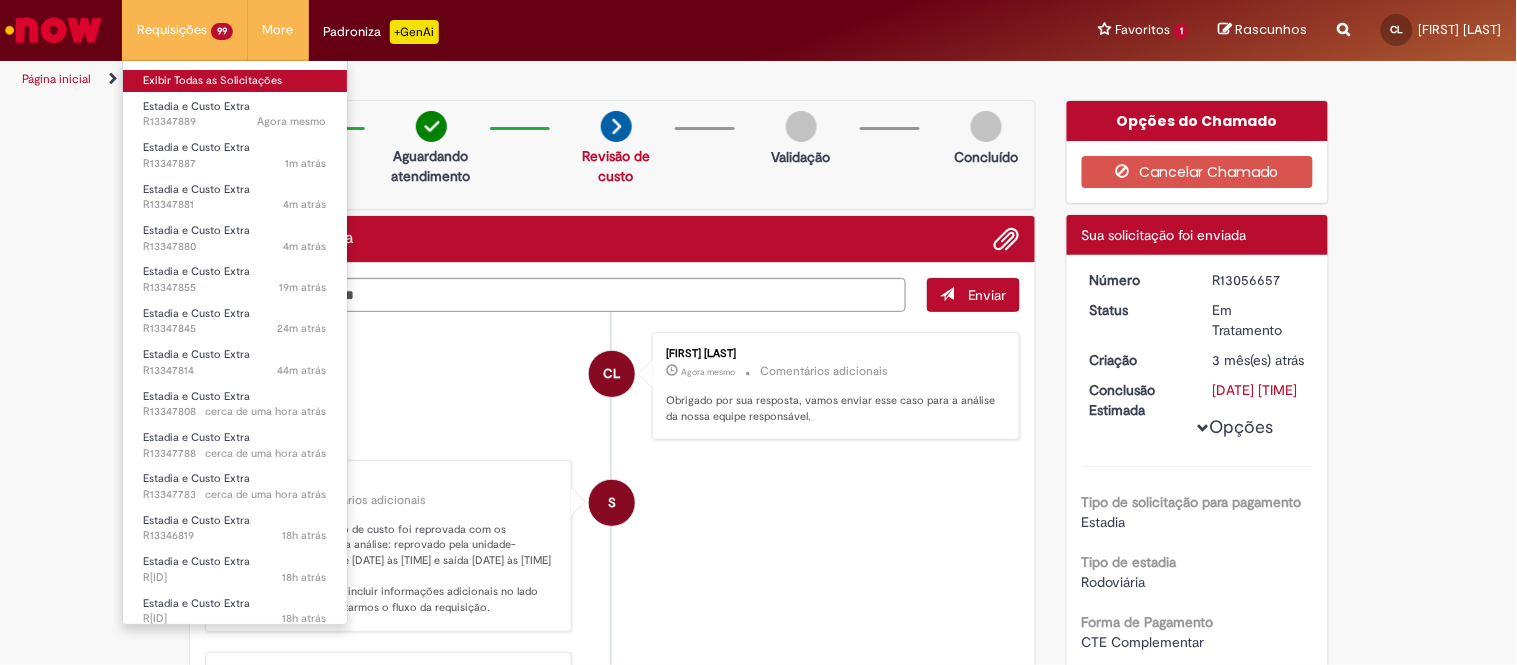 click on "Exibir Todas as Solicitações" at bounding box center (235, 81) 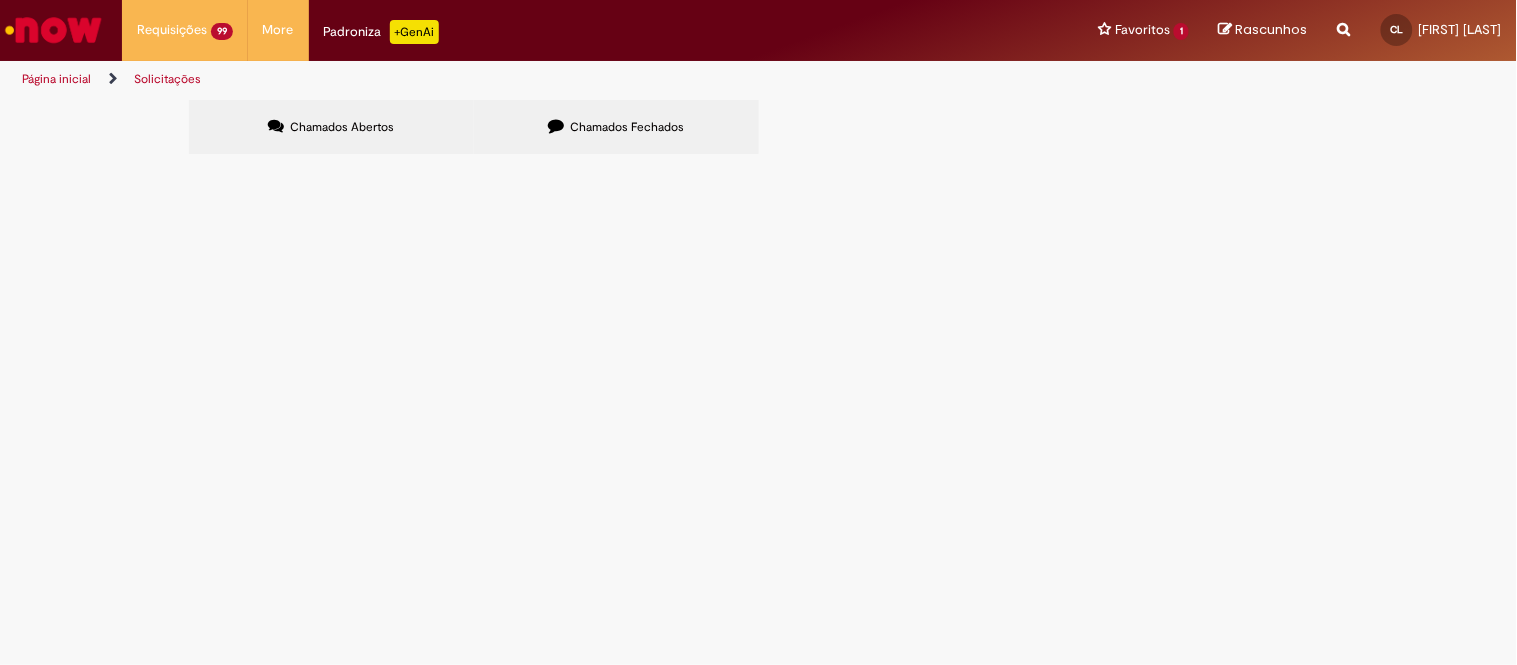 click at bounding box center (0, 0) 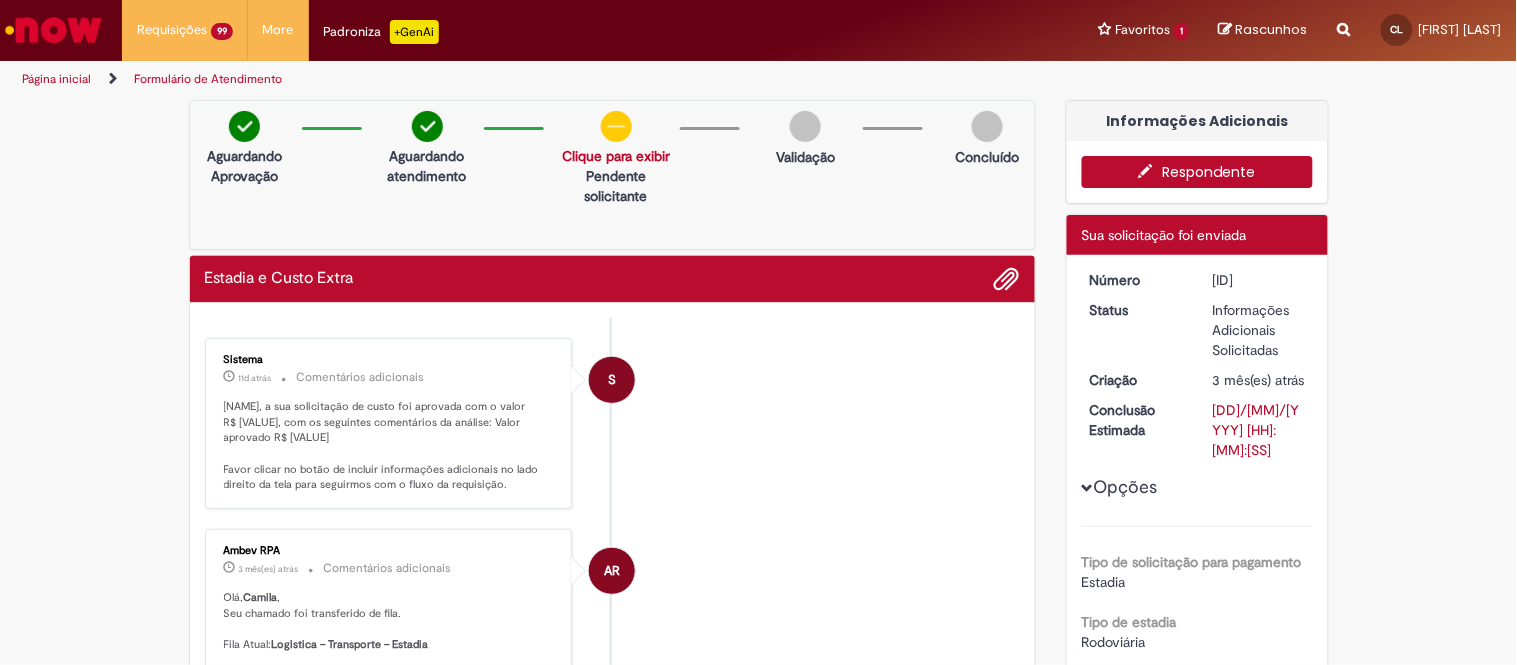 click at bounding box center [1151, 171] 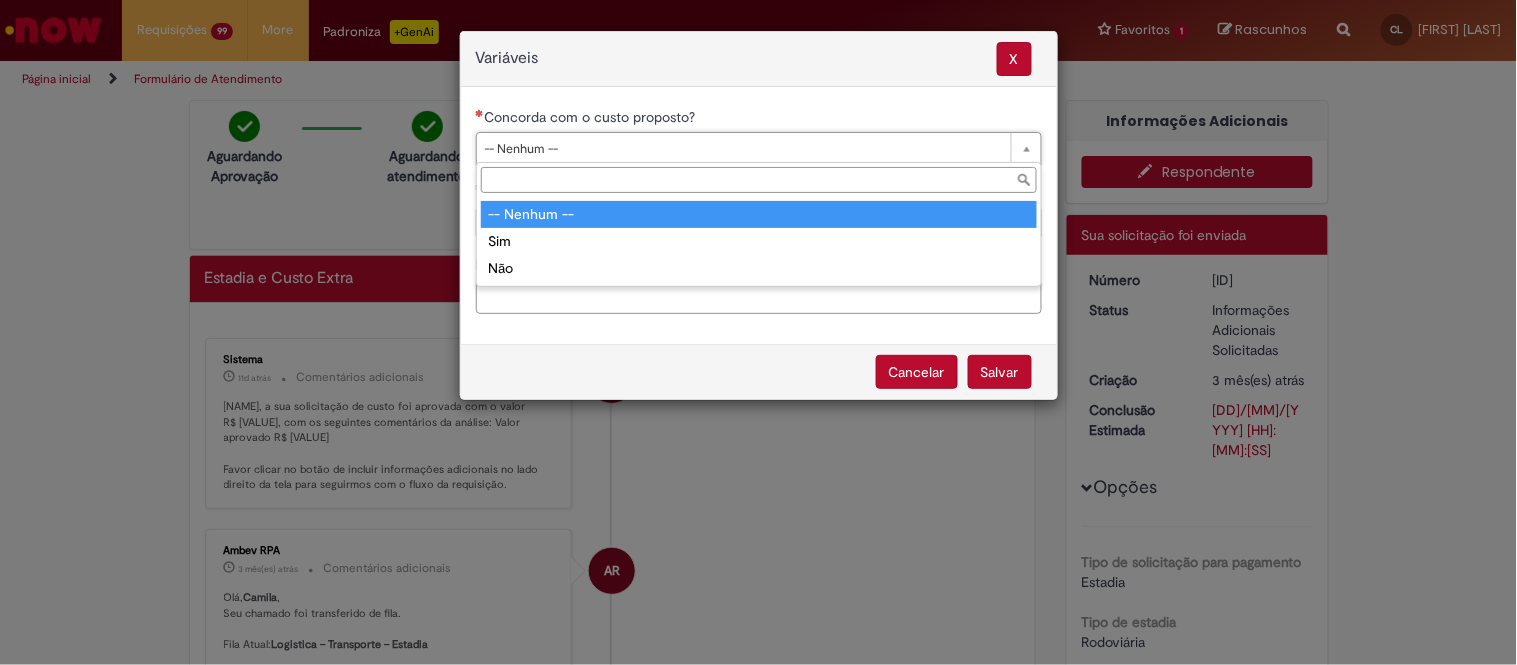drag, startPoint x: 896, startPoint y: 135, endPoint x: 862, endPoint y: 155, distance: 39.446167 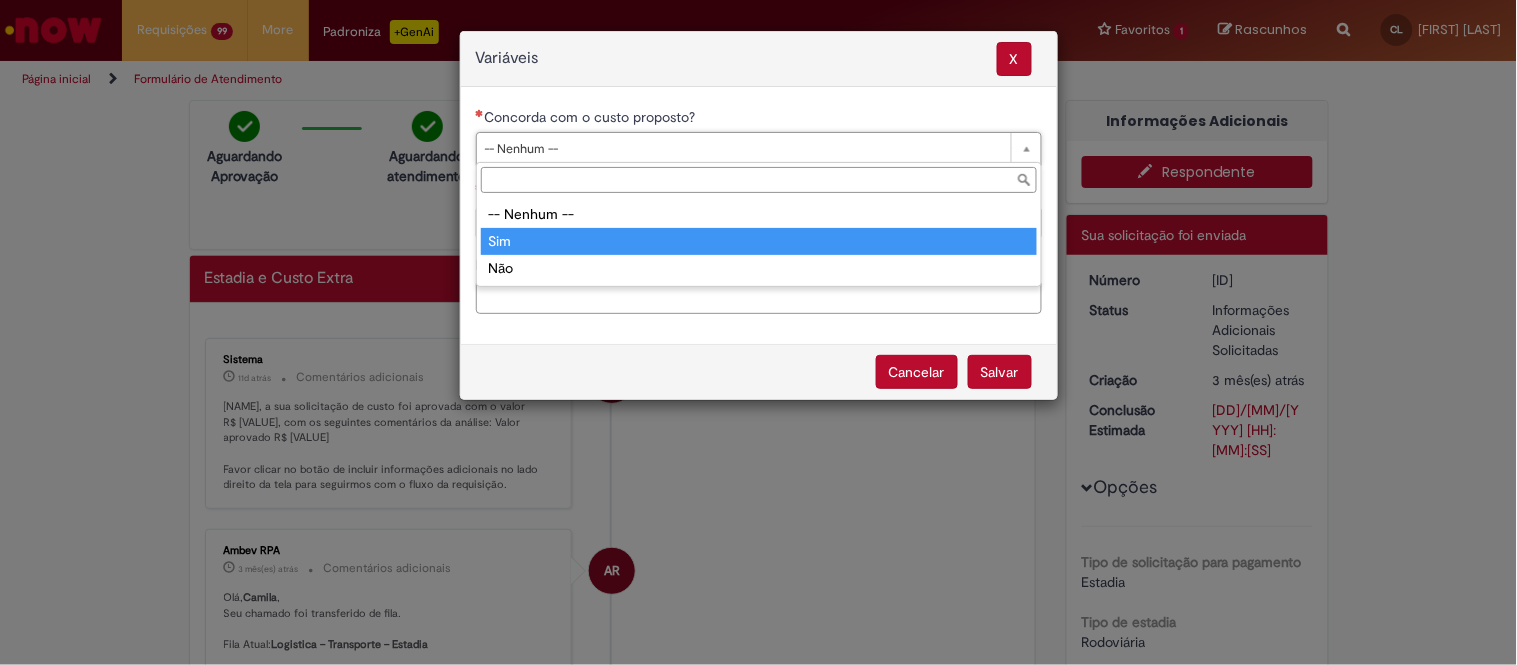 type on "***" 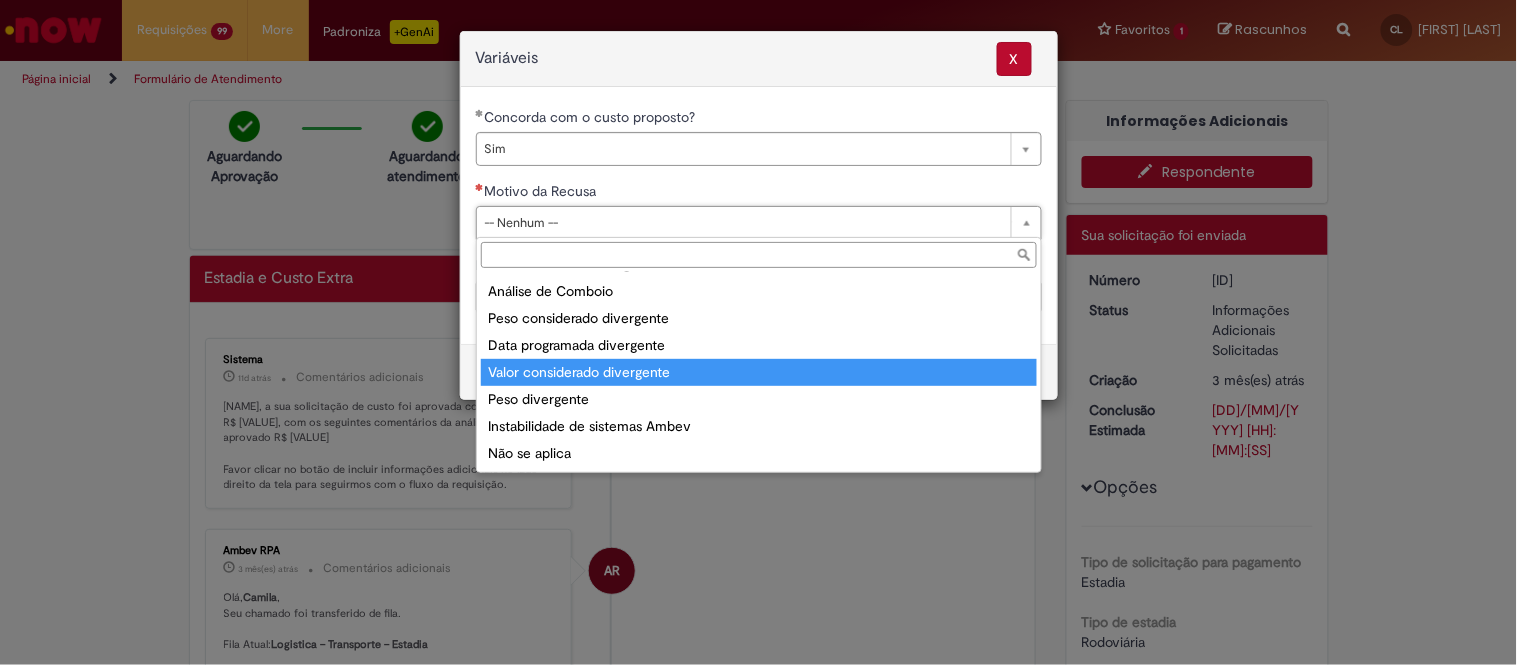 scroll, scrollTop: 76, scrollLeft: 0, axis: vertical 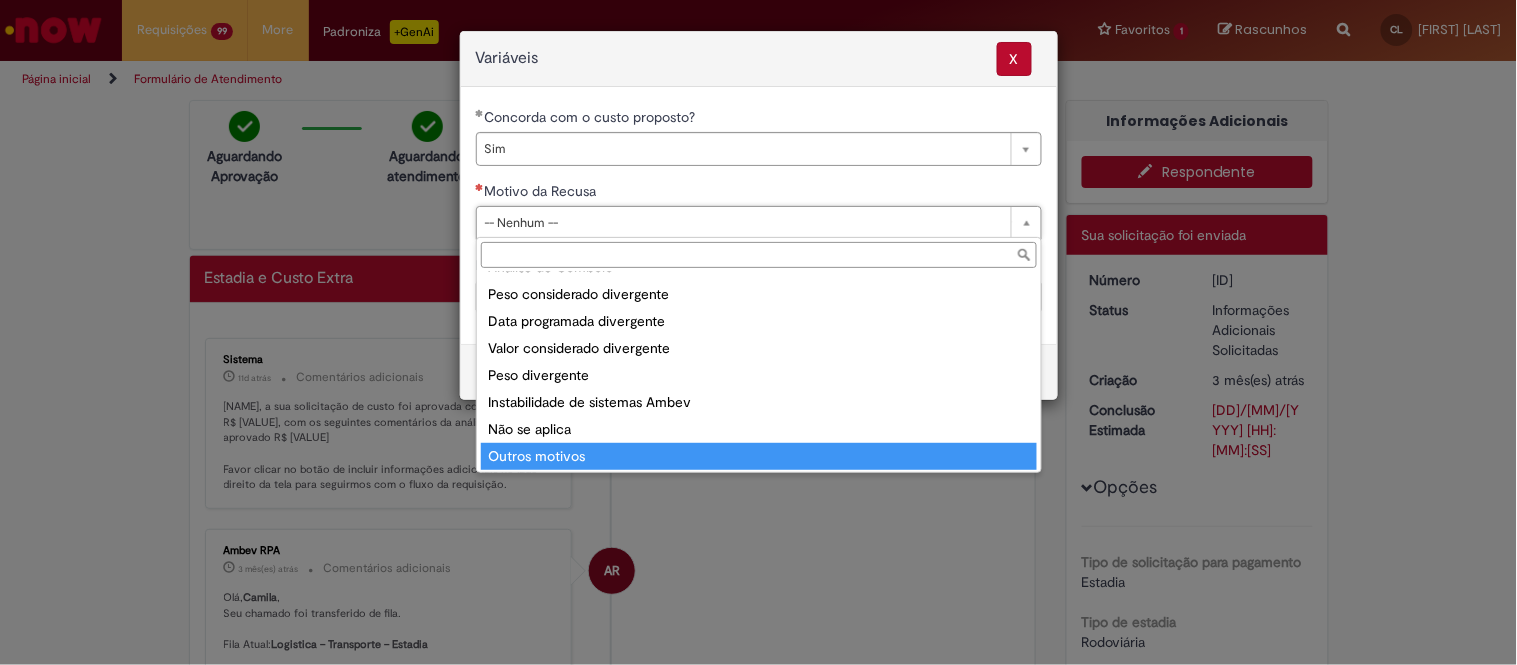 type on "**********" 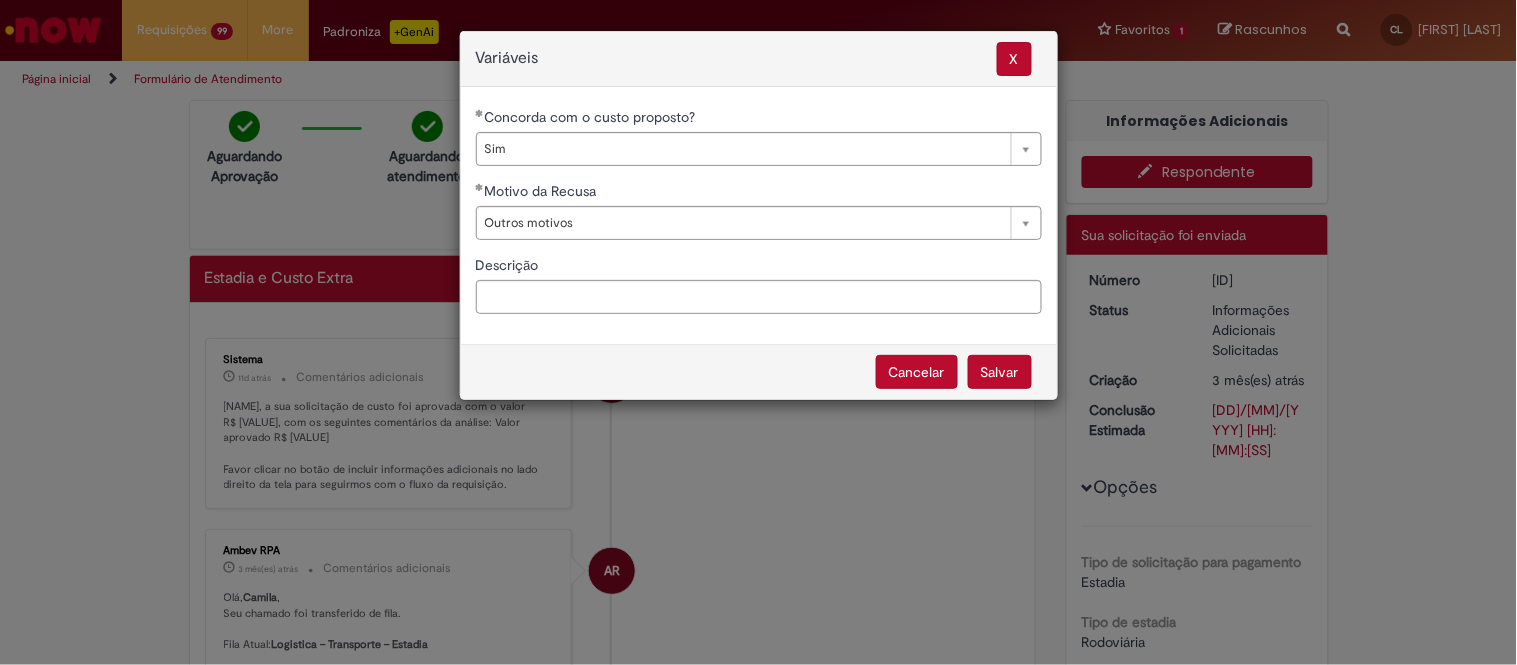 click on "Salvar" at bounding box center [1000, 372] 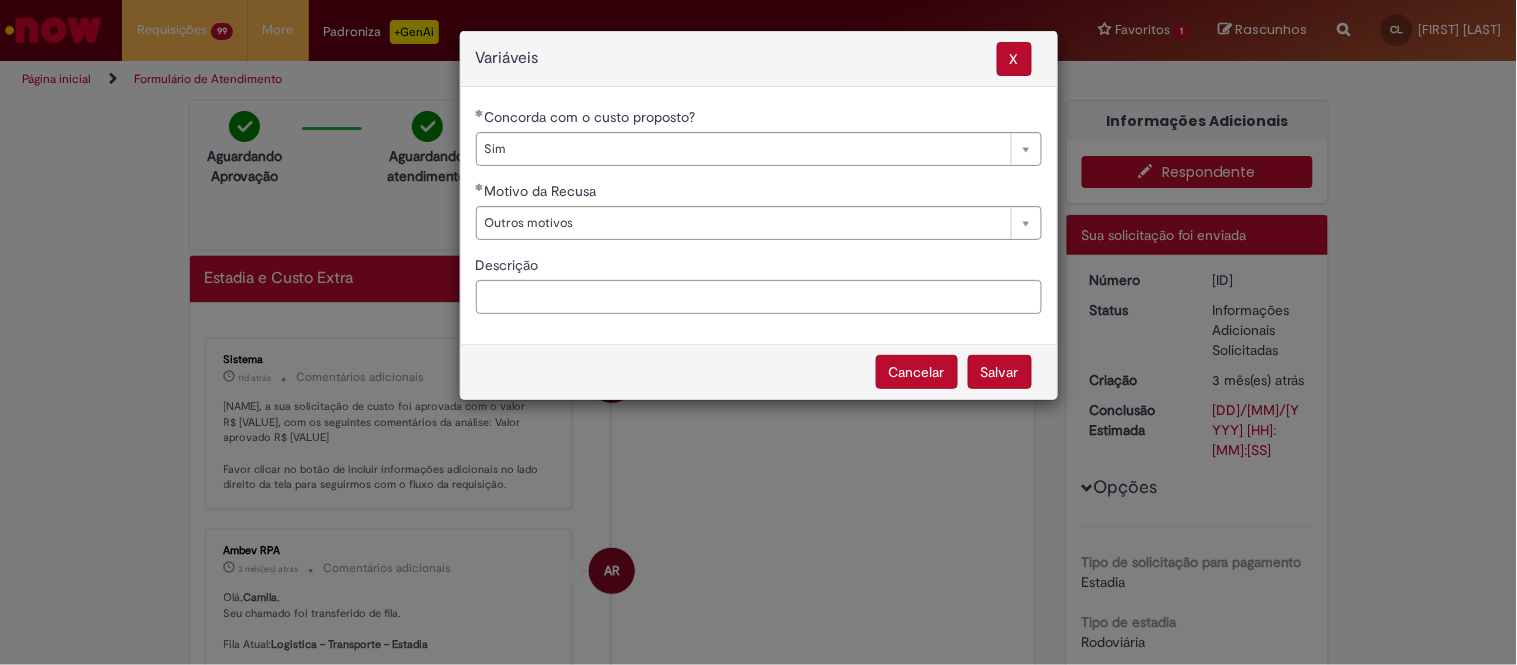 select on "***" 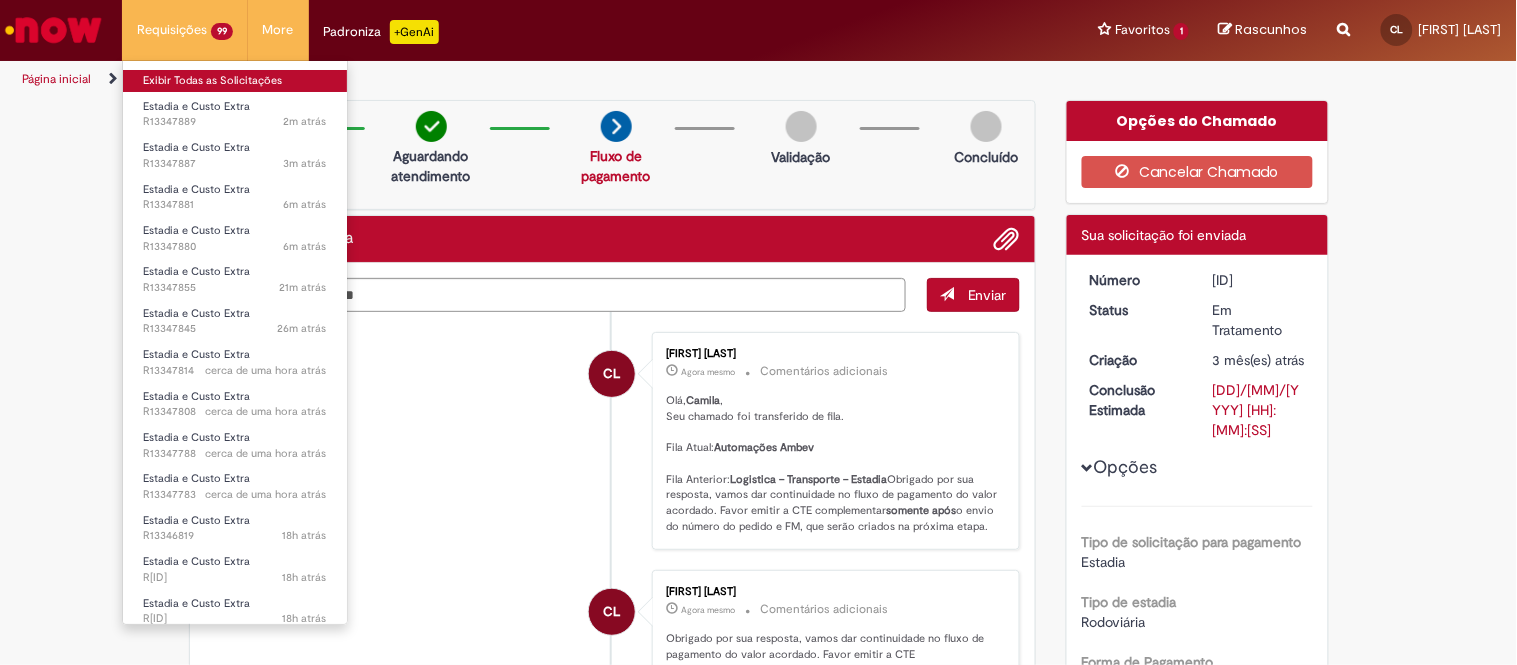 click on "Exibir Todas as Solicitações" at bounding box center (235, 81) 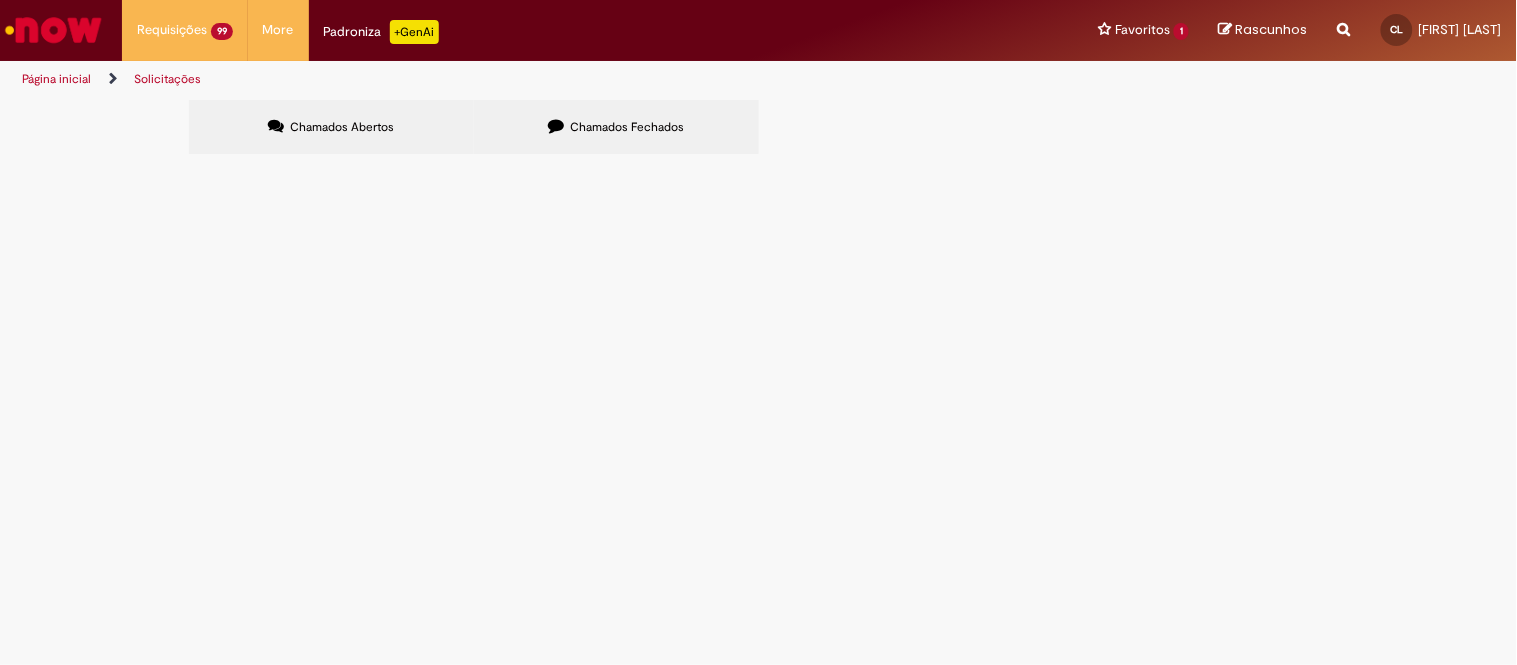 click at bounding box center (0, 0) 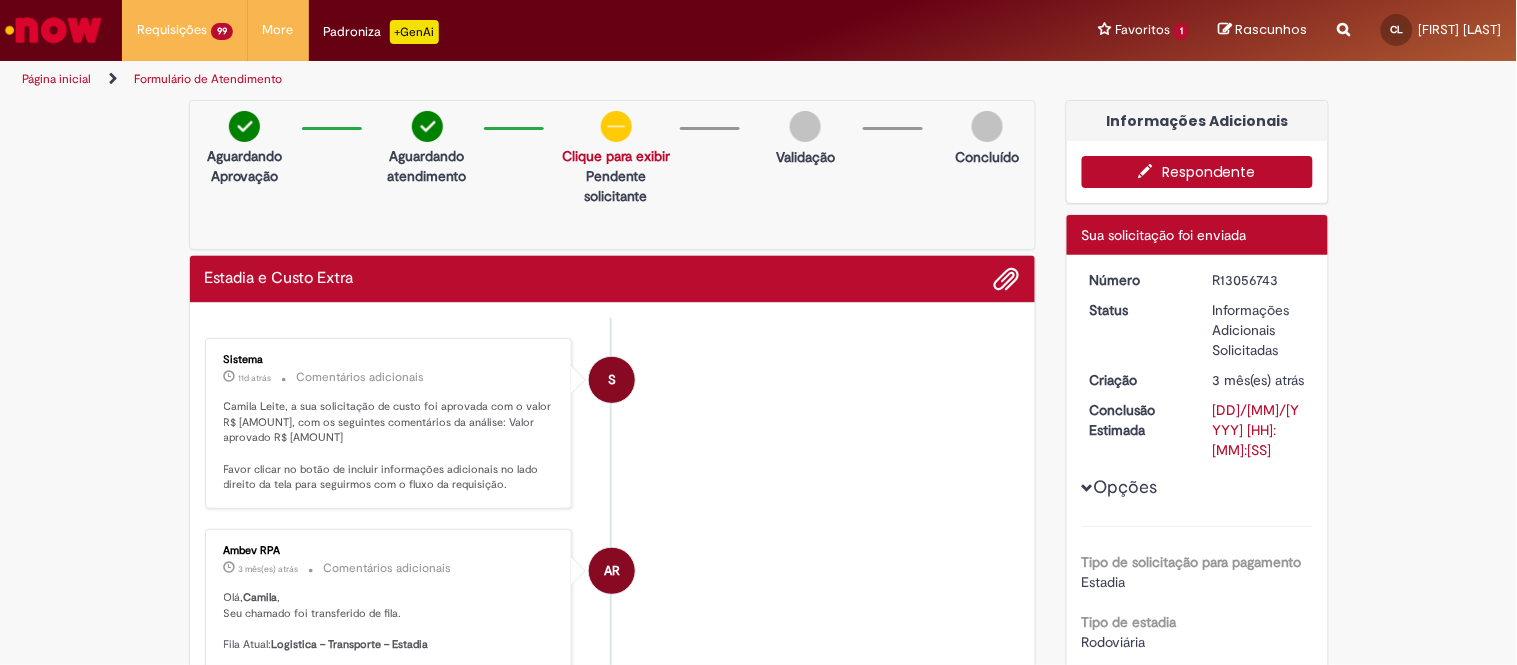 click on "Respondente" at bounding box center (1197, 172) 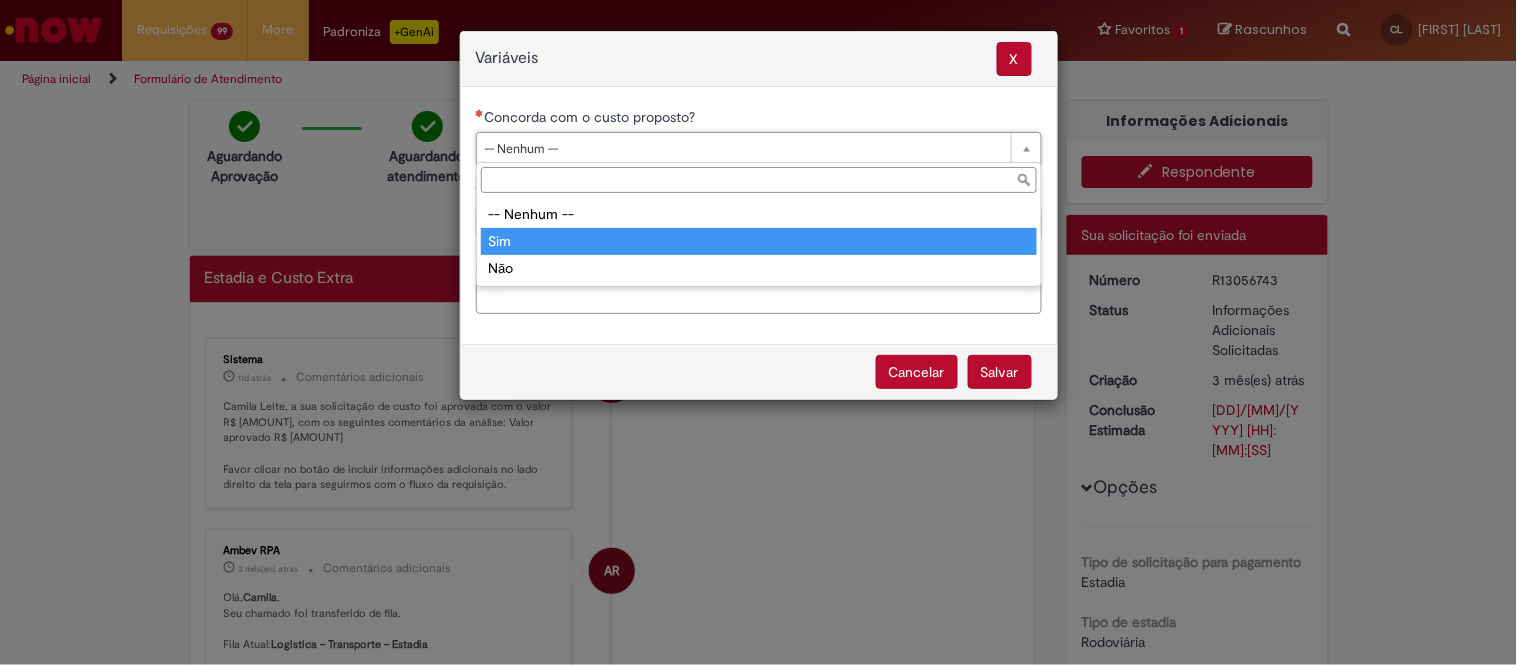 type on "***" 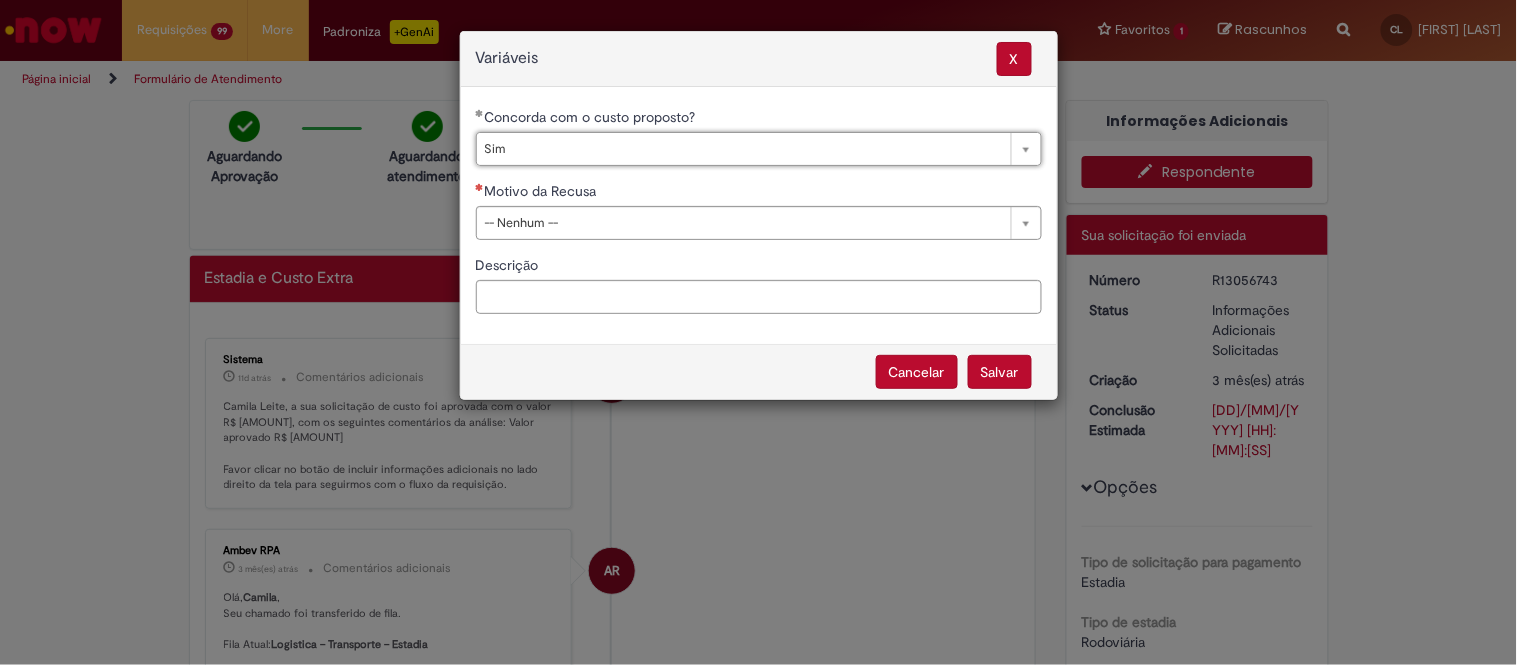 click on "**********" at bounding box center (759, 218) 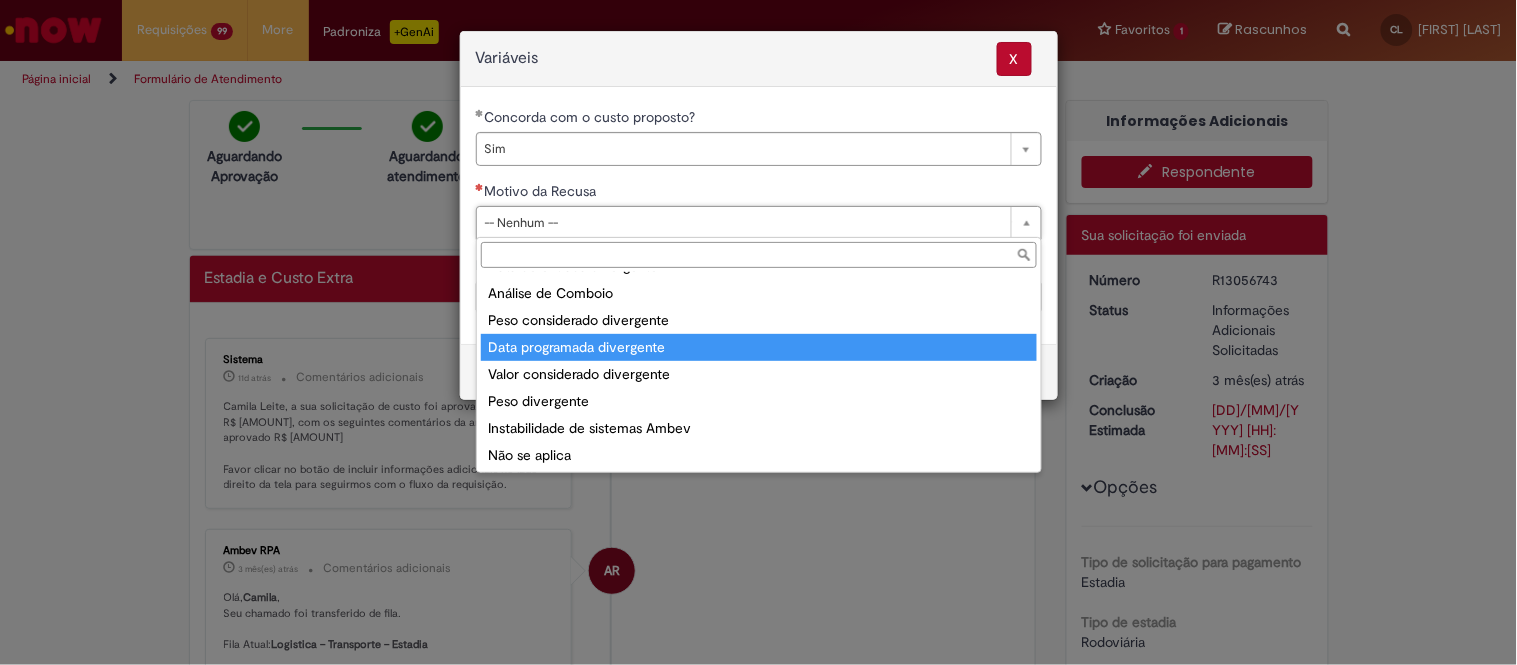 scroll, scrollTop: 76, scrollLeft: 0, axis: vertical 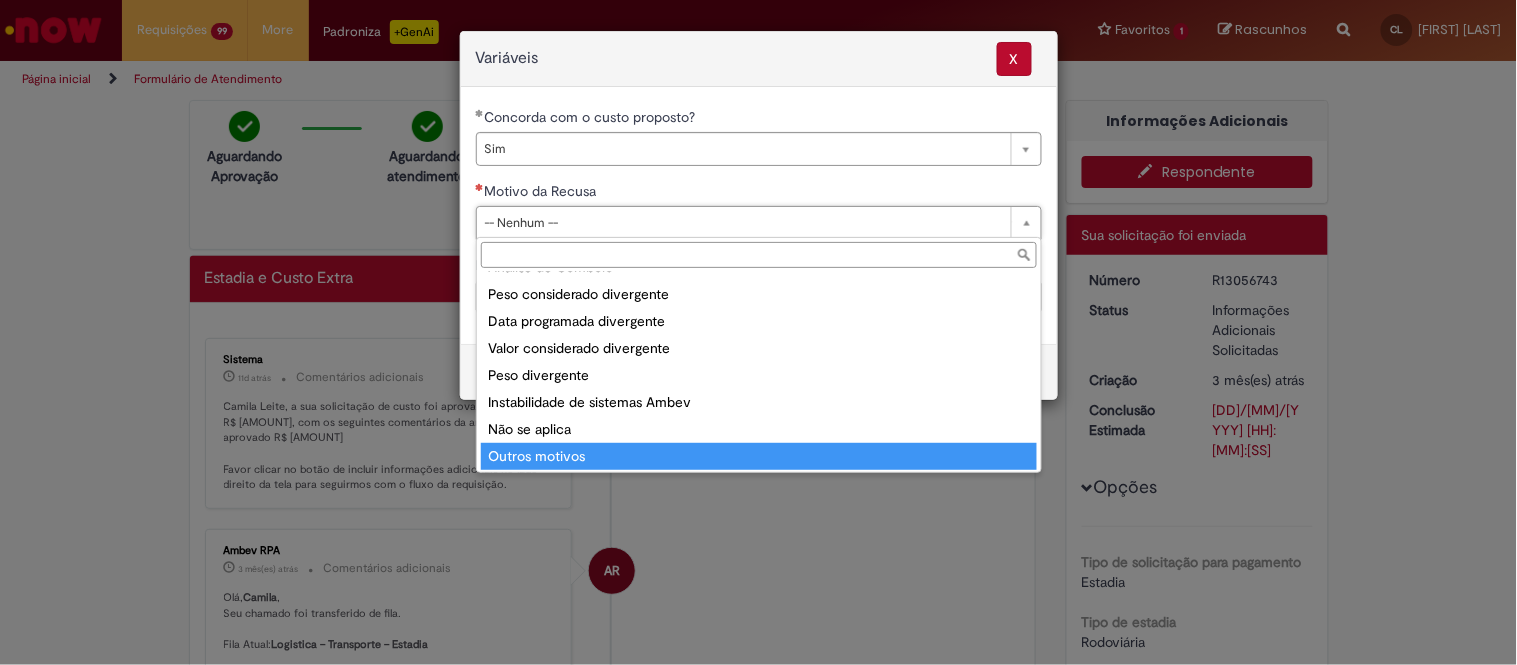drag, startPoint x: 697, startPoint y: 458, endPoint x: 757, endPoint y: 436, distance: 63.90618 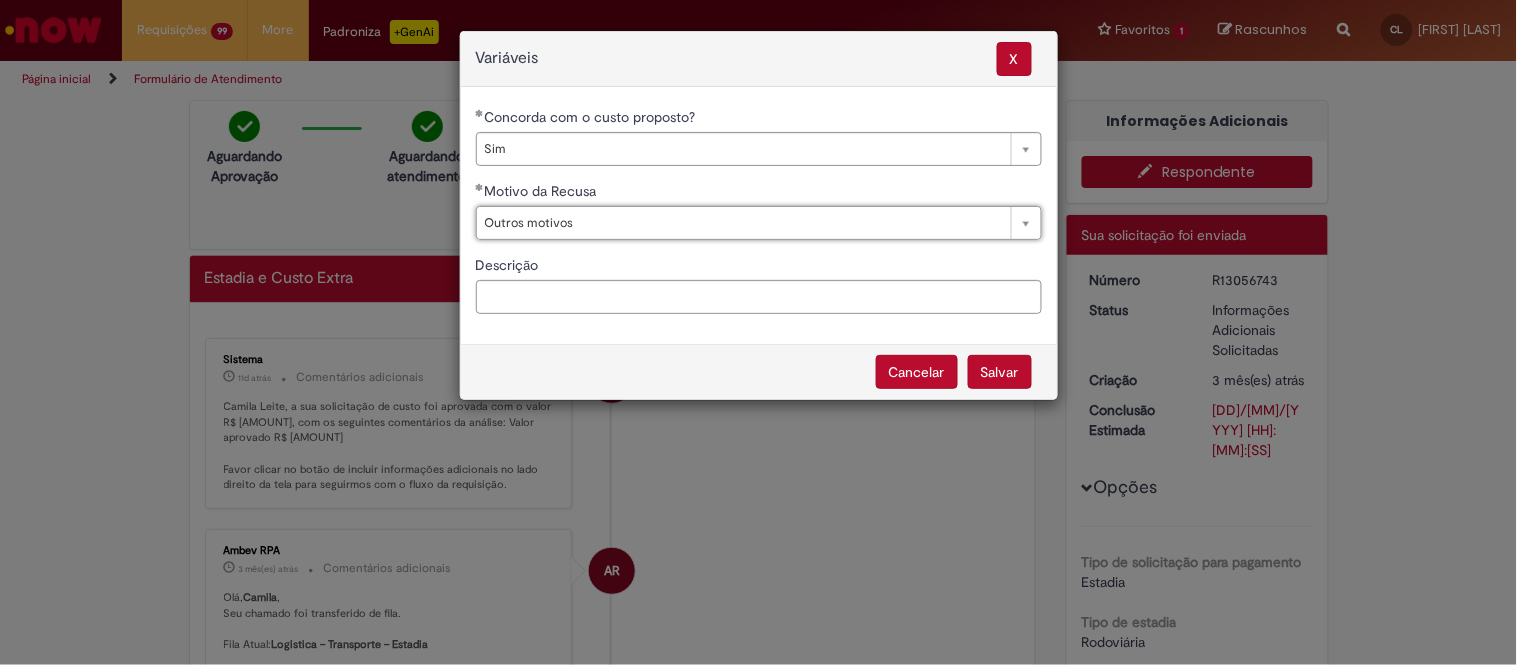 click on "Salvar" at bounding box center (1000, 372) 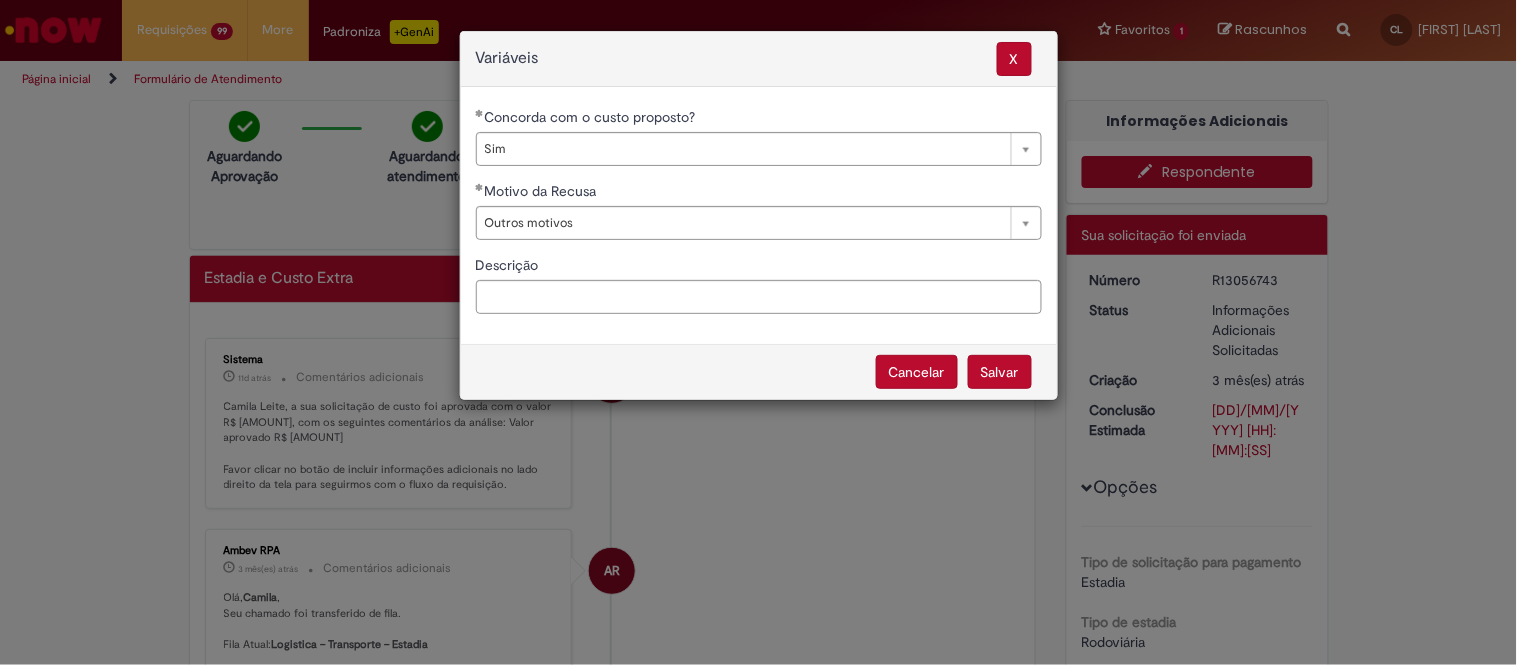 select on "***" 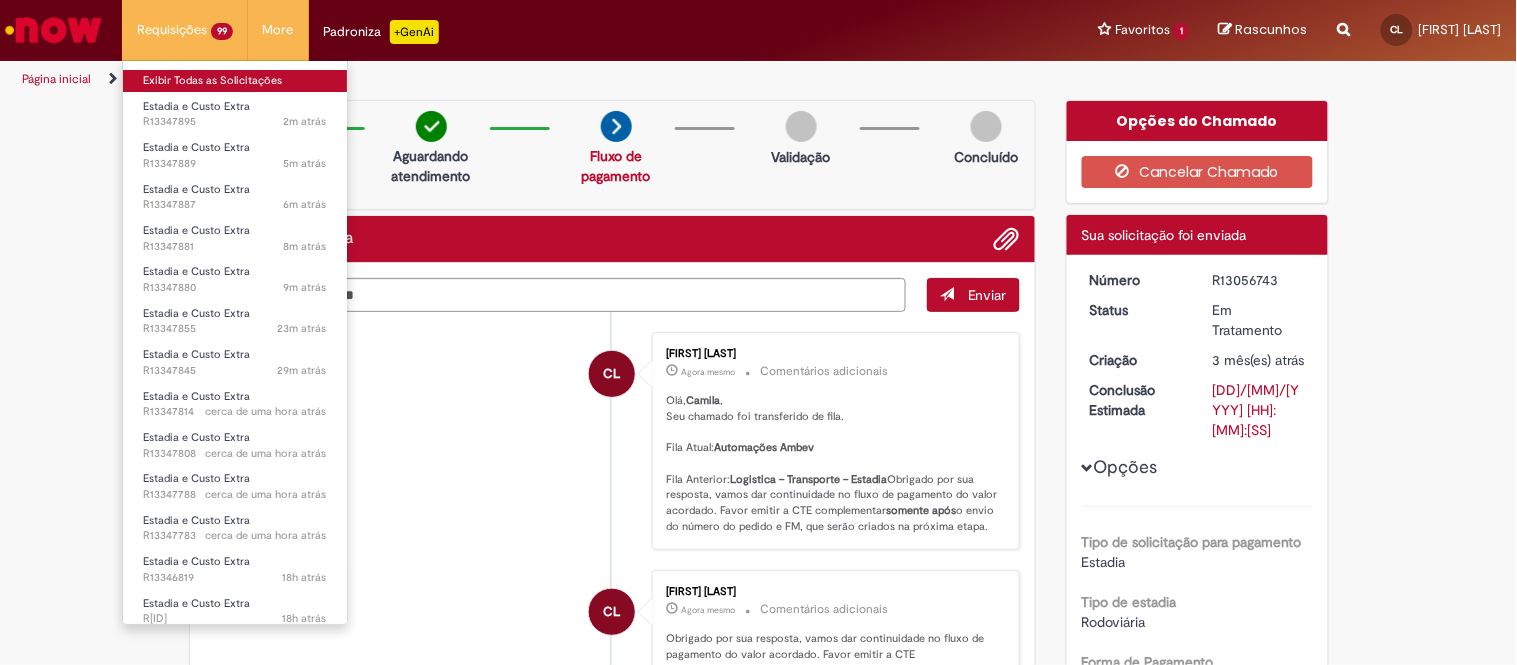 click on "Exibir Todas as Solicitações" at bounding box center [235, 81] 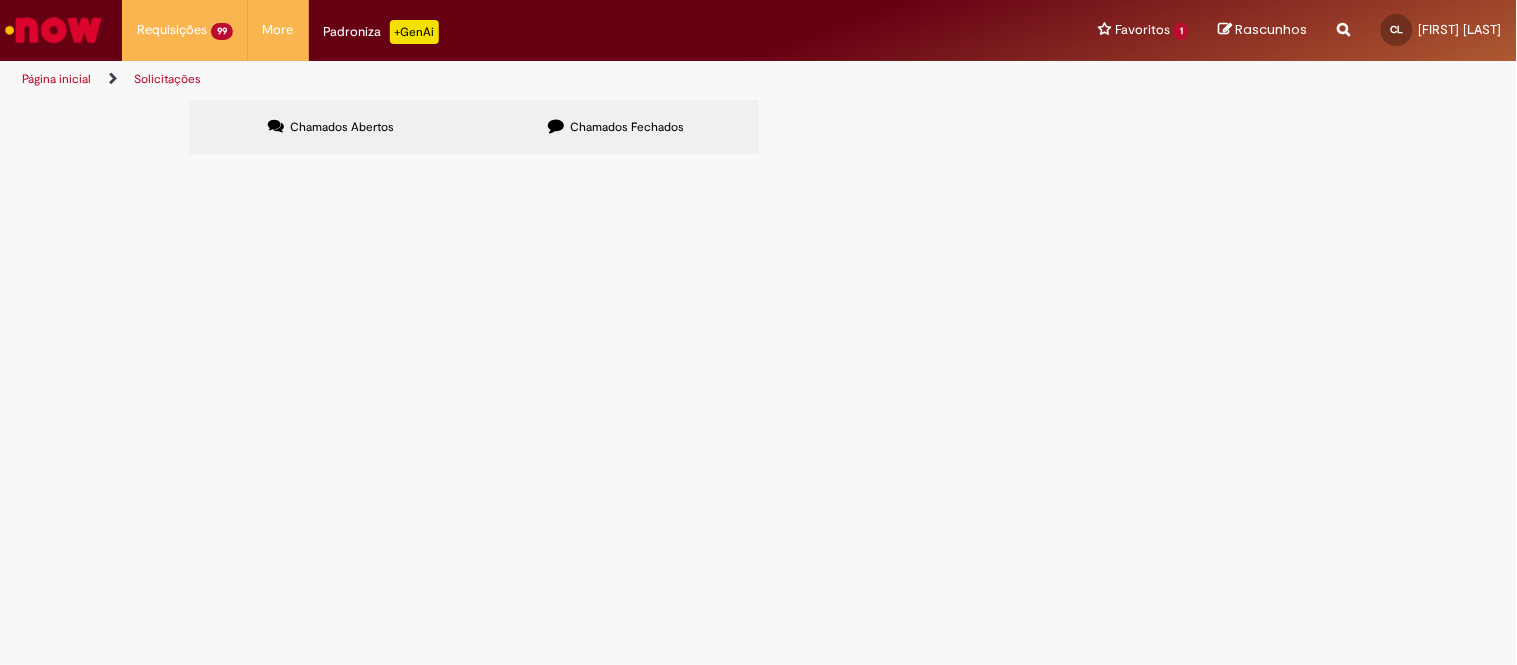 click at bounding box center [0, 0] 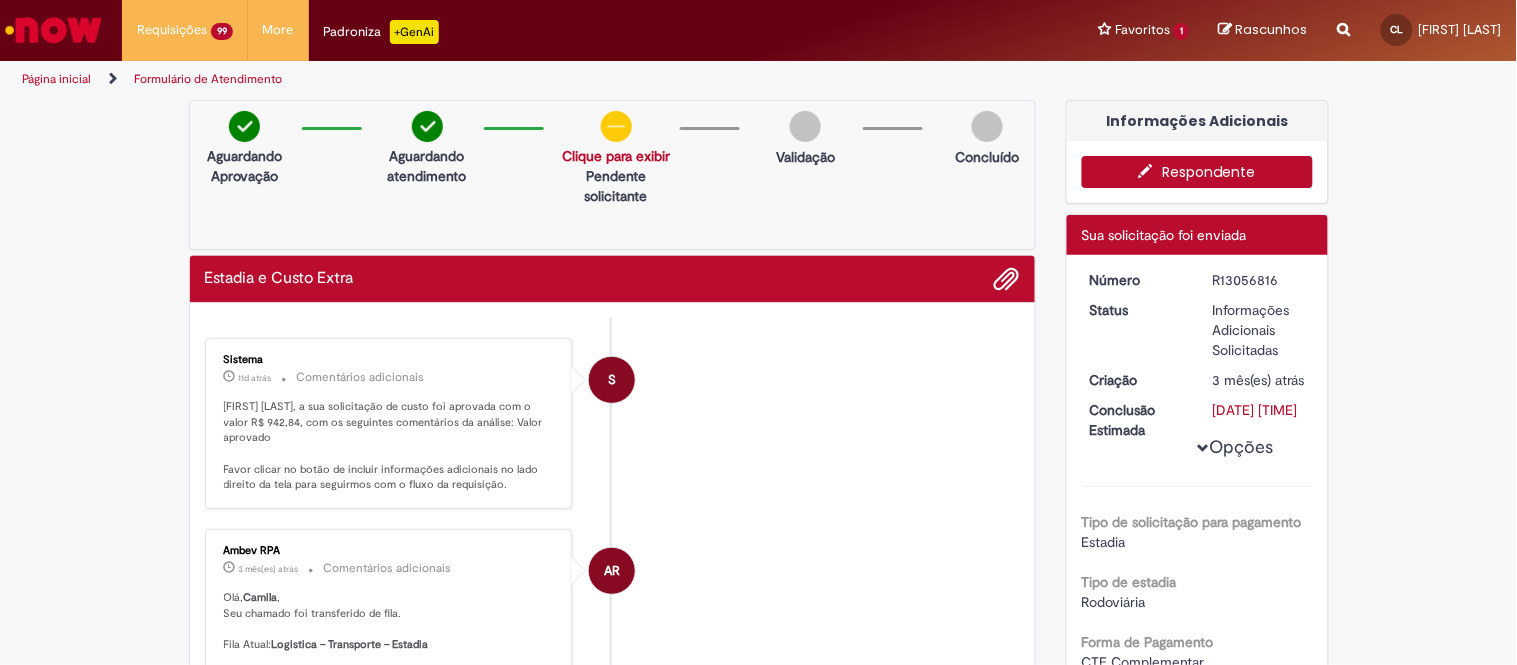 click on "Respondente" at bounding box center (1197, 172) 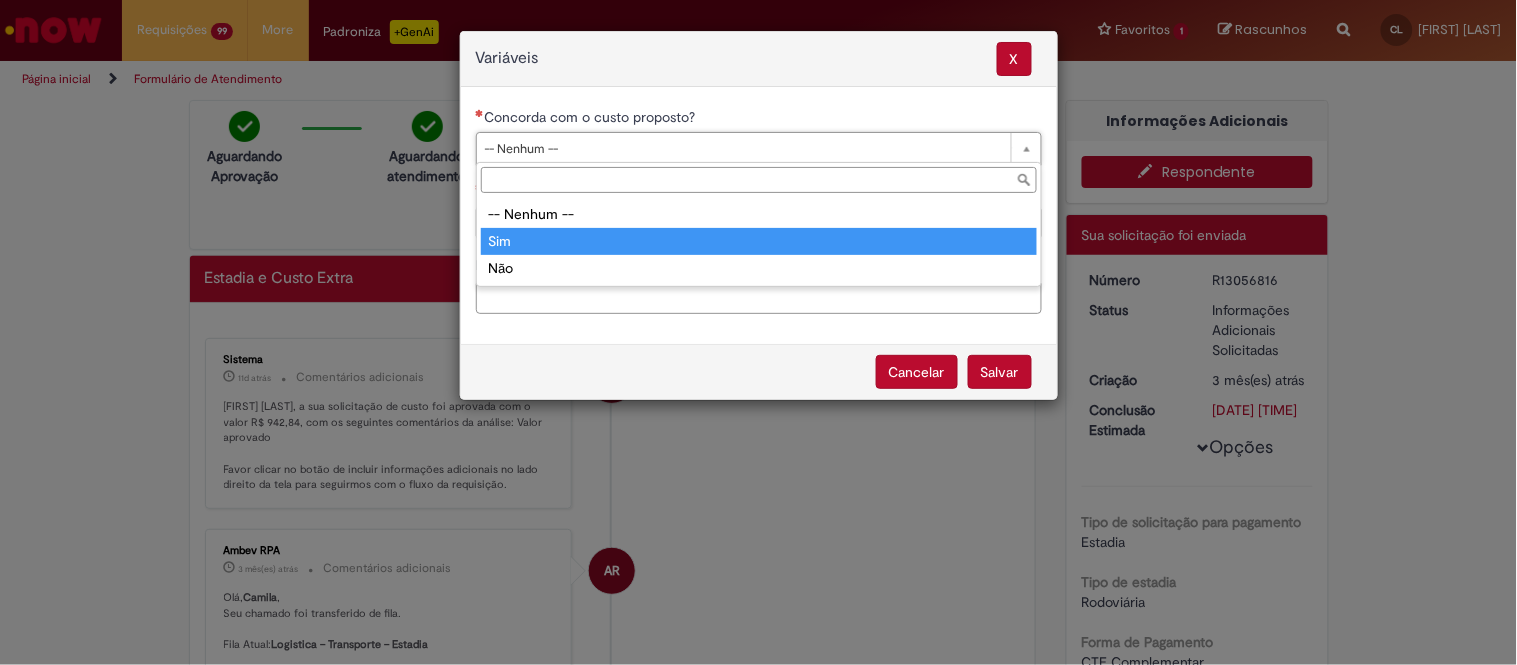 type on "***" 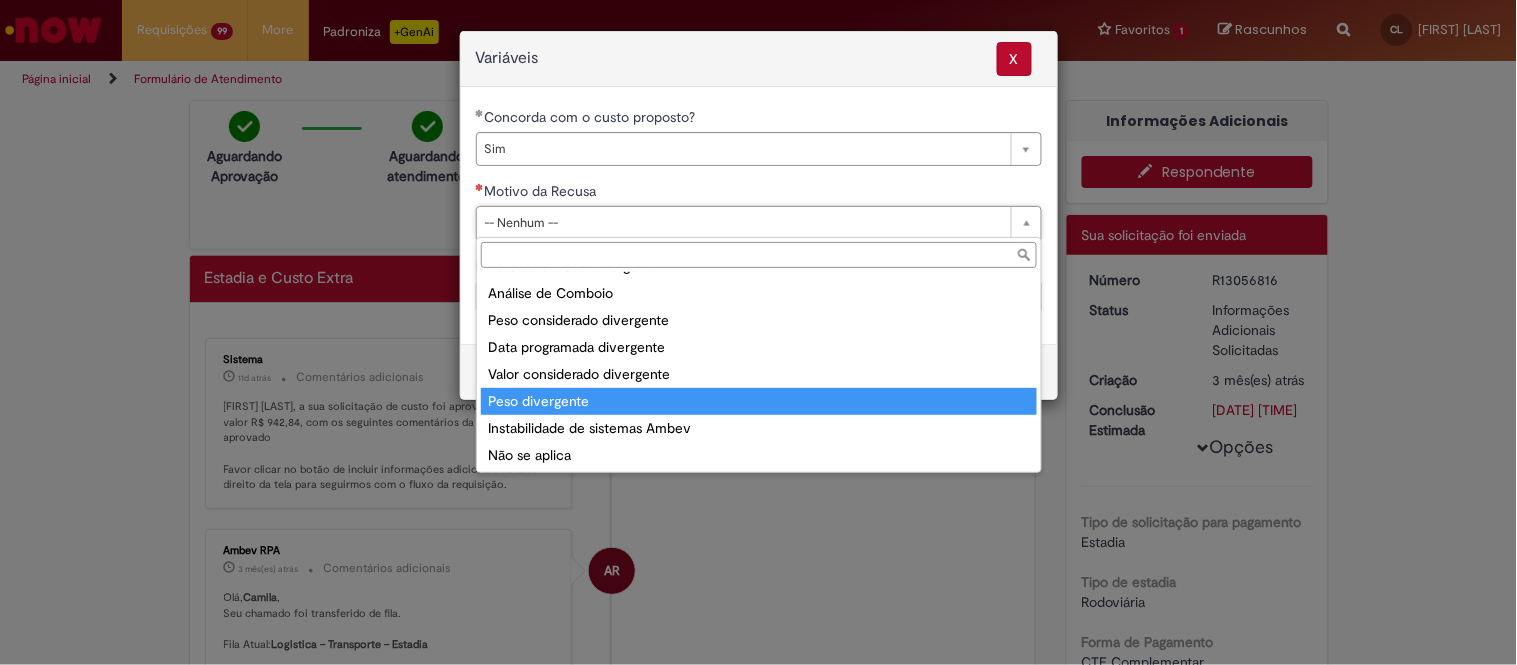 scroll, scrollTop: 76, scrollLeft: 0, axis: vertical 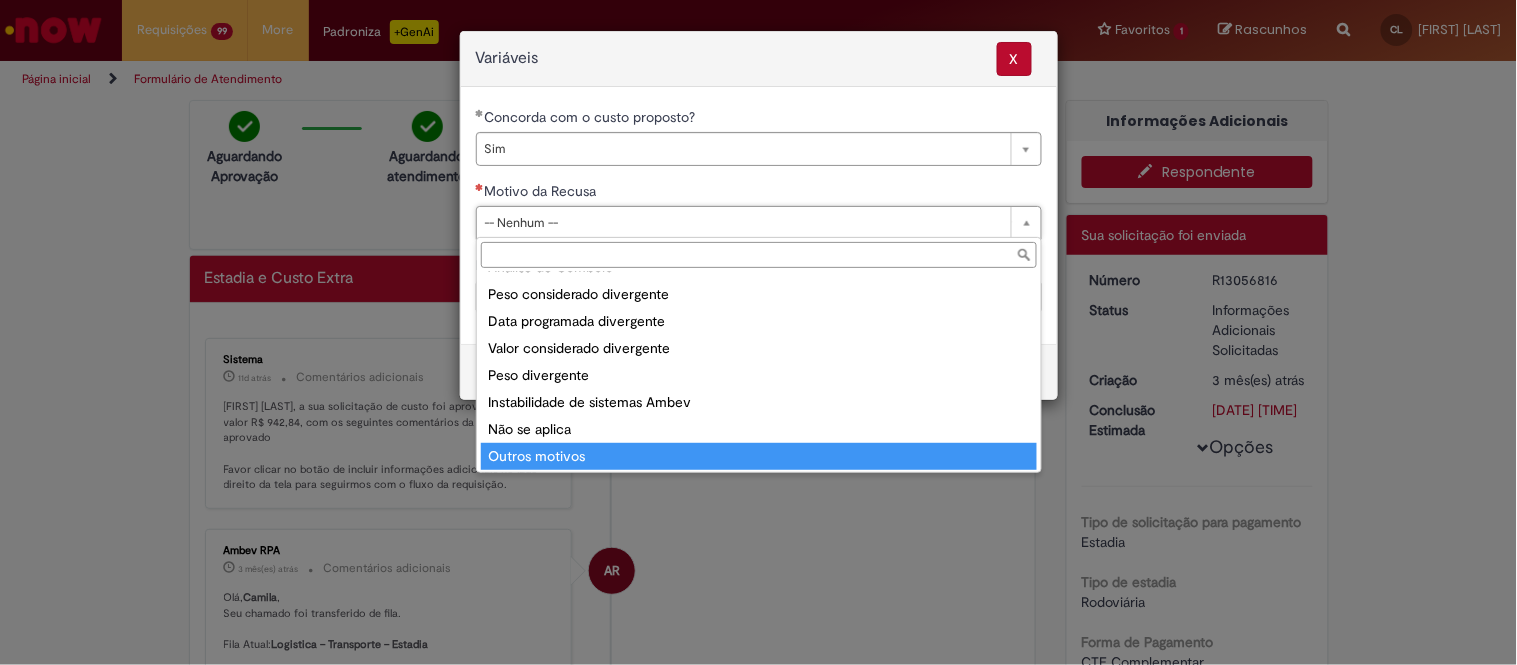 type on "**********" 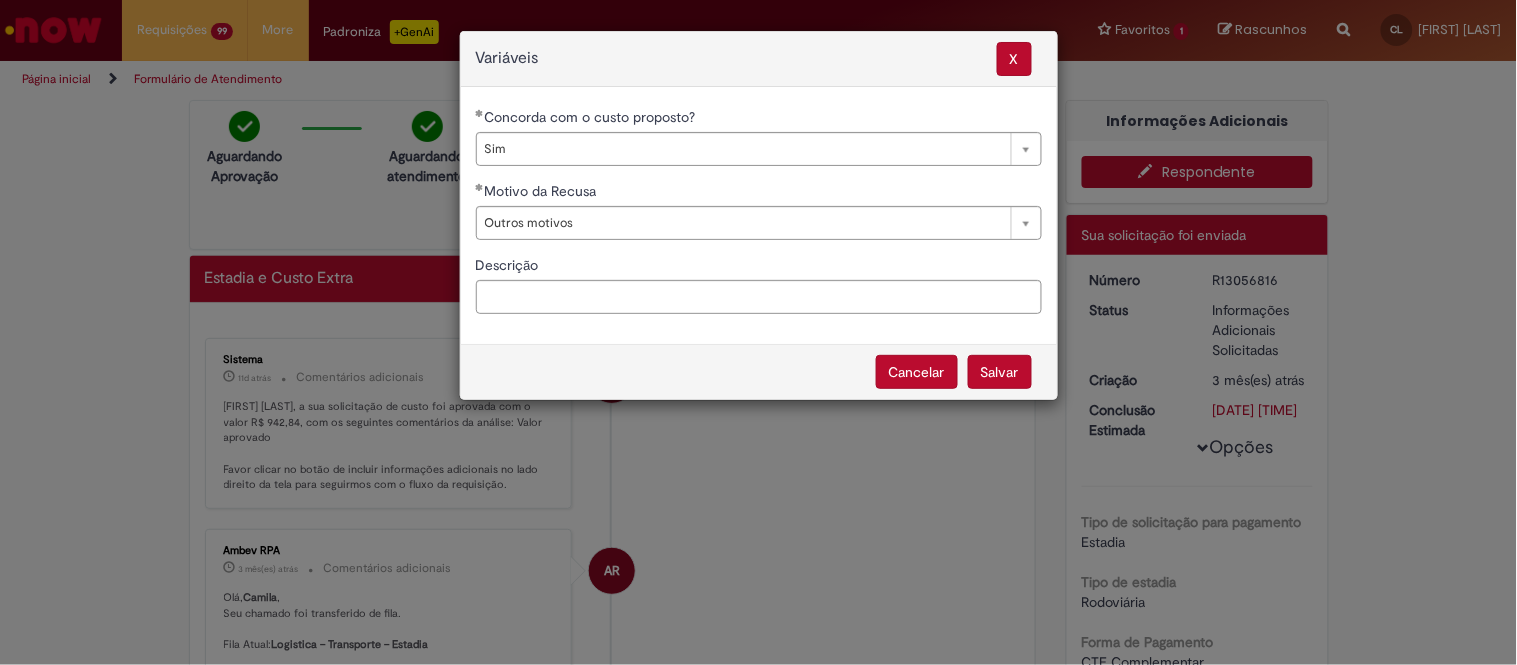 click on "Salvar" at bounding box center (1000, 372) 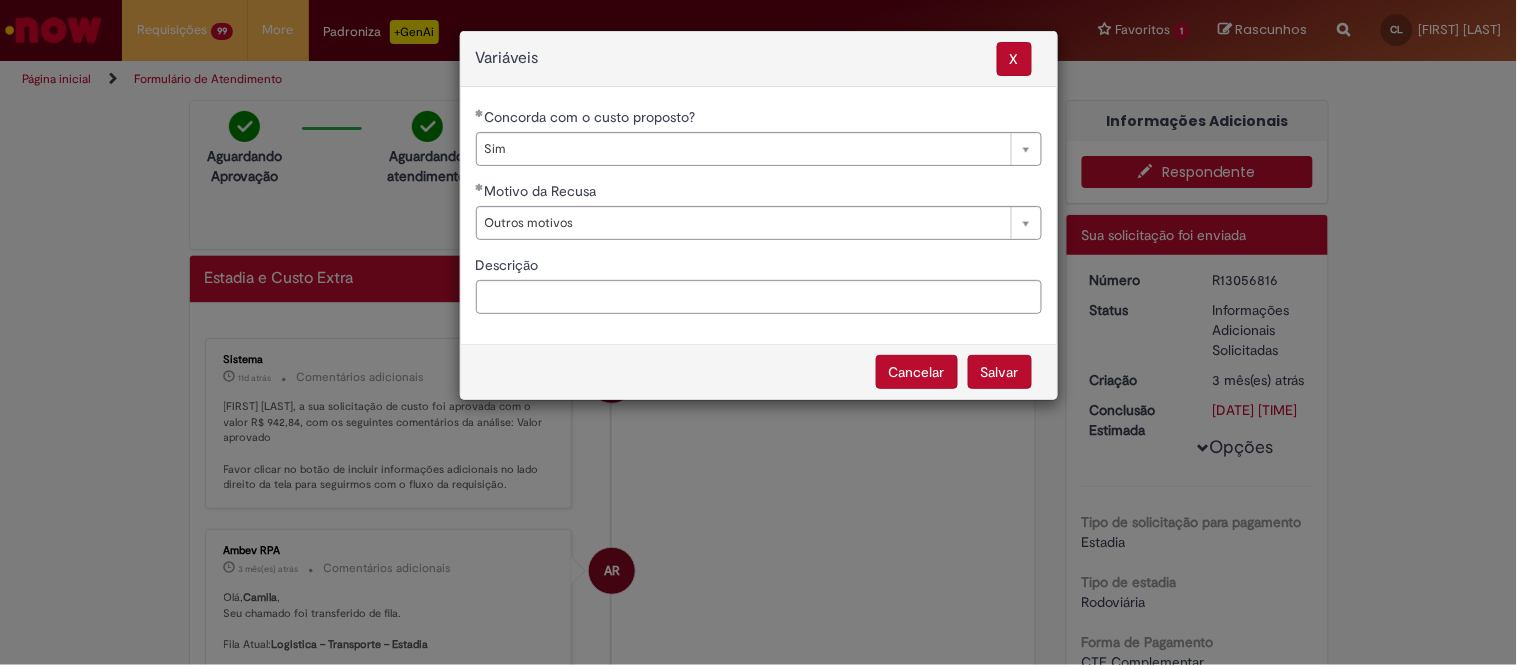 select on "***" 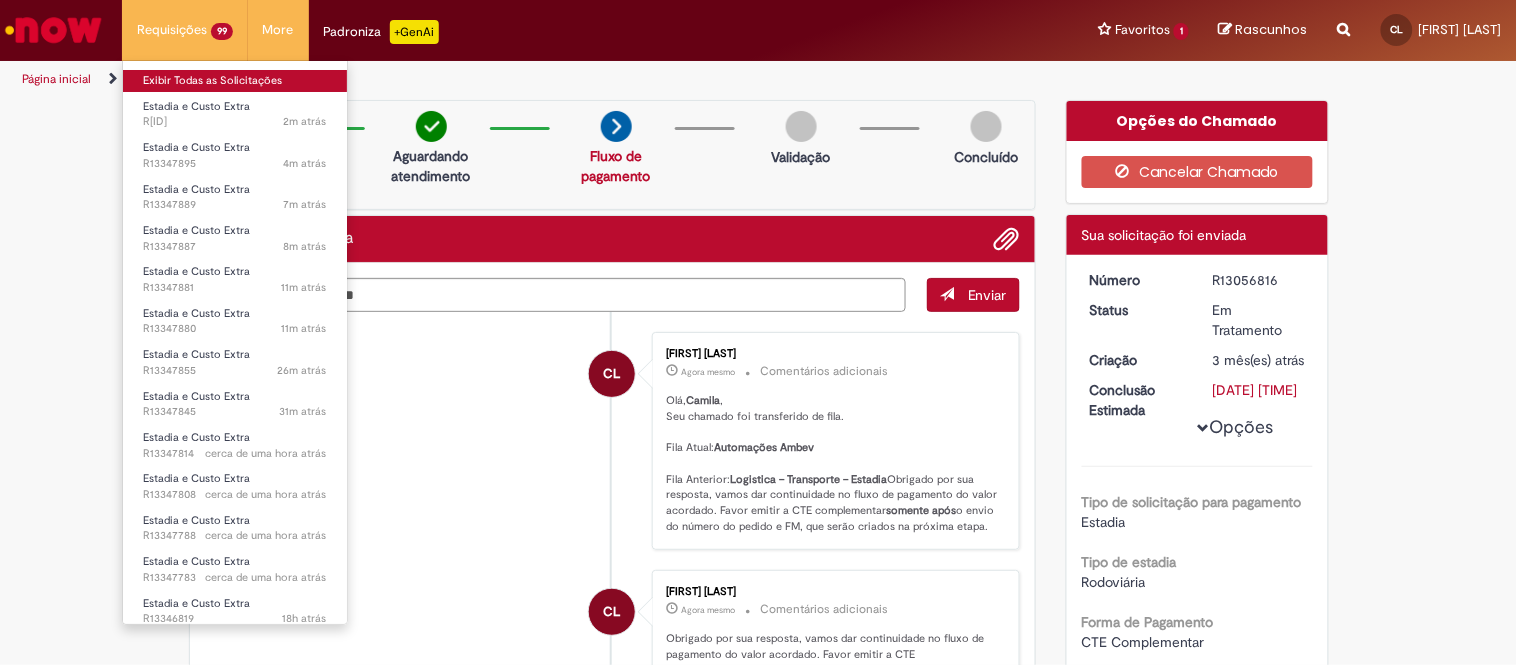 click on "Exibir Todas as Solicitações" at bounding box center [235, 81] 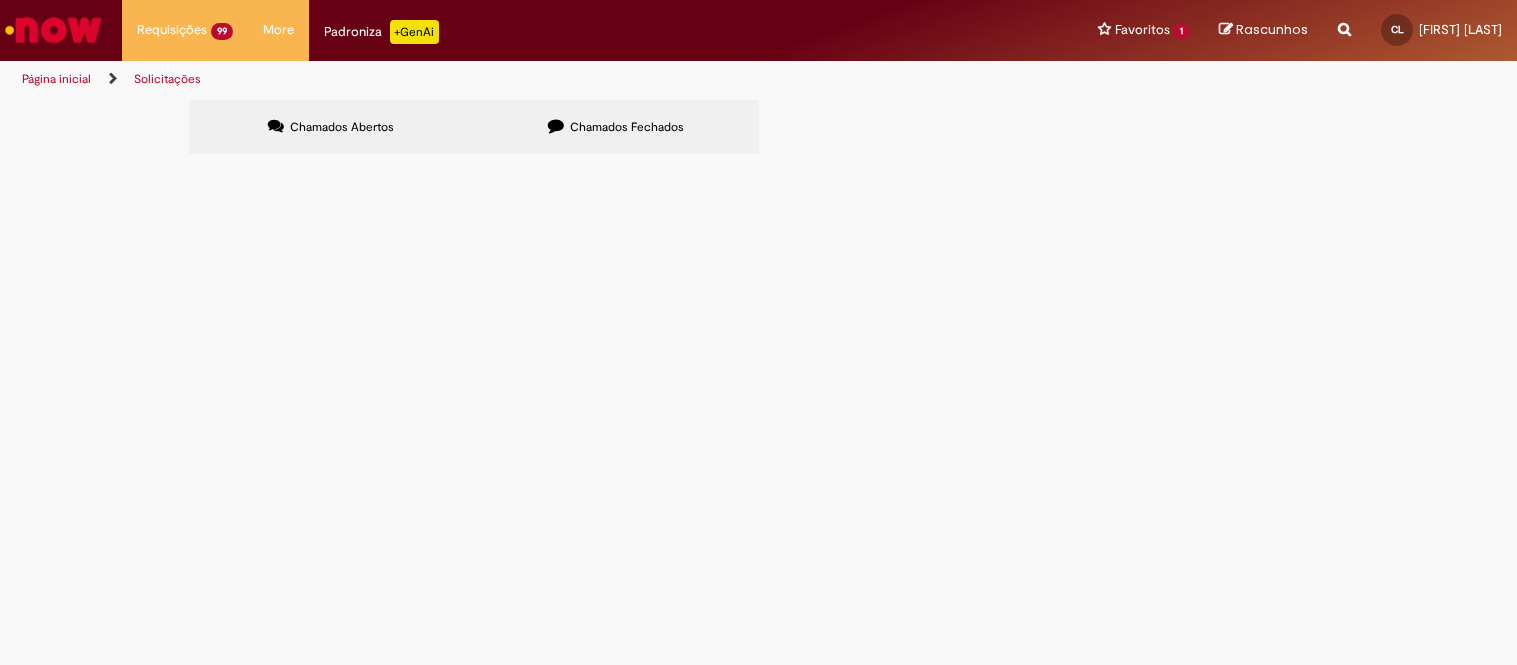 scroll, scrollTop: 0, scrollLeft: 0, axis: both 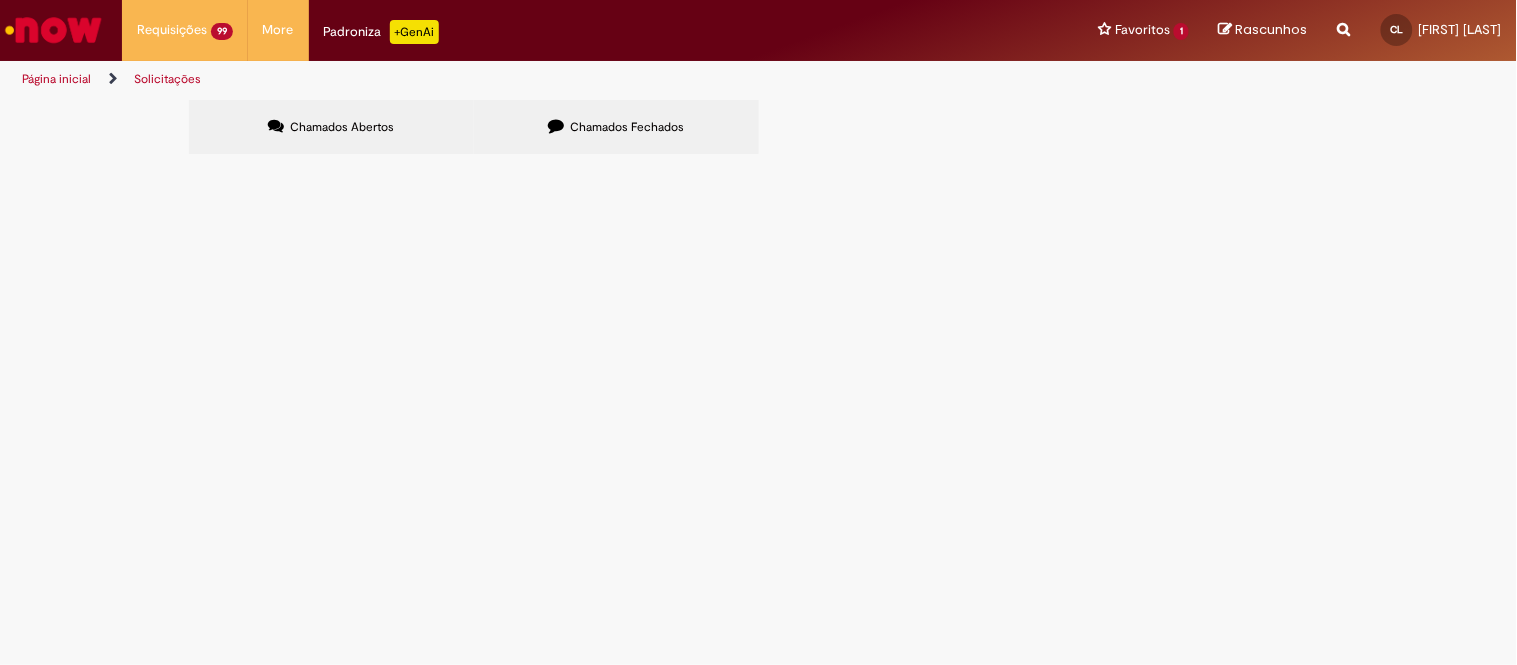click at bounding box center (0, 0) 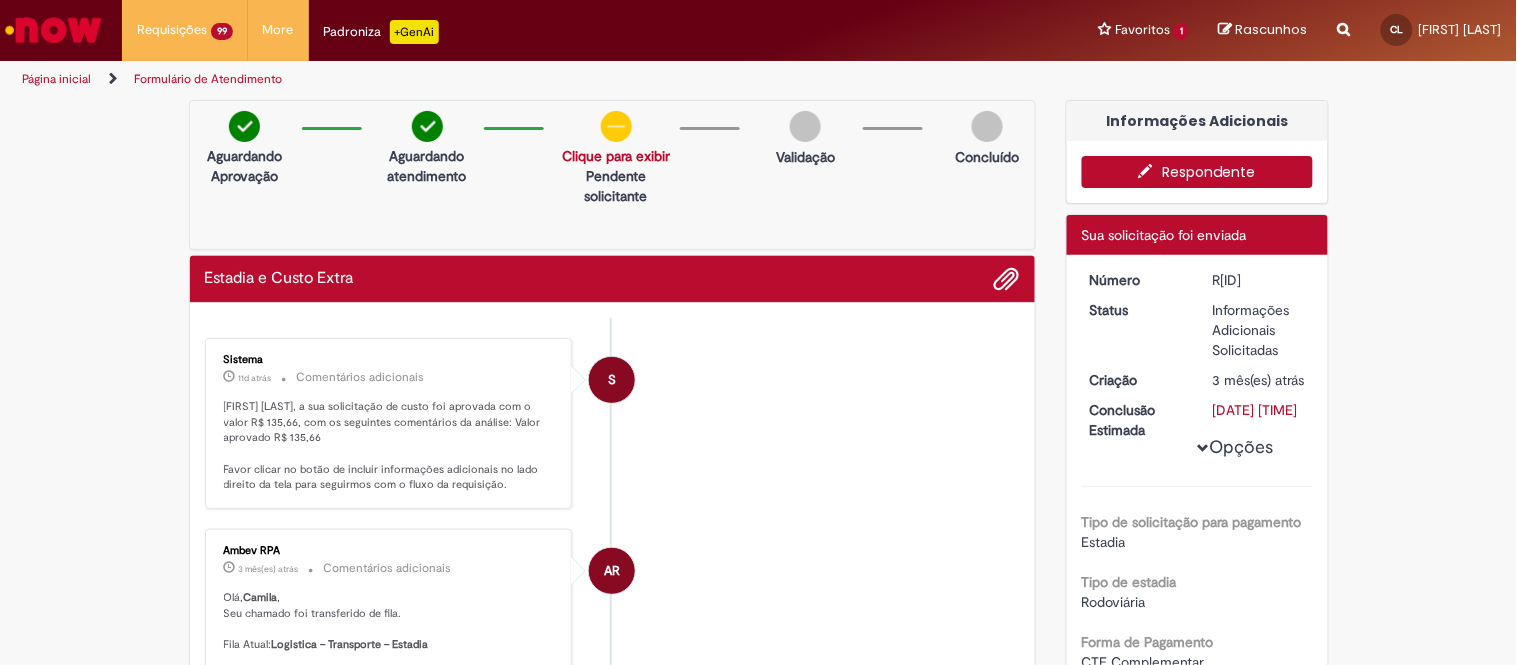 click on "Respondente" at bounding box center [1197, 172] 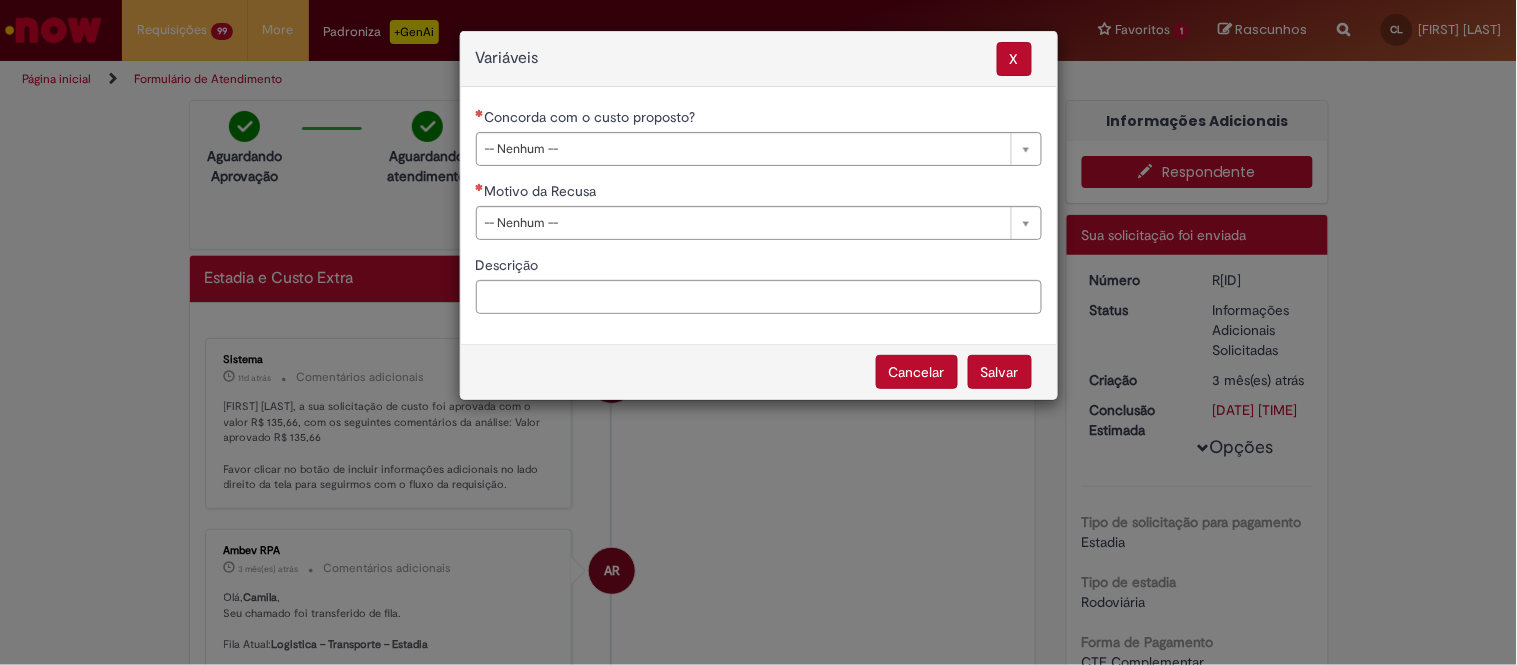 drag, startPoint x: 718, startPoint y: 170, endPoint x: 717, endPoint y: 158, distance: 12.0415945 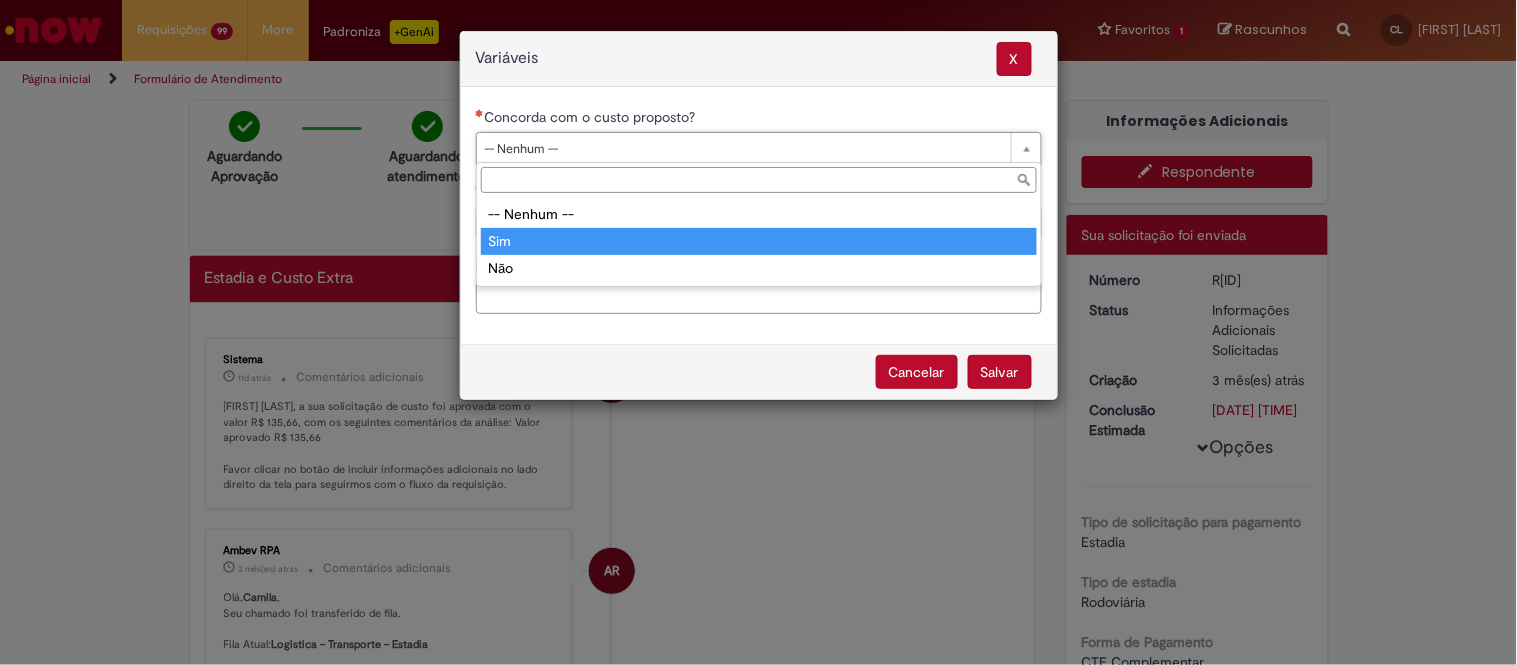 type on "***" 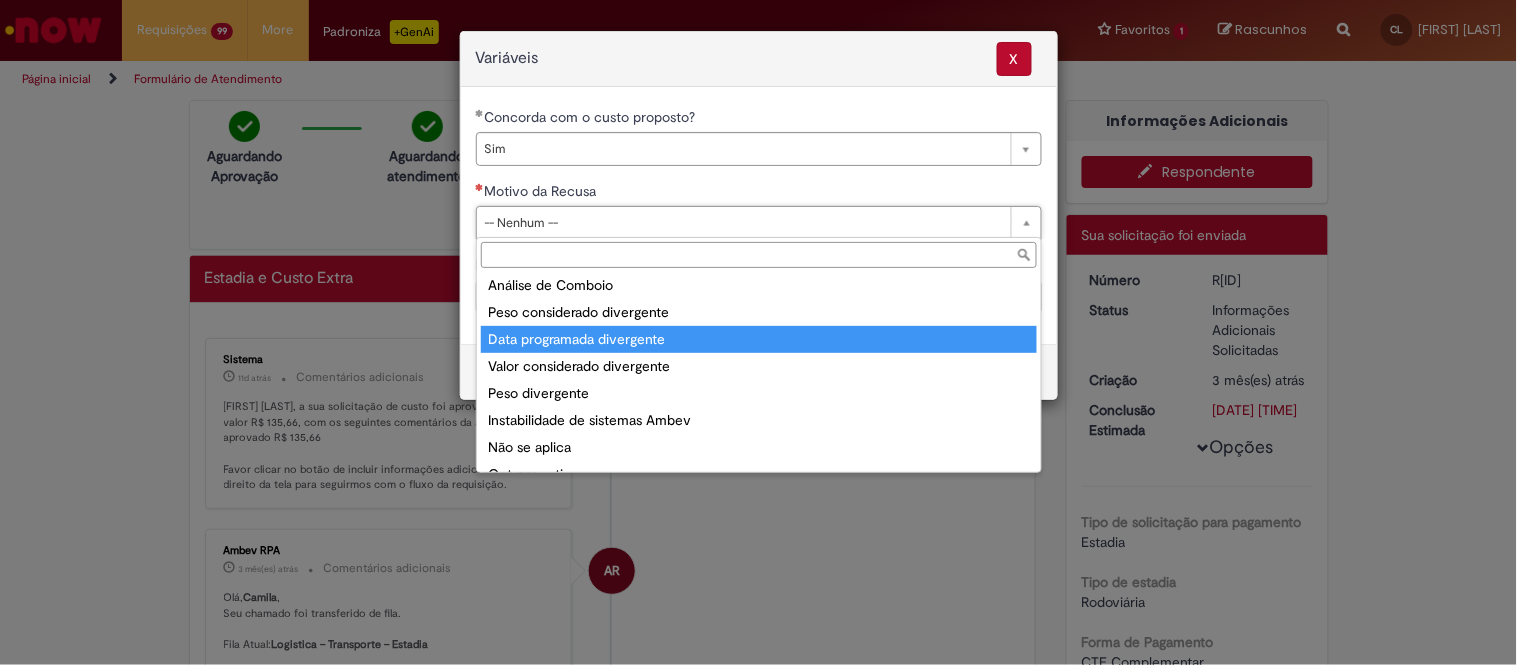 scroll, scrollTop: 76, scrollLeft: 0, axis: vertical 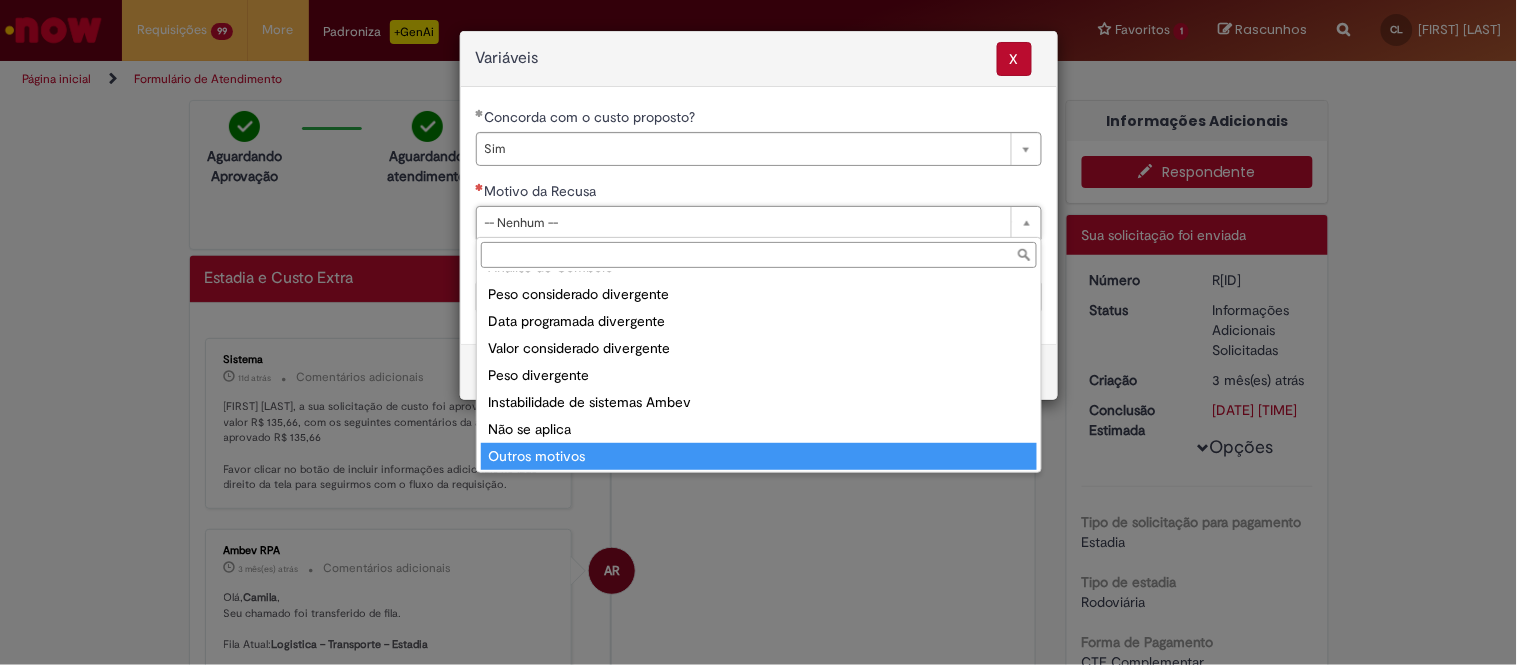 type on "**********" 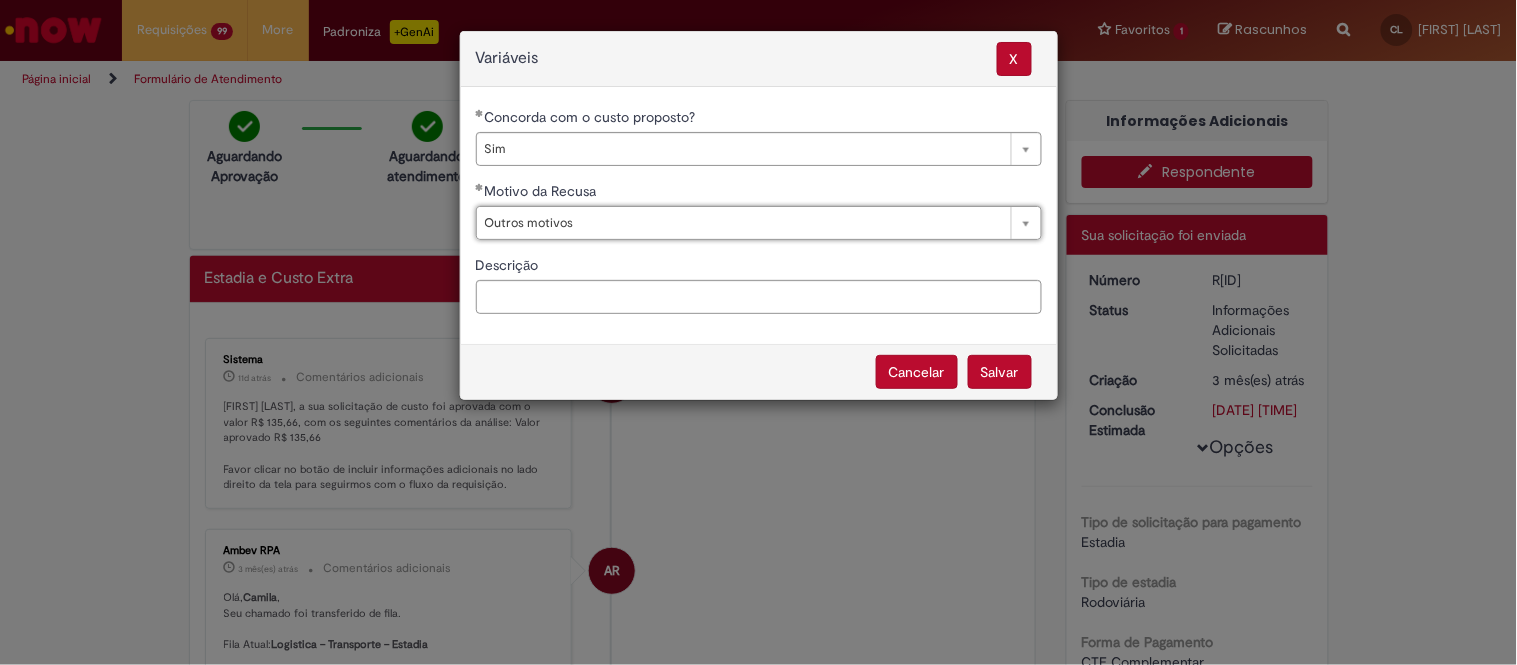 click on "Salvar   Cancelar" at bounding box center [759, 371] 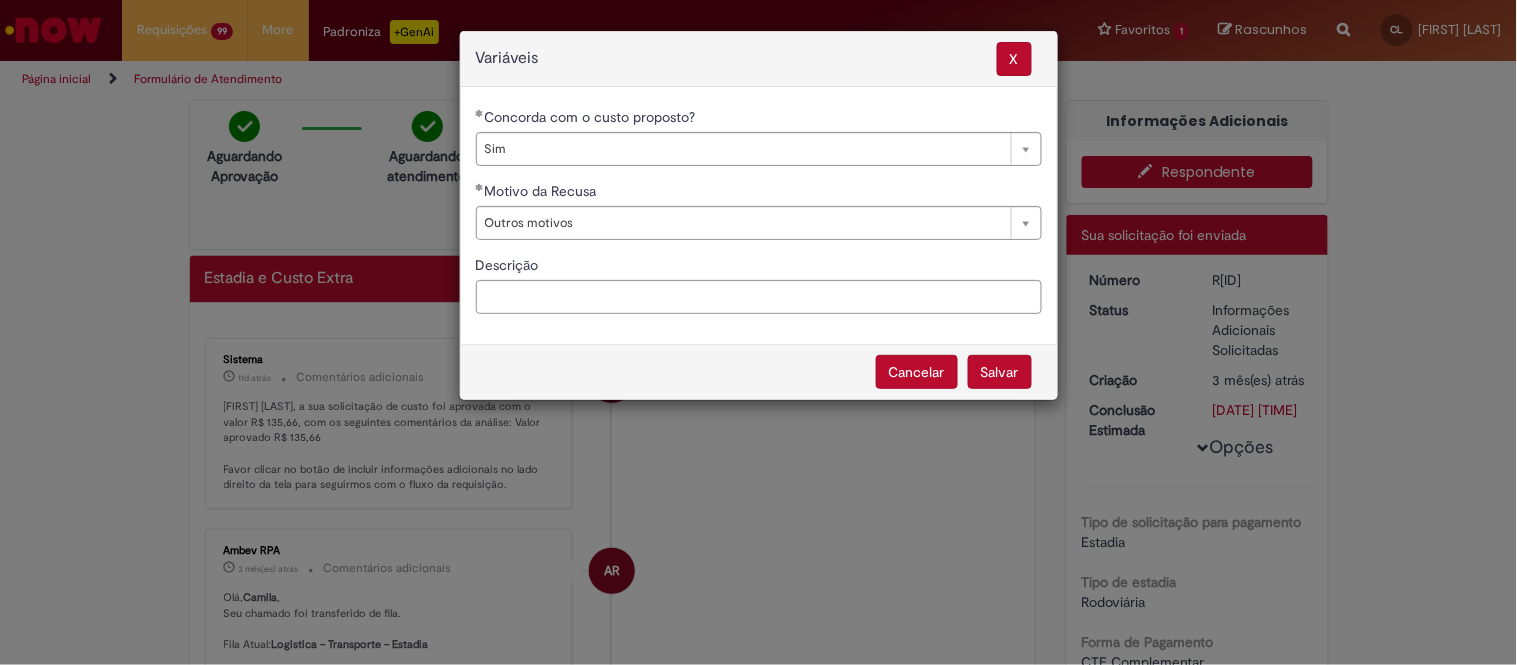 click on "Salvar" at bounding box center (1000, 372) 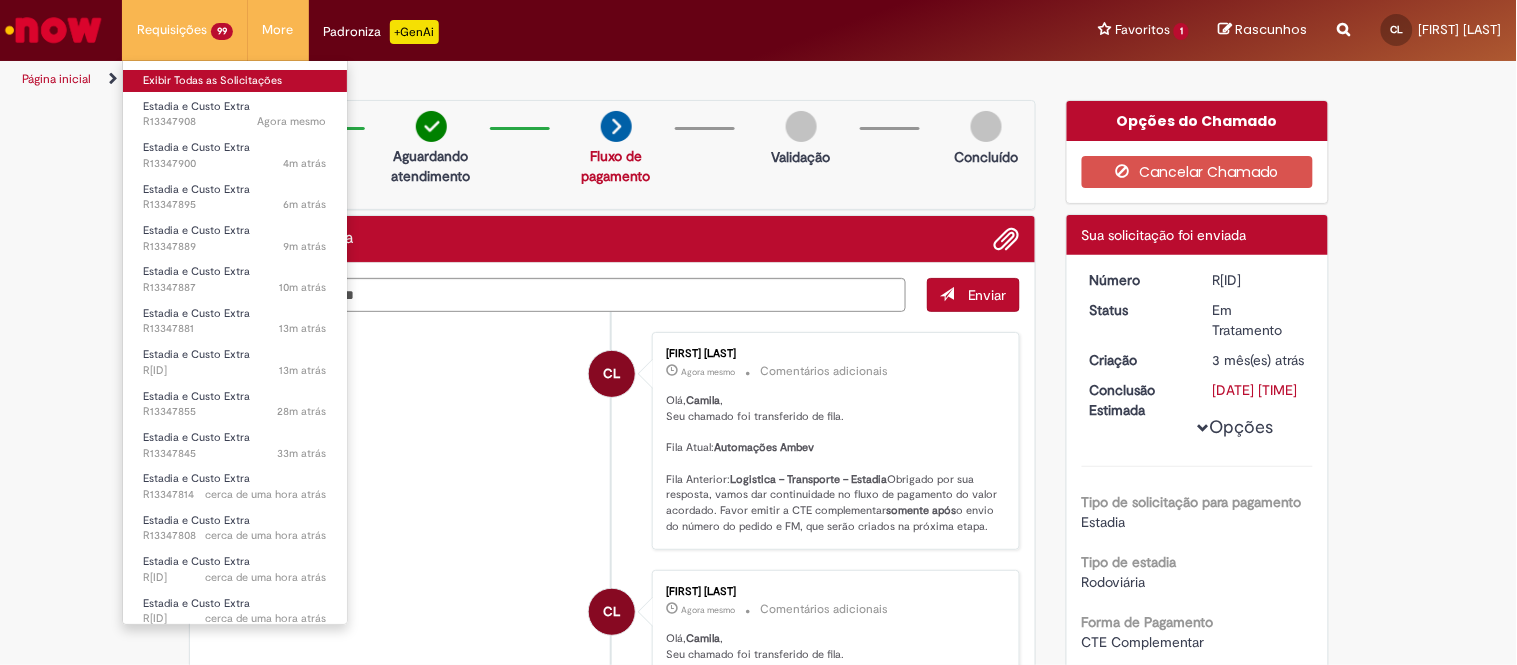 click on "Exibir Todas as Solicitações" at bounding box center (235, 81) 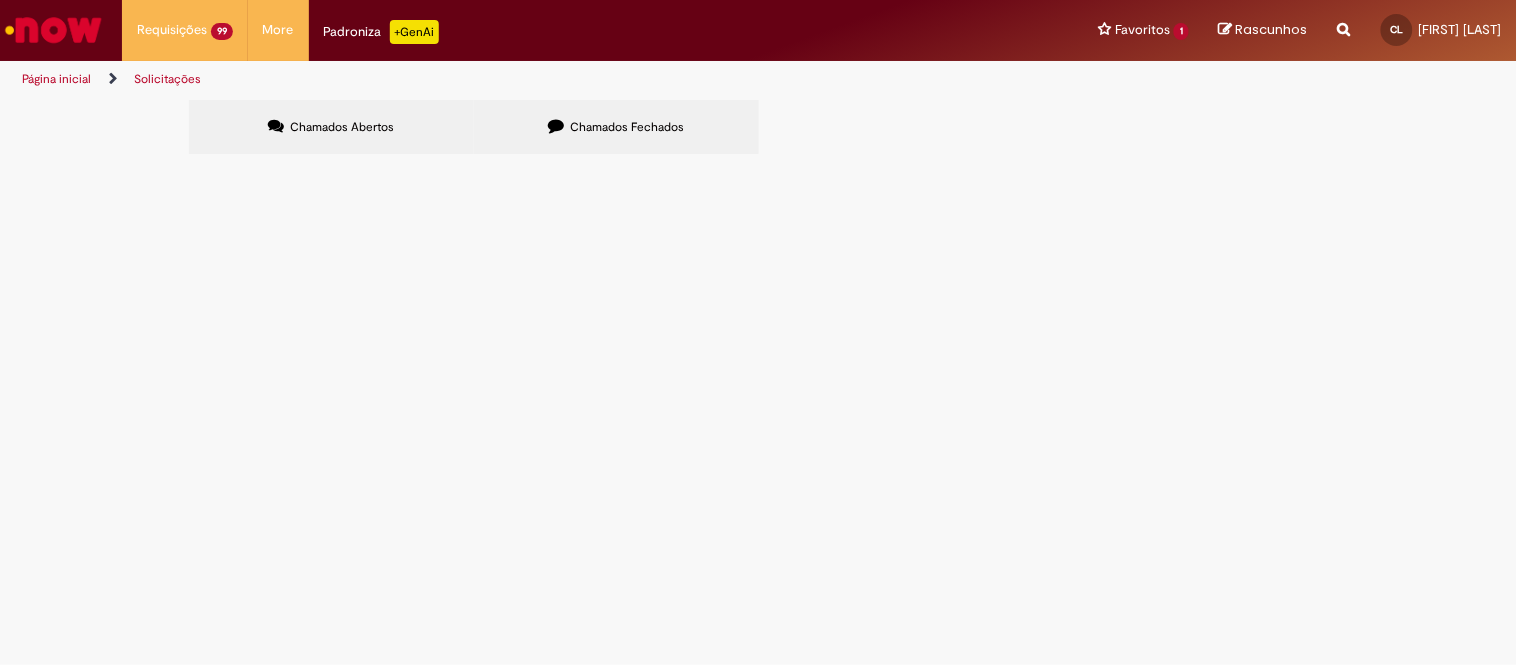 click at bounding box center (0, 0) 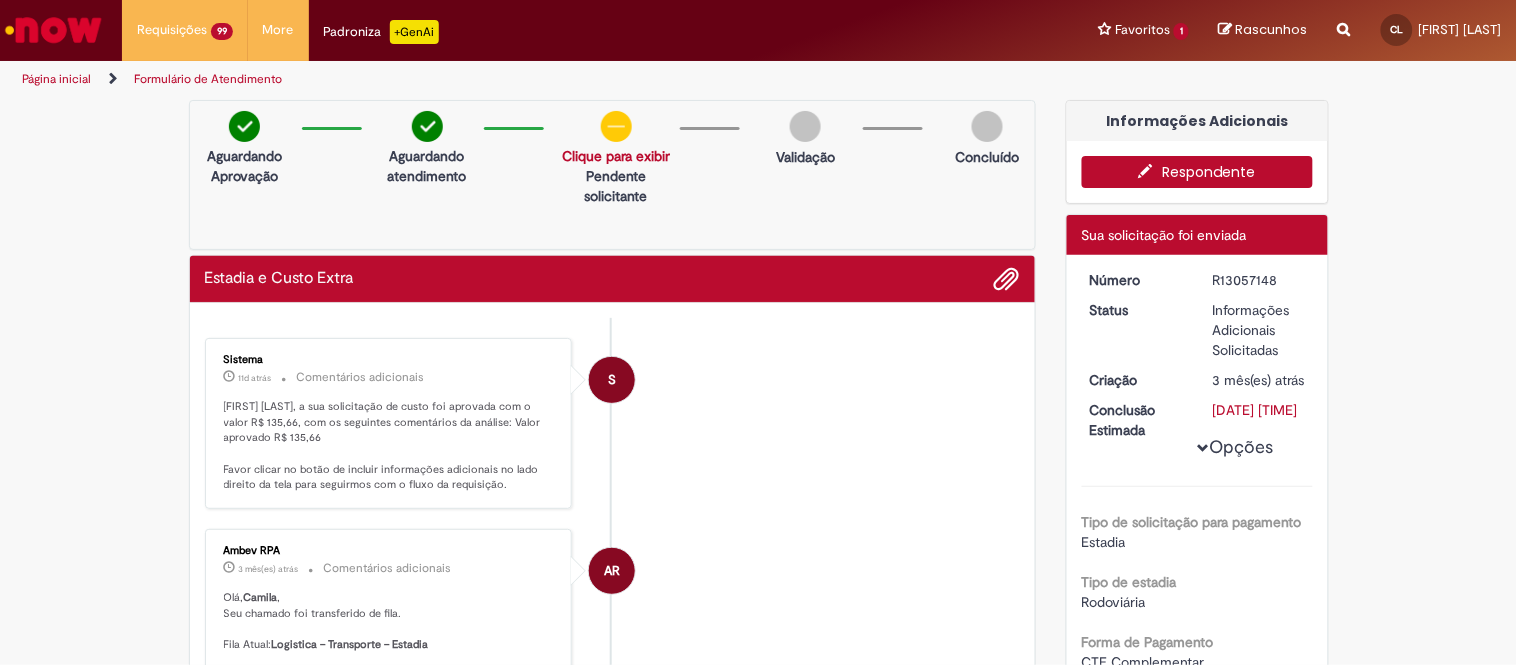 click on "Respondente" at bounding box center [1197, 172] 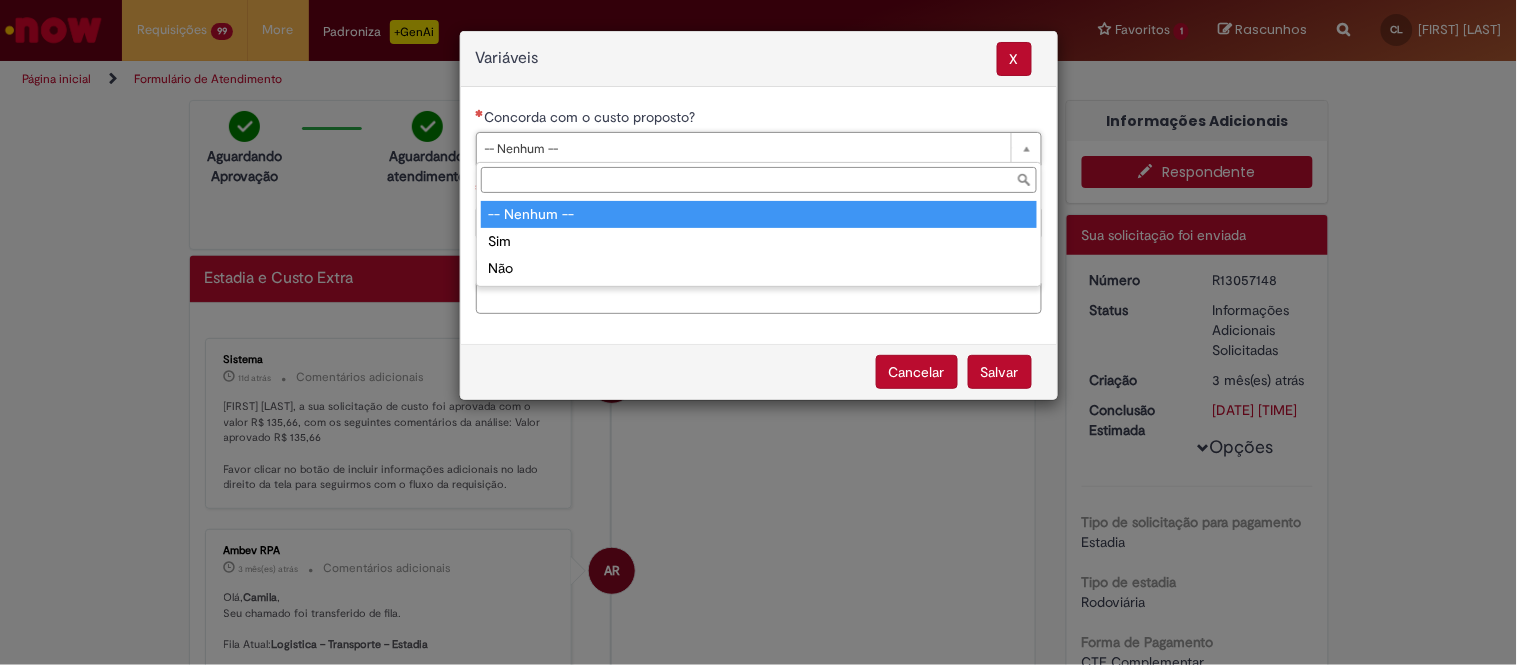 drag, startPoint x: 946, startPoint y: 157, endPoint x: 724, endPoint y: 165, distance: 222.1441 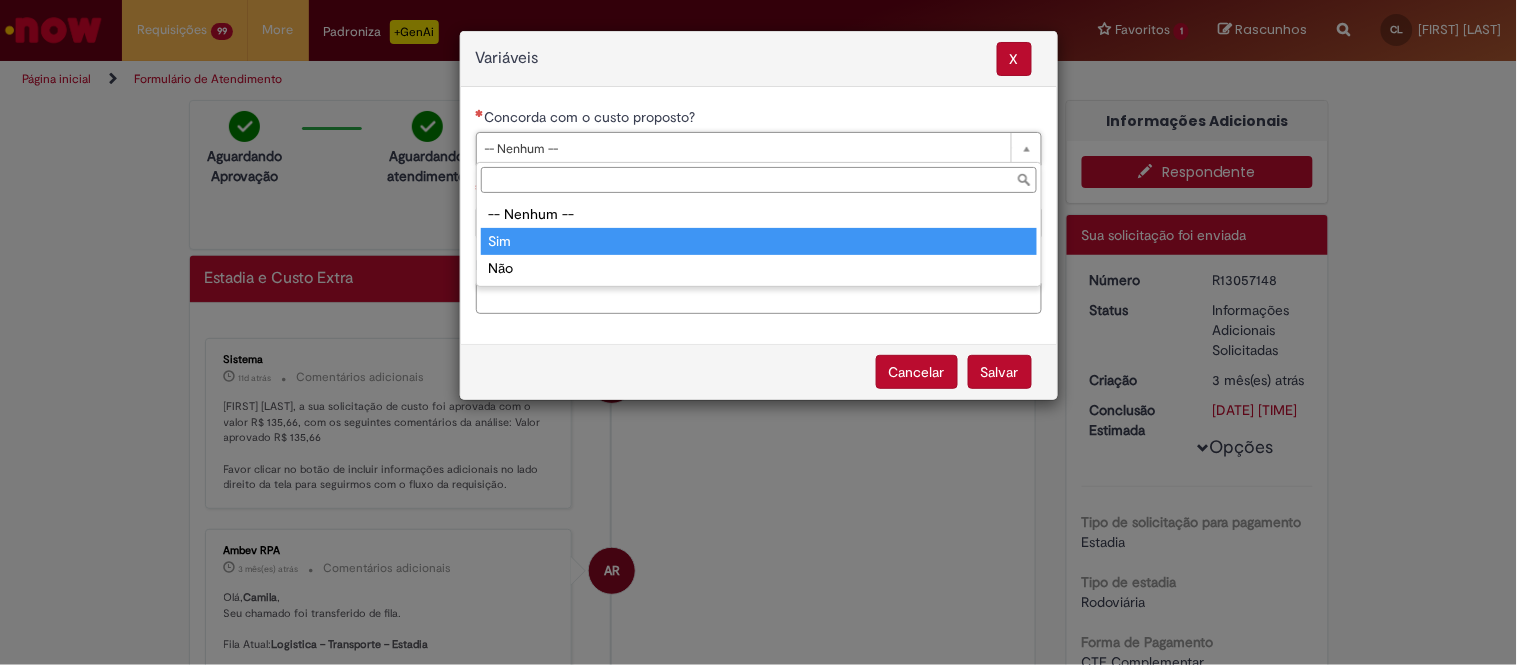 type on "***" 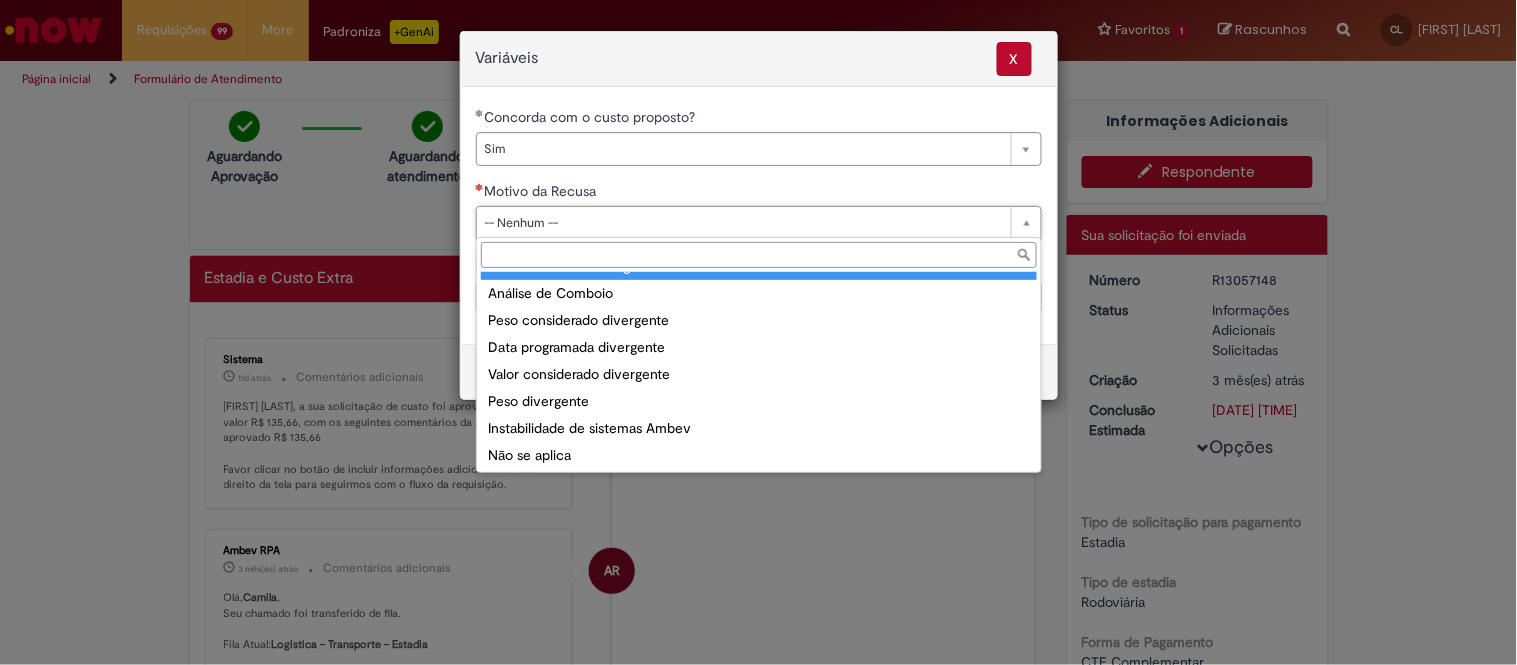 scroll, scrollTop: 76, scrollLeft: 0, axis: vertical 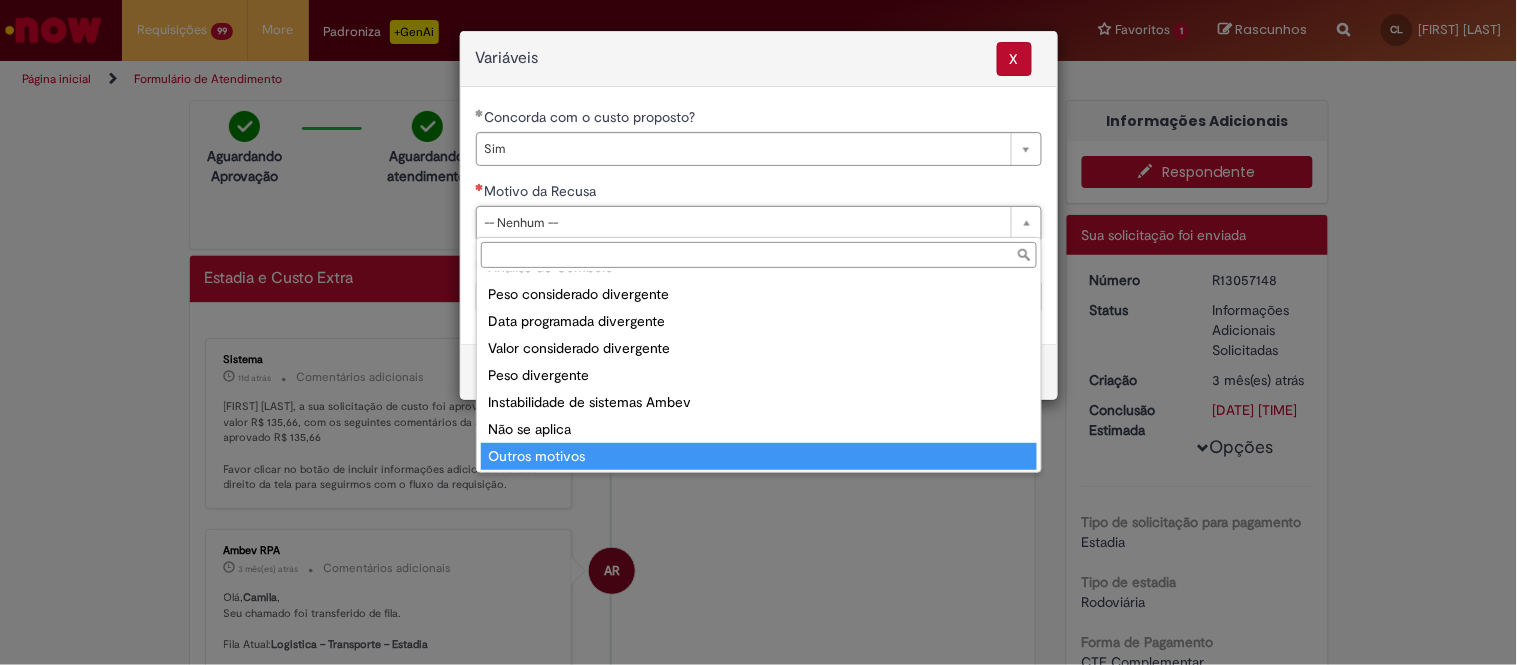 type on "**********" 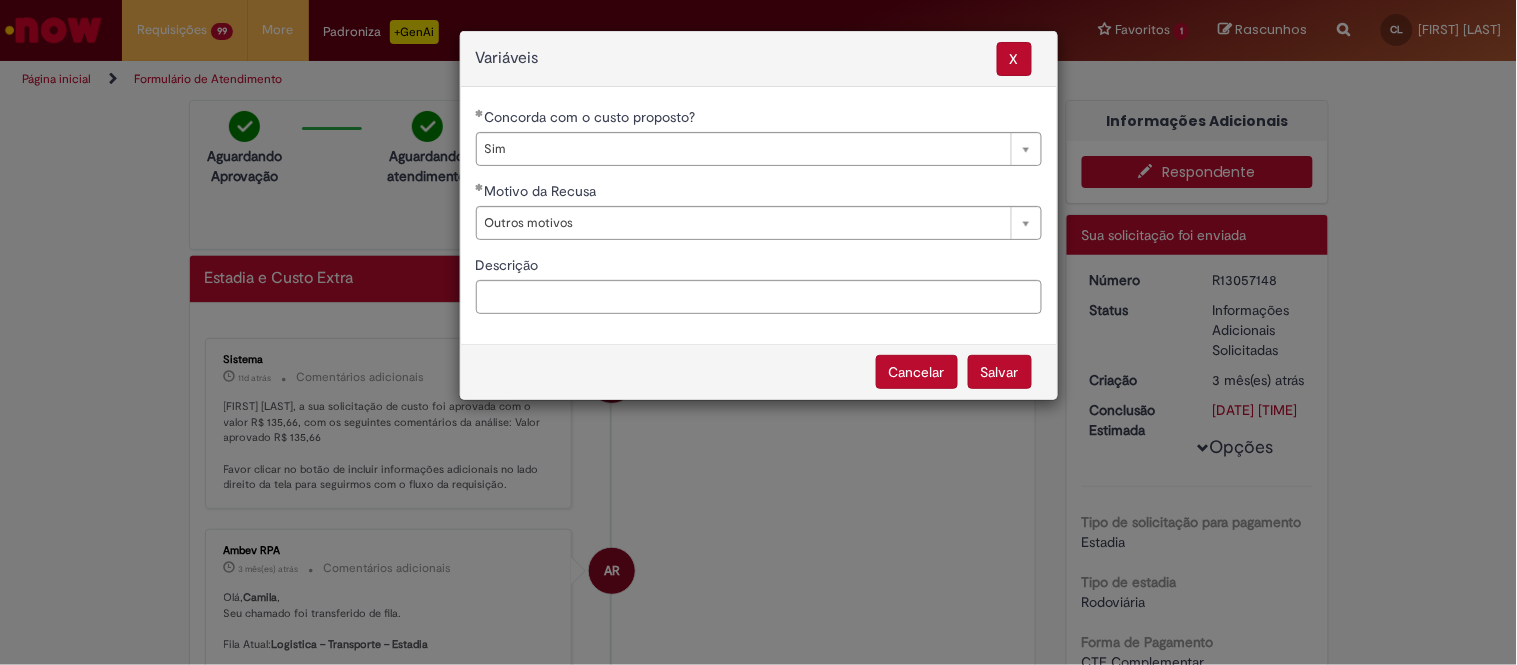 click on "Salvar" at bounding box center [1000, 372] 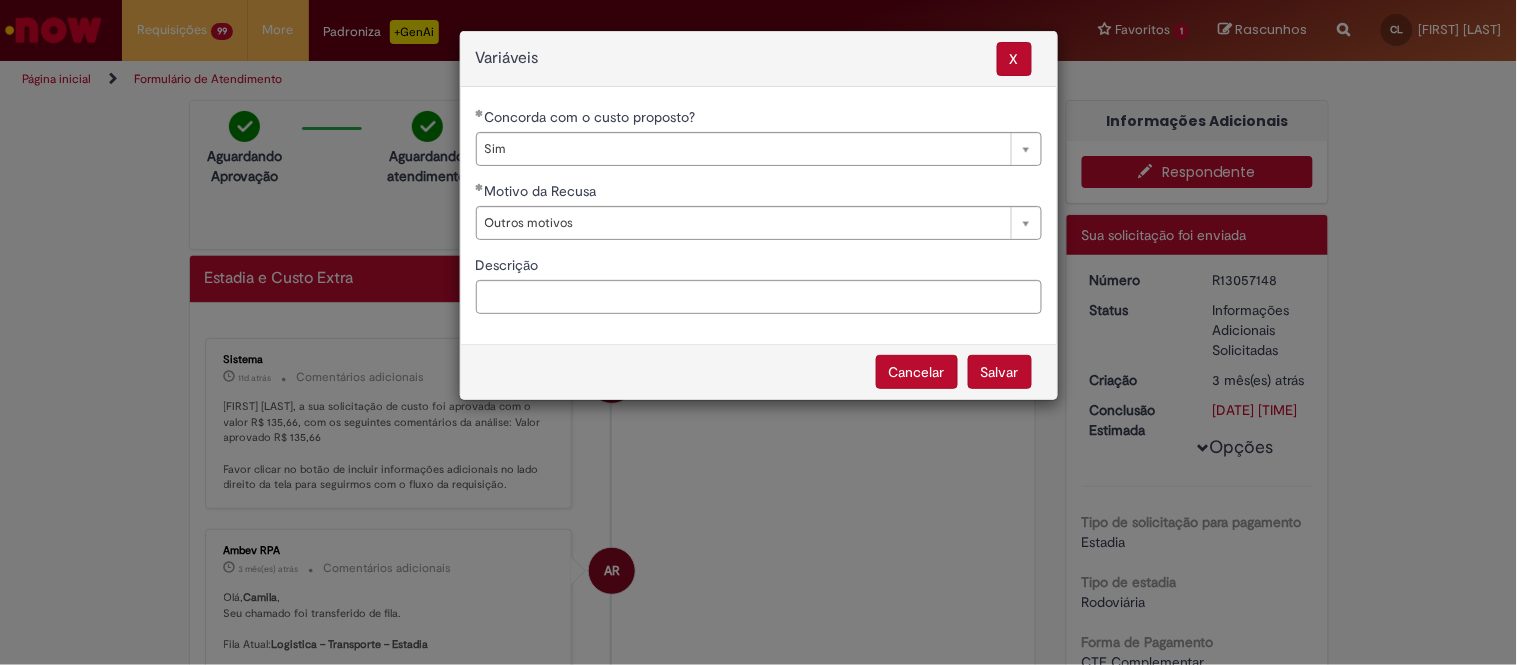 select on "***" 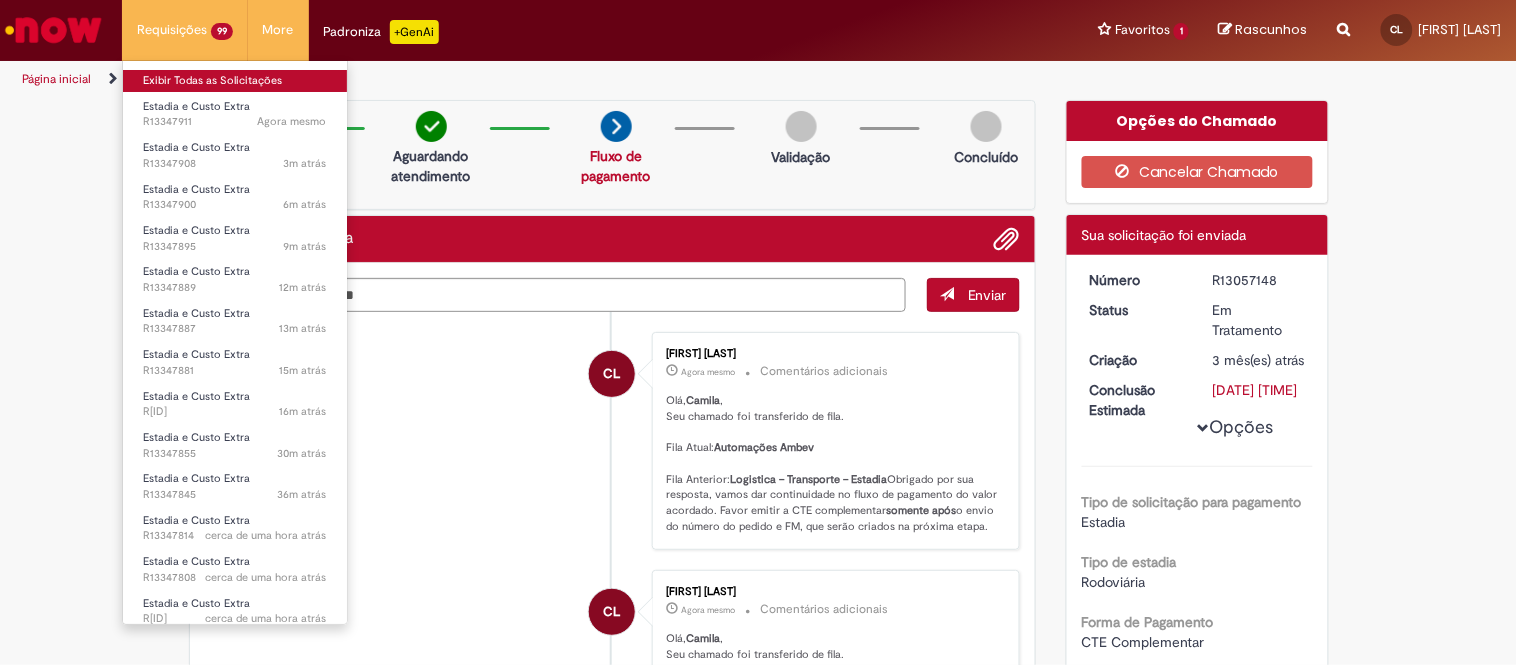 click on "Exibir Todas as Solicitações" at bounding box center [235, 81] 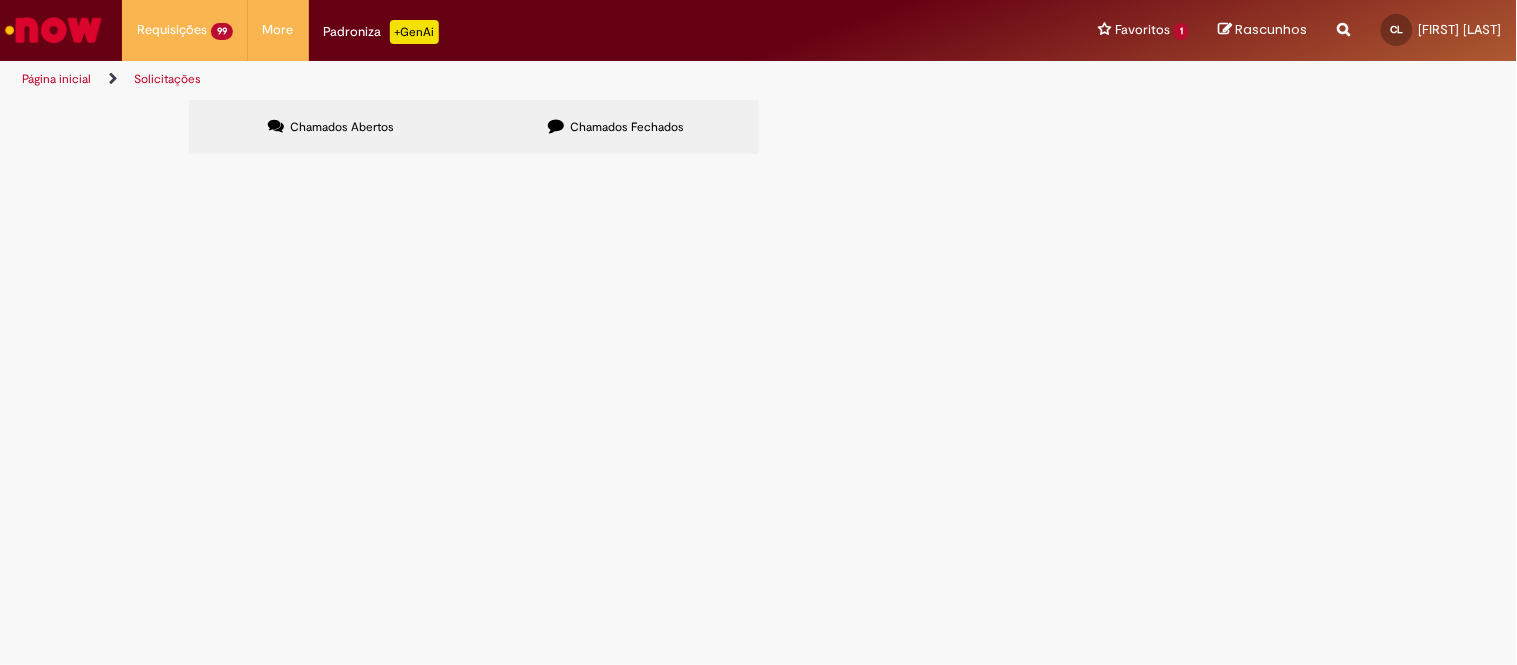 click at bounding box center [0, 0] 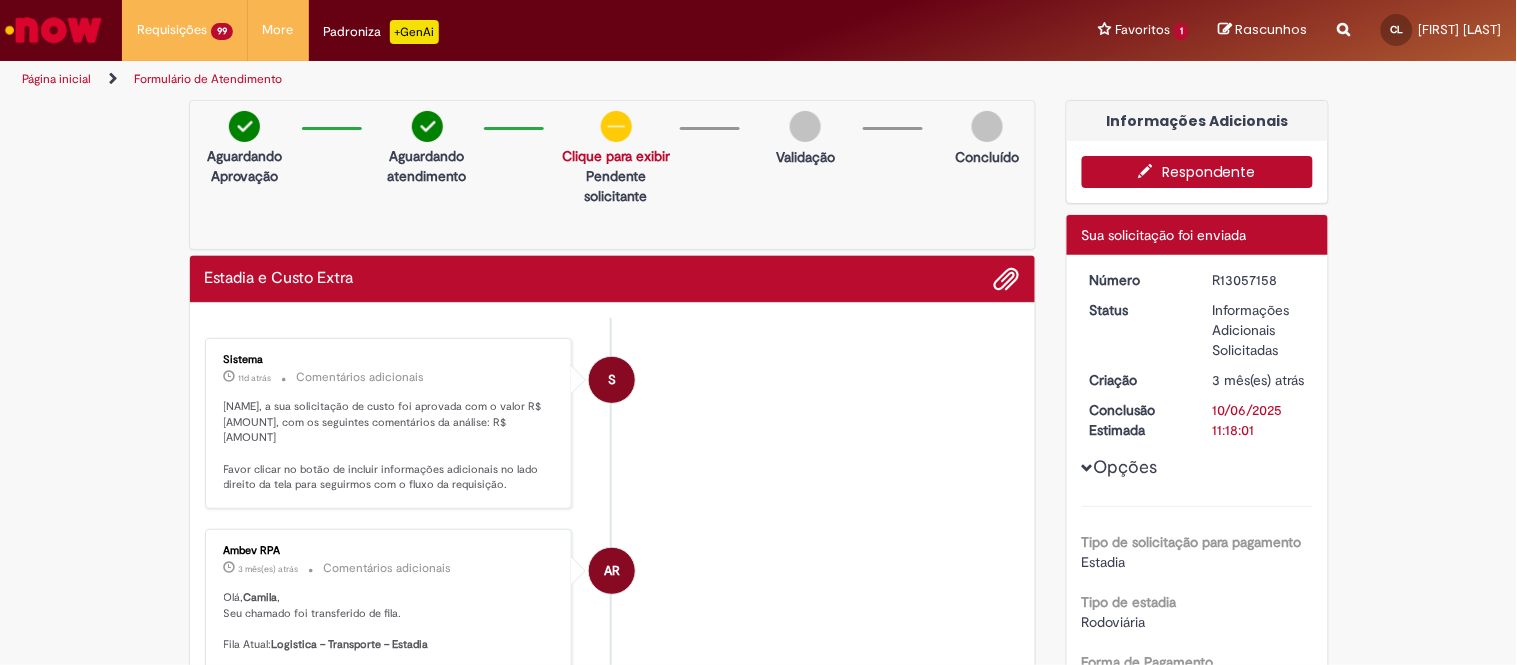 click on "Respondente" at bounding box center (1197, 172) 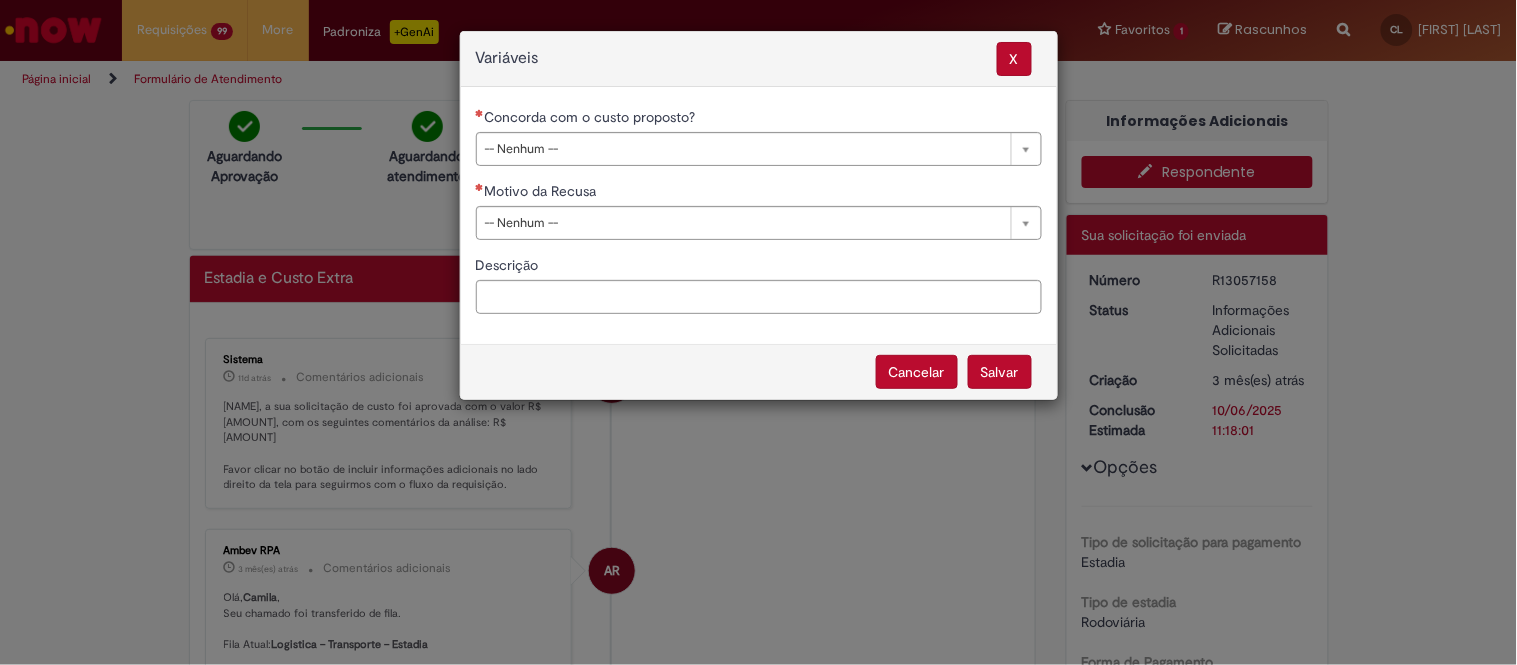 click on "Concorda com o custo proposto?" at bounding box center [759, 119] 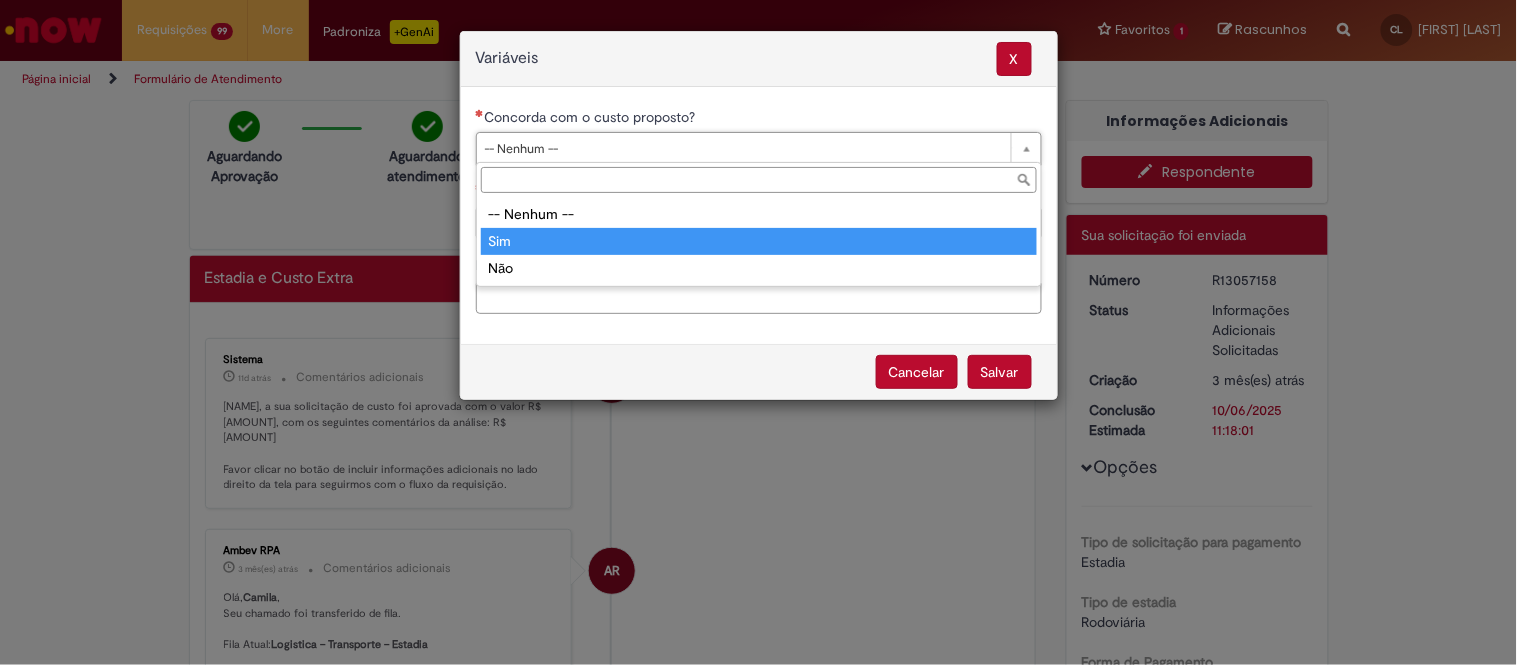 type on "***" 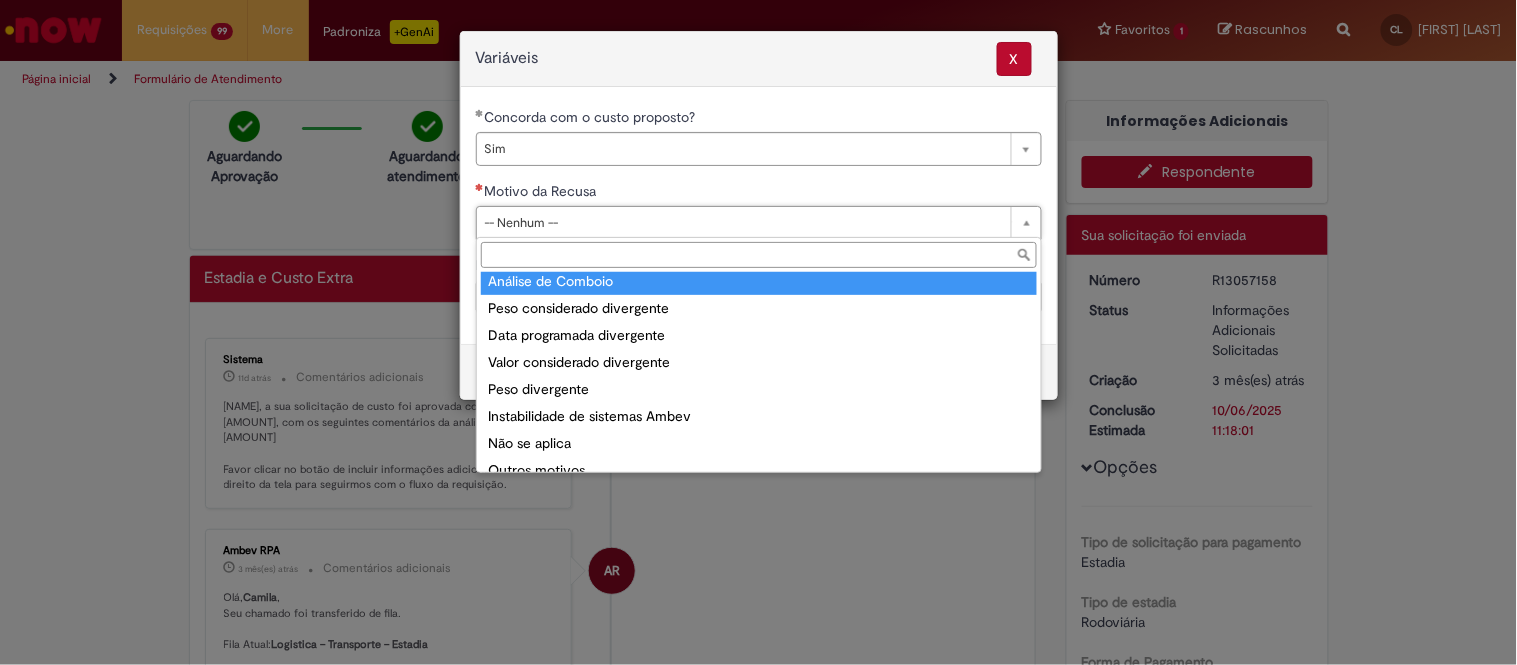 scroll, scrollTop: 76, scrollLeft: 0, axis: vertical 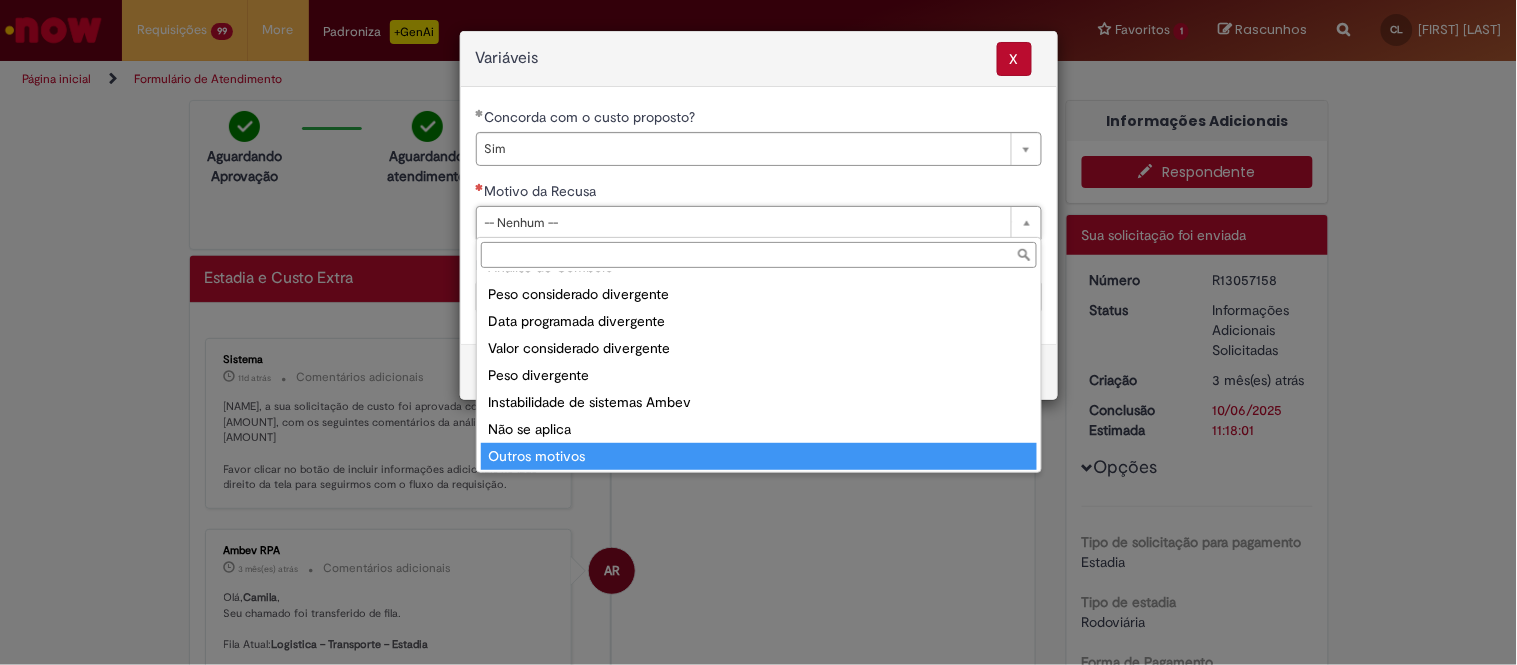 drag, startPoint x: 634, startPoint y: 454, endPoint x: 645, endPoint y: 454, distance: 11 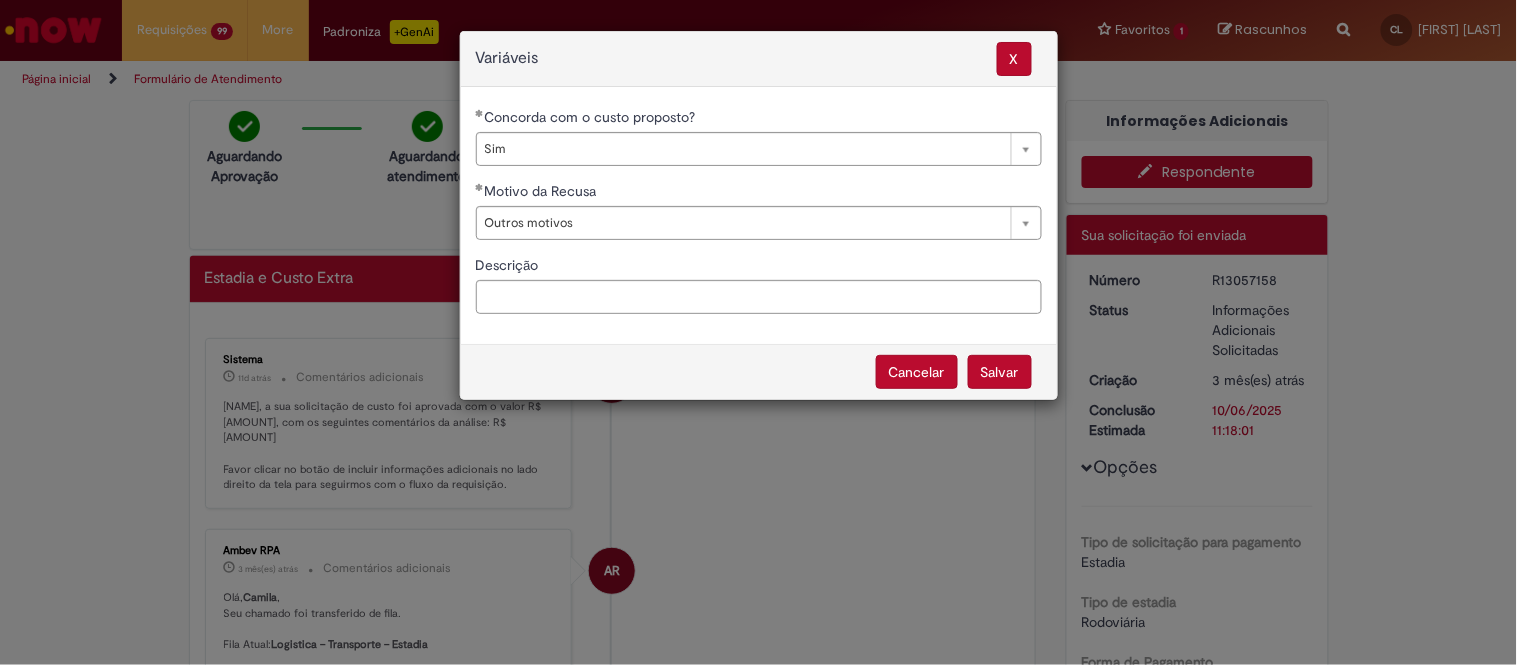 click on "Salvar   Cancelar" at bounding box center [759, 371] 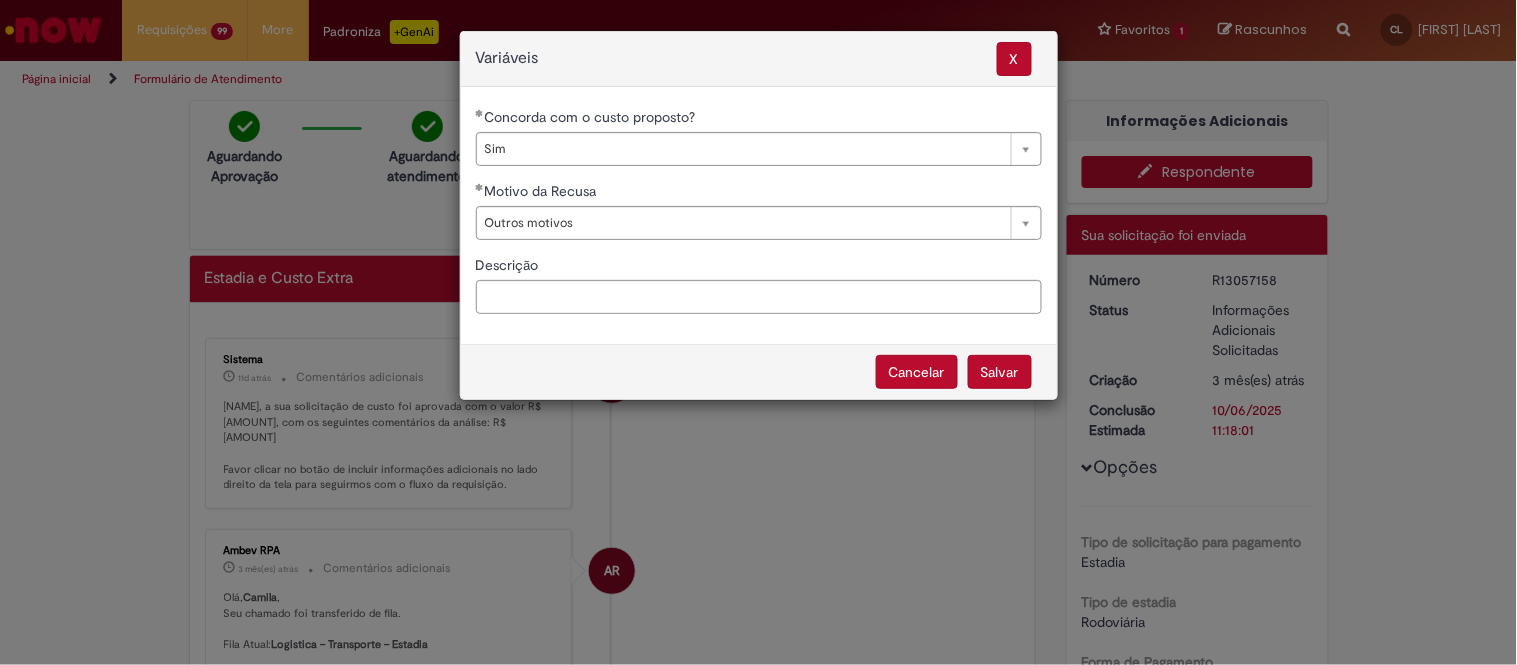 click on "Salvar" at bounding box center (1000, 372) 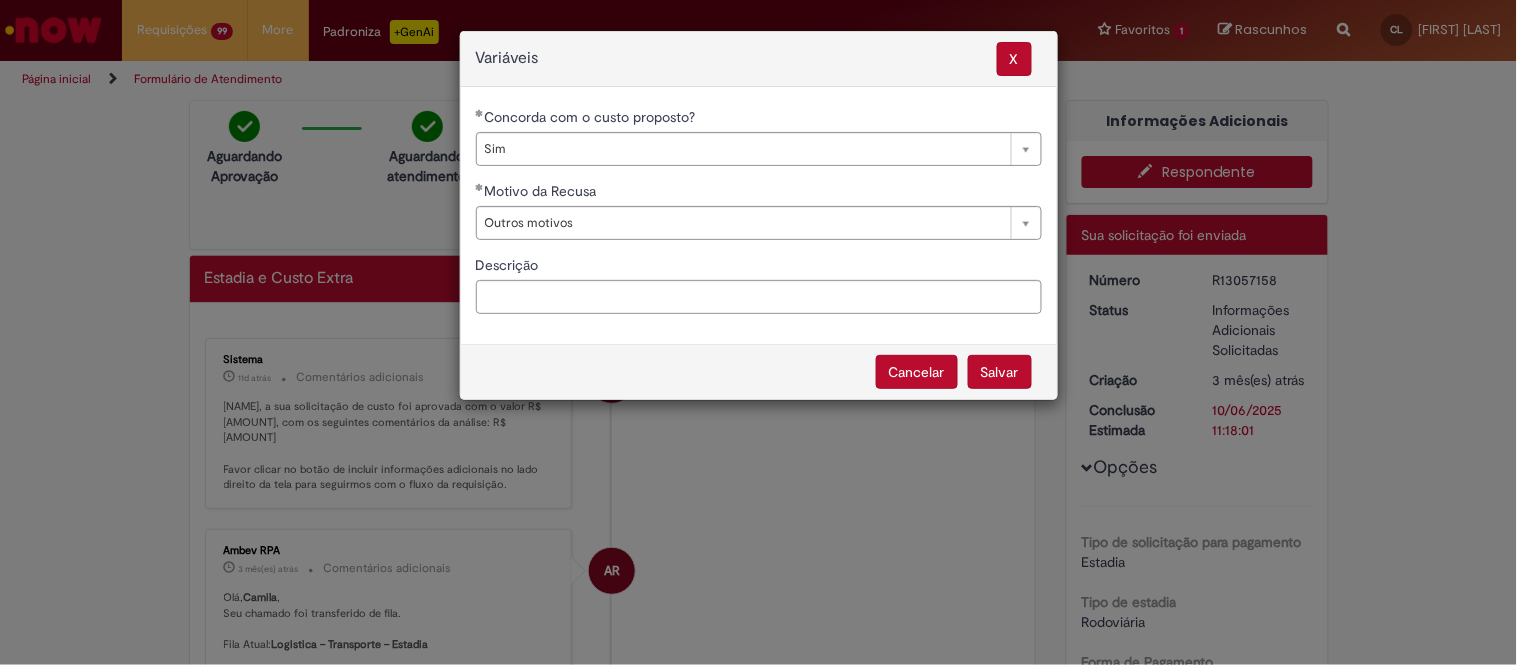 select on "***" 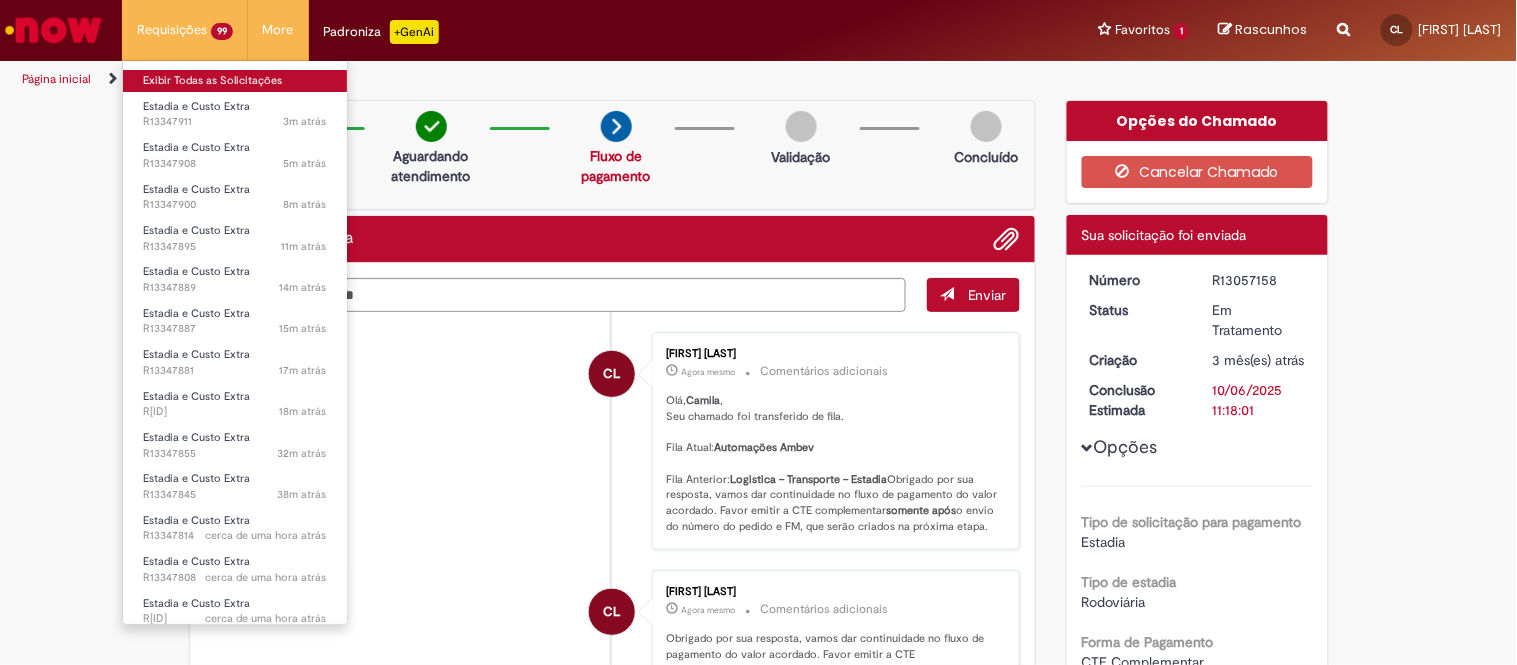 click on "Exibir Todas as Solicitações" at bounding box center [235, 81] 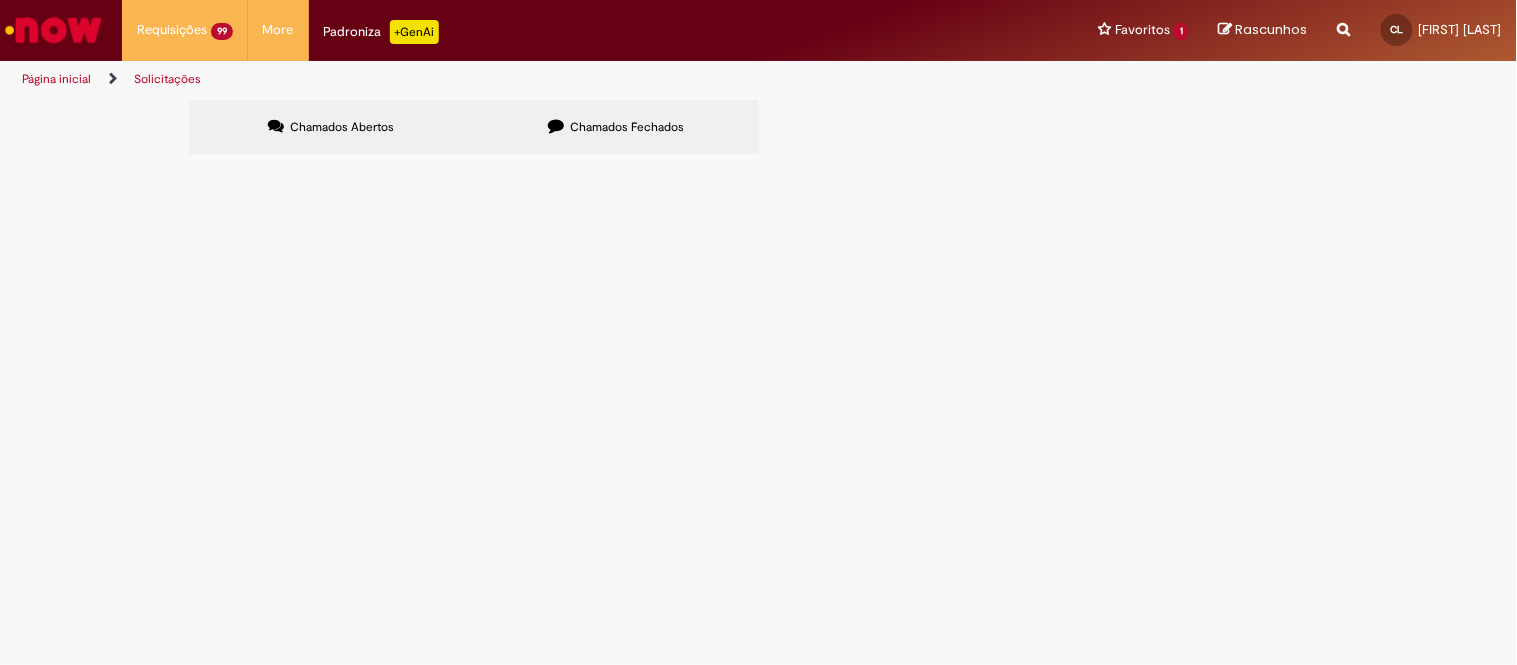click at bounding box center [0, 0] 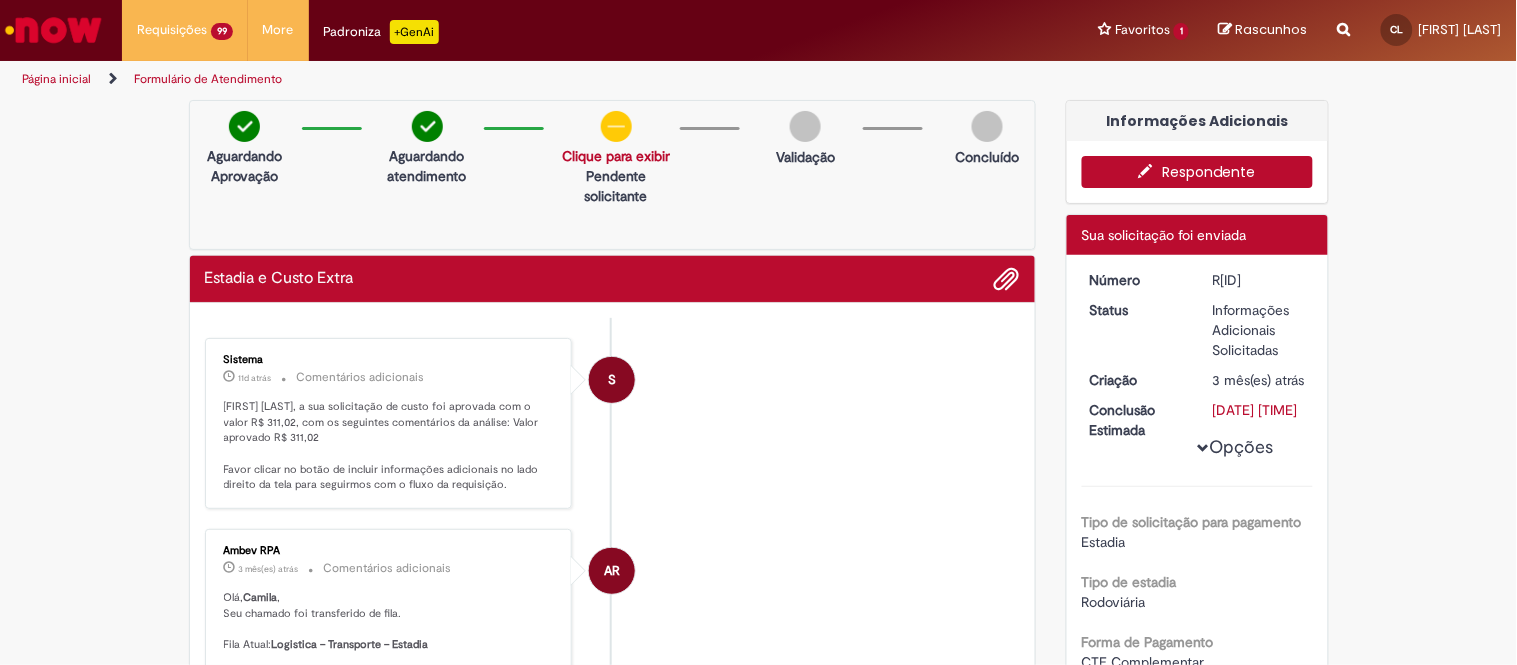 click on "Respondente" at bounding box center (1197, 172) 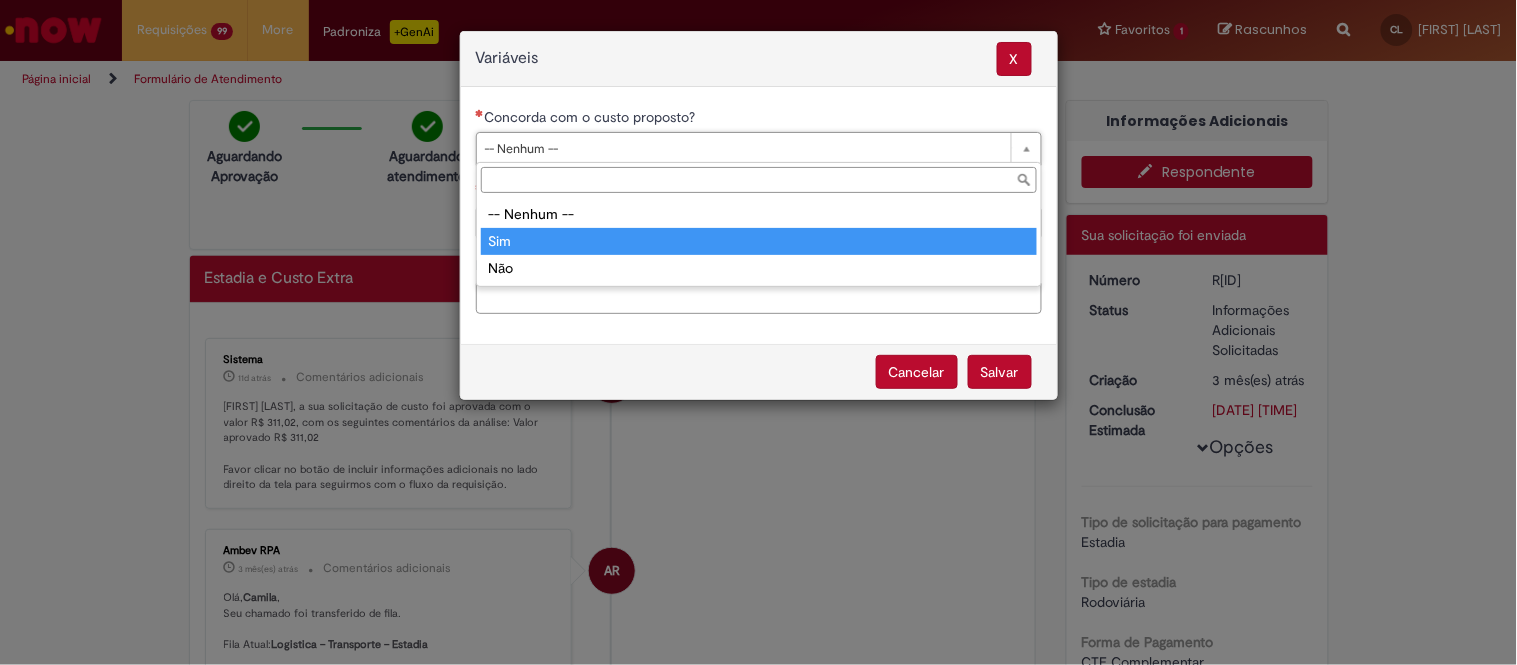 type on "***" 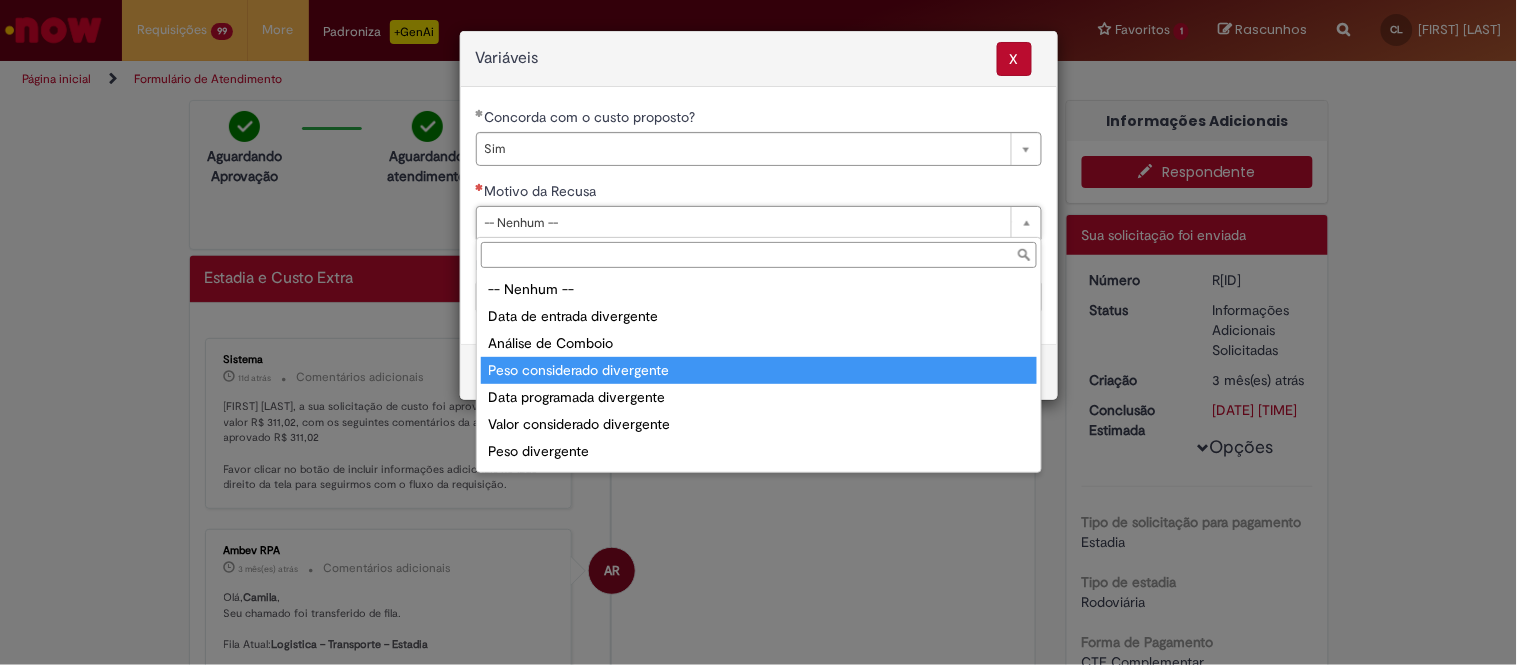 scroll, scrollTop: 76, scrollLeft: 0, axis: vertical 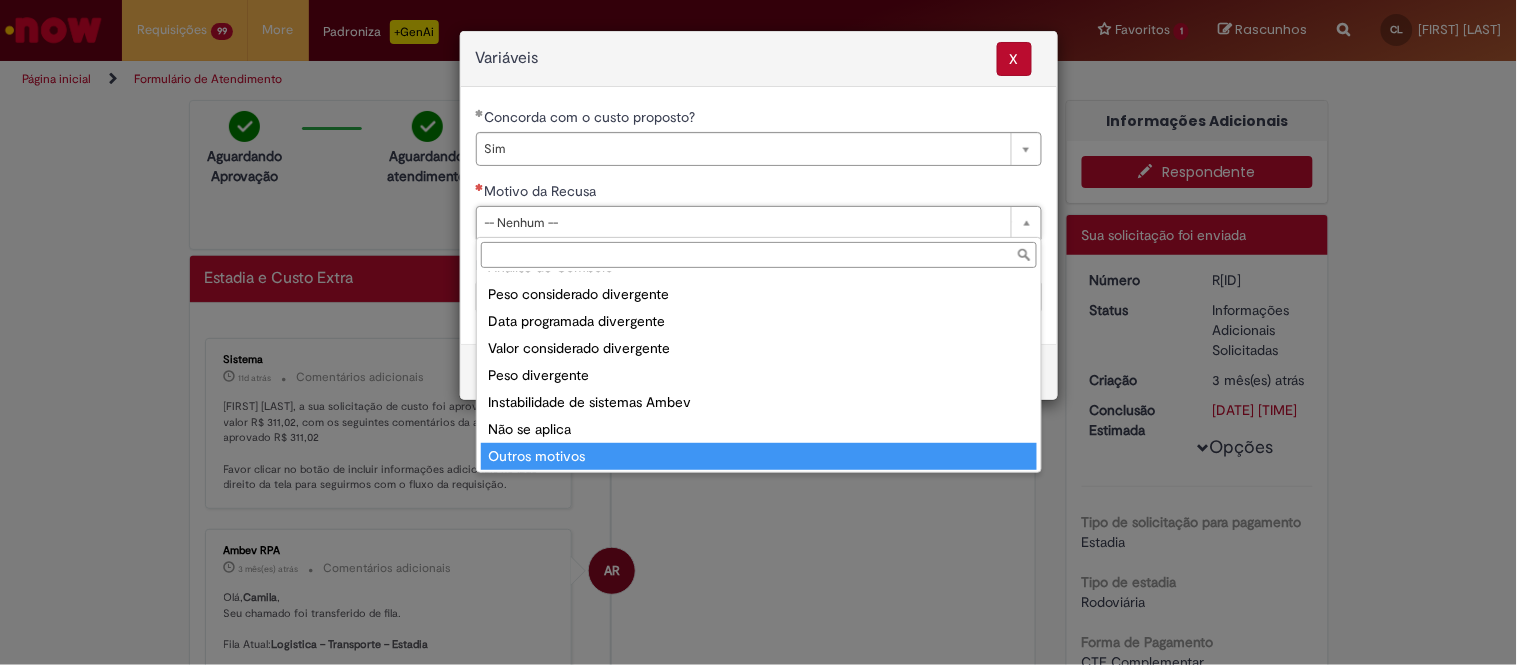 type on "**********" 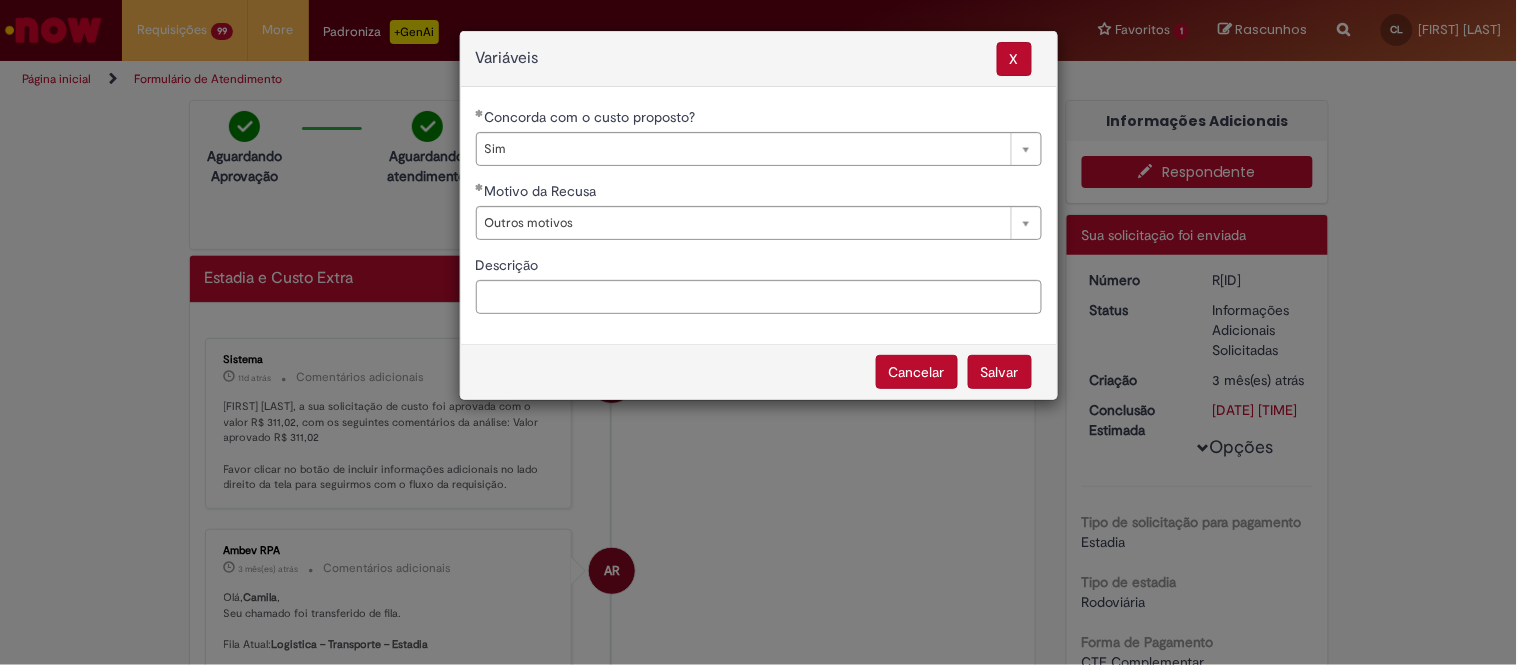 click on "Salvar" at bounding box center (1000, 372) 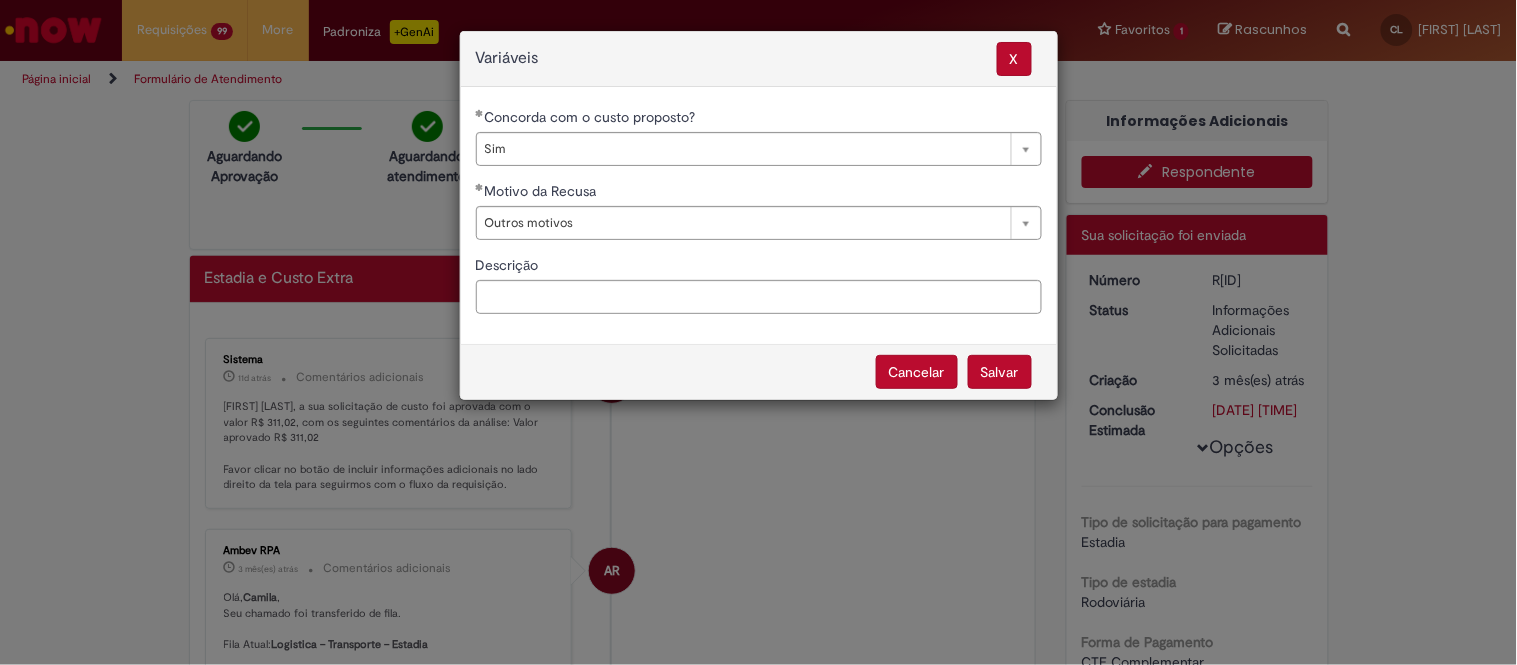 select on "***" 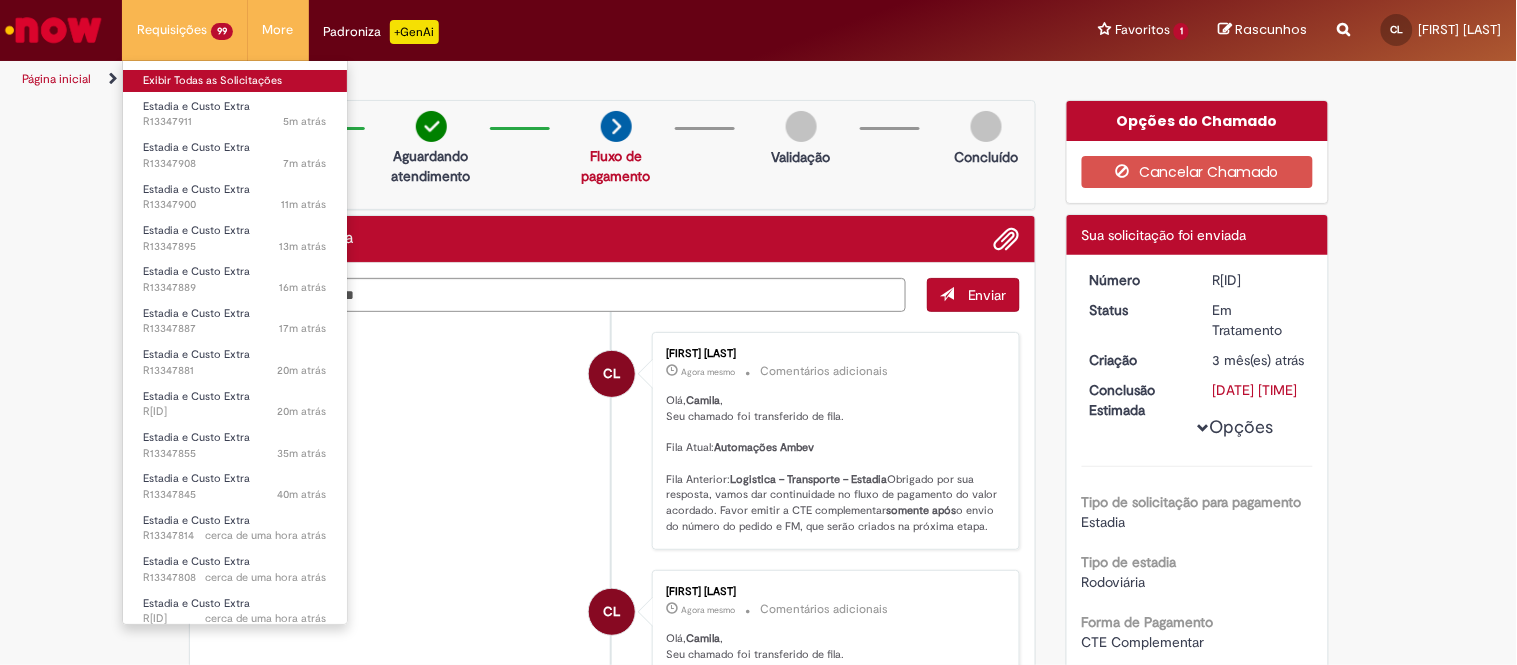 click on "Exibir Todas as Solicitações" at bounding box center [235, 81] 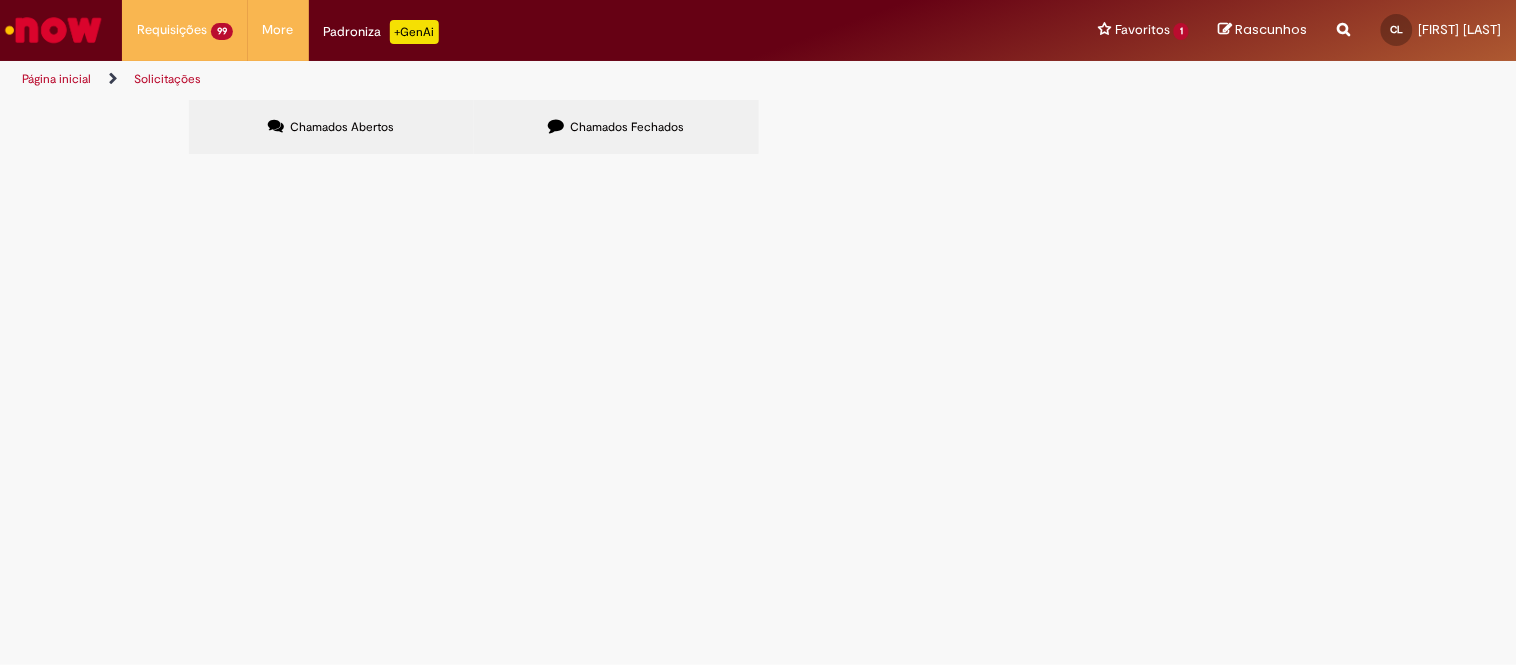 click at bounding box center (0, 0) 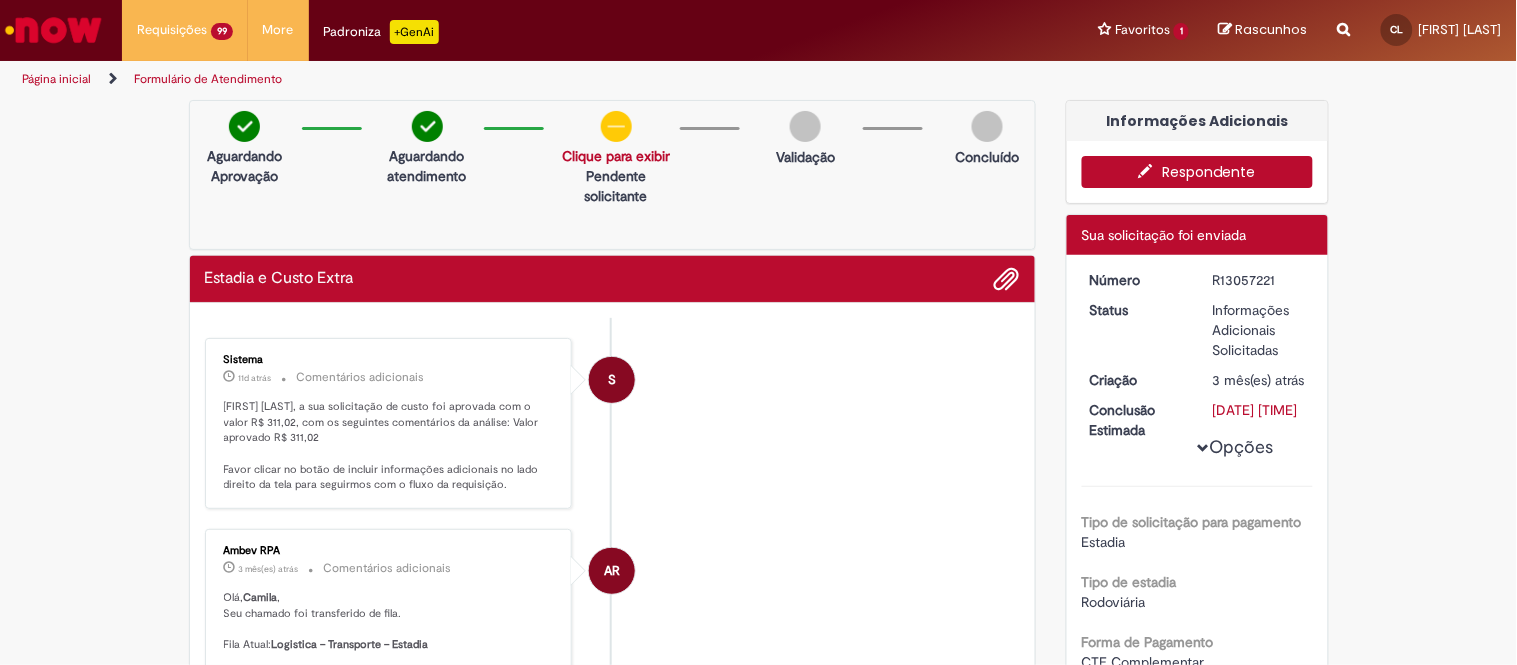 click on "Respondente" at bounding box center (1197, 172) 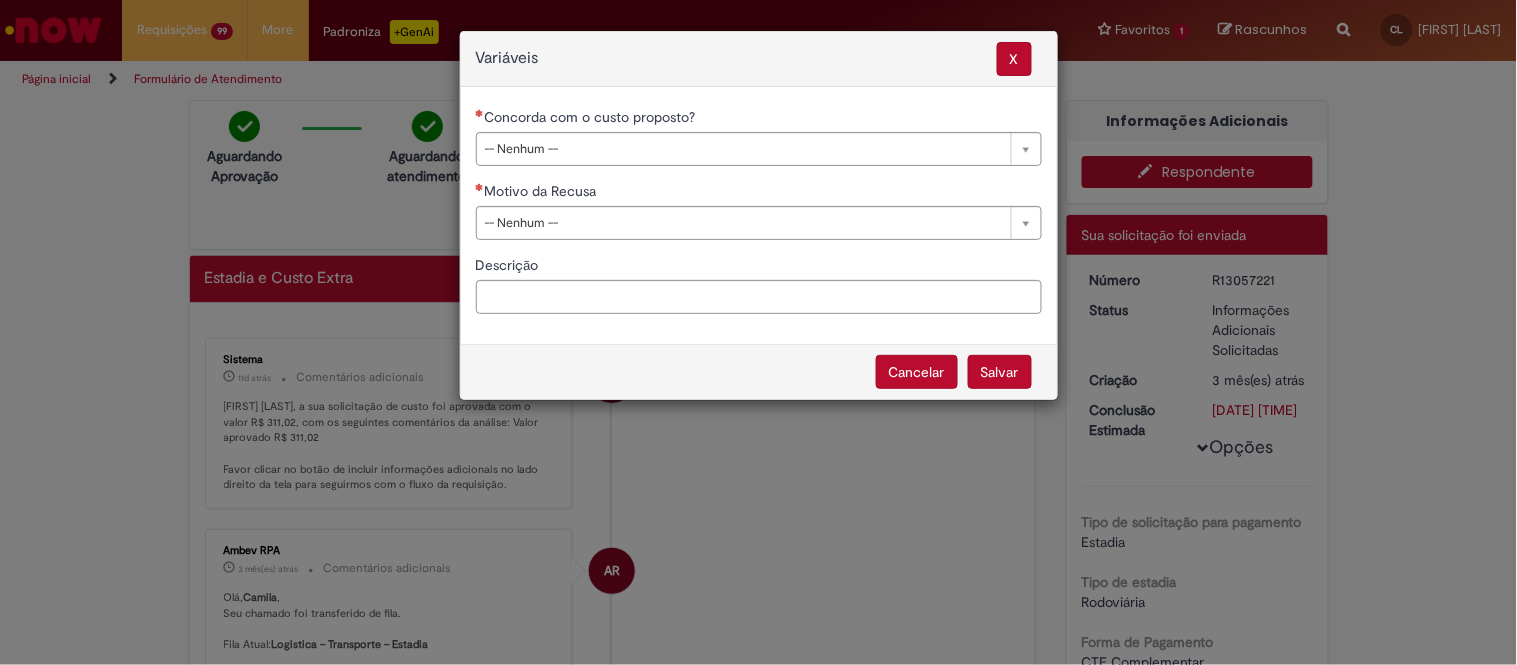 drag, startPoint x: 797, startPoint y: 160, endPoint x: 701, endPoint y: 200, distance: 104 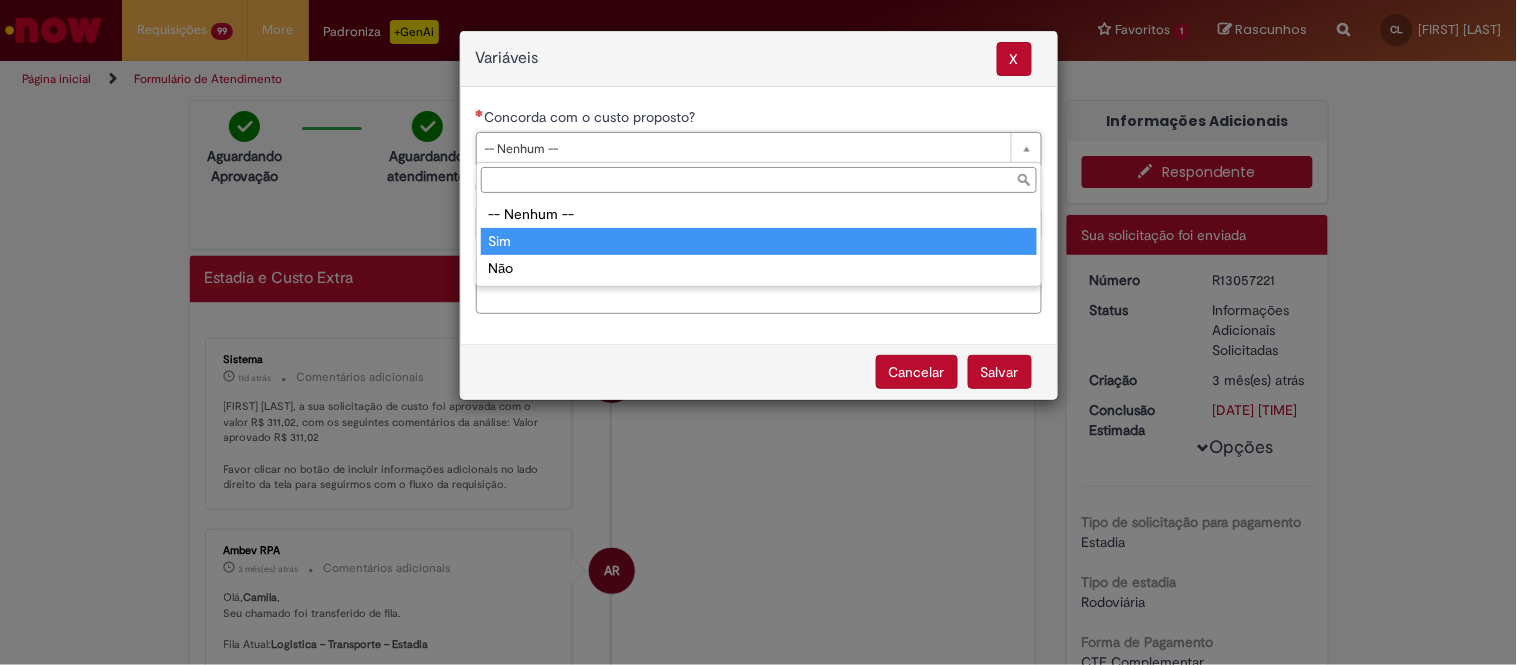 type on "***" 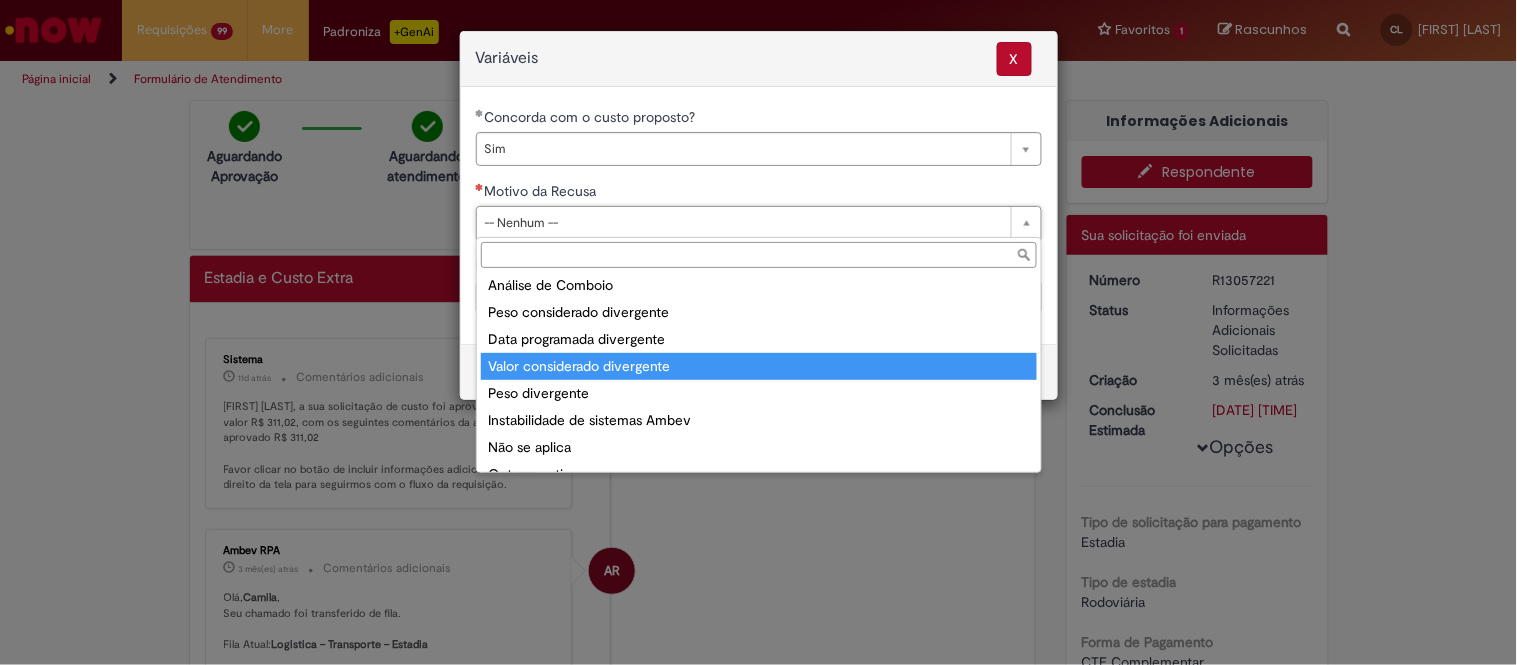 scroll, scrollTop: 76, scrollLeft: 0, axis: vertical 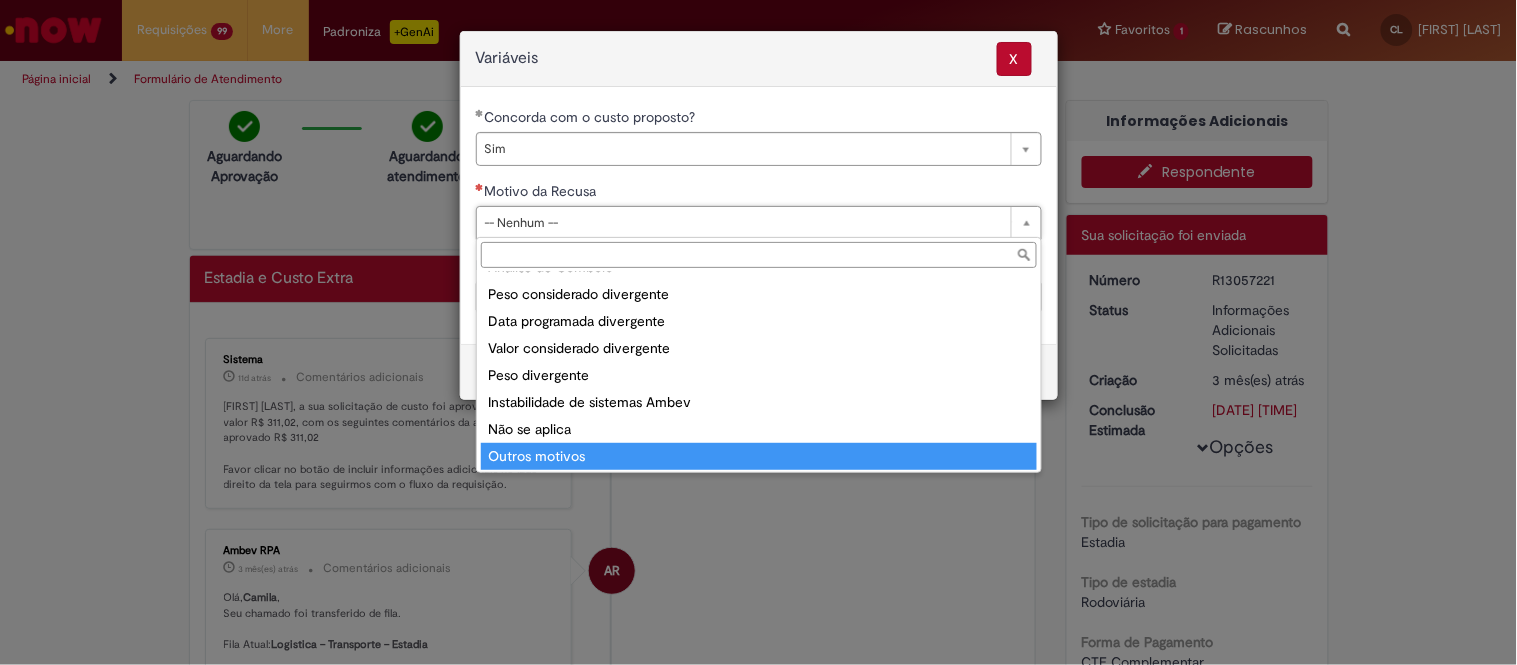 type on "**********" 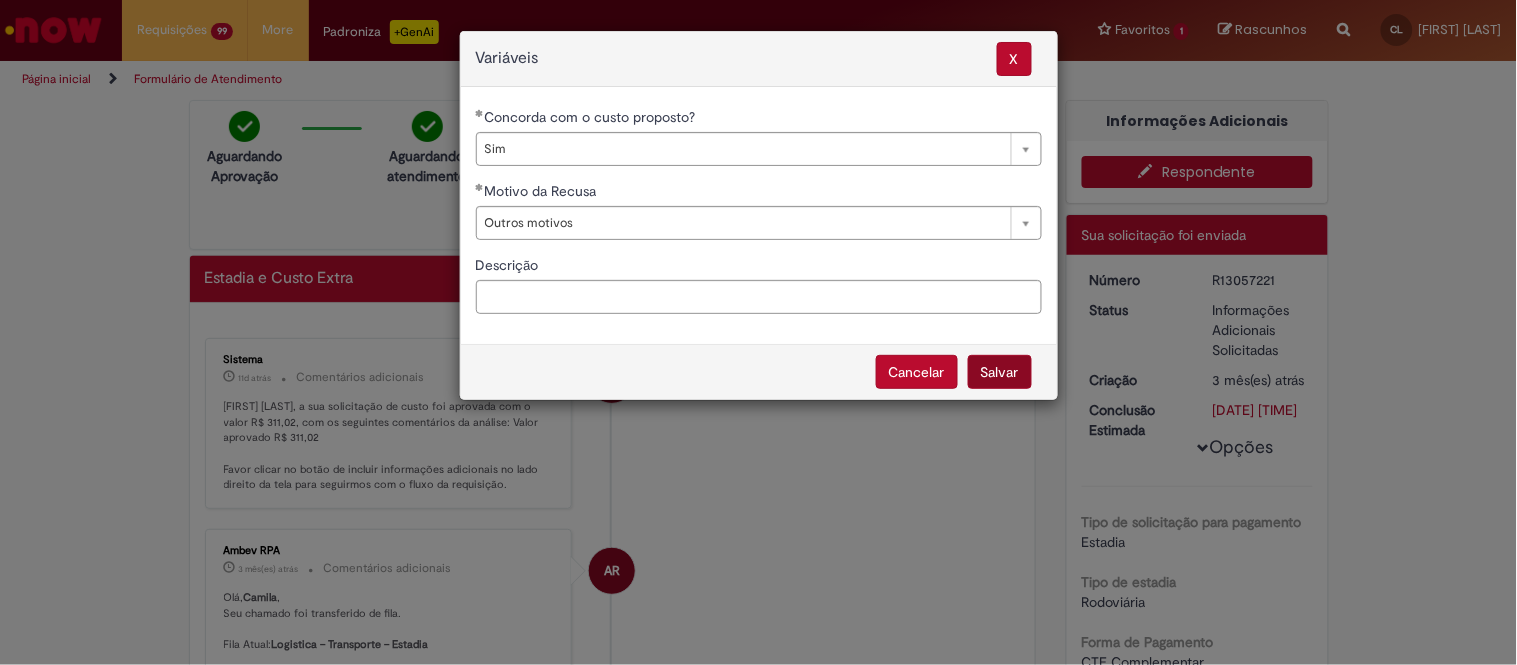 drag, startPoint x: 1037, startPoint y: 381, endPoint x: 1026, endPoint y: 372, distance: 14.21267 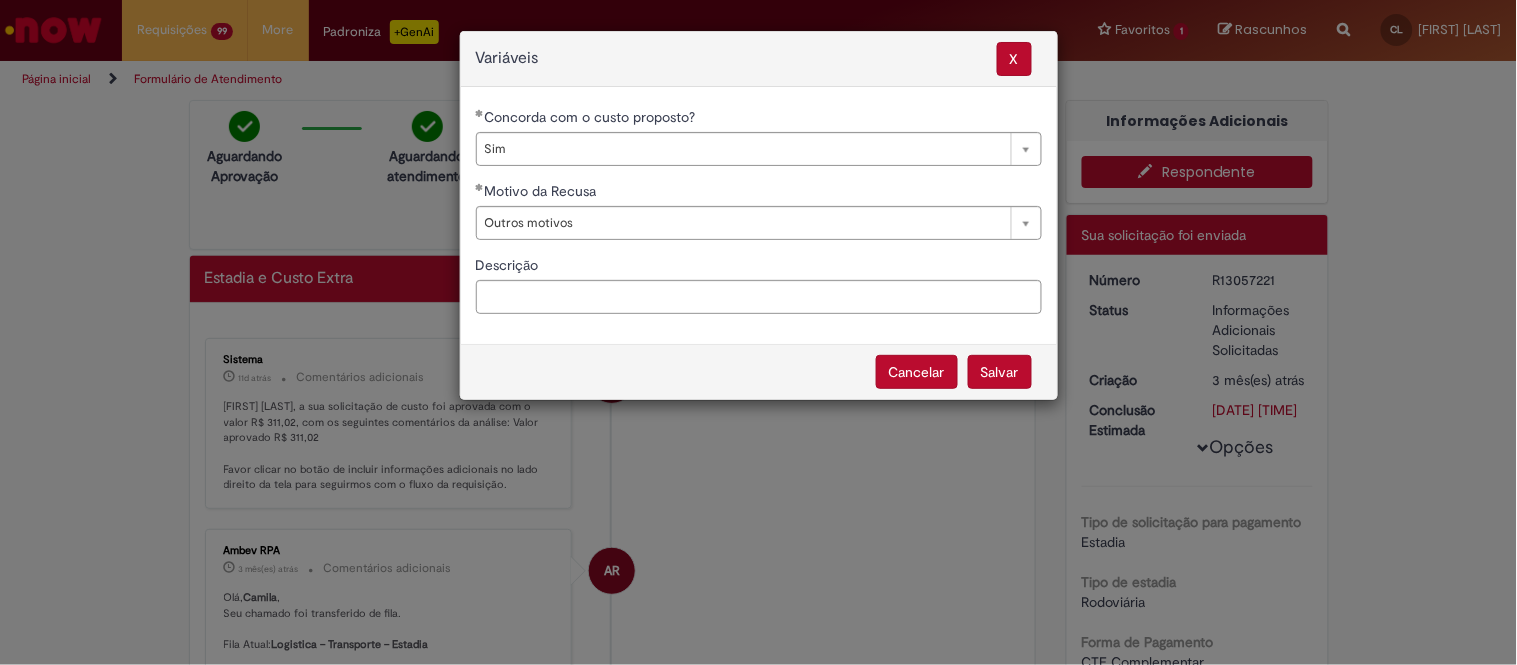 click on "Salvar" at bounding box center [1000, 372] 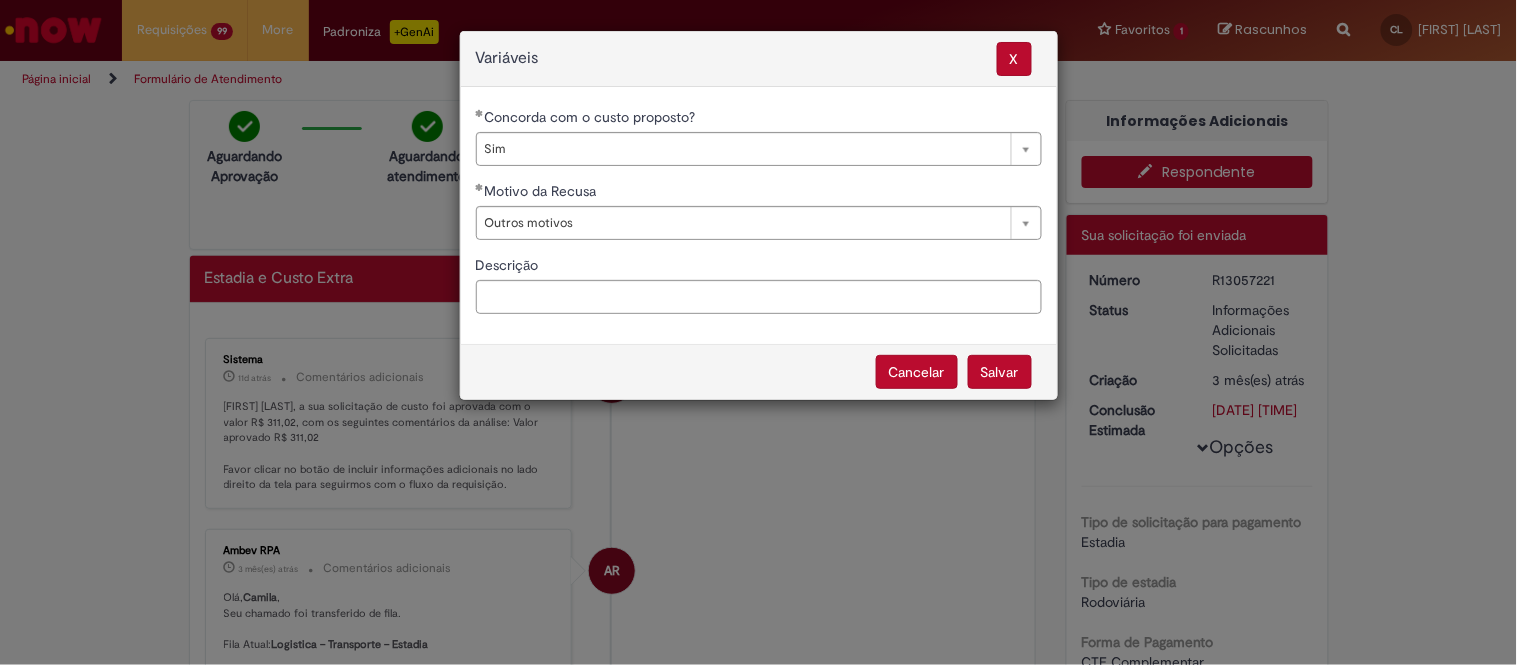 select on "***" 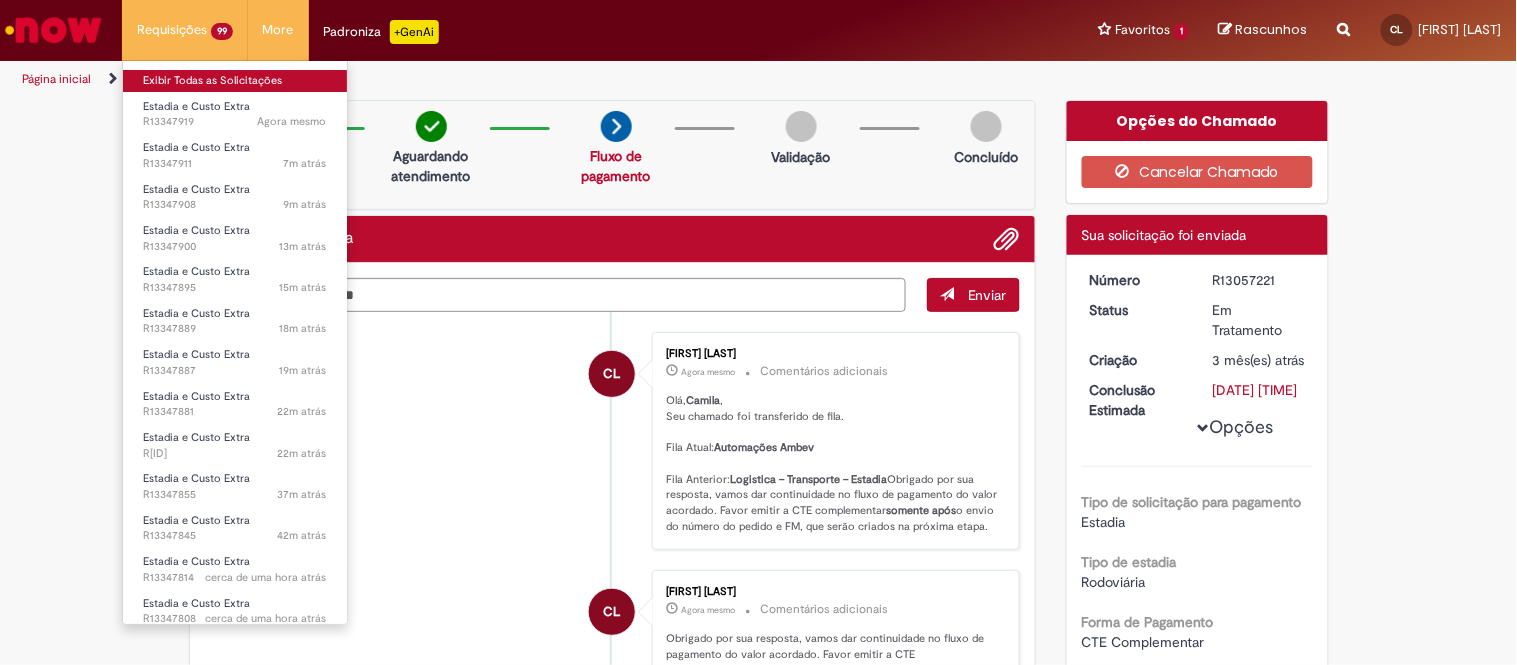 click on "Exibir Todas as Solicitações" at bounding box center (235, 81) 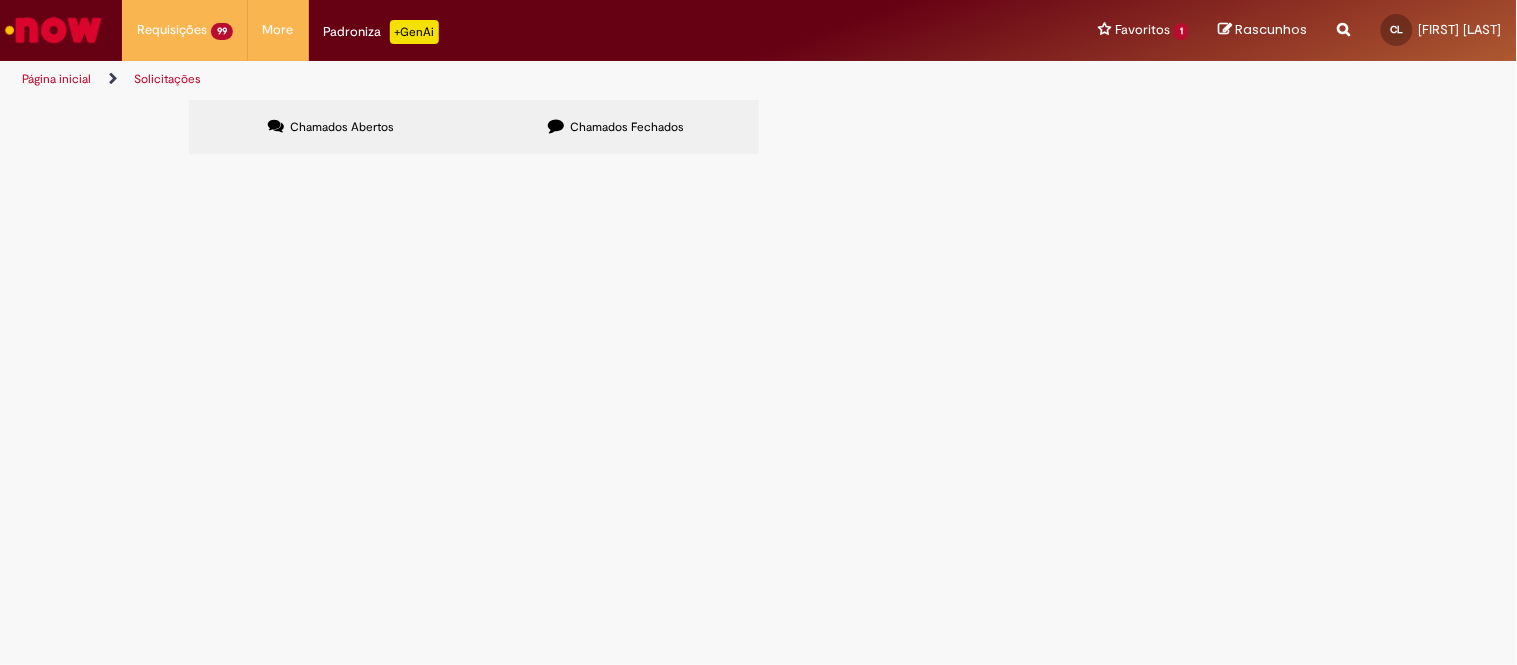 click at bounding box center [0, 0] 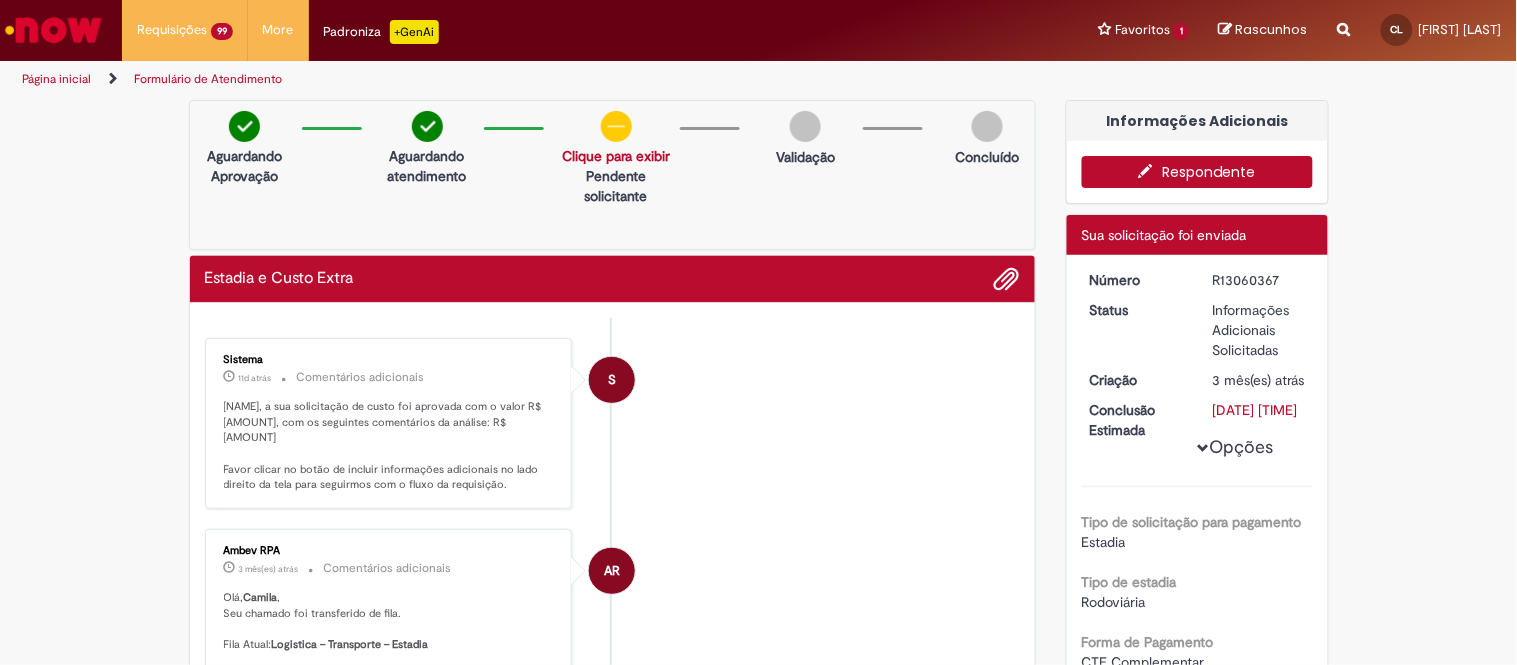 click on "Respondente" at bounding box center [1197, 172] 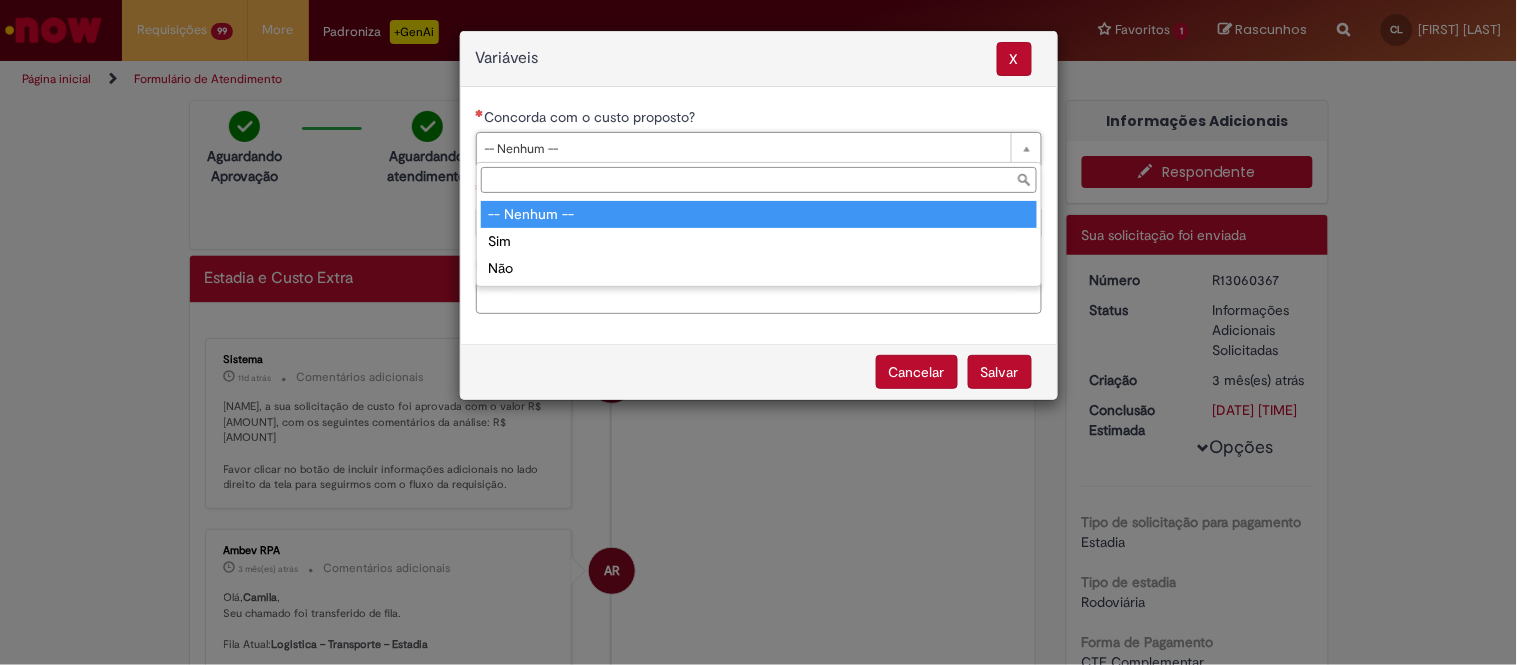 drag, startPoint x: 888, startPoint y: 136, endPoint x: 808, endPoint y: 176, distance: 89.44272 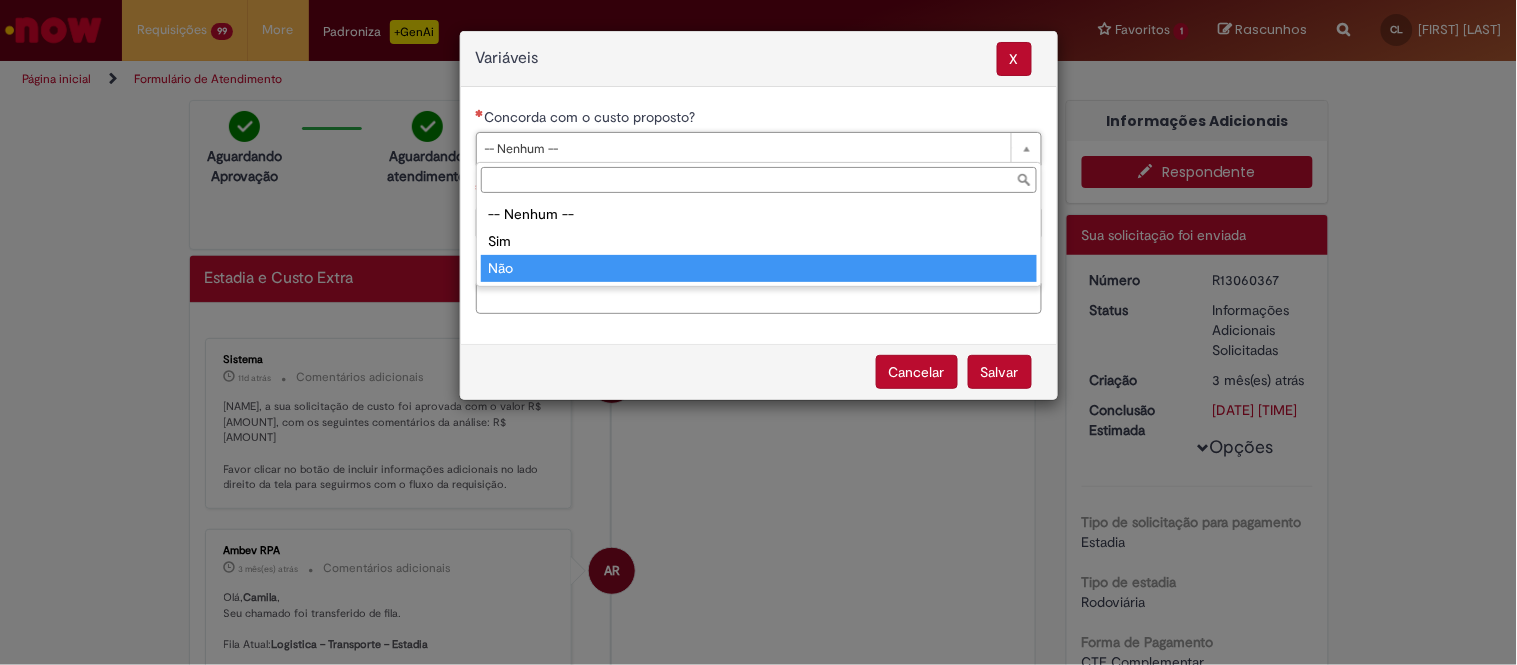 type on "***" 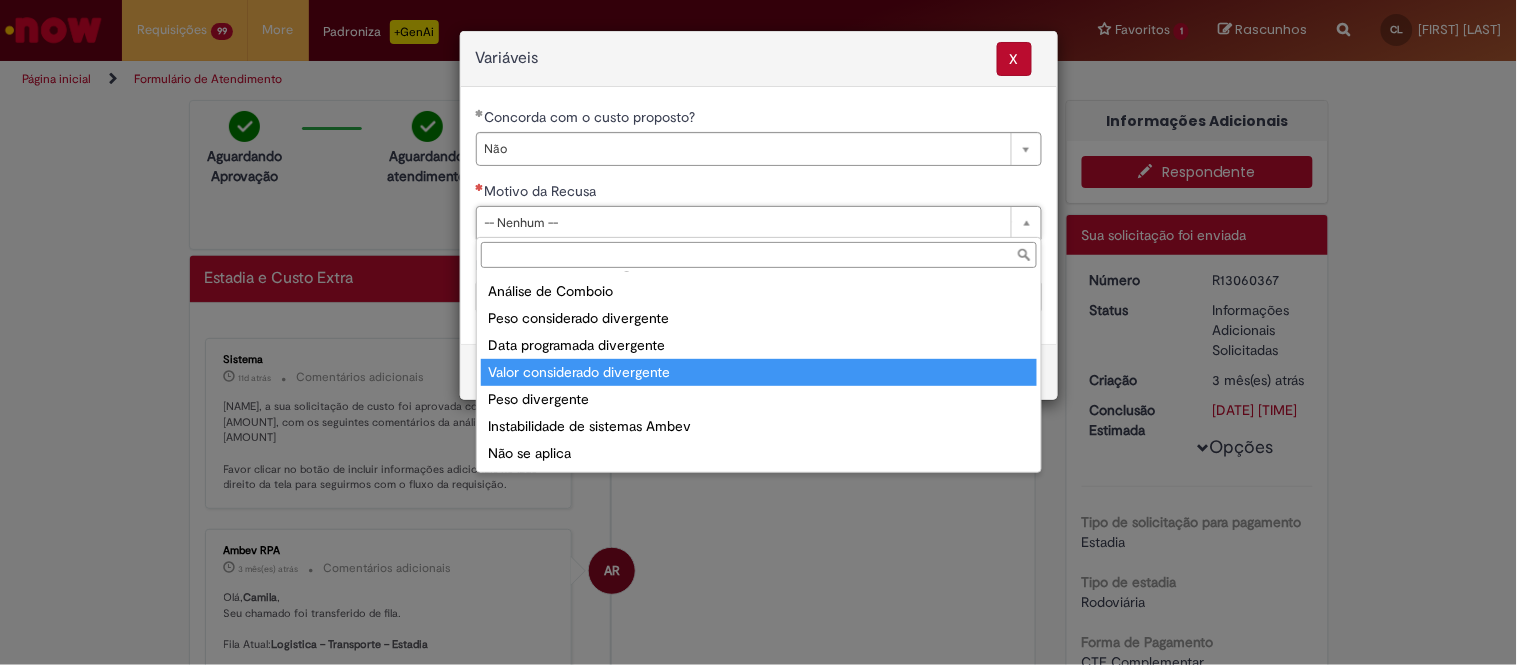scroll, scrollTop: 76, scrollLeft: 0, axis: vertical 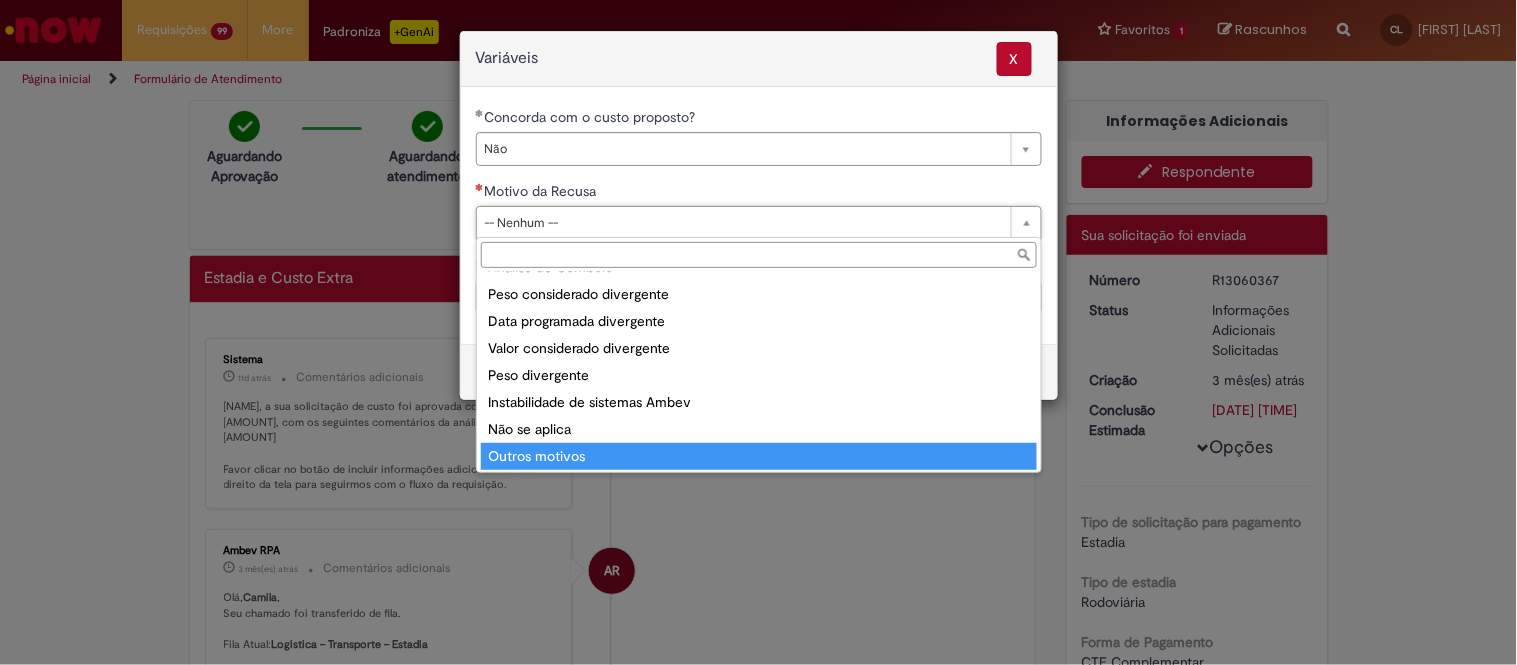 type on "**********" 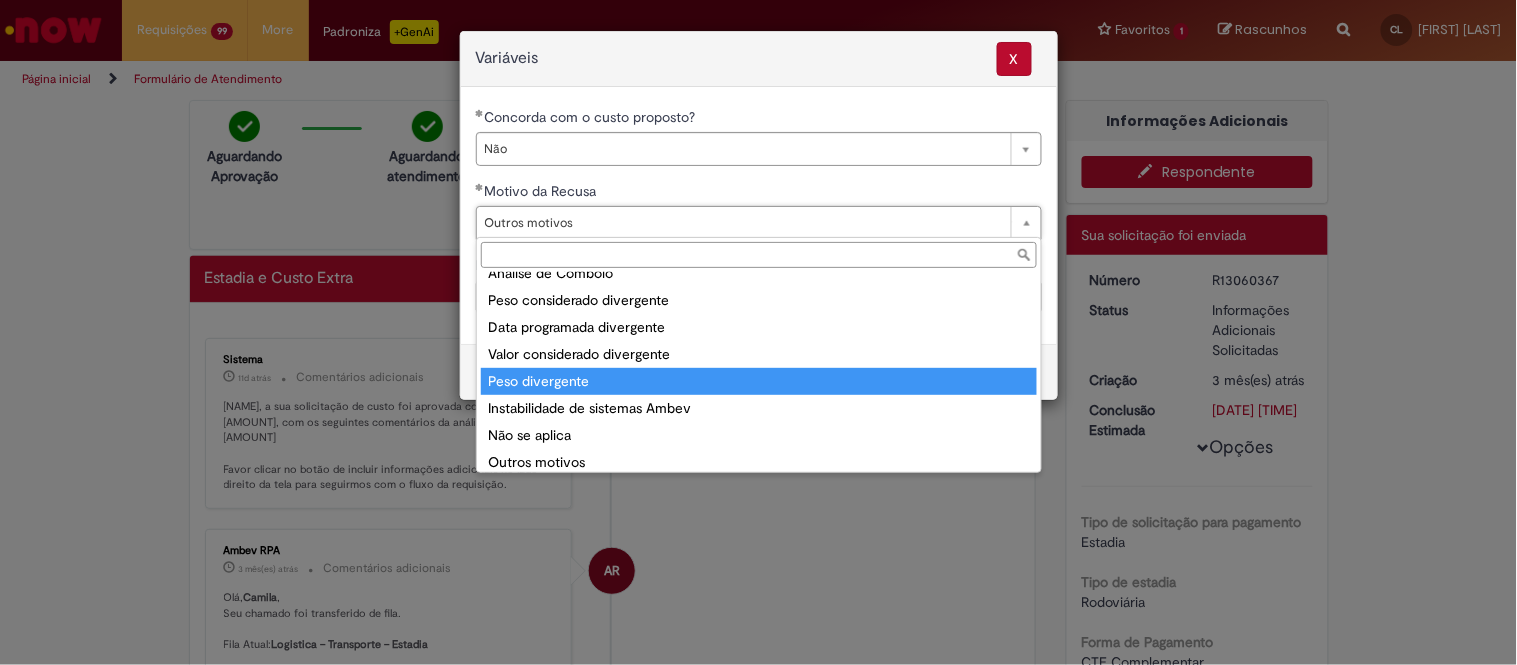 scroll, scrollTop: 57, scrollLeft: 0, axis: vertical 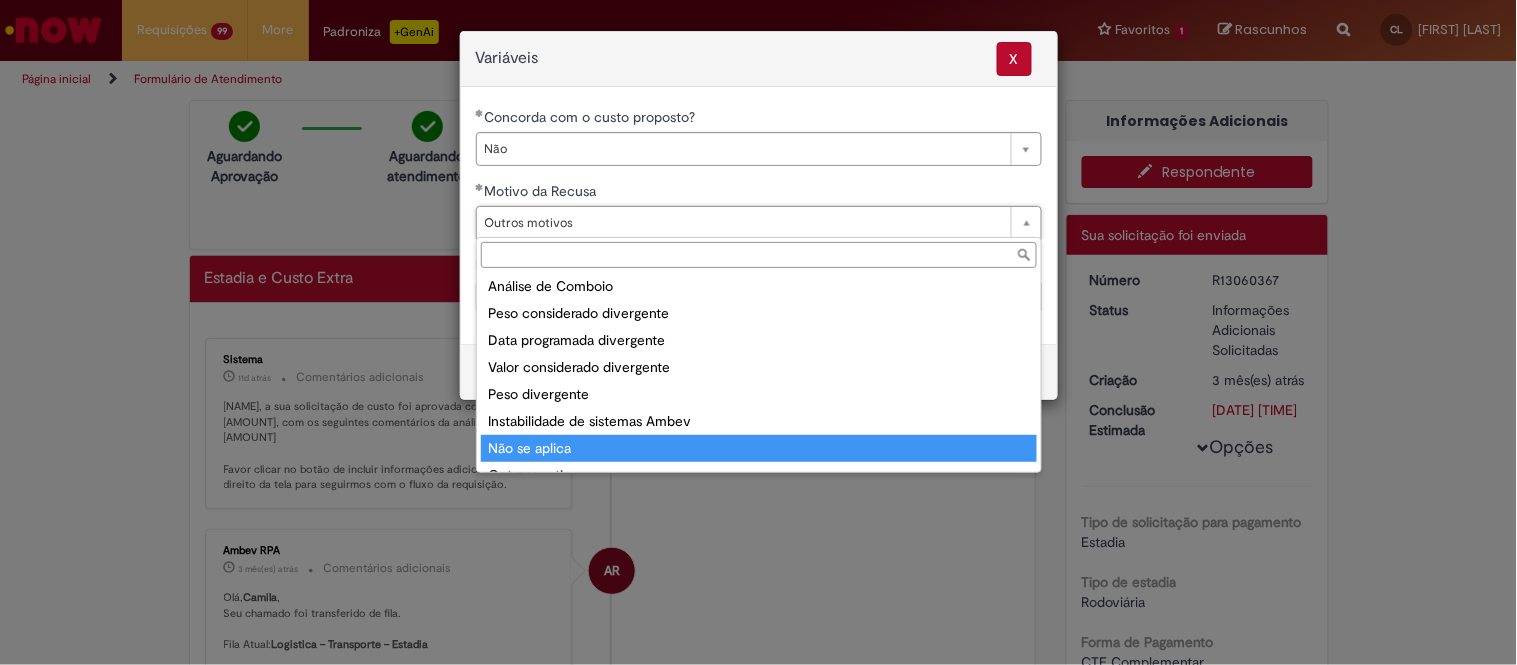 drag, startPoint x: 602, startPoint y: 433, endPoint x: 727, endPoint y: 466, distance: 129.28264 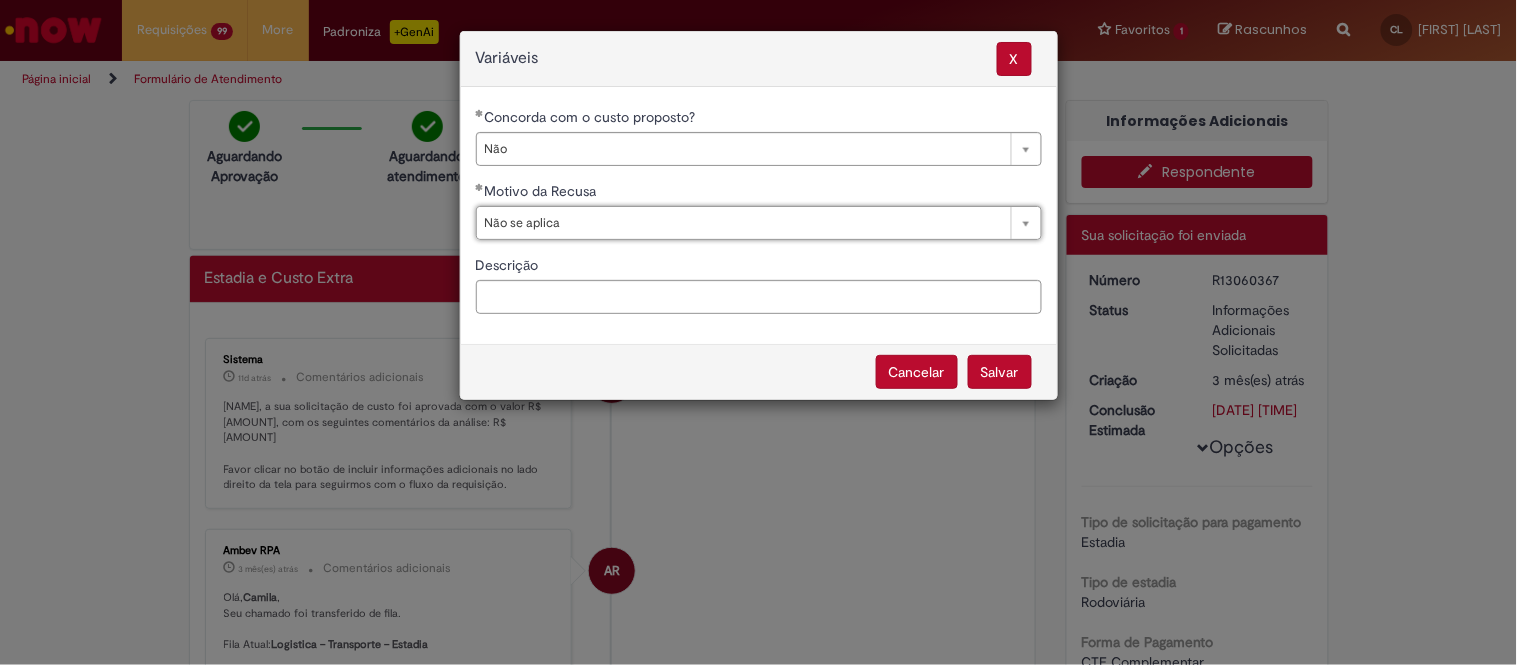 scroll, scrollTop: 0, scrollLeft: 0, axis: both 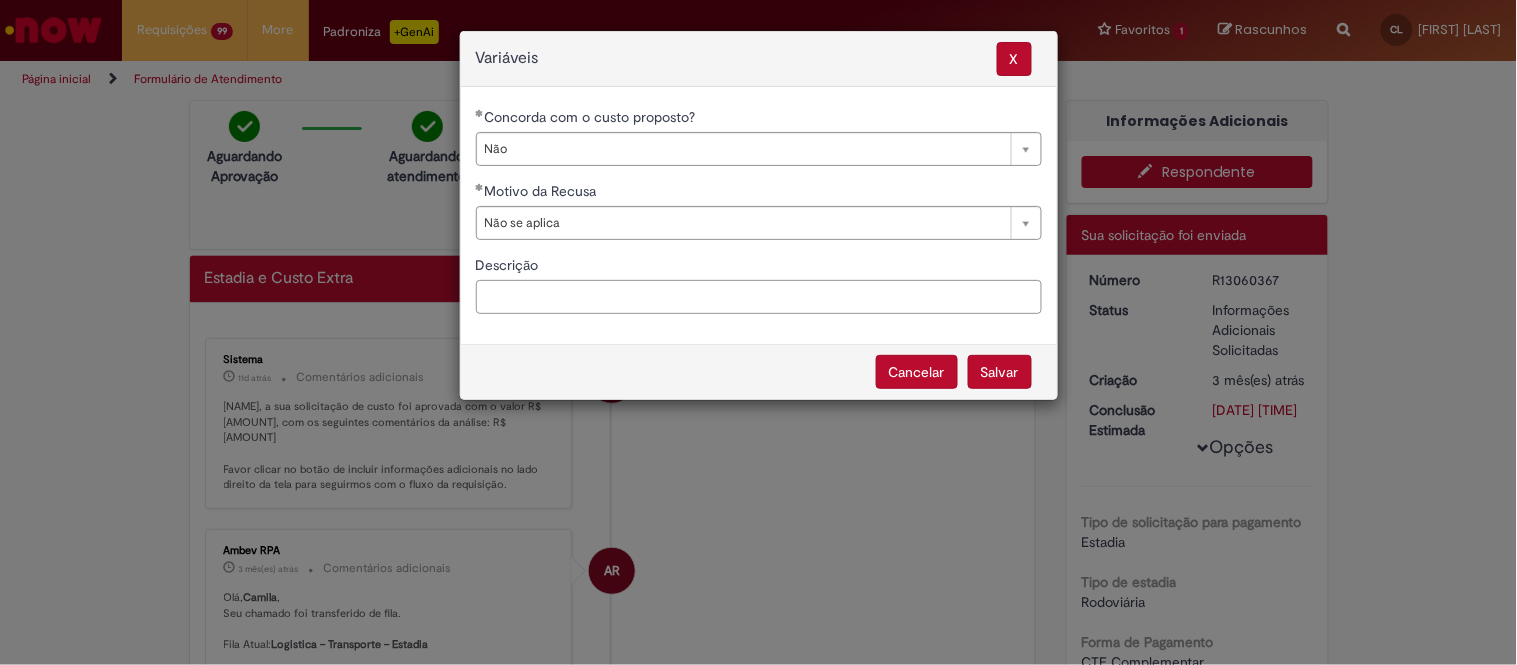 click on "Descrição" at bounding box center (759, 297) 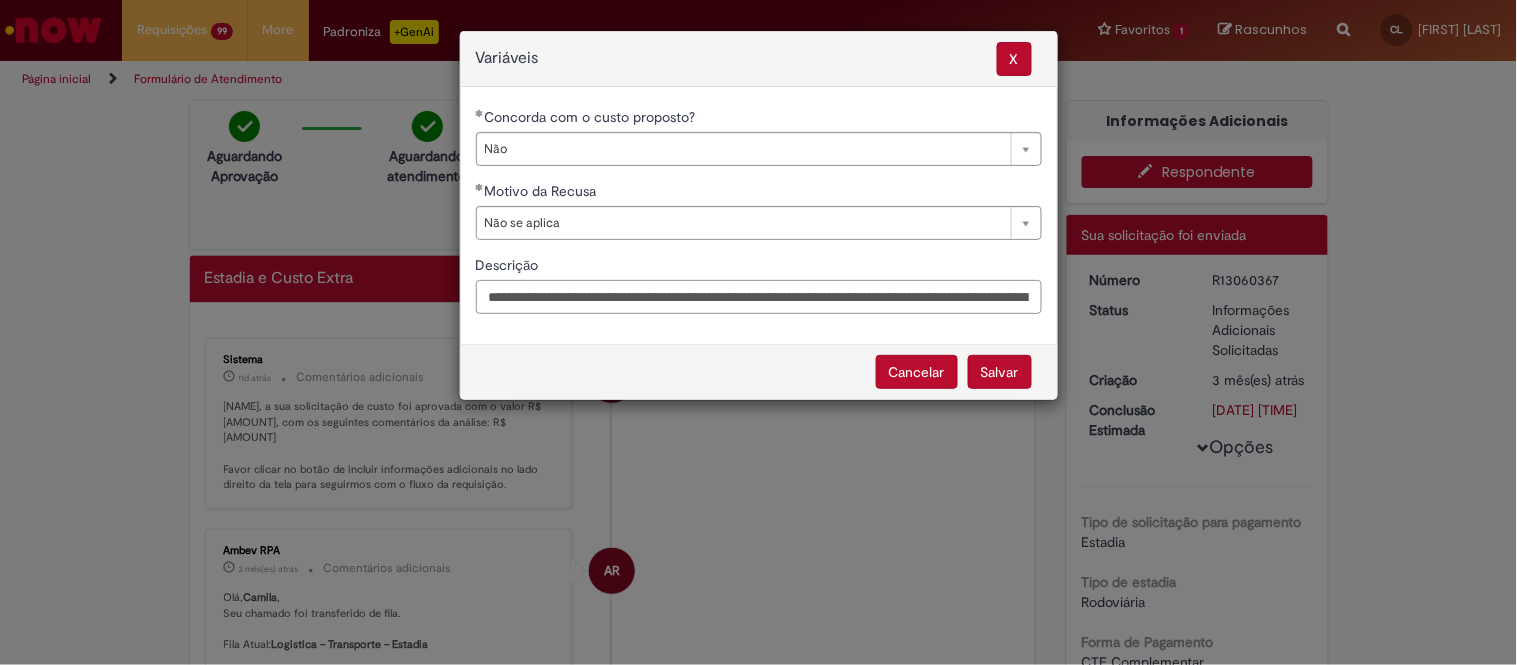 scroll, scrollTop: 0, scrollLeft: 1104, axis: horizontal 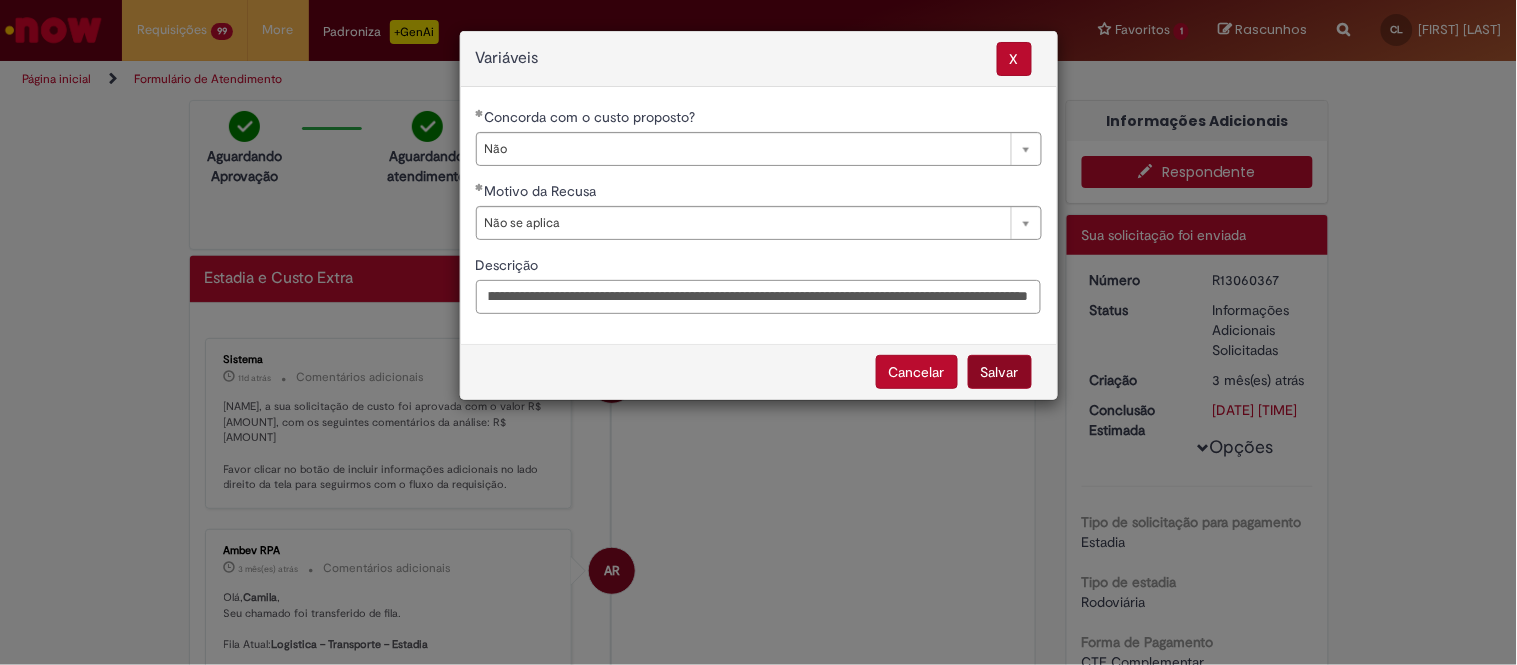 type on "**********" 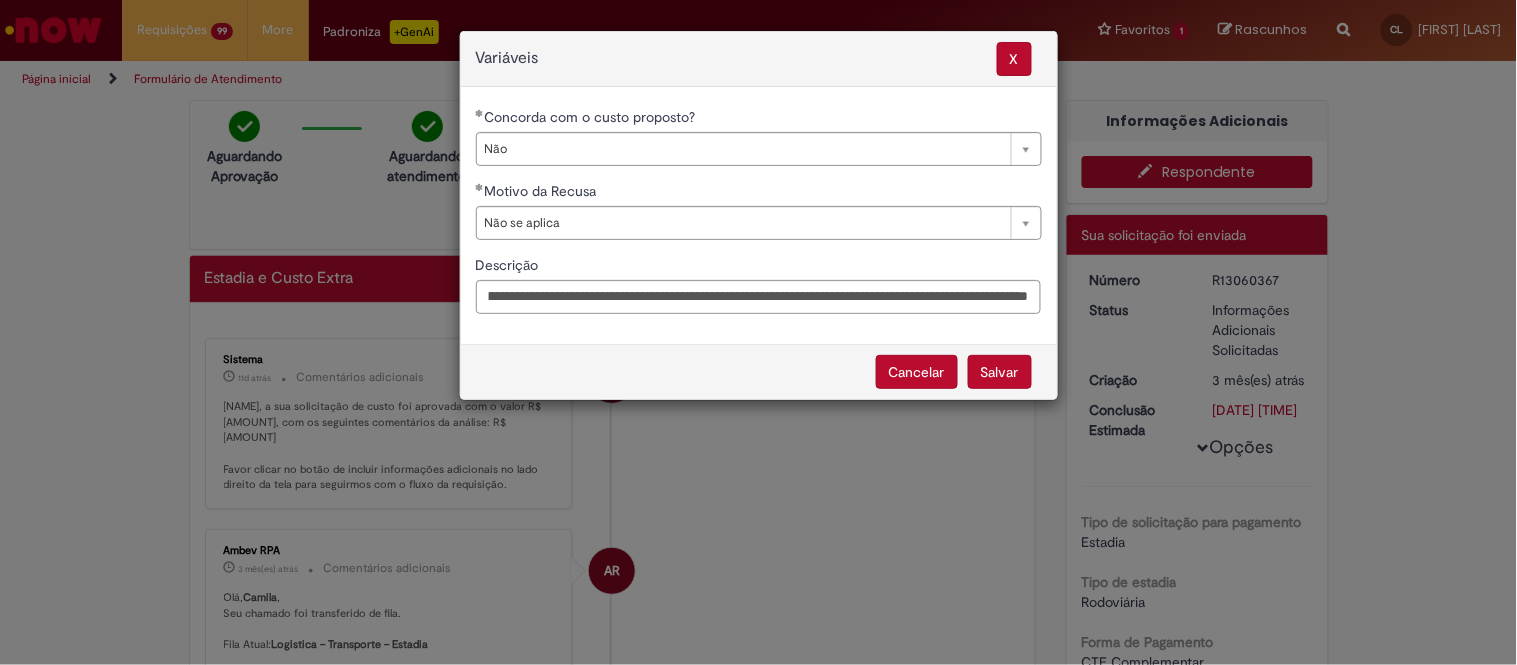scroll, scrollTop: 0, scrollLeft: 0, axis: both 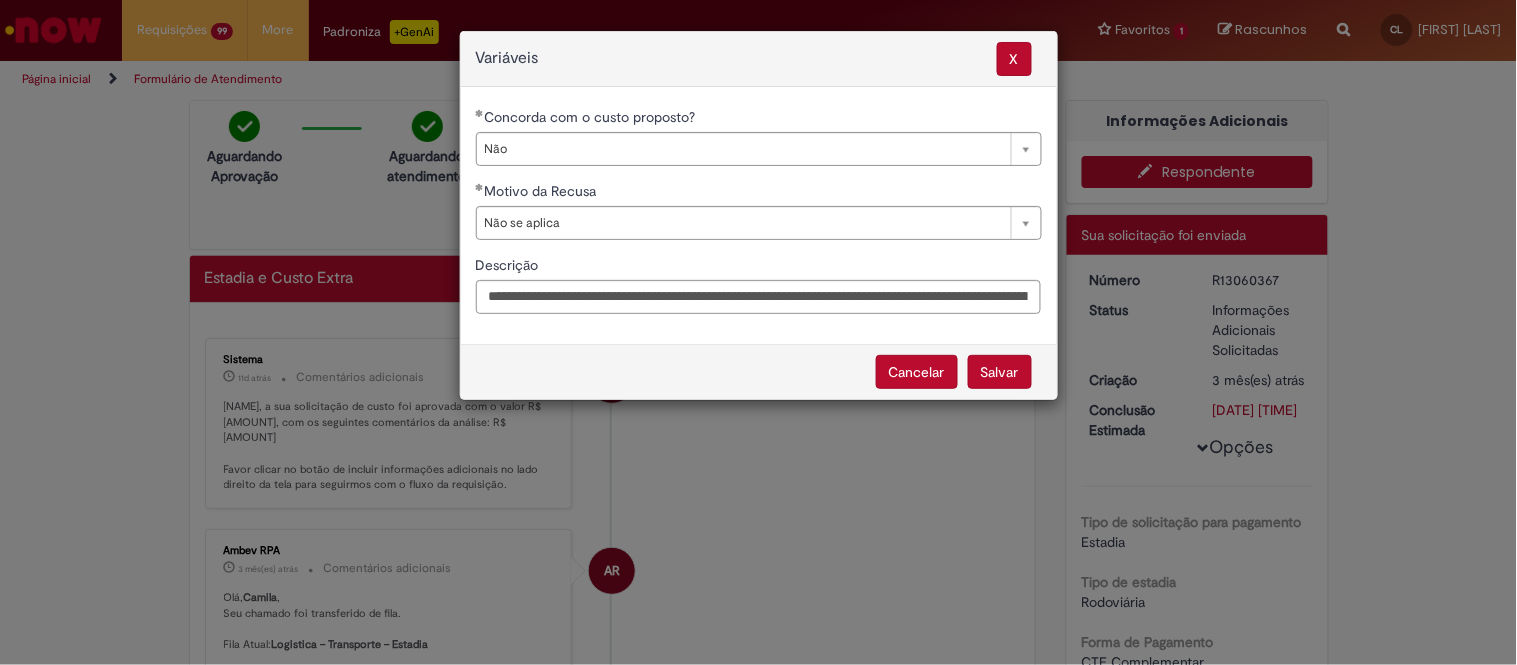 click on "Salvar" at bounding box center [1000, 372] 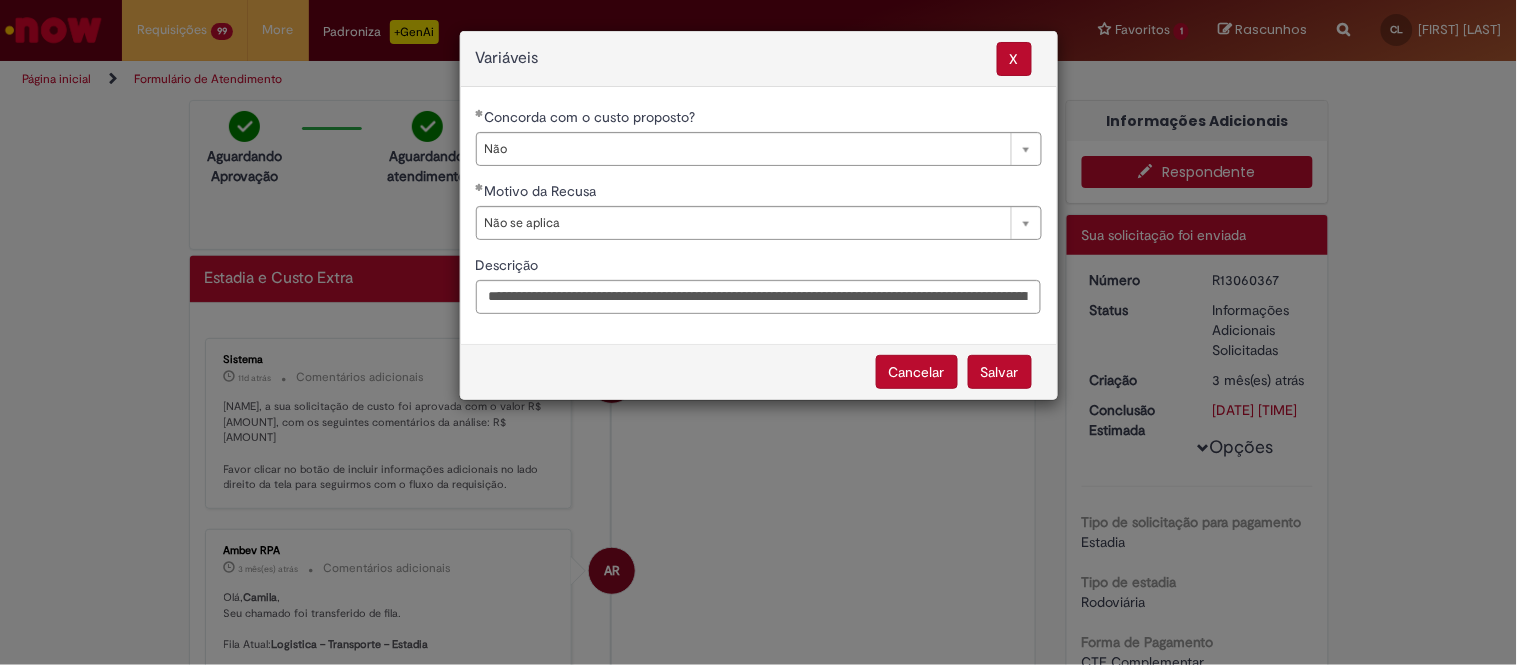 select on "**" 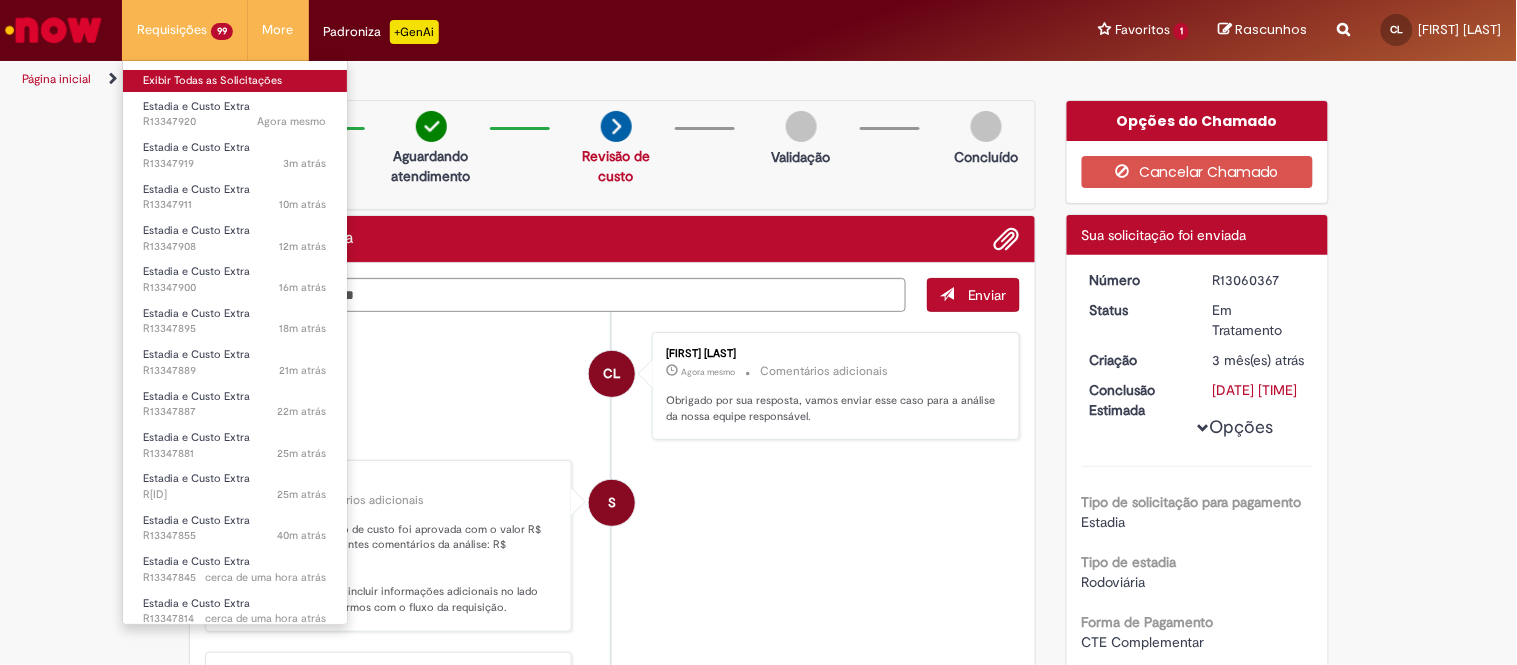 click on "Exibir Todas as Solicitações" at bounding box center [235, 81] 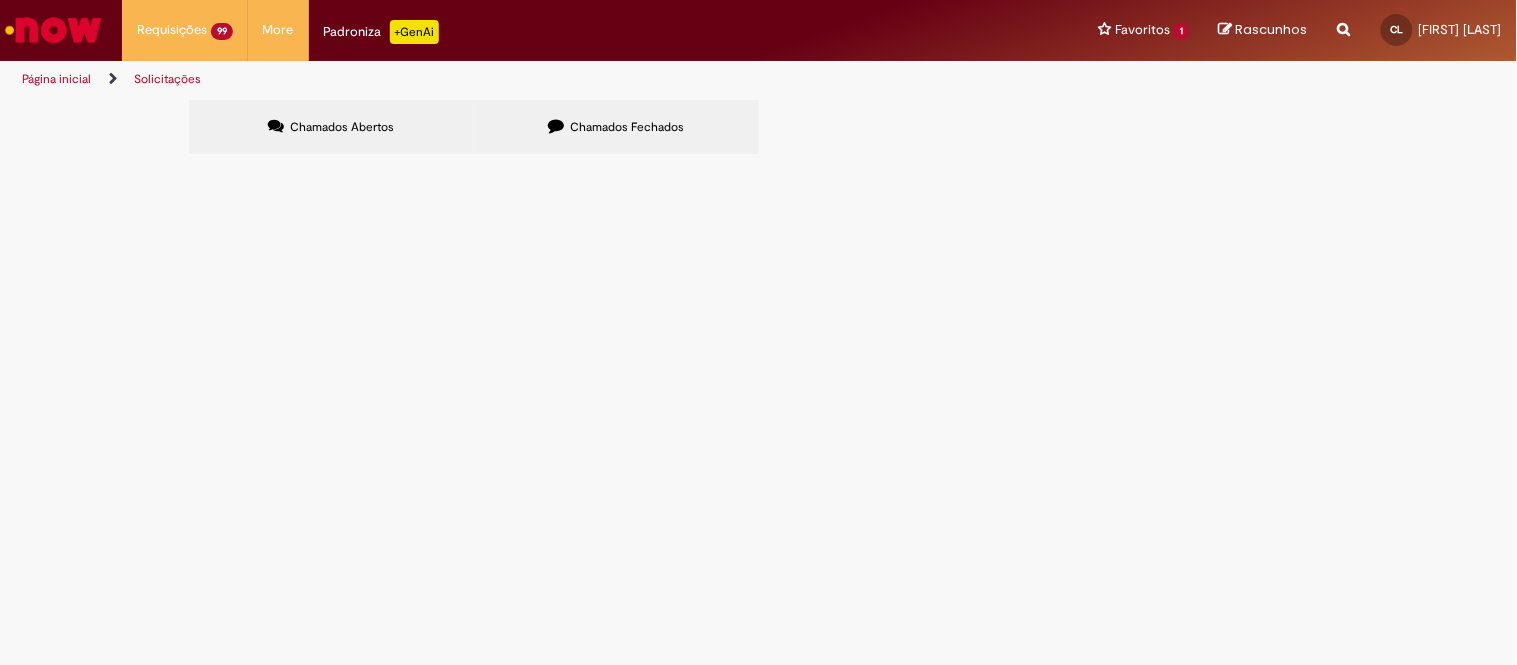 click at bounding box center (0, 0) 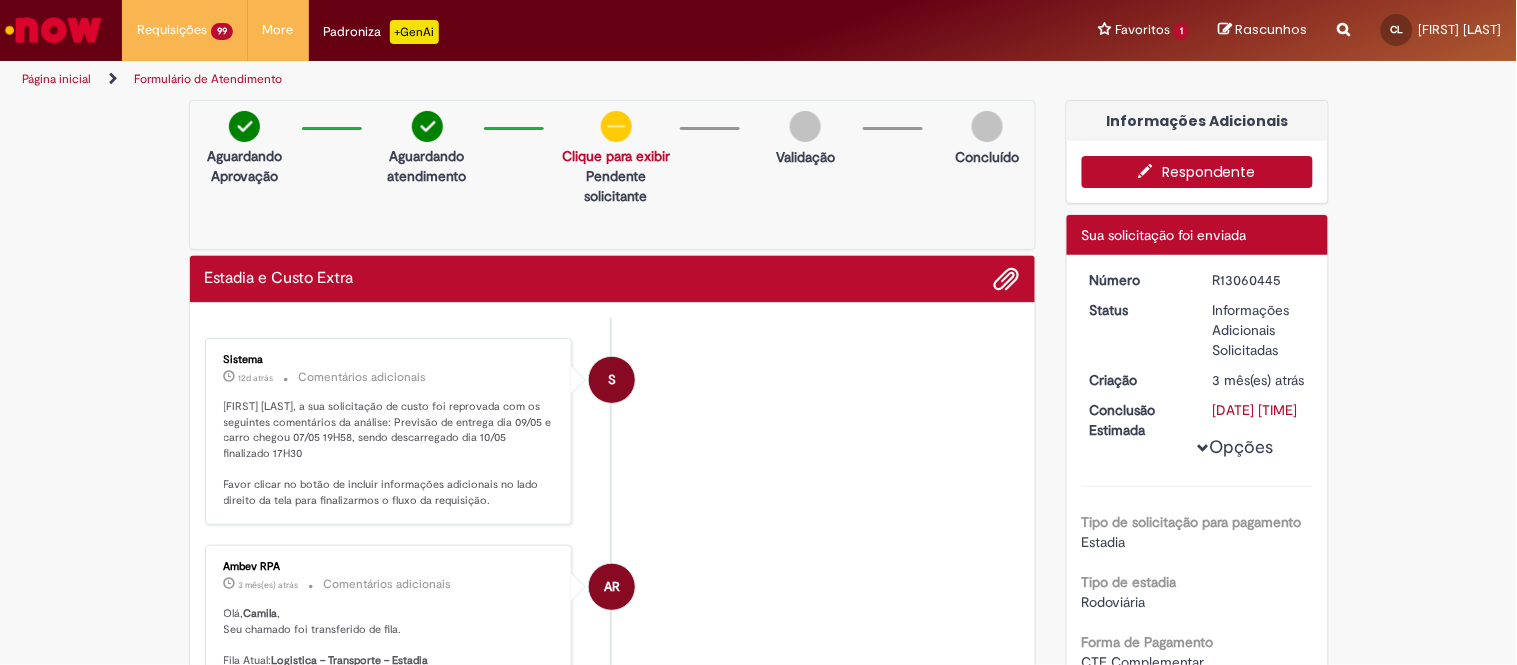 click on "Respondente" at bounding box center (1197, 172) 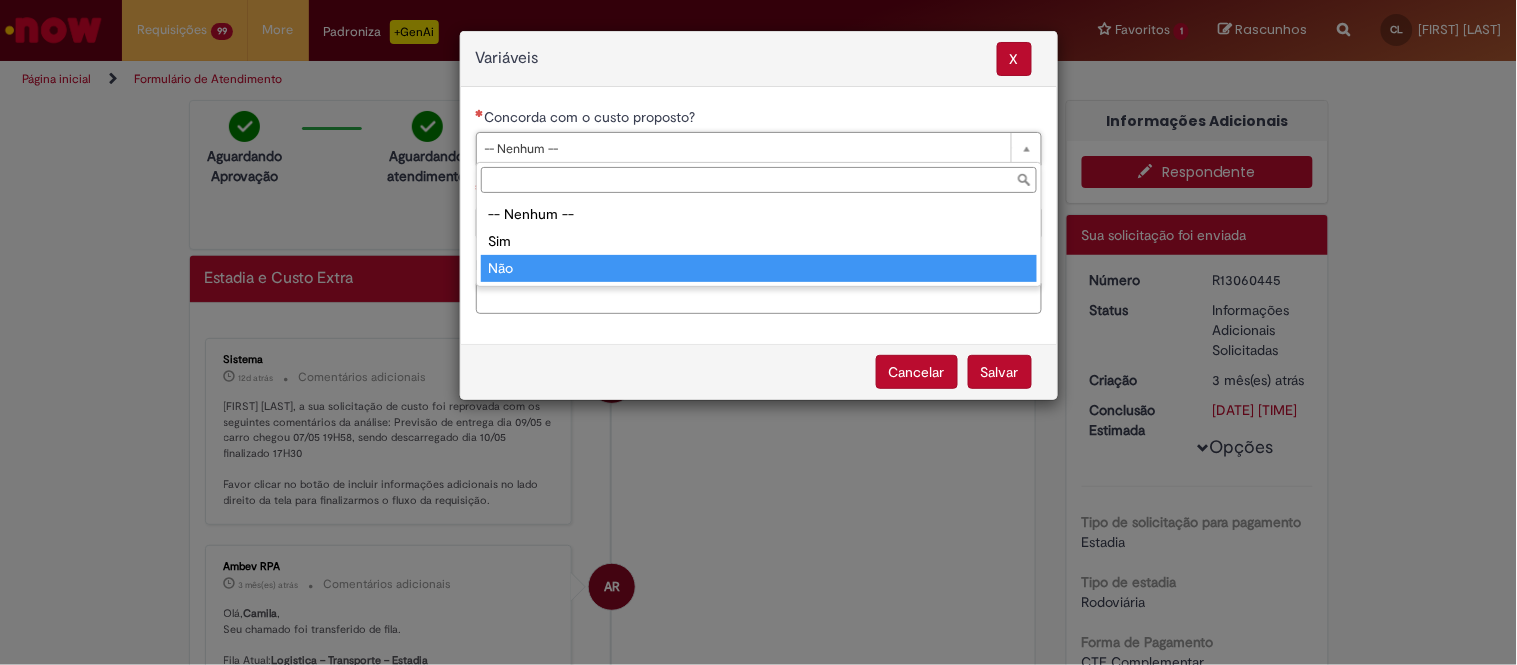 type on "***" 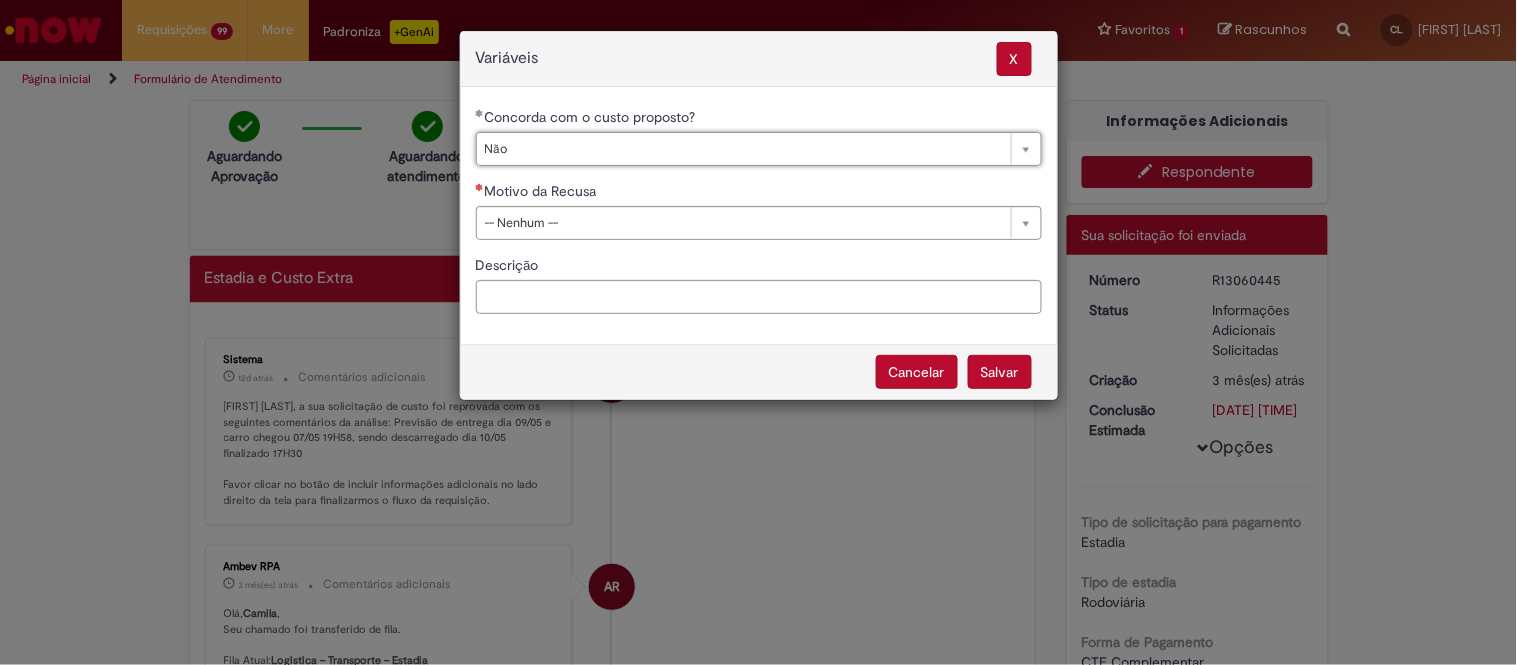 click on "**********" at bounding box center (759, 218) 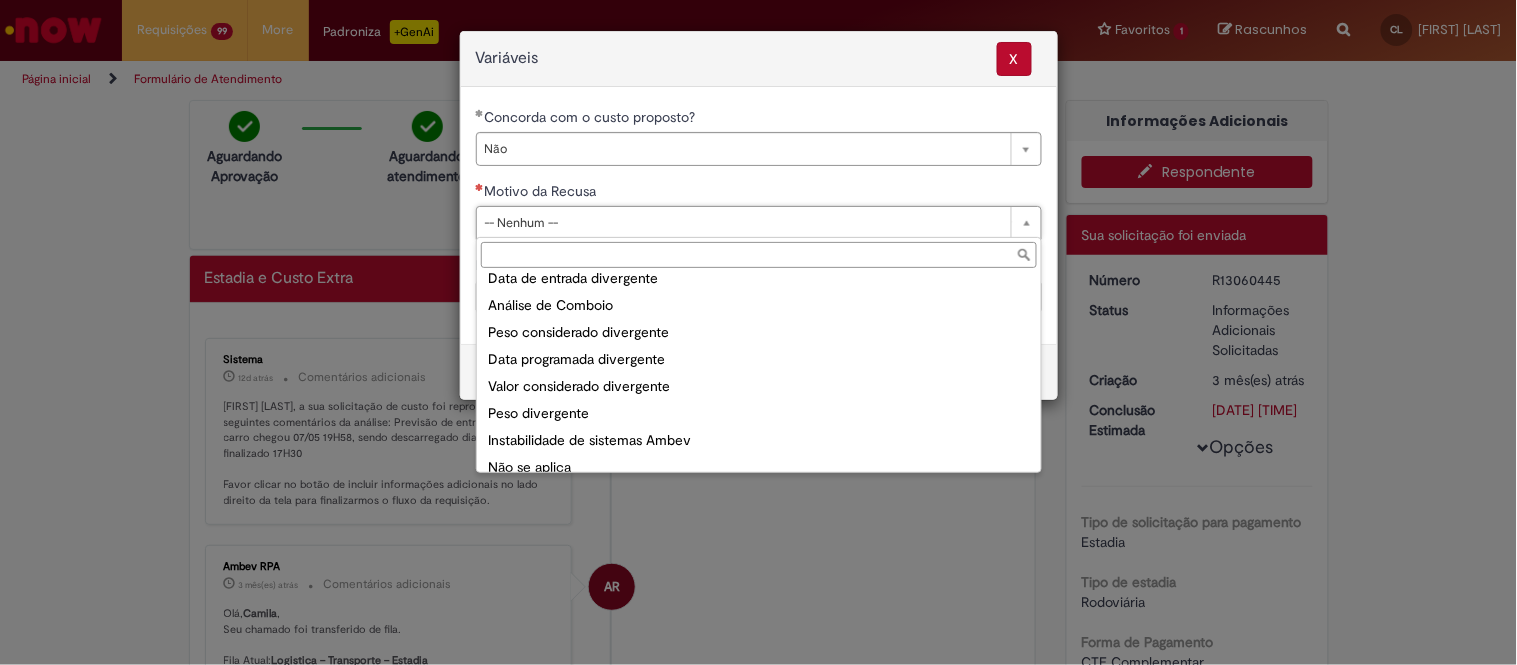 scroll, scrollTop: 76, scrollLeft: 0, axis: vertical 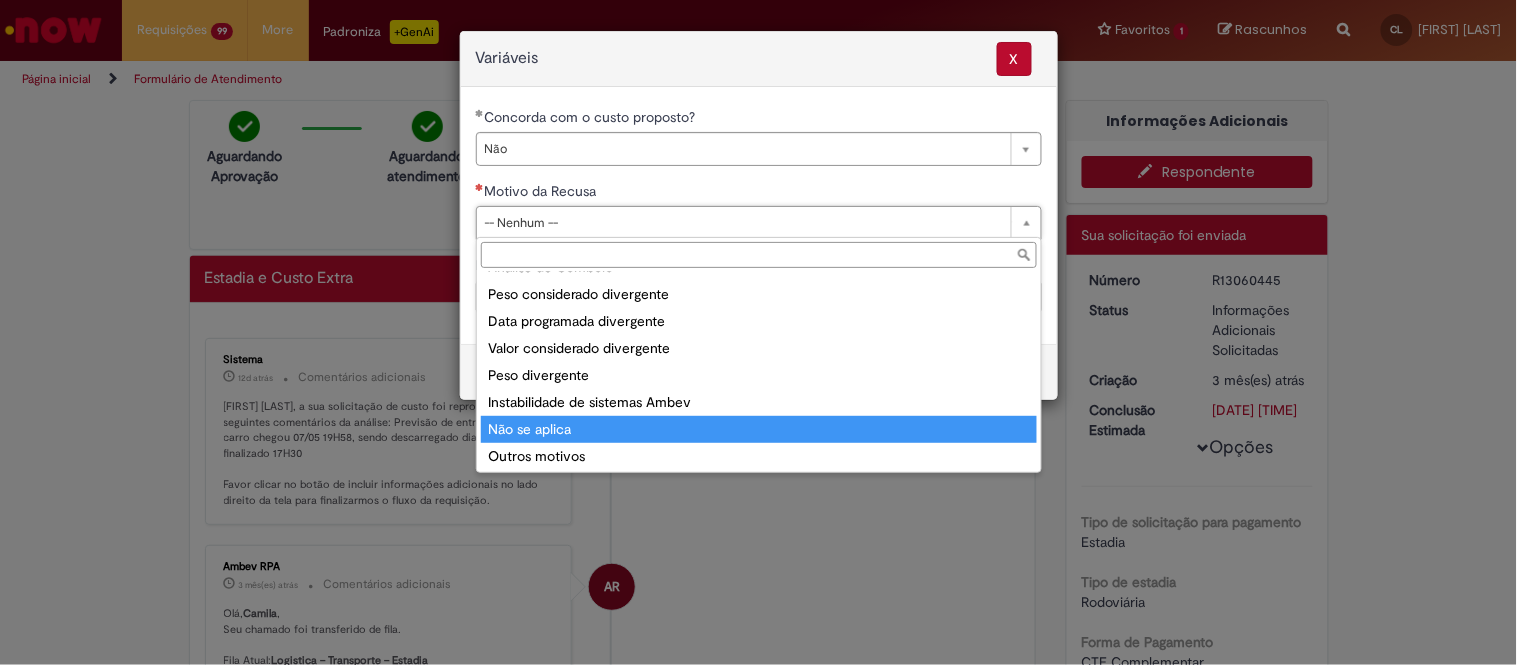 type on "**********" 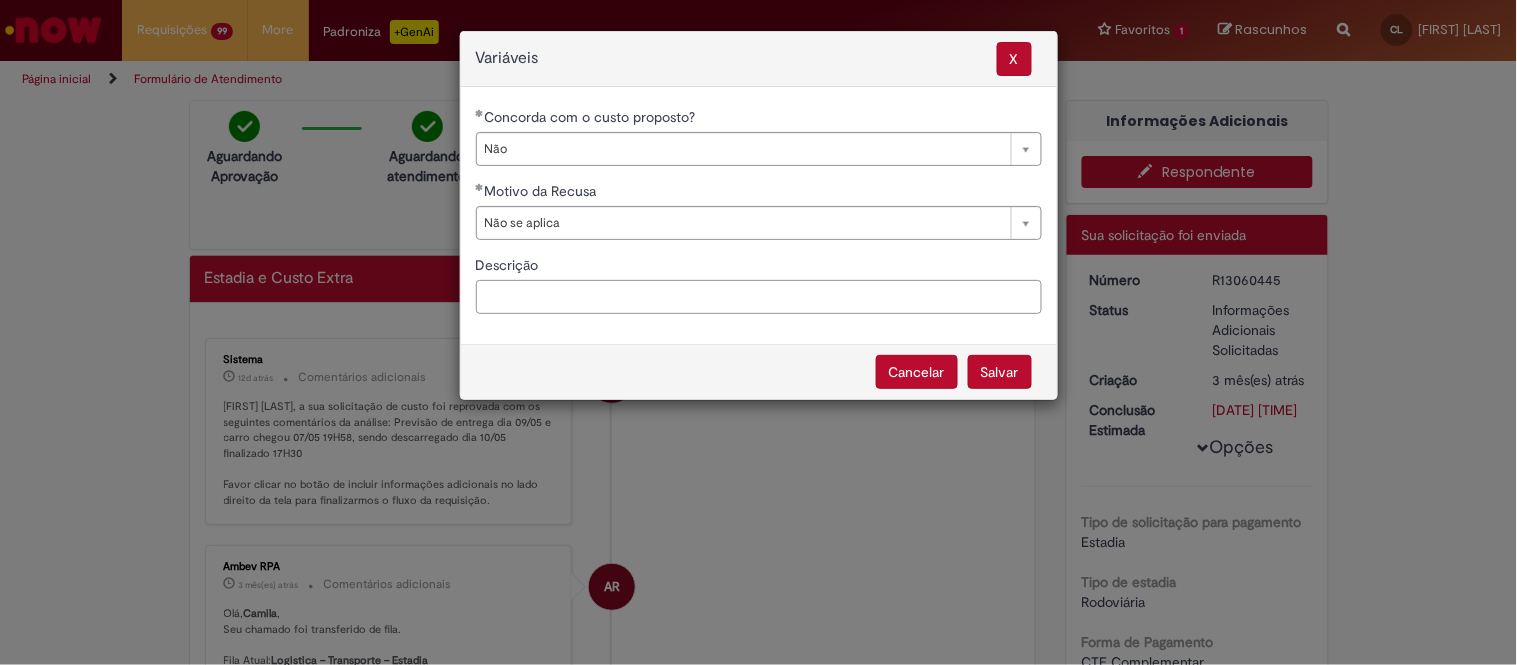 click on "Descrição" at bounding box center [759, 297] 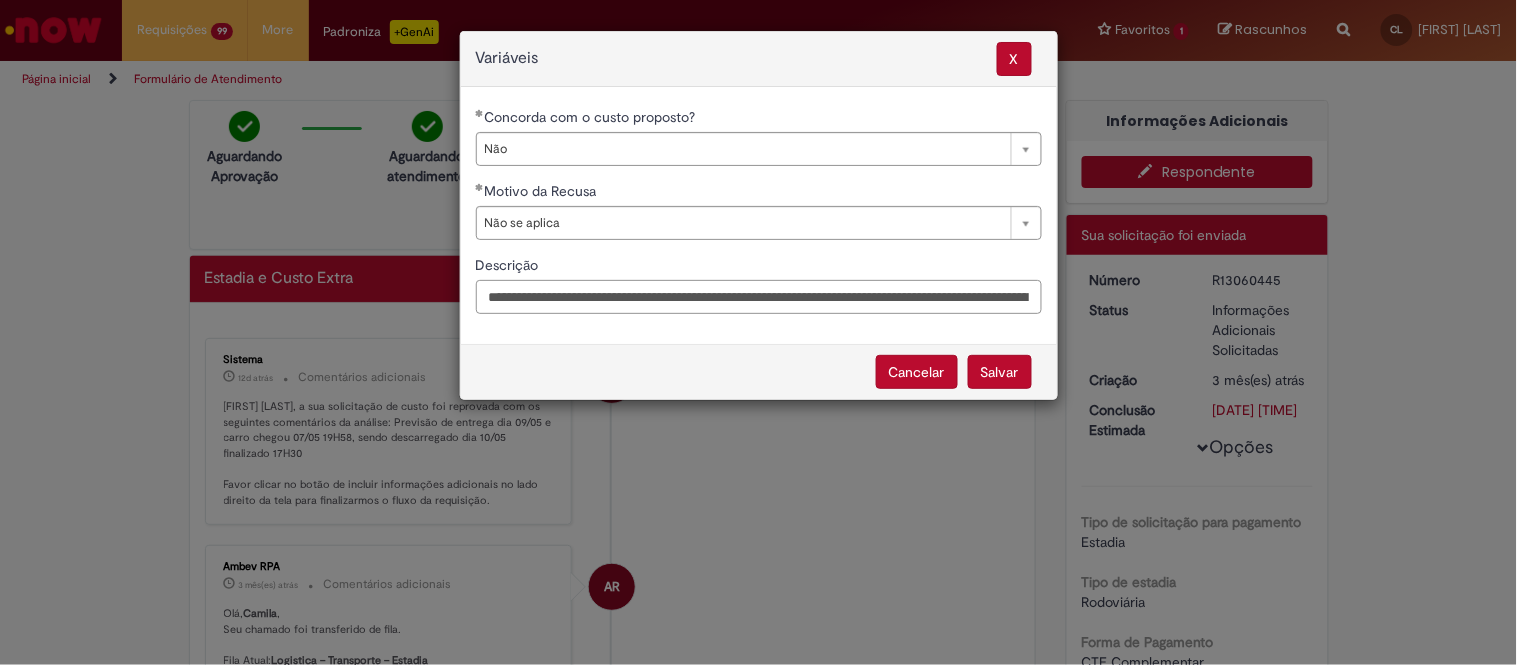 scroll, scrollTop: 0, scrollLeft: 935, axis: horizontal 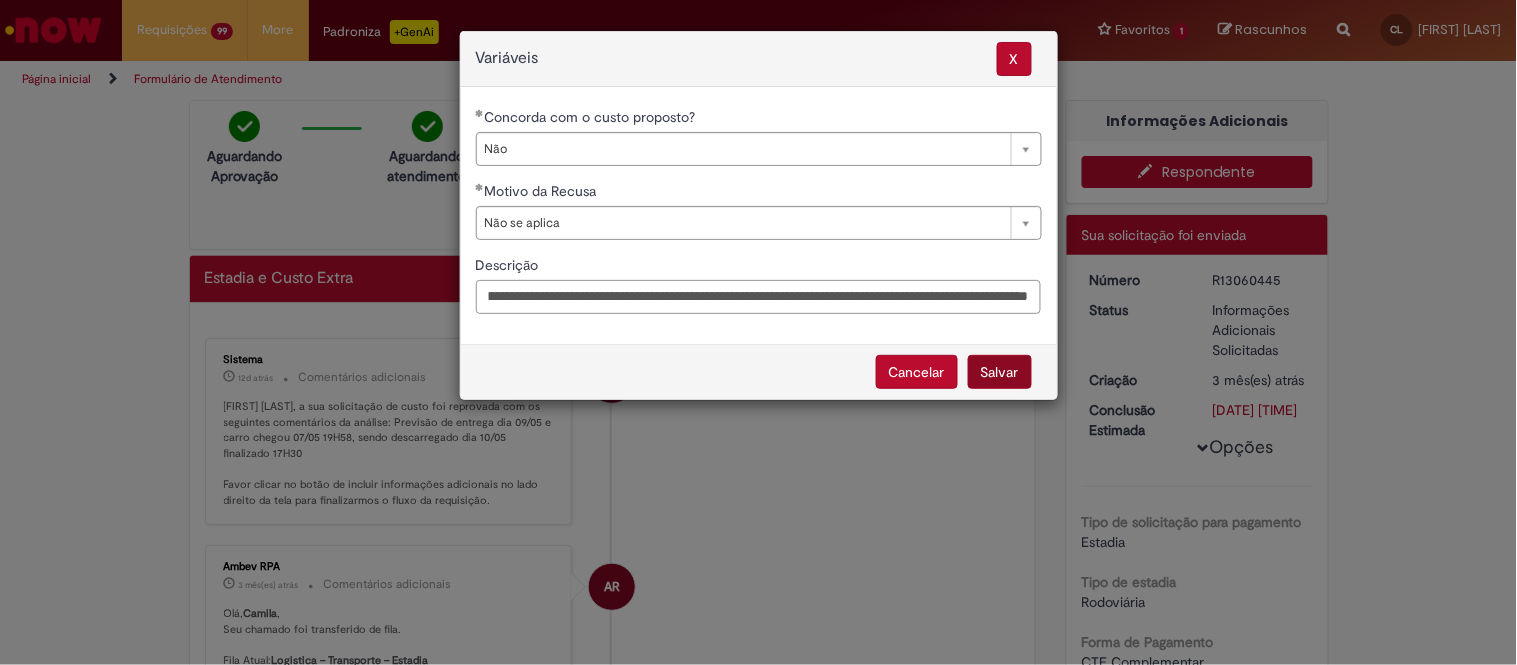 type on "**********" 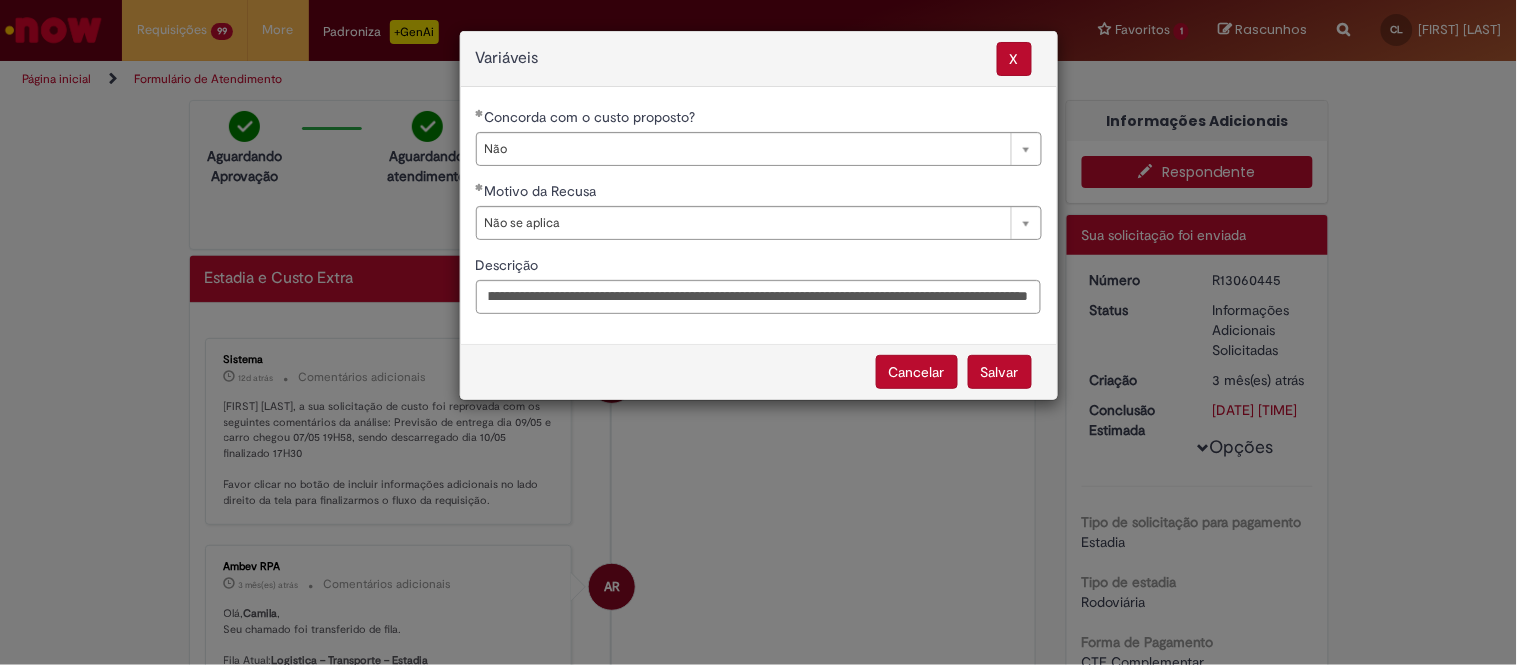 click on "Salvar" at bounding box center (1000, 372) 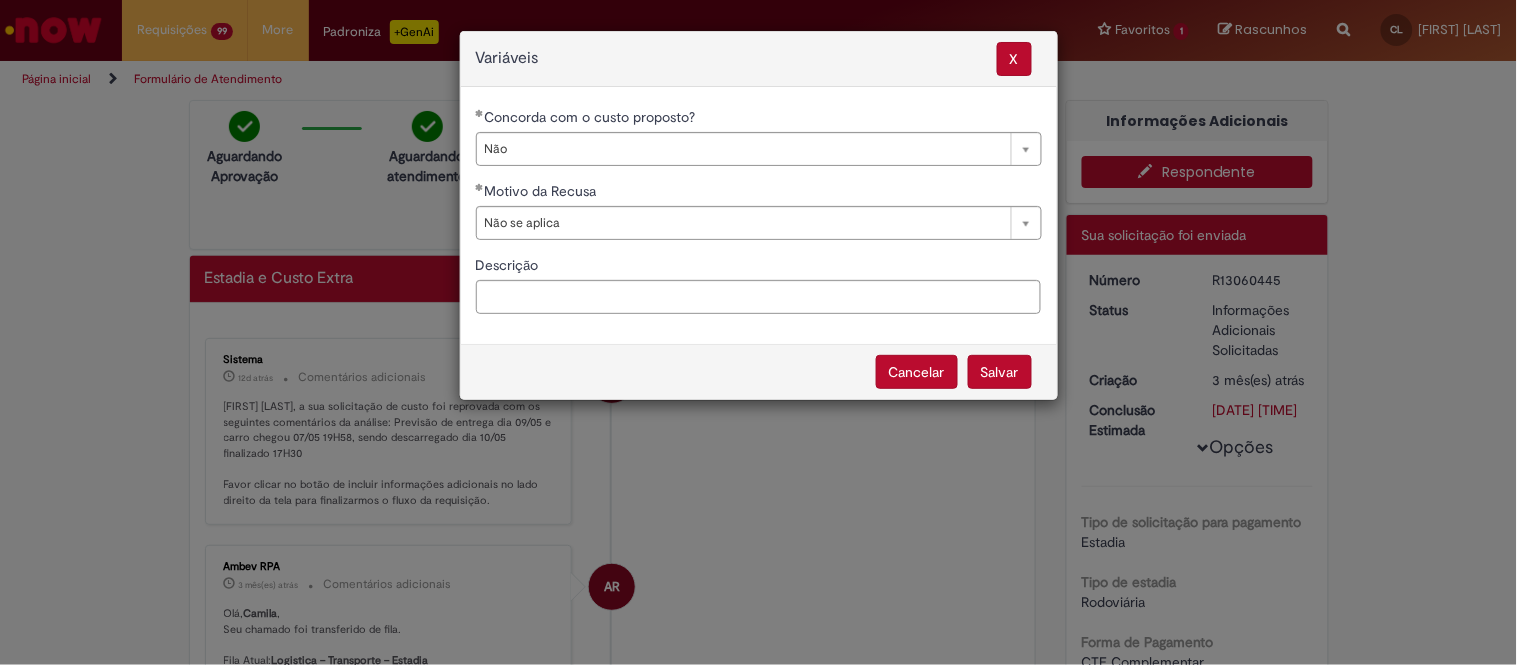 select on "**" 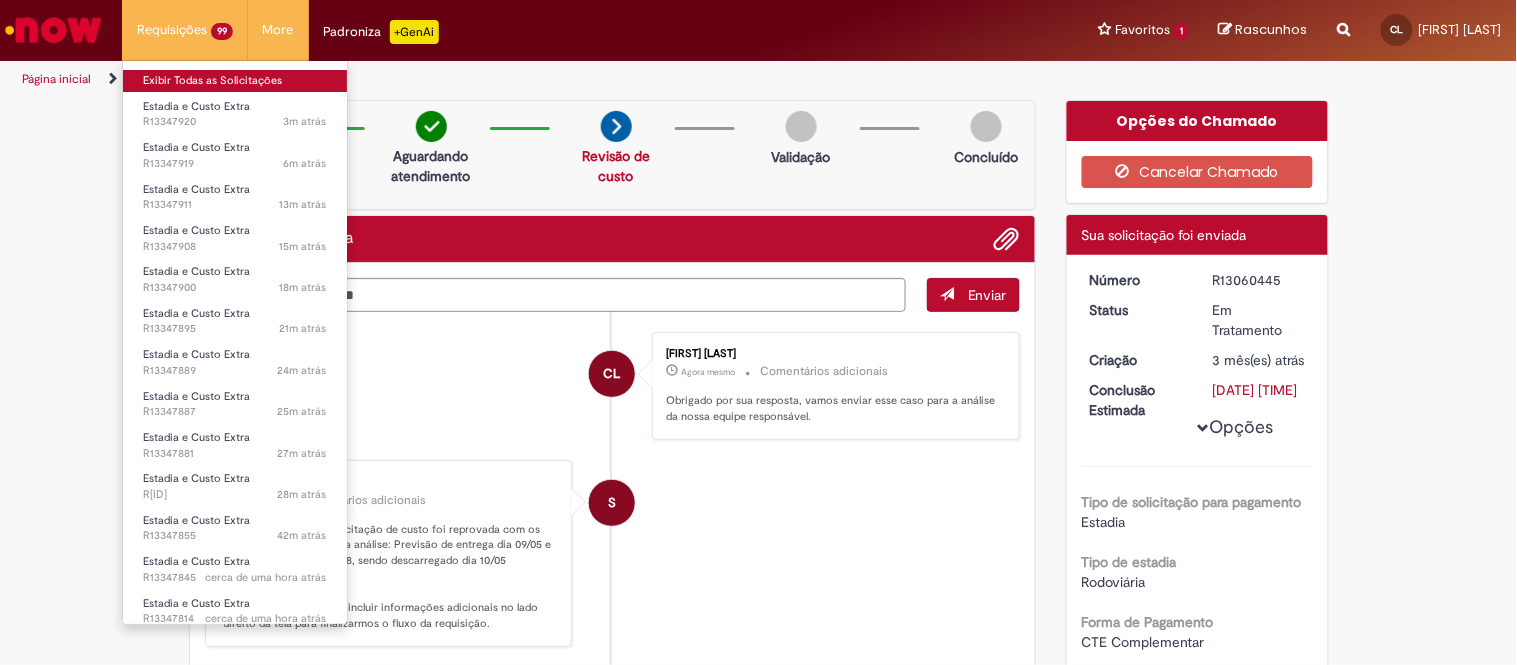 click on "Exibir Todas as Solicitações" at bounding box center [235, 81] 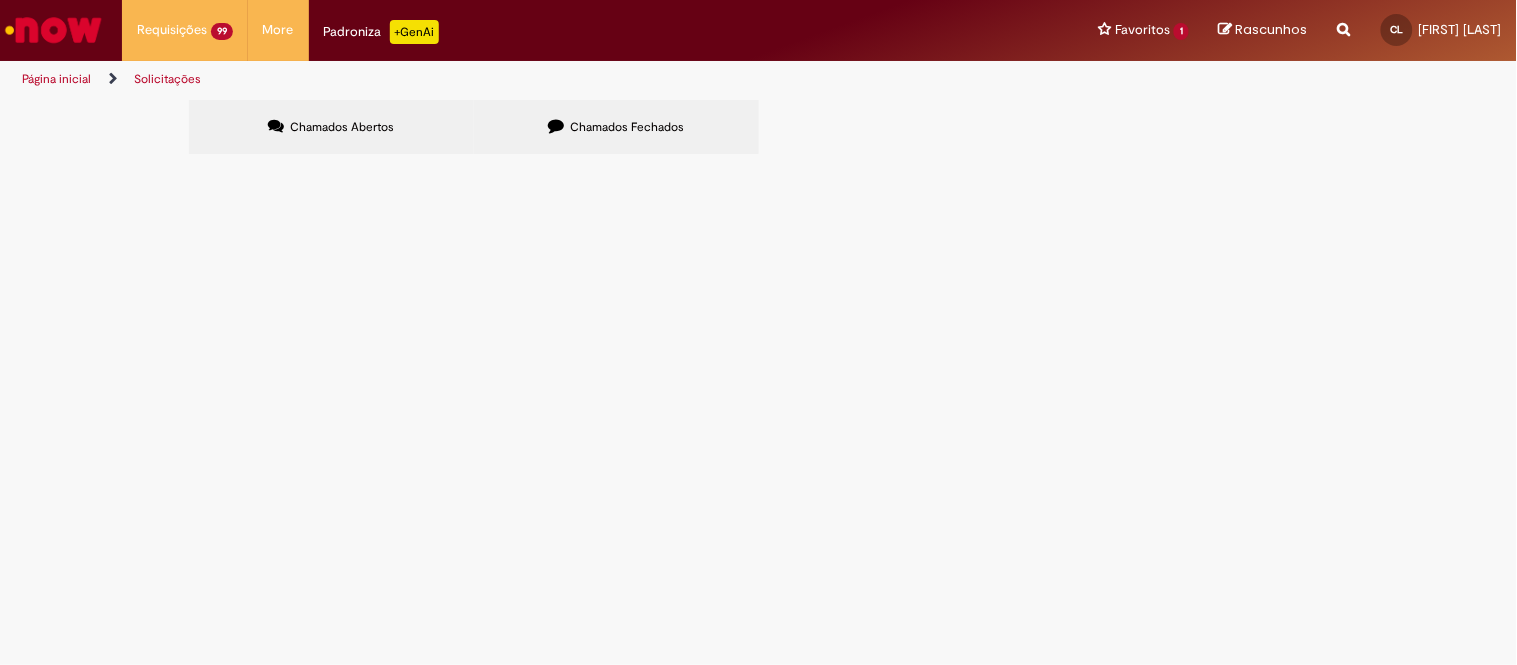 click at bounding box center [0, 0] 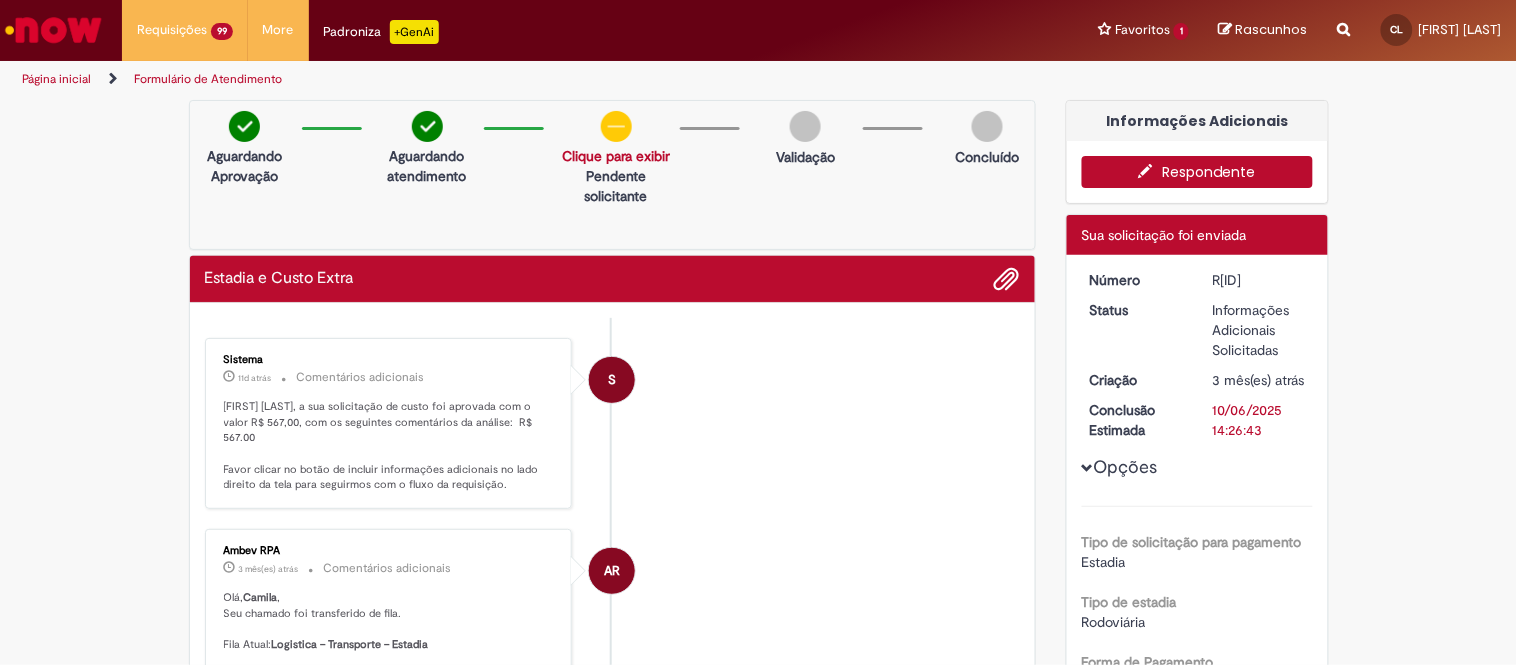 click on "Respondente" at bounding box center [1197, 172] 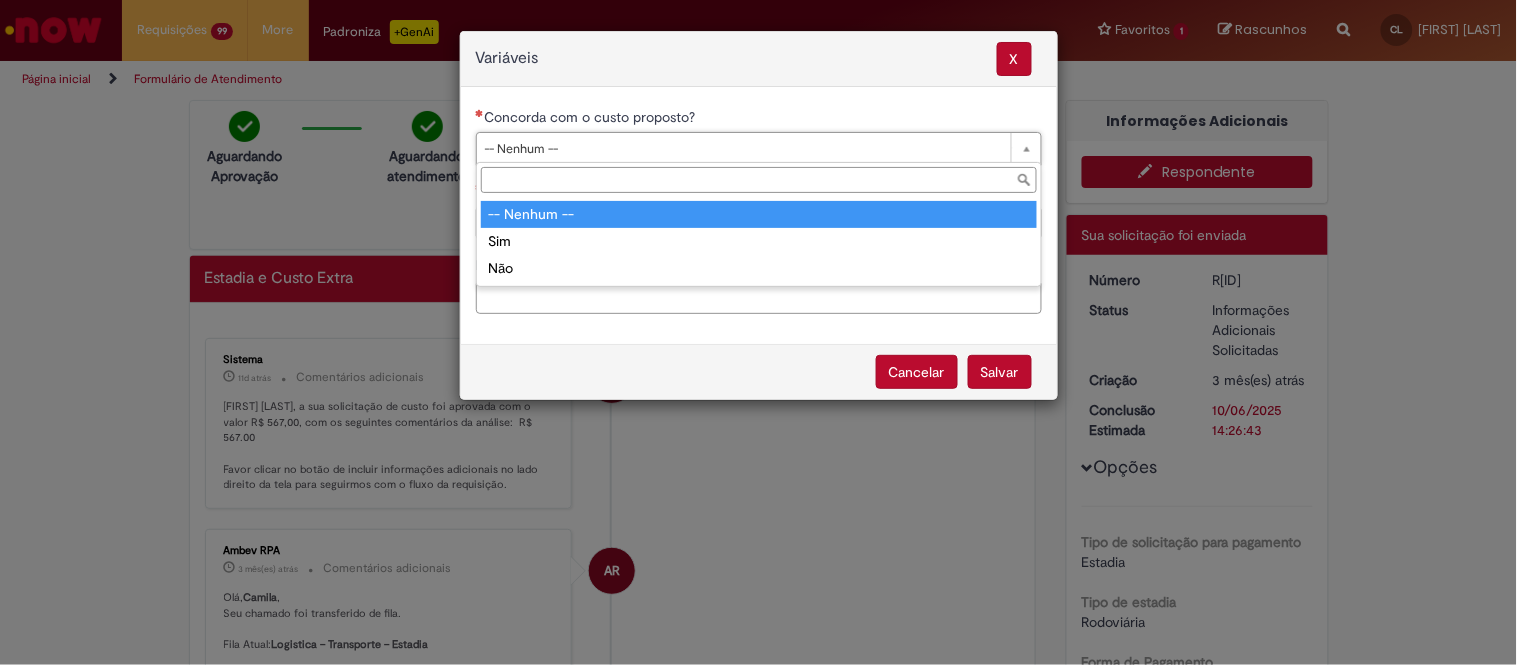 drag, startPoint x: 694, startPoint y: 134, endPoint x: 677, endPoint y: 151, distance: 24.04163 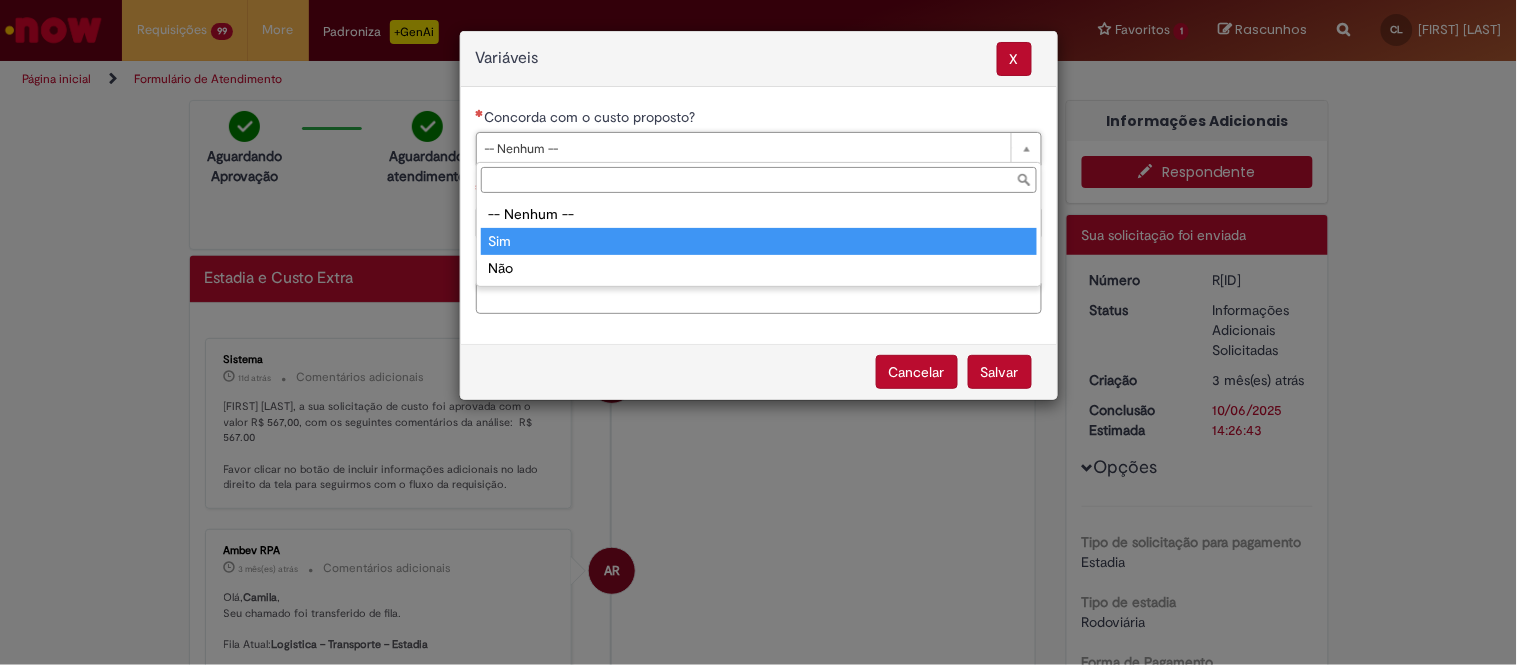 type on "***" 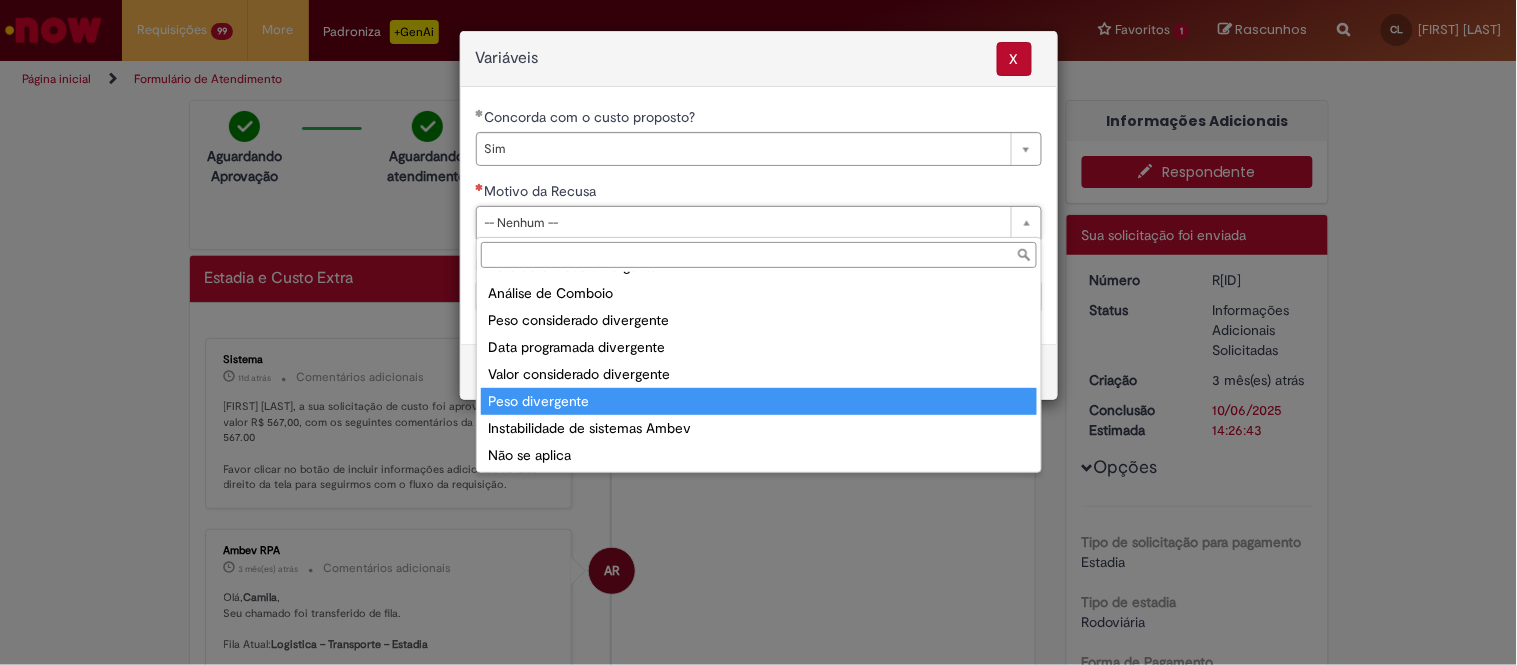 scroll, scrollTop: 76, scrollLeft: 0, axis: vertical 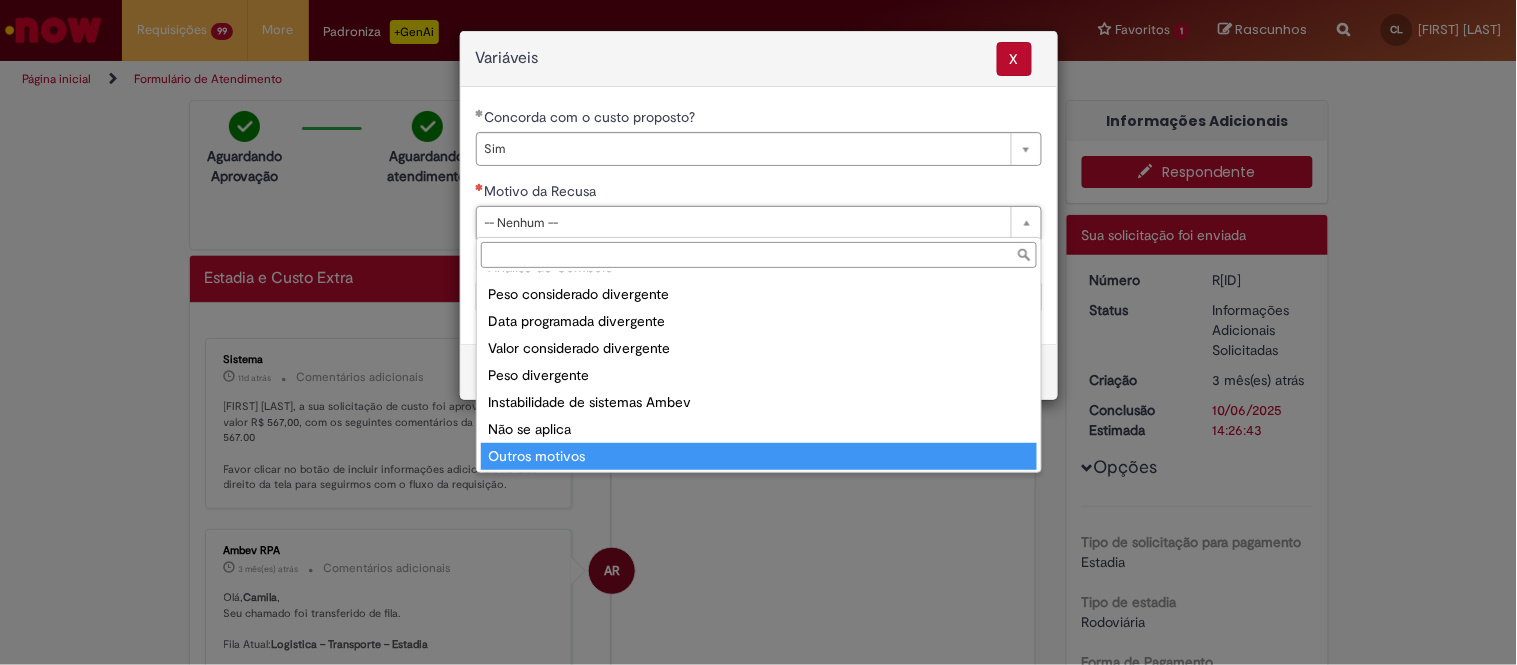 type on "**********" 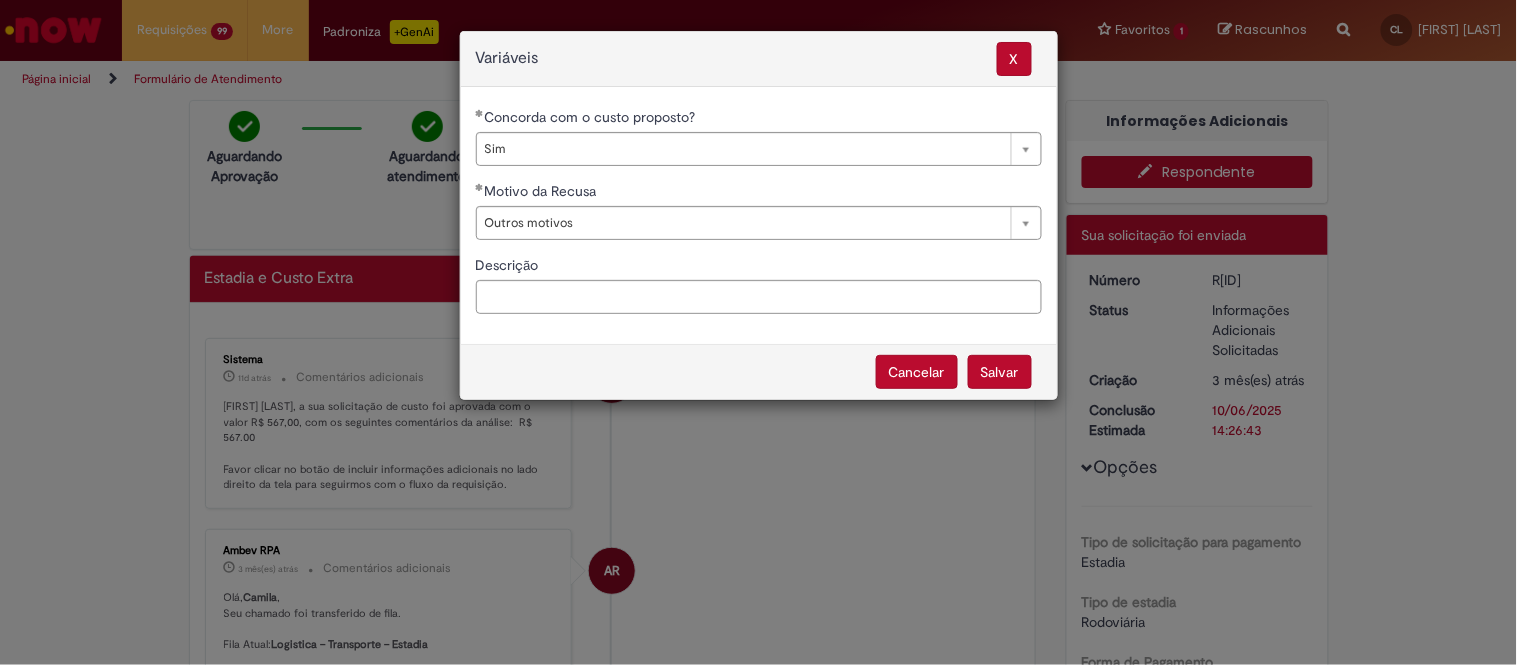 click on "Salvar" at bounding box center (1000, 372) 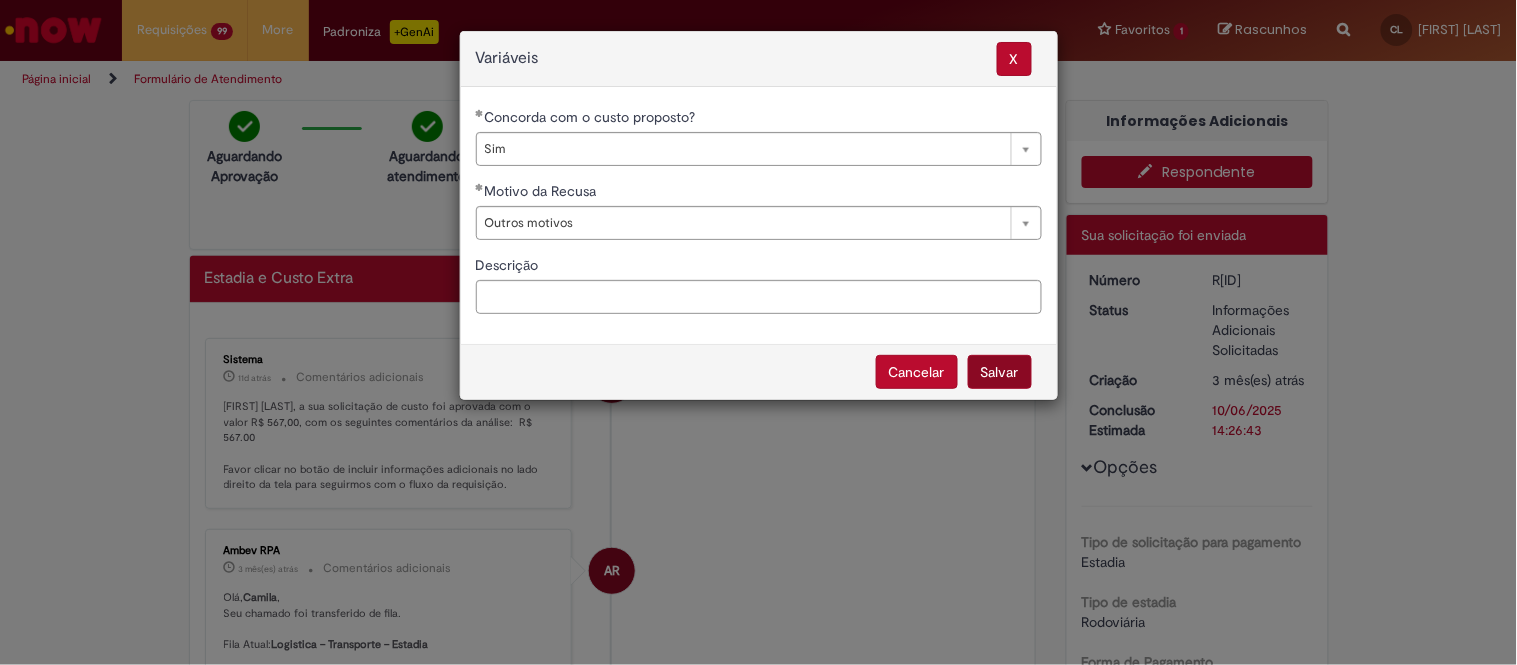 select on "***" 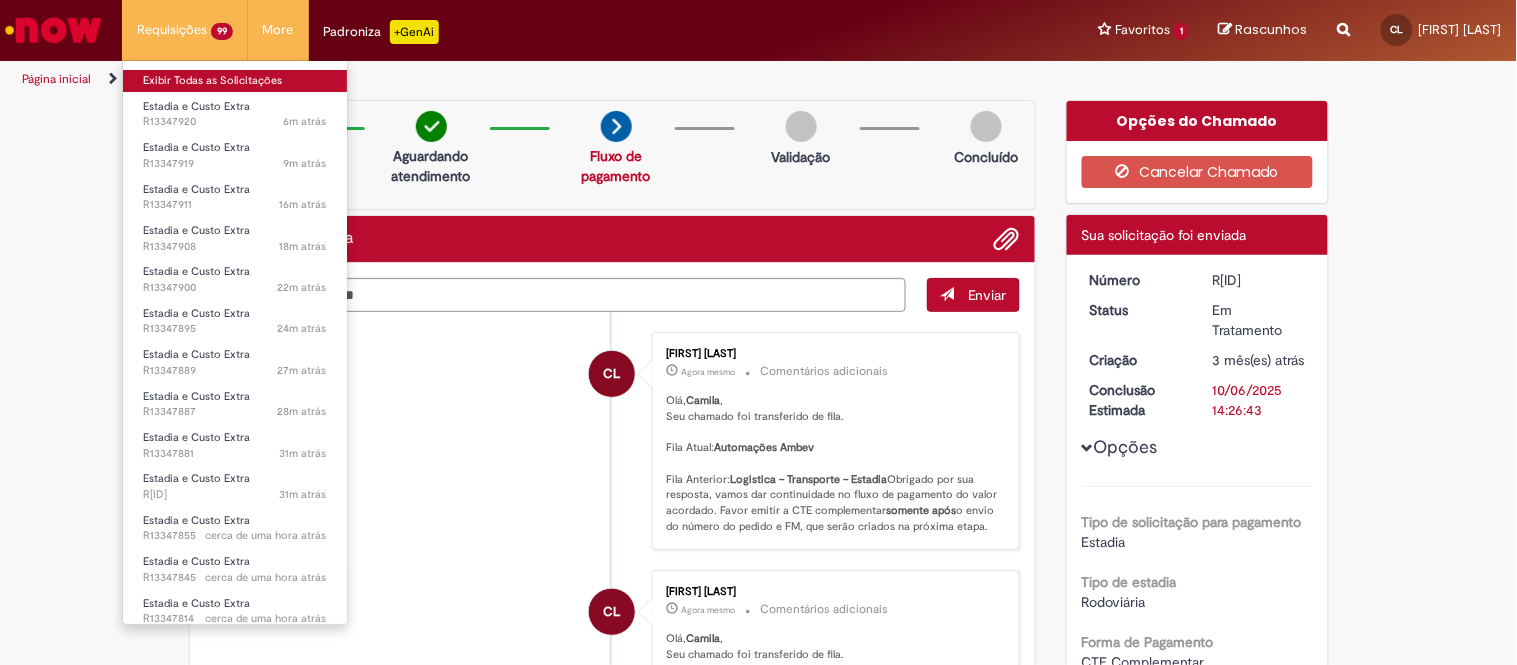 click on "Exibir Todas as Solicitações" at bounding box center [235, 81] 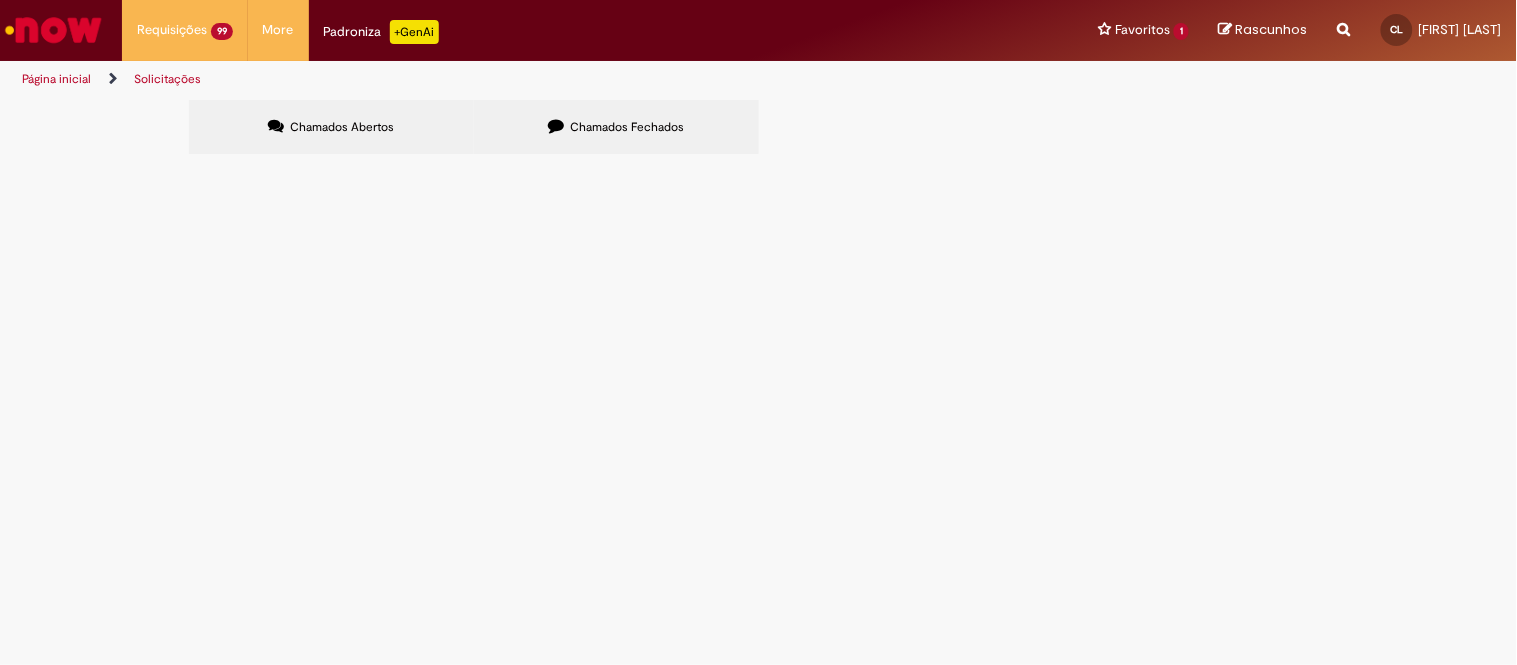 click at bounding box center [0, 0] 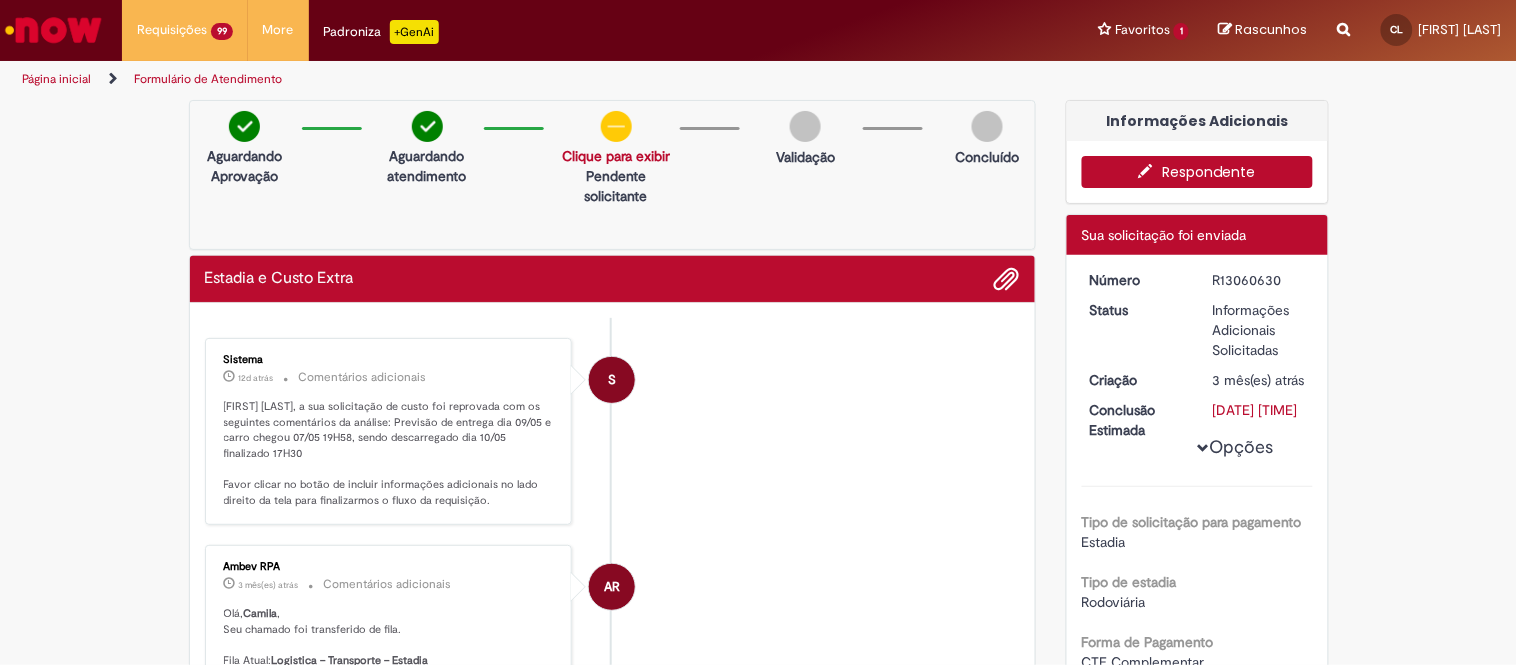 click at bounding box center [1151, 171] 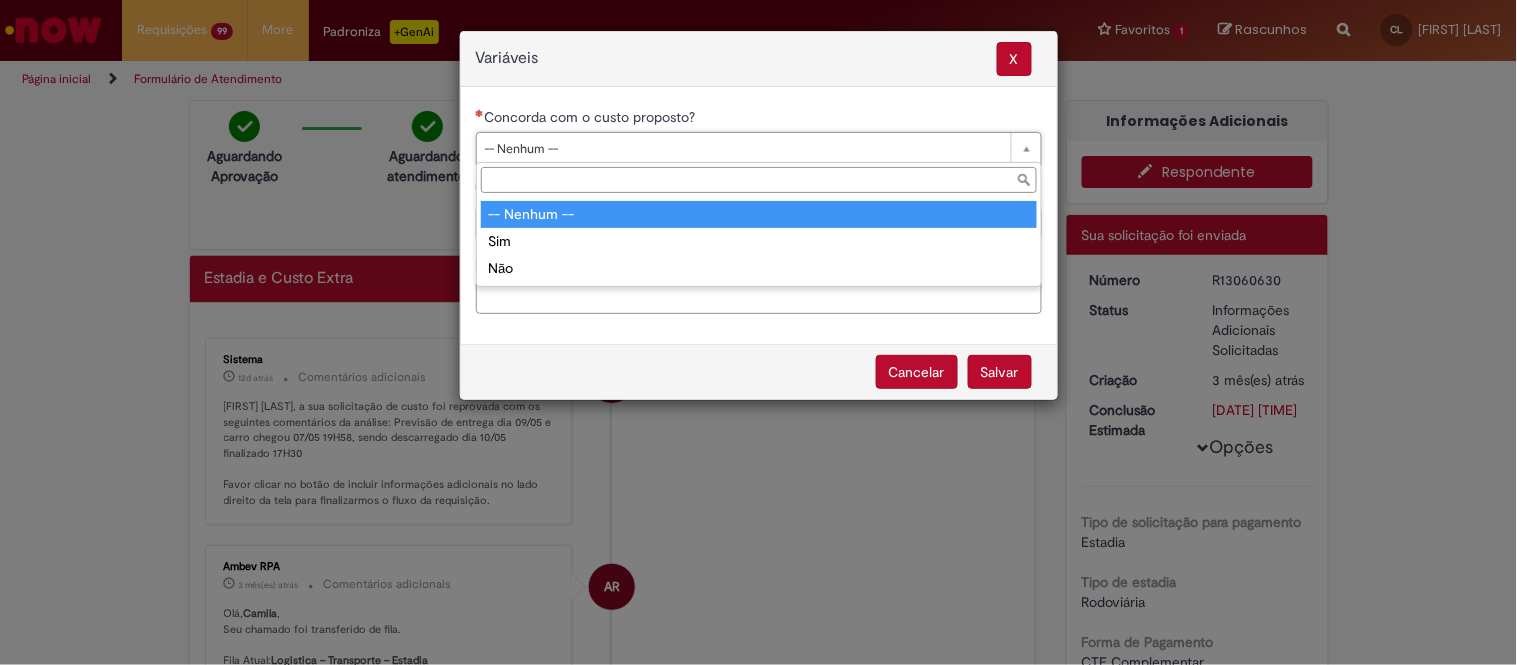 drag, startPoint x: 667, startPoint y: 158, endPoint x: 667, endPoint y: 181, distance: 23 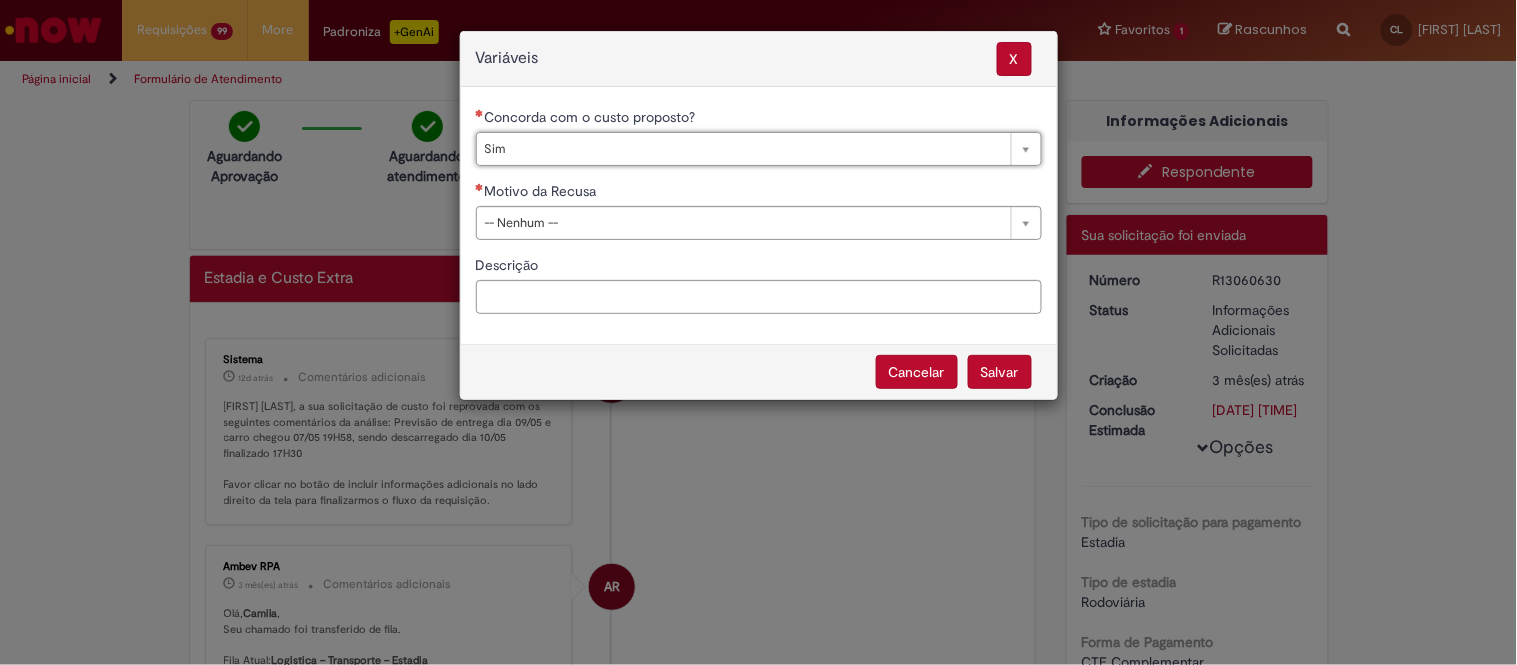 type on "***" 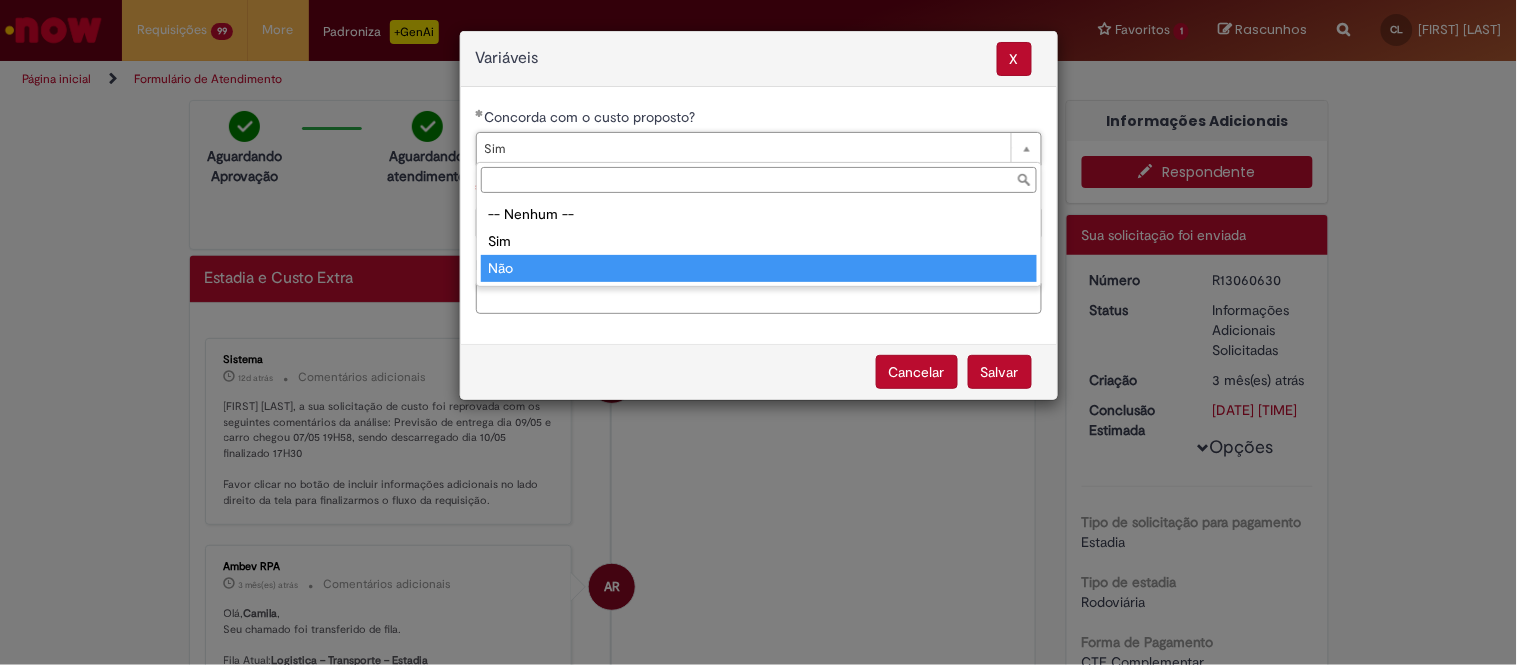 type on "***" 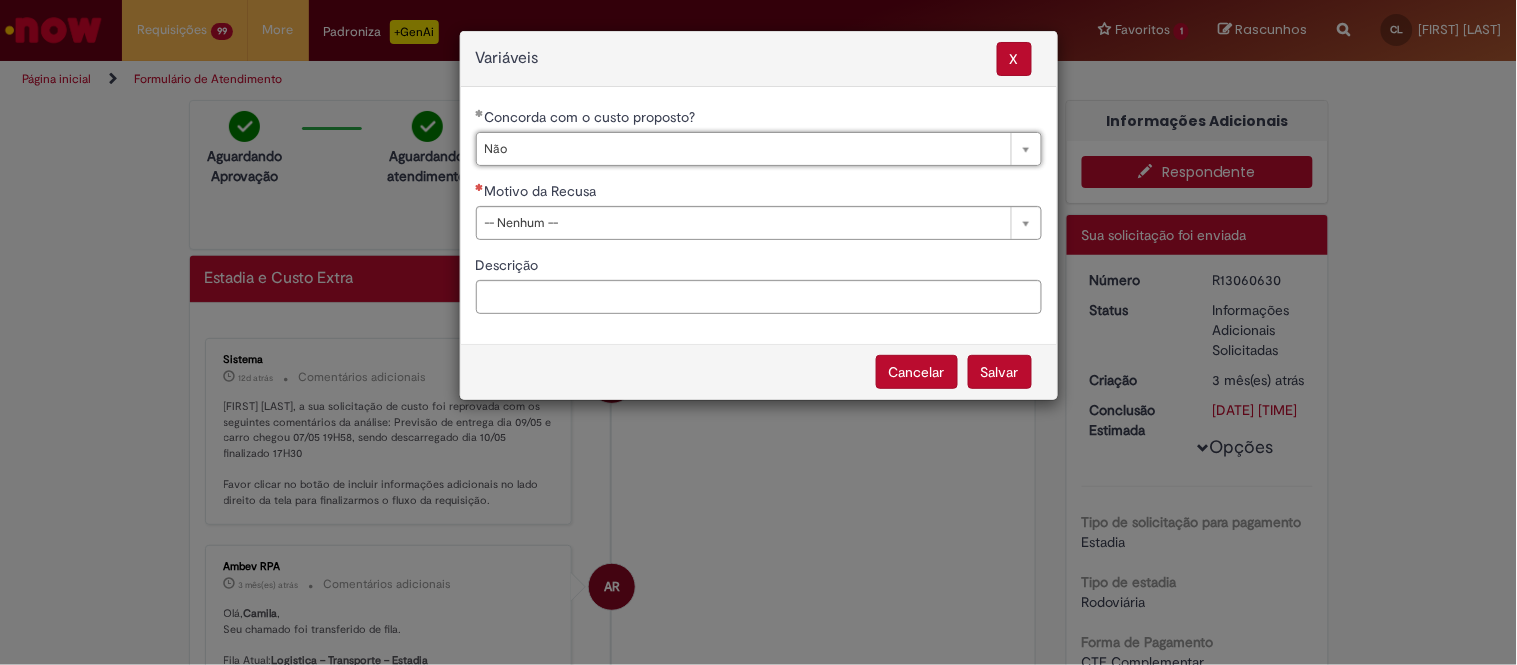 drag, startPoint x: 663, startPoint y: 216, endPoint x: 663, endPoint y: 273, distance: 57 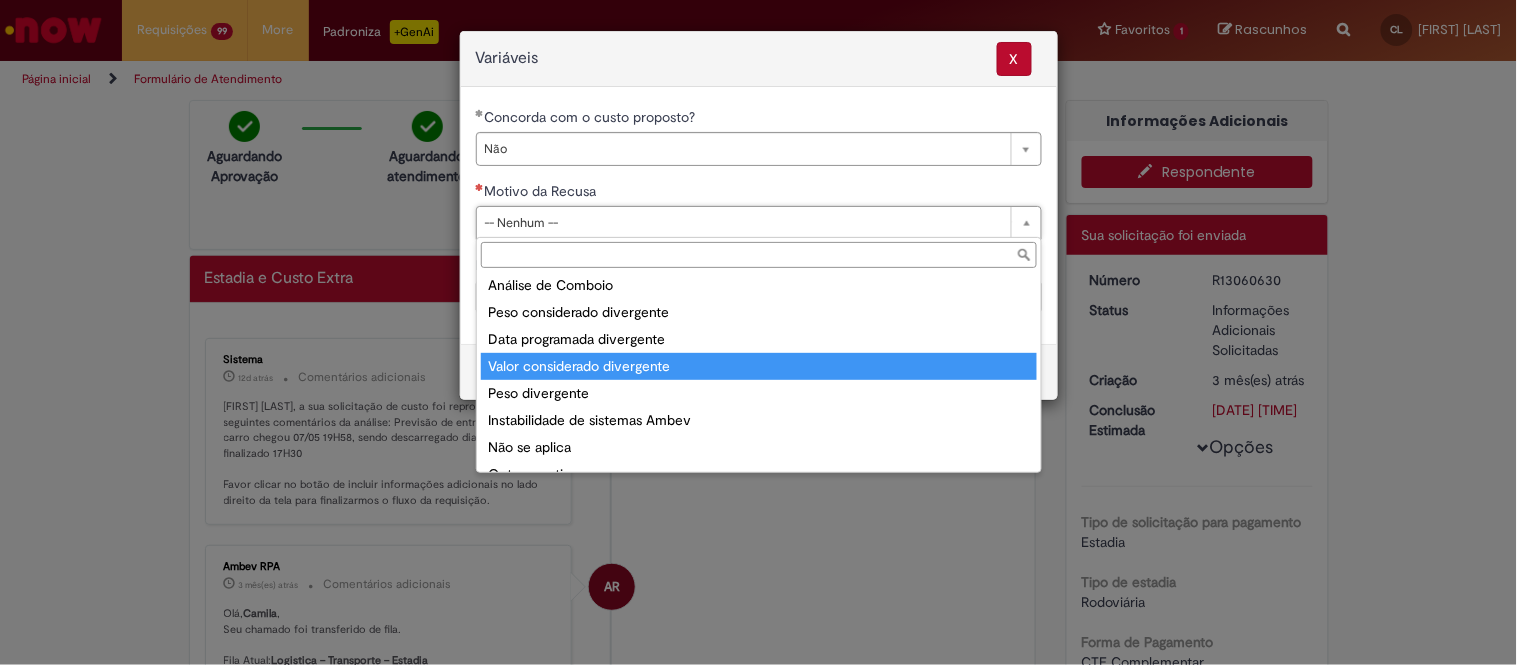 scroll, scrollTop: 76, scrollLeft: 0, axis: vertical 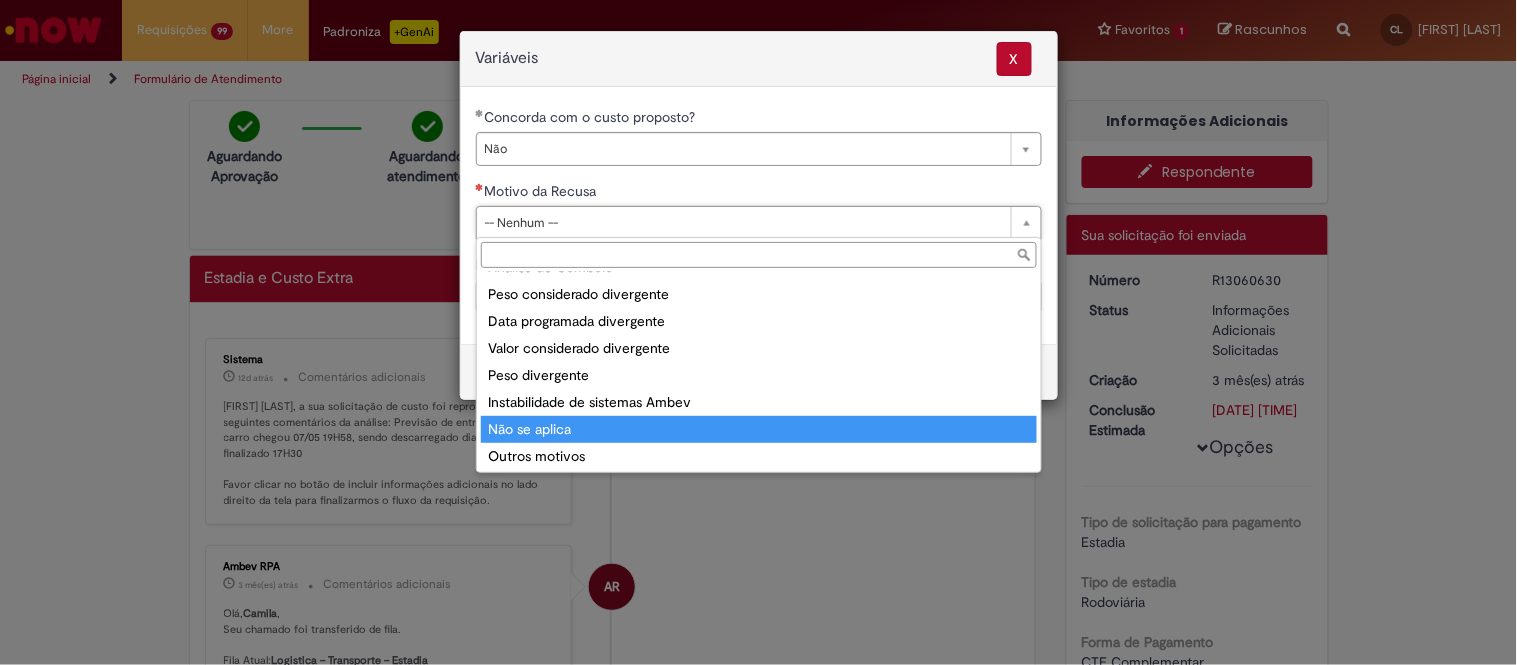 type on "**********" 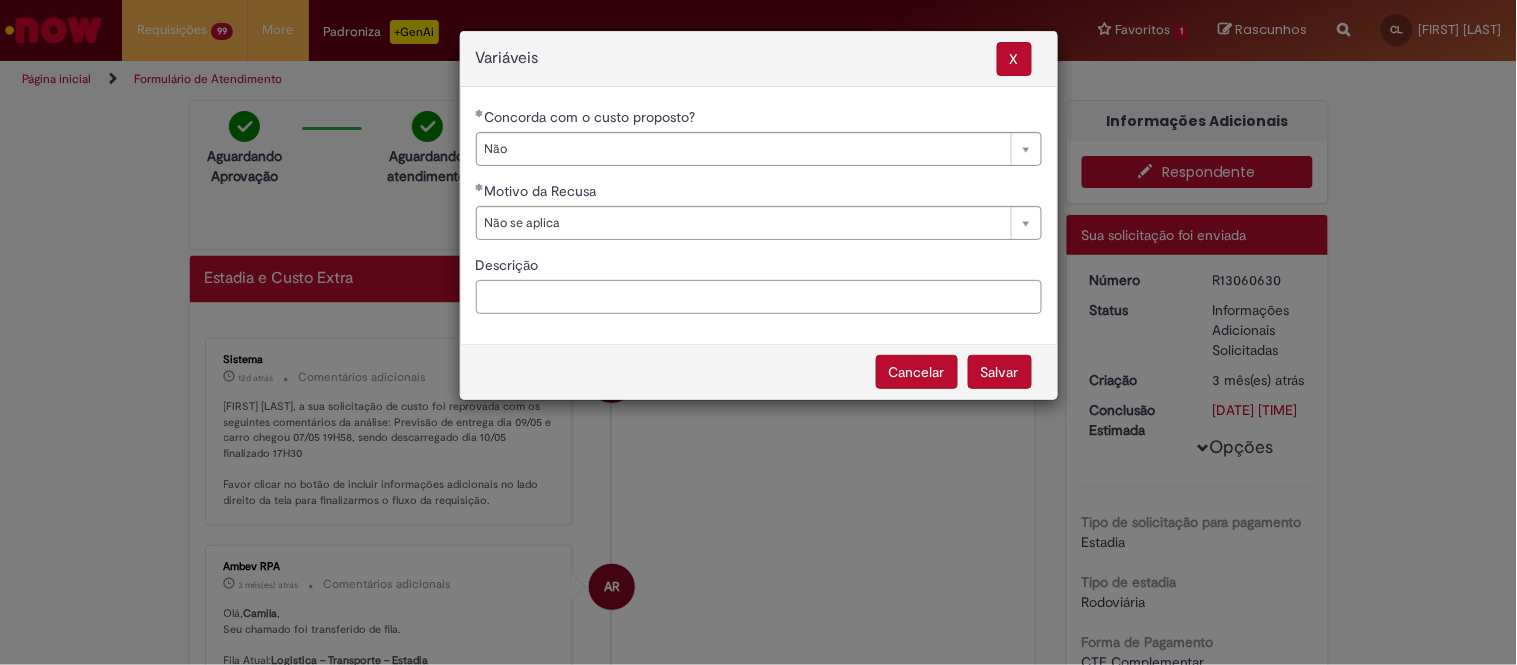 click on "Descrição" at bounding box center (759, 297) 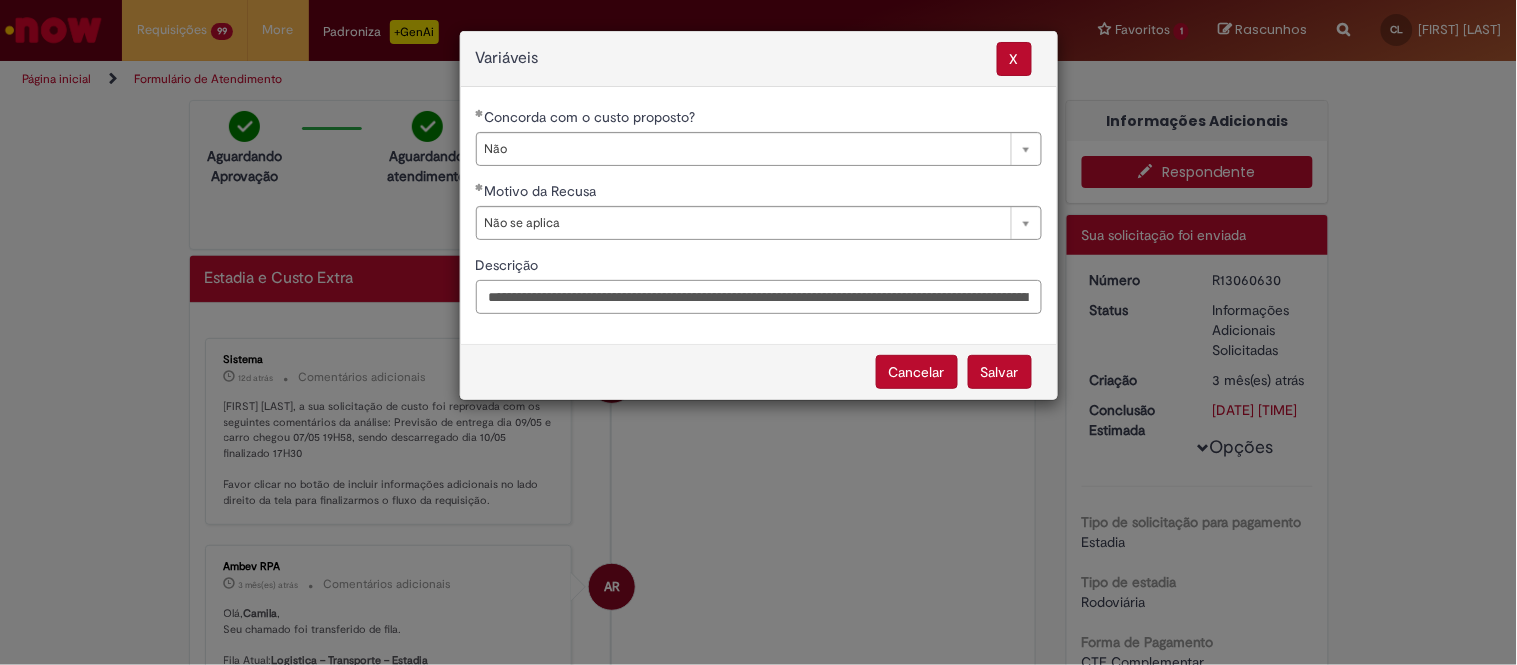 scroll, scrollTop: 0, scrollLeft: 935, axis: horizontal 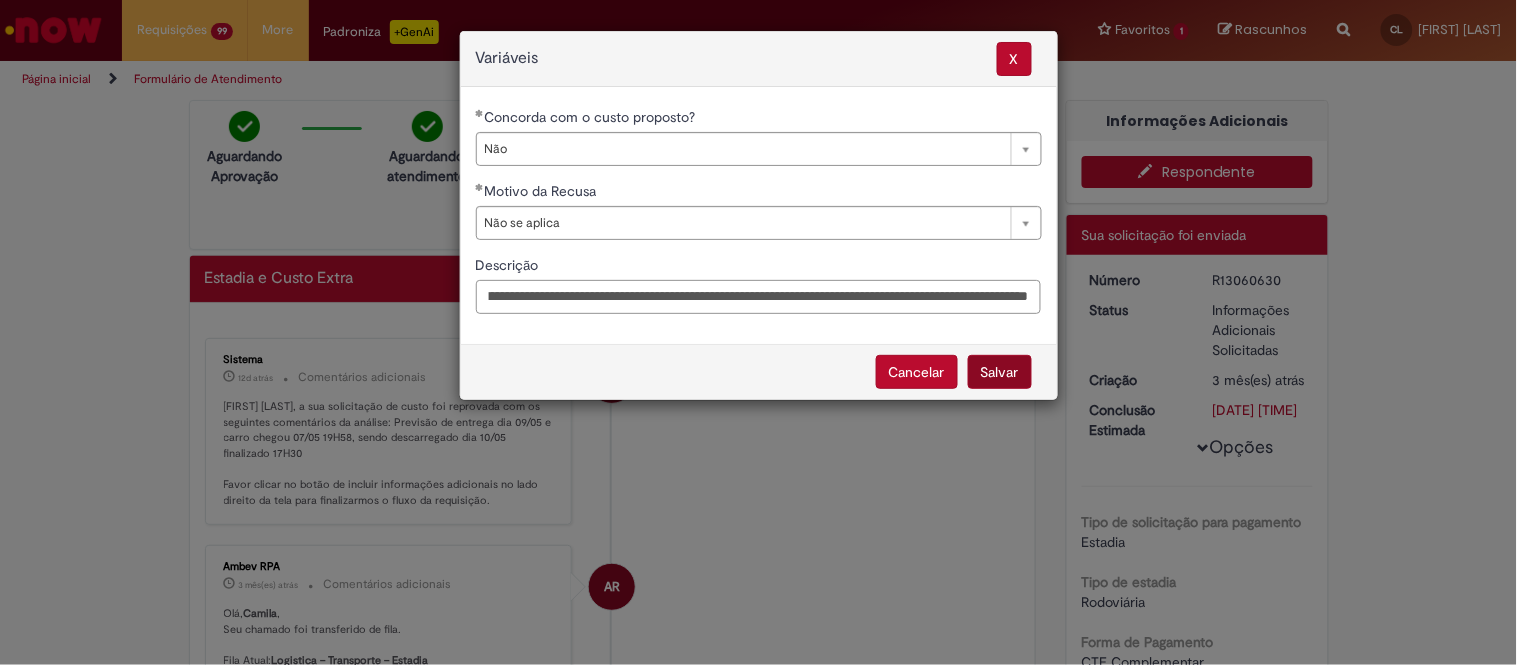 type on "**********" 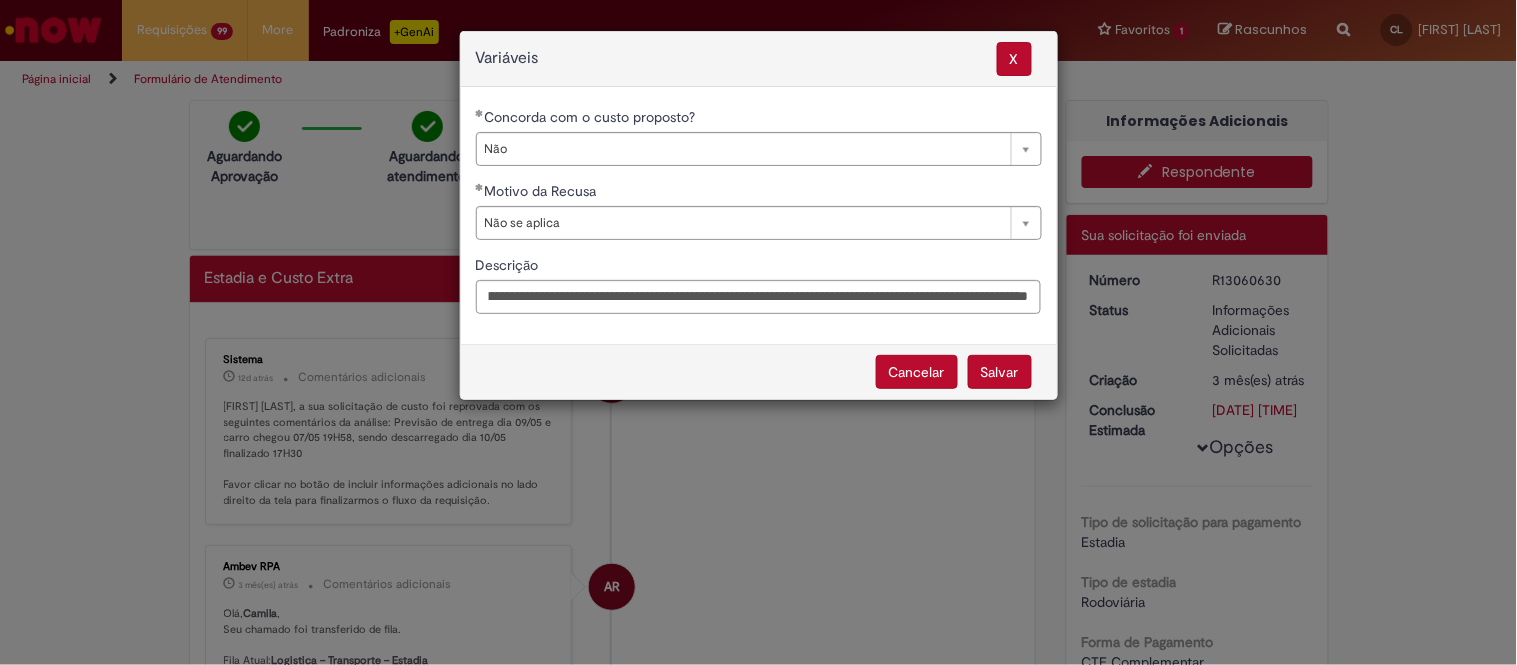 click on "Salvar" at bounding box center [1000, 372] 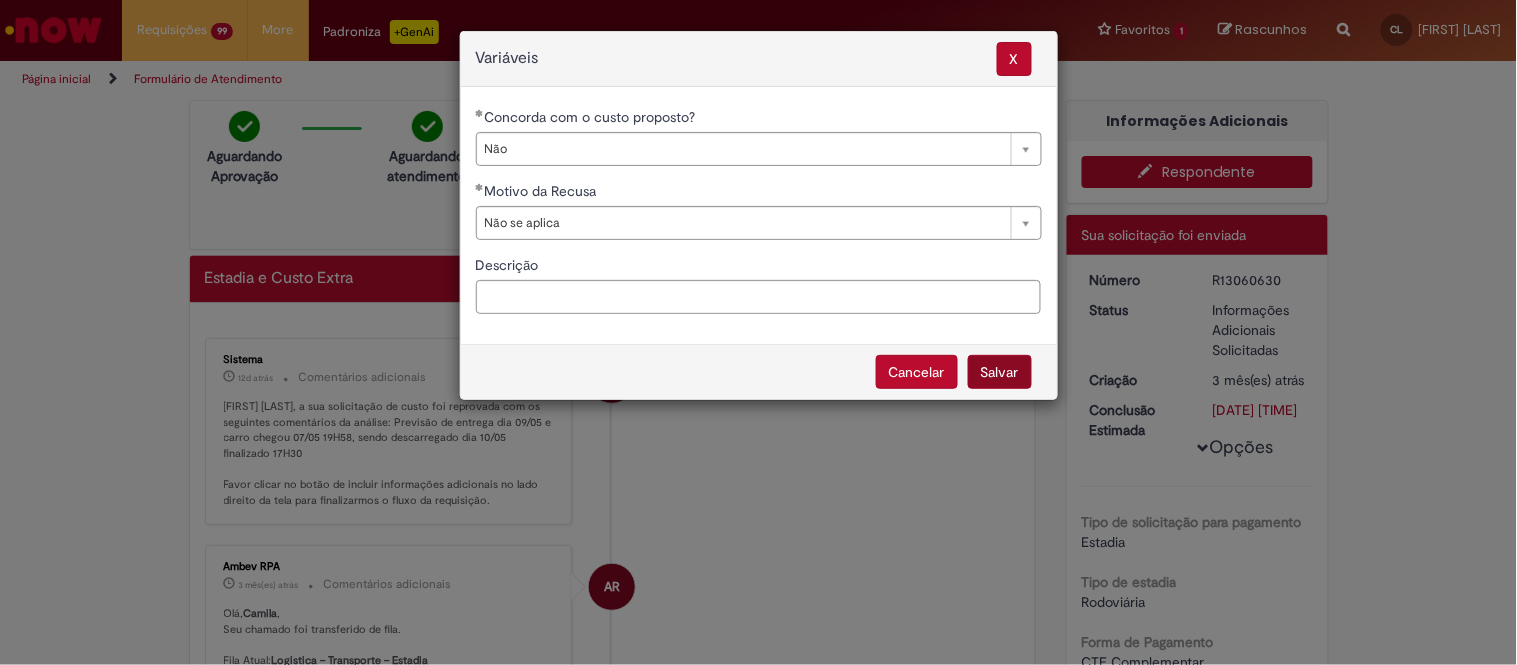 select on "**" 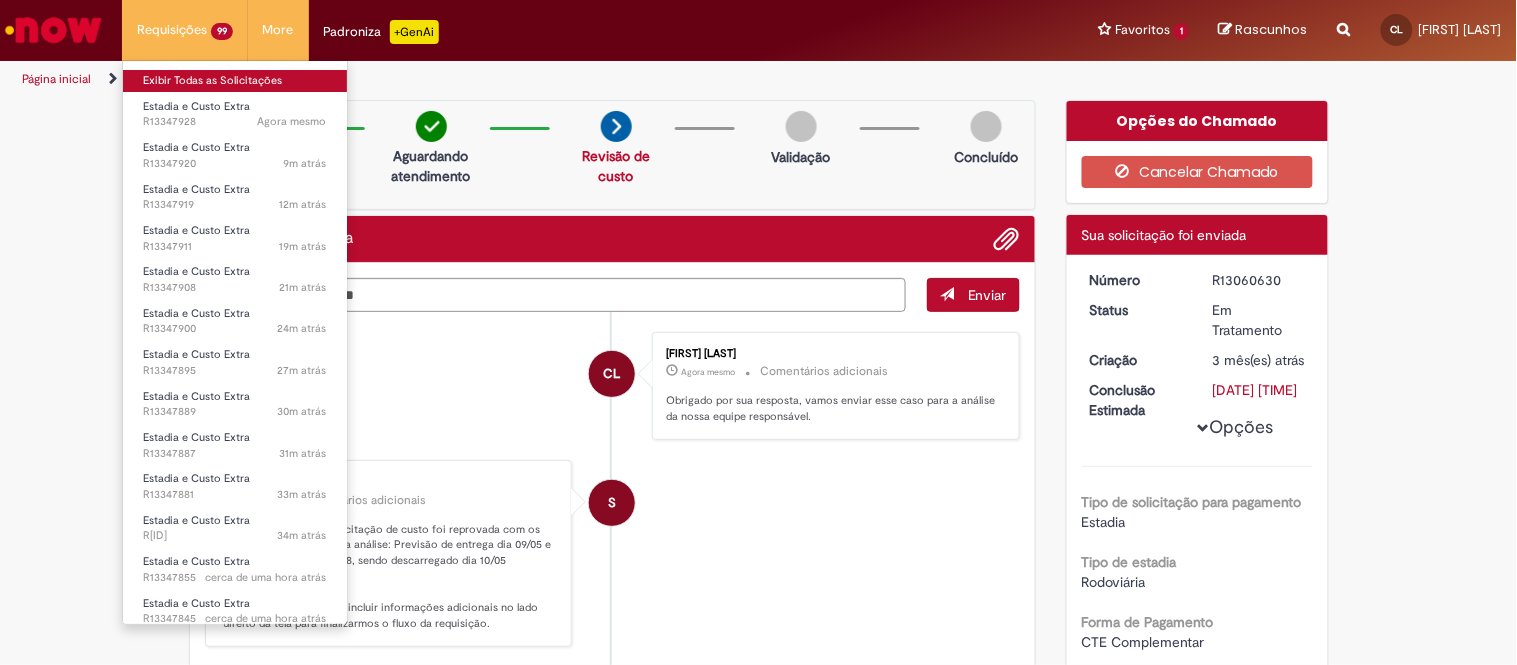 click on "Exibir Todas as Solicitações" at bounding box center (235, 81) 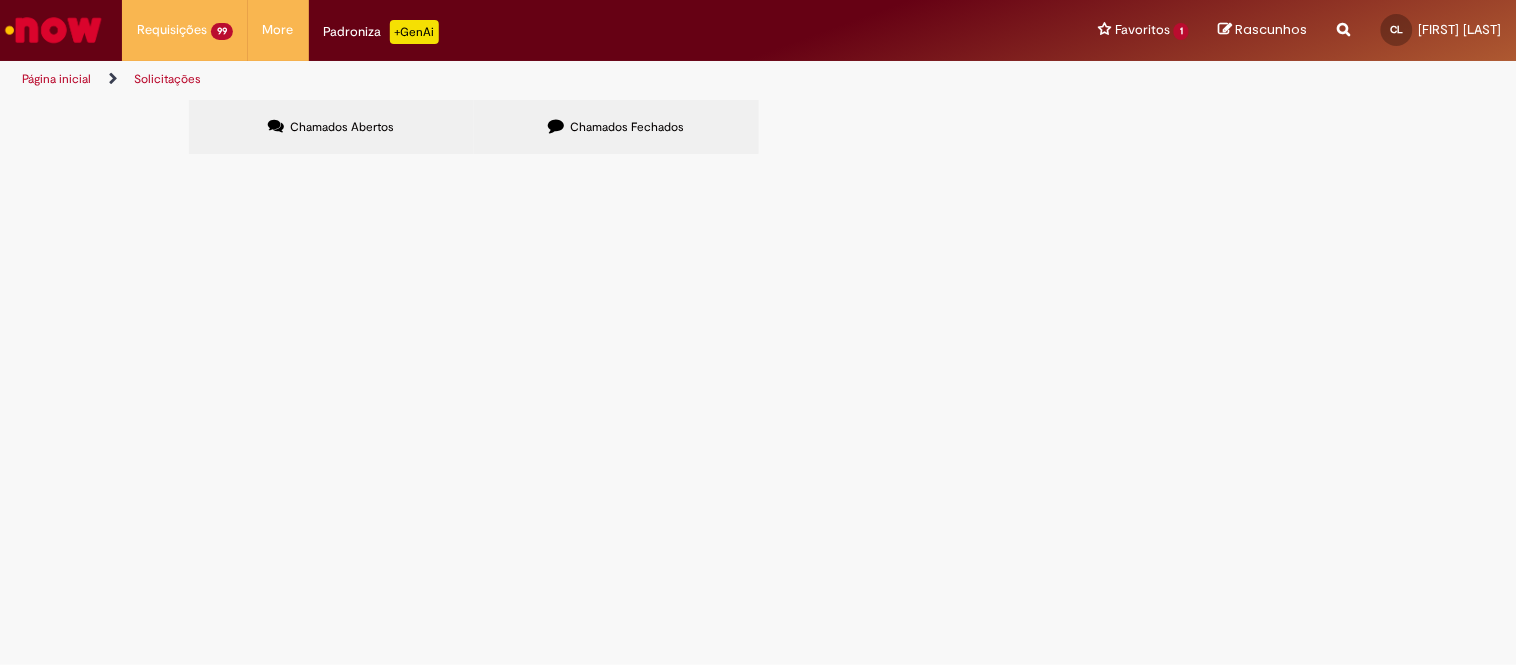 click at bounding box center (0, 0) 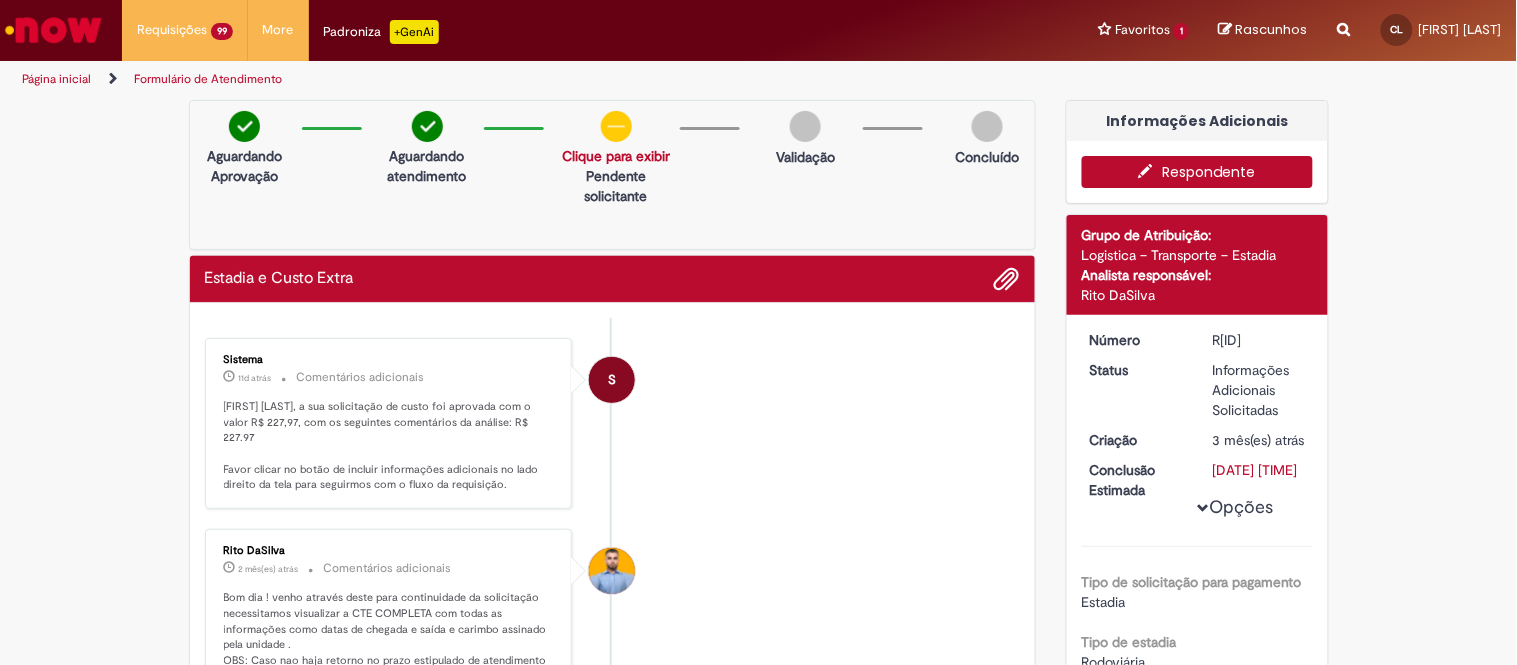 click at bounding box center [1151, 171] 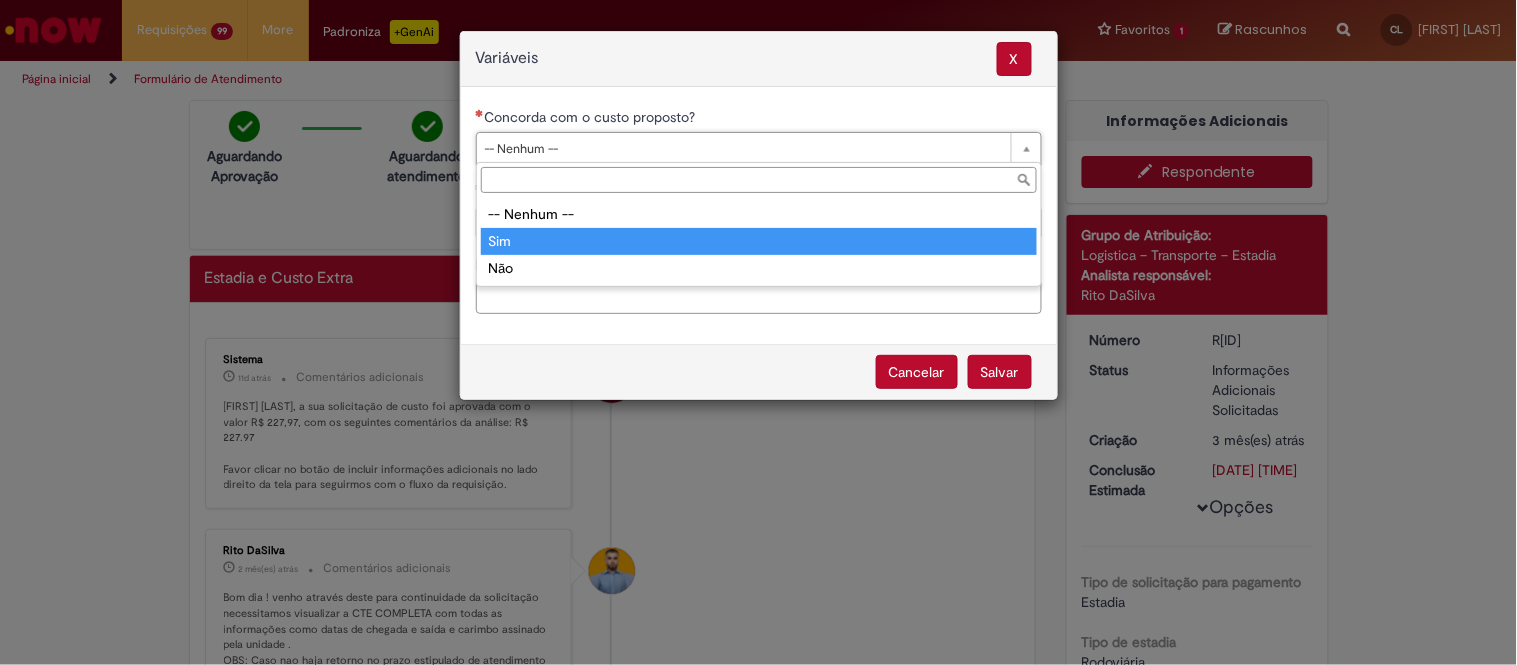 type on "***" 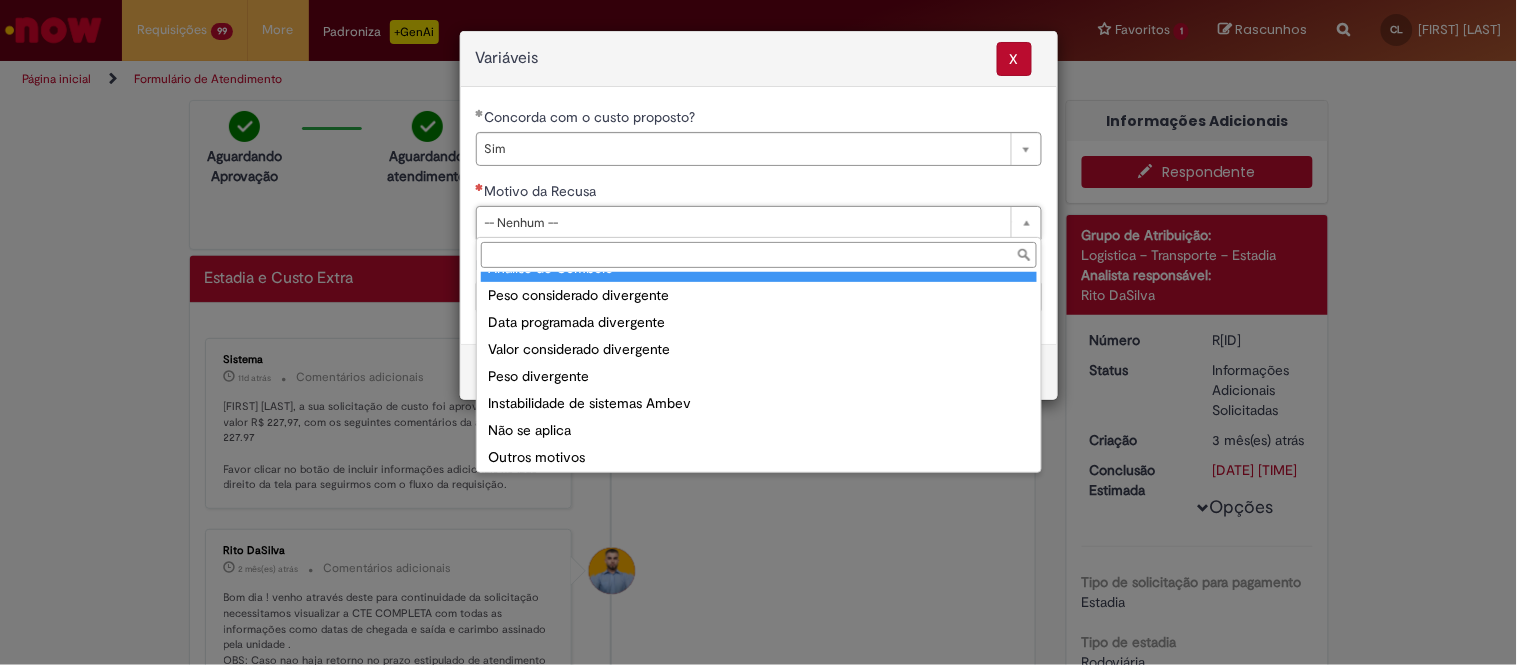 scroll, scrollTop: 76, scrollLeft: 0, axis: vertical 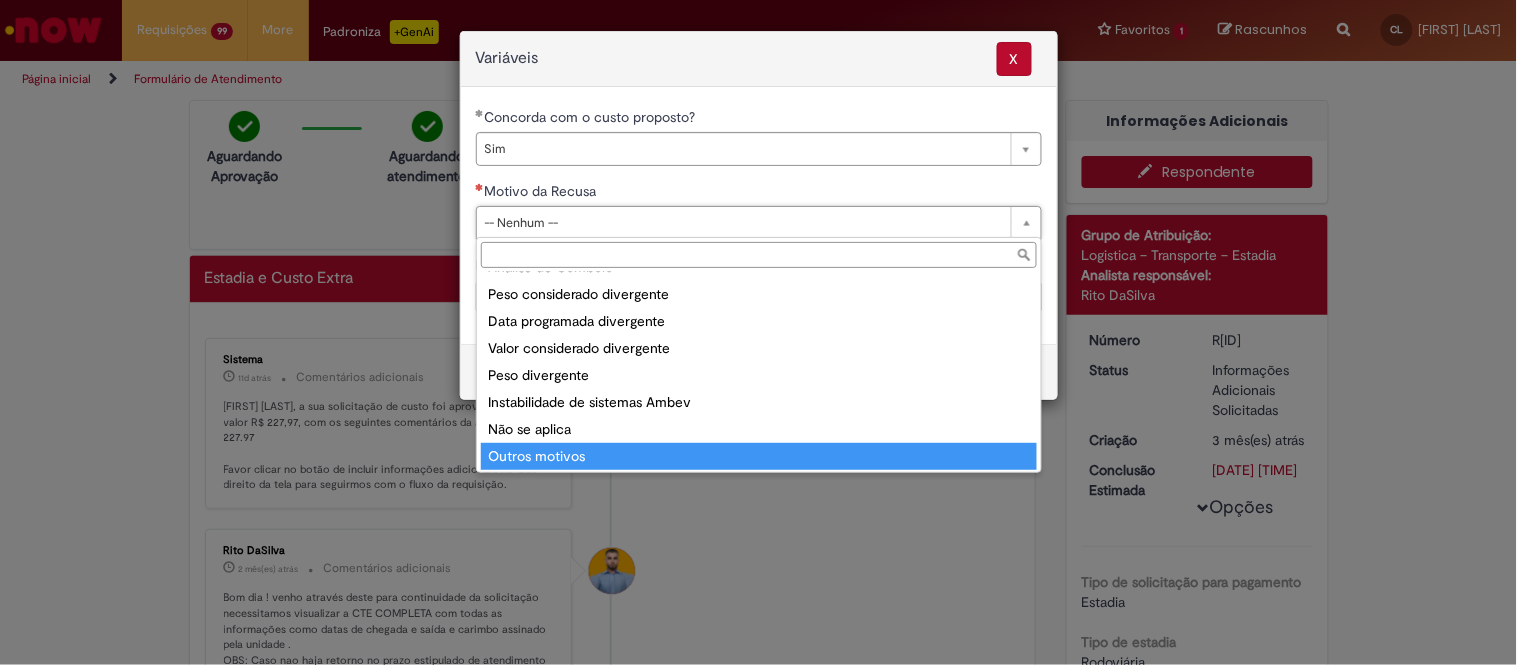 type on "**********" 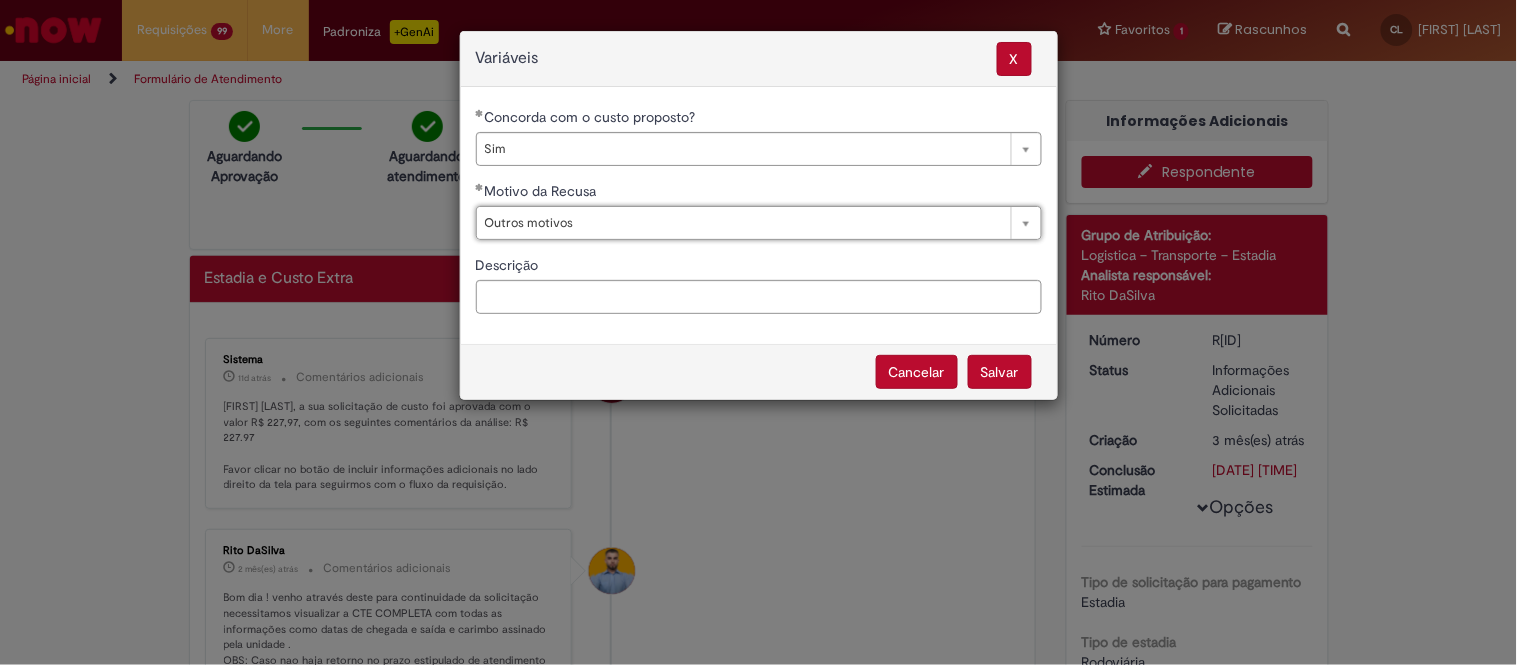 click on "Salvar" at bounding box center (1000, 372) 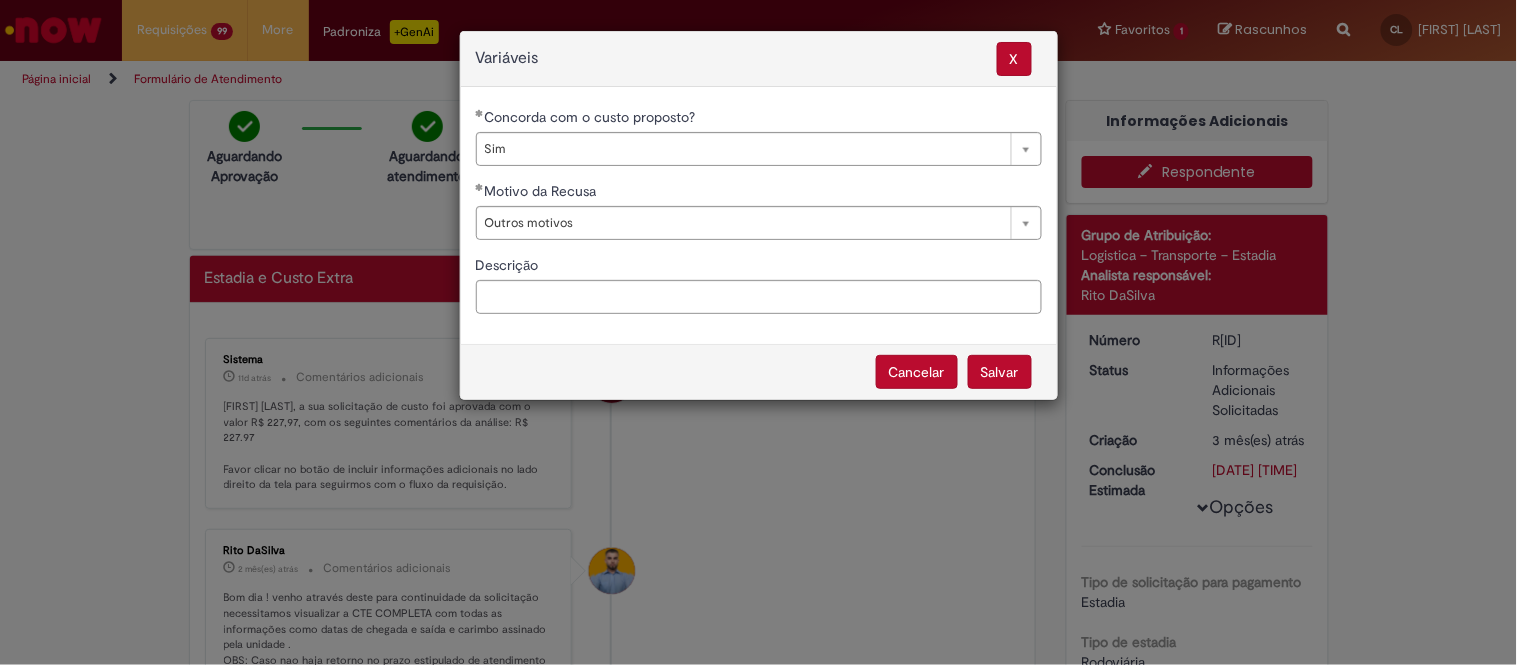 select on "***" 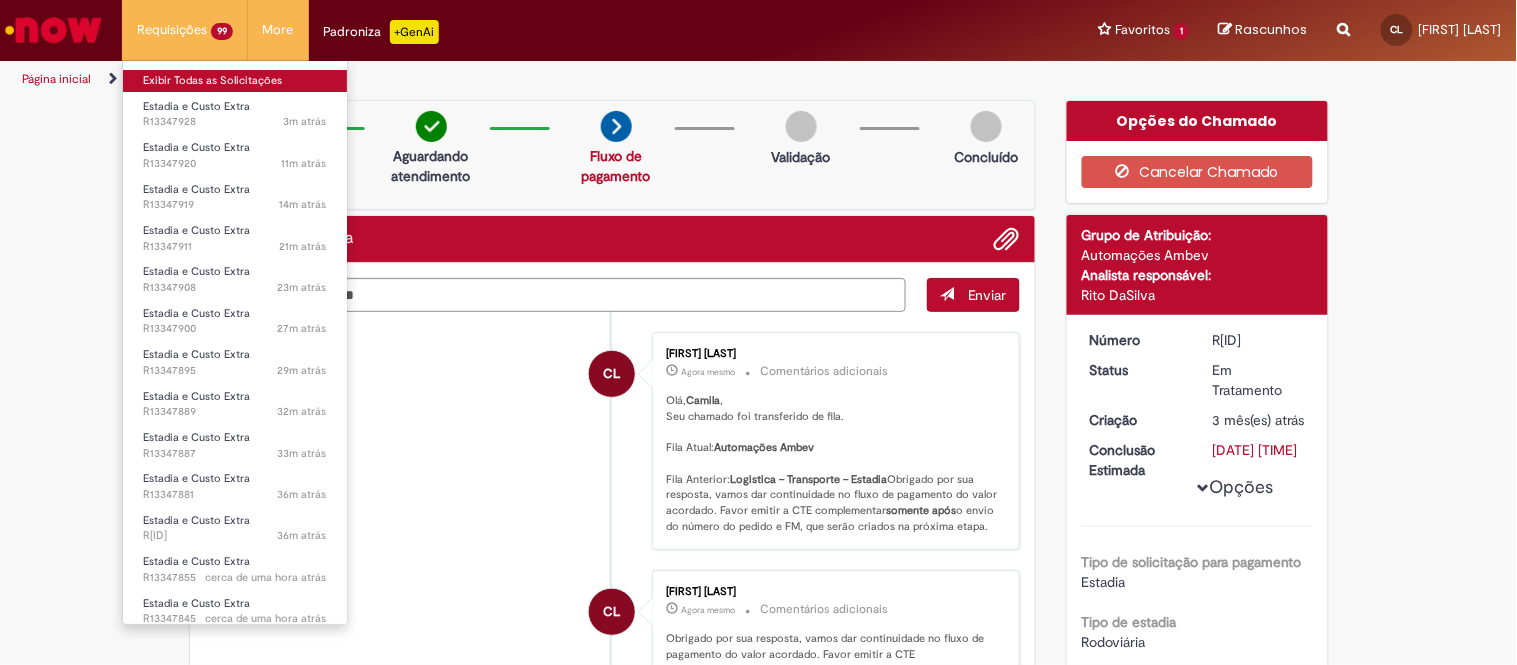 click on "Exibir Todas as Solicitações" at bounding box center (235, 81) 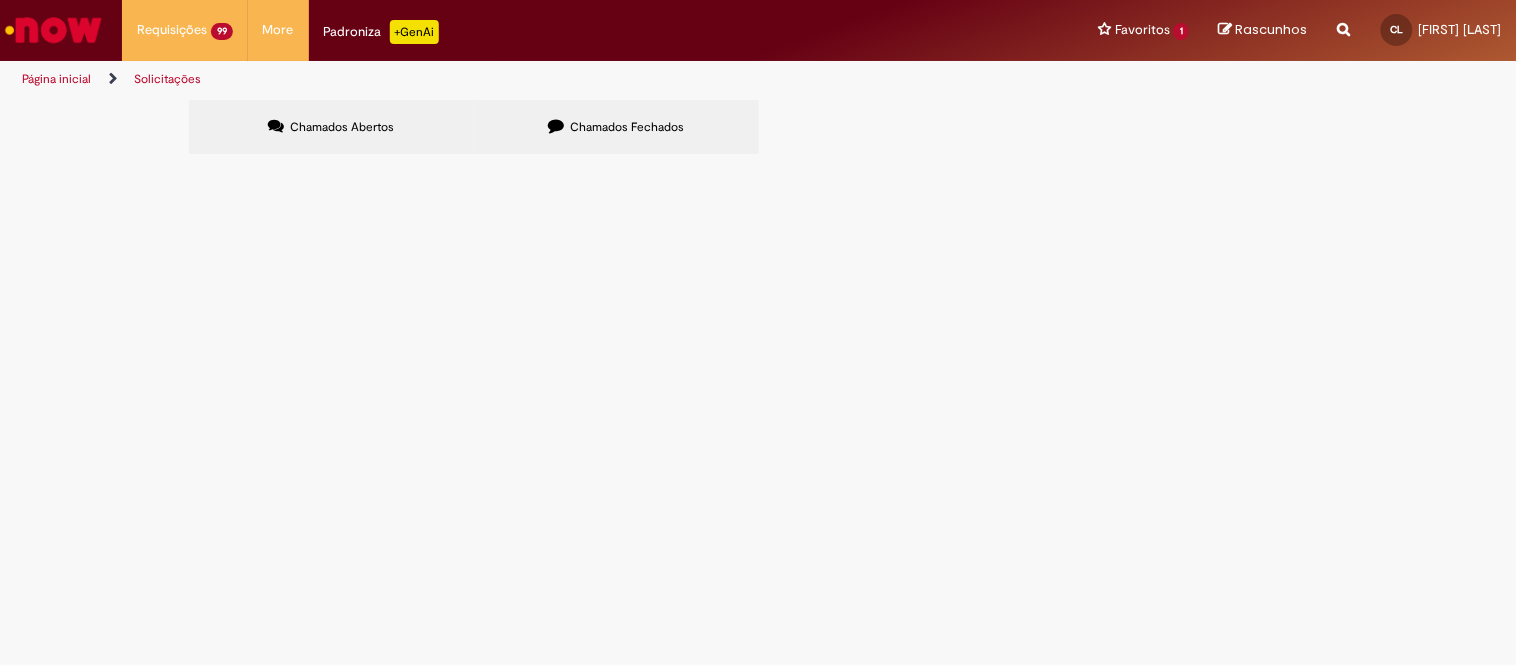 click at bounding box center [0, 0] 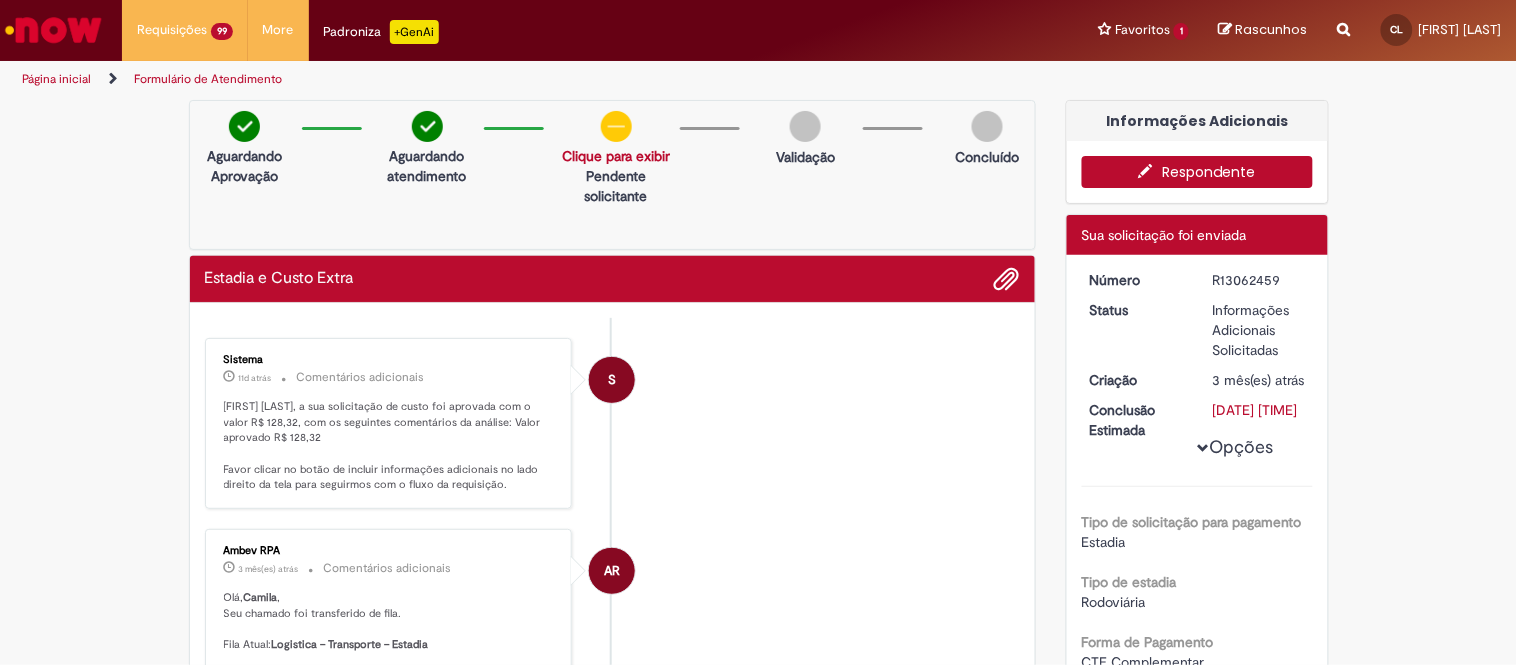 click on "Respondente" at bounding box center (1197, 172) 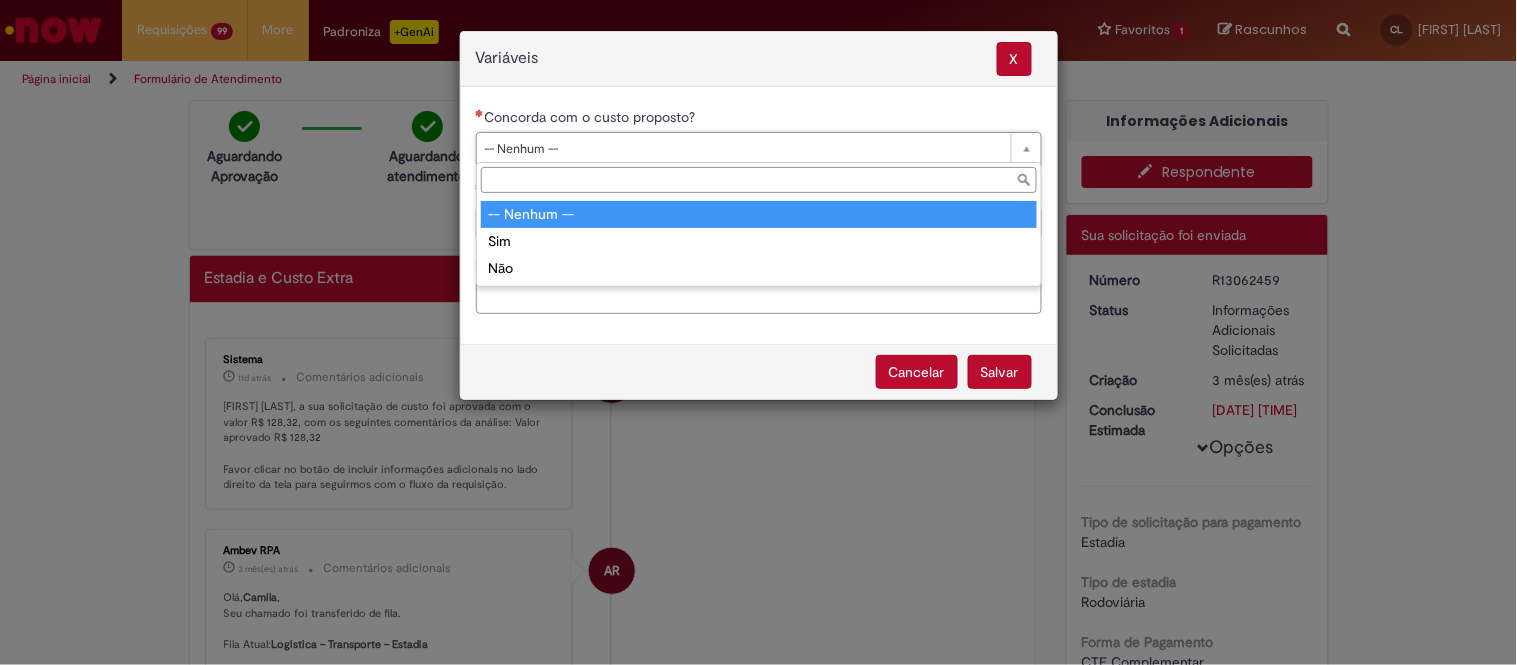 drag, startPoint x: 973, startPoint y: 161, endPoint x: 772, endPoint y: 175, distance: 201.48697 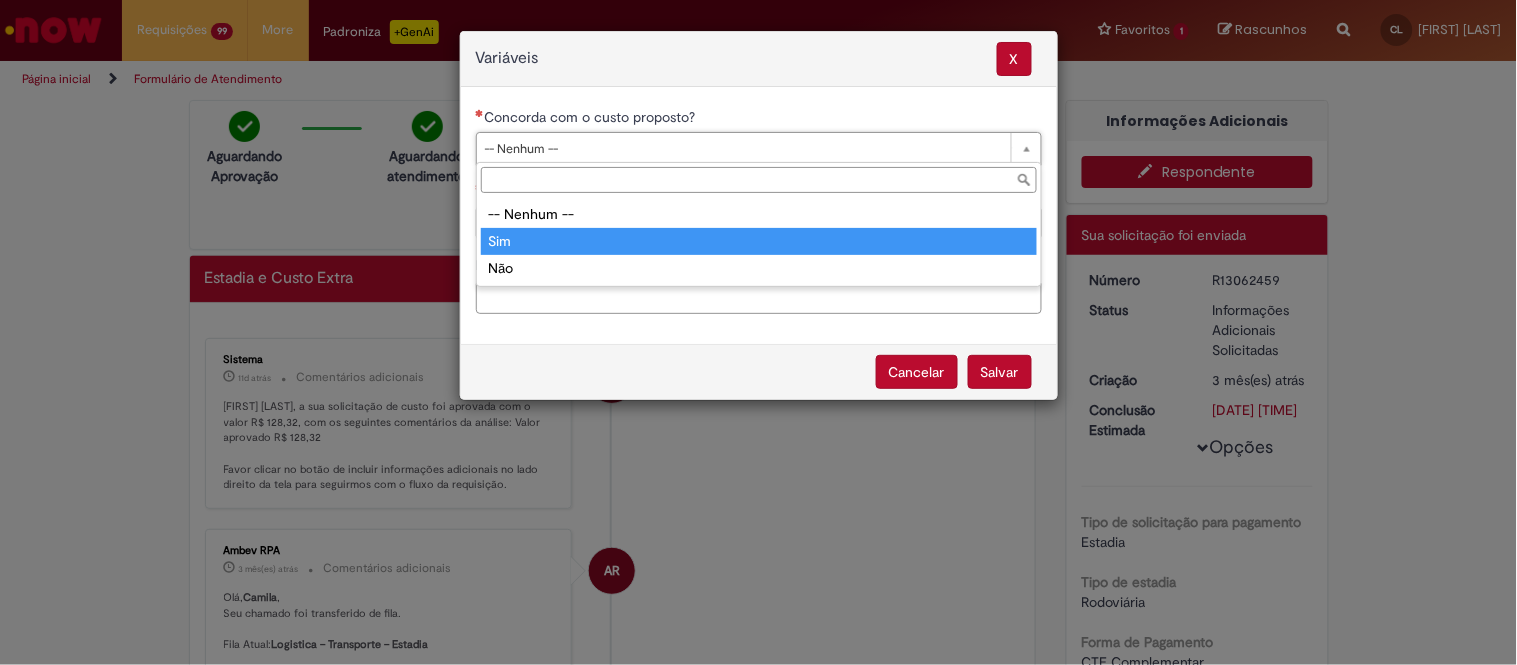 type on "***" 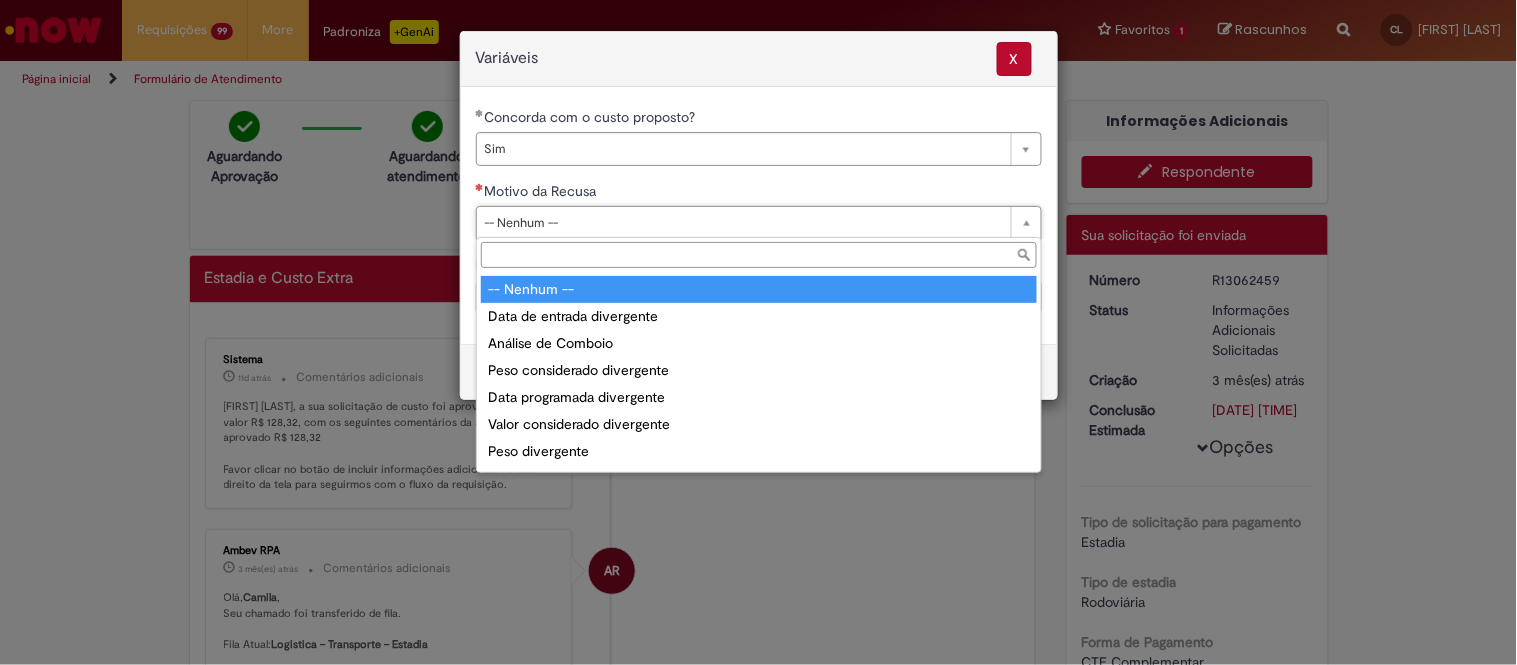 drag, startPoint x: 600, startPoint y: 221, endPoint x: 651, endPoint y: 328, distance: 118.5327 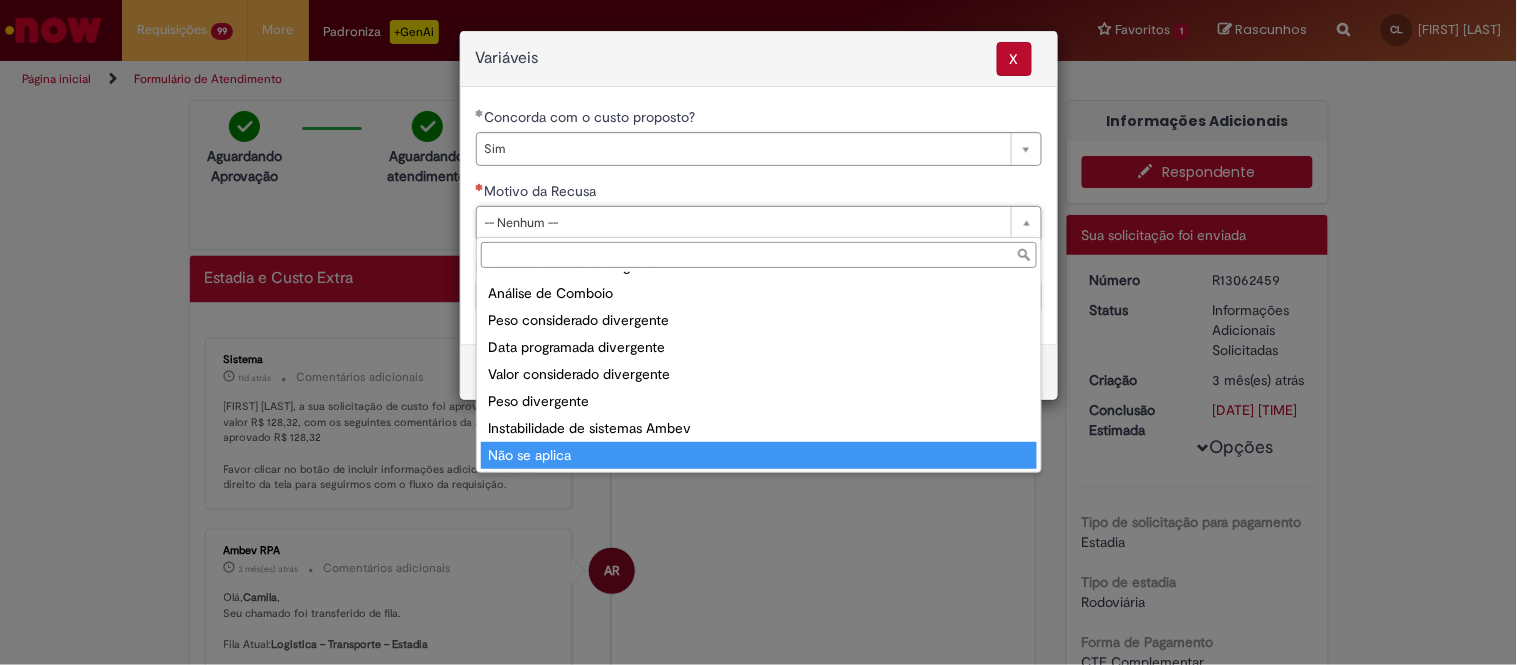 scroll, scrollTop: 76, scrollLeft: 0, axis: vertical 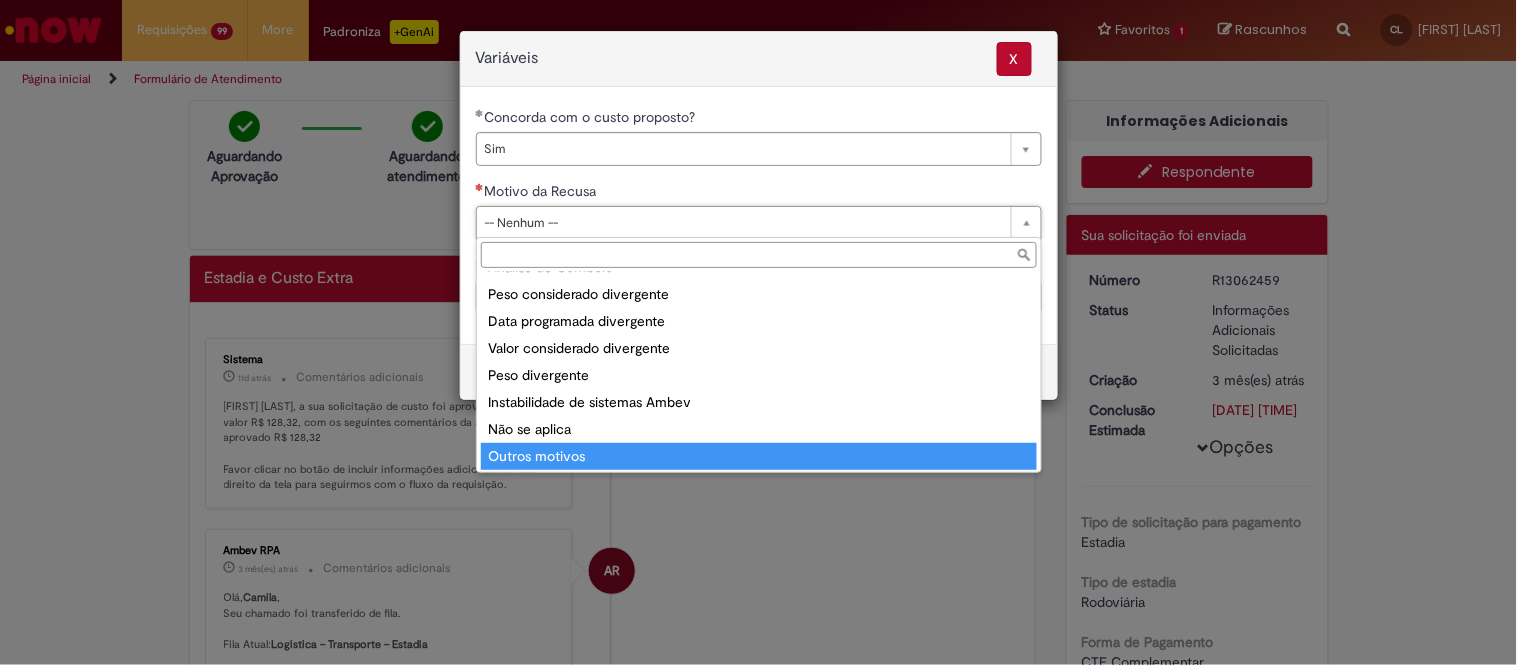 type on "**********" 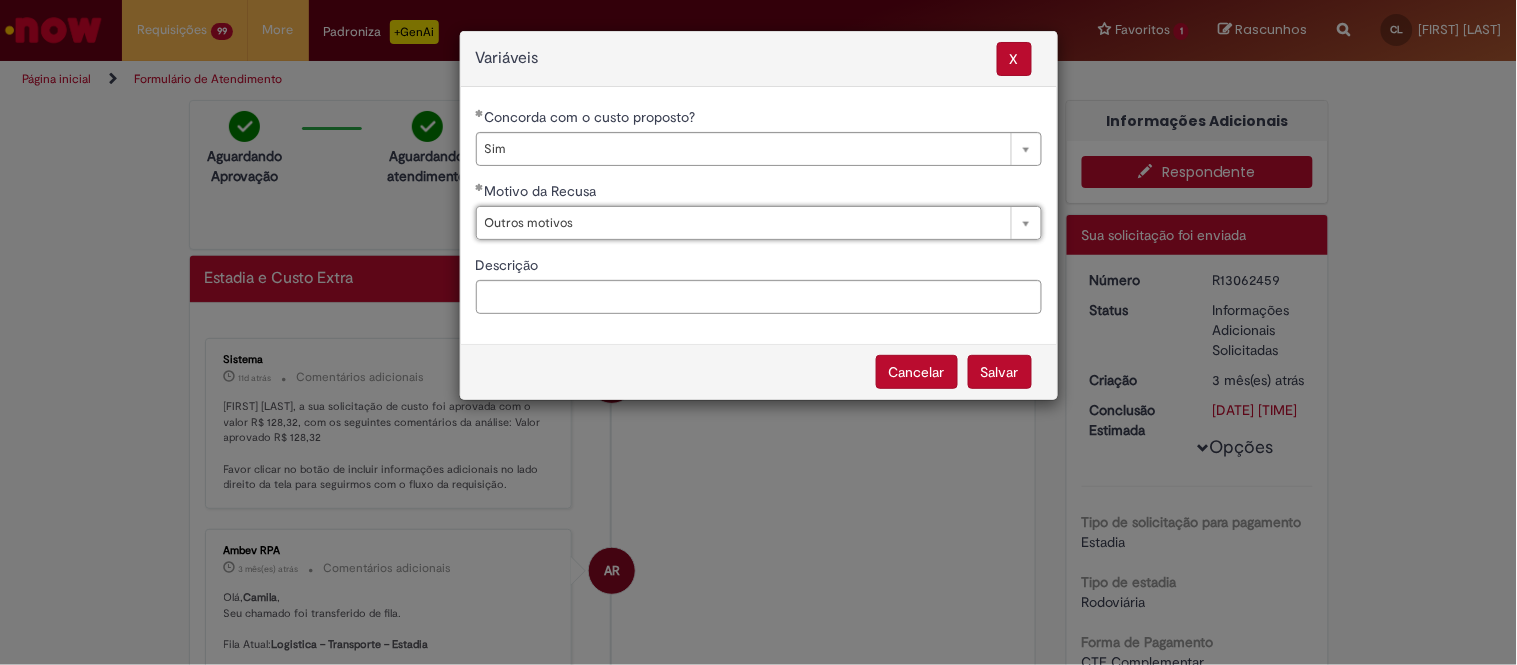 click on "Salvar" at bounding box center [1000, 372] 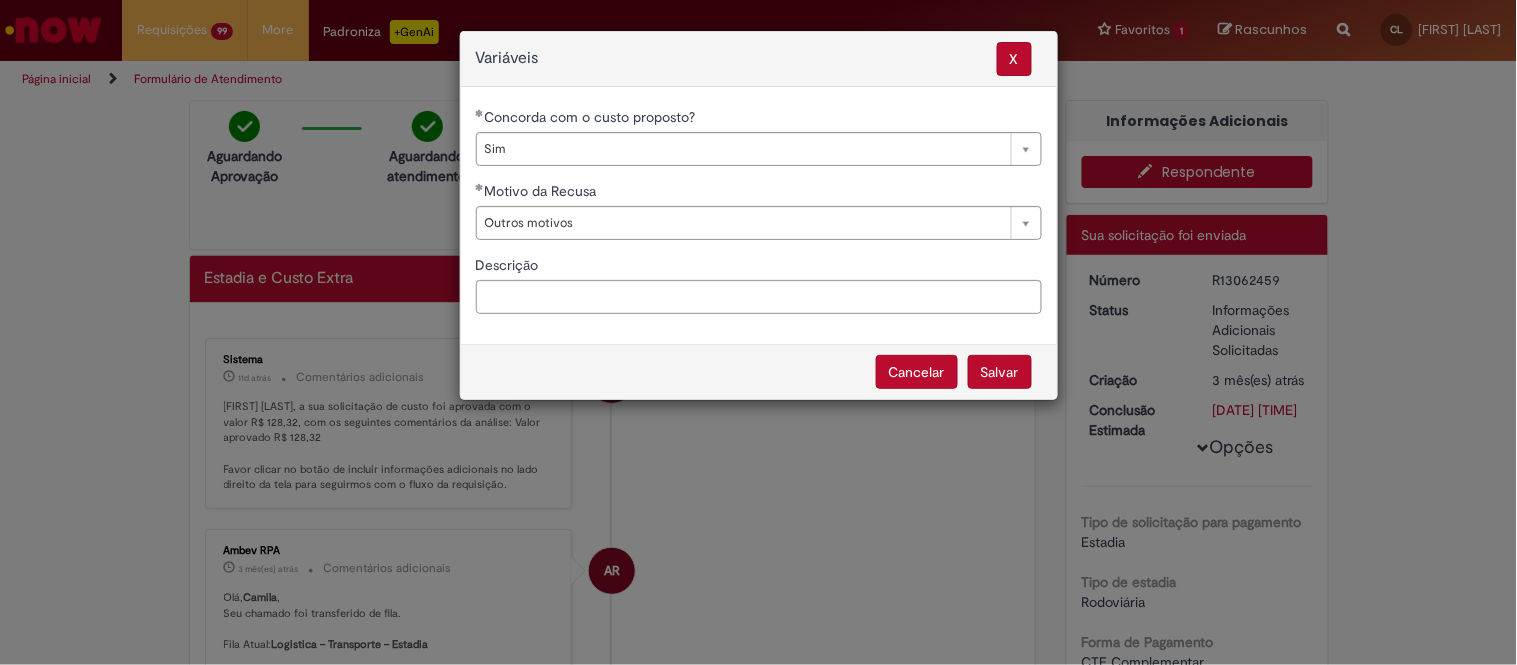 select on "***" 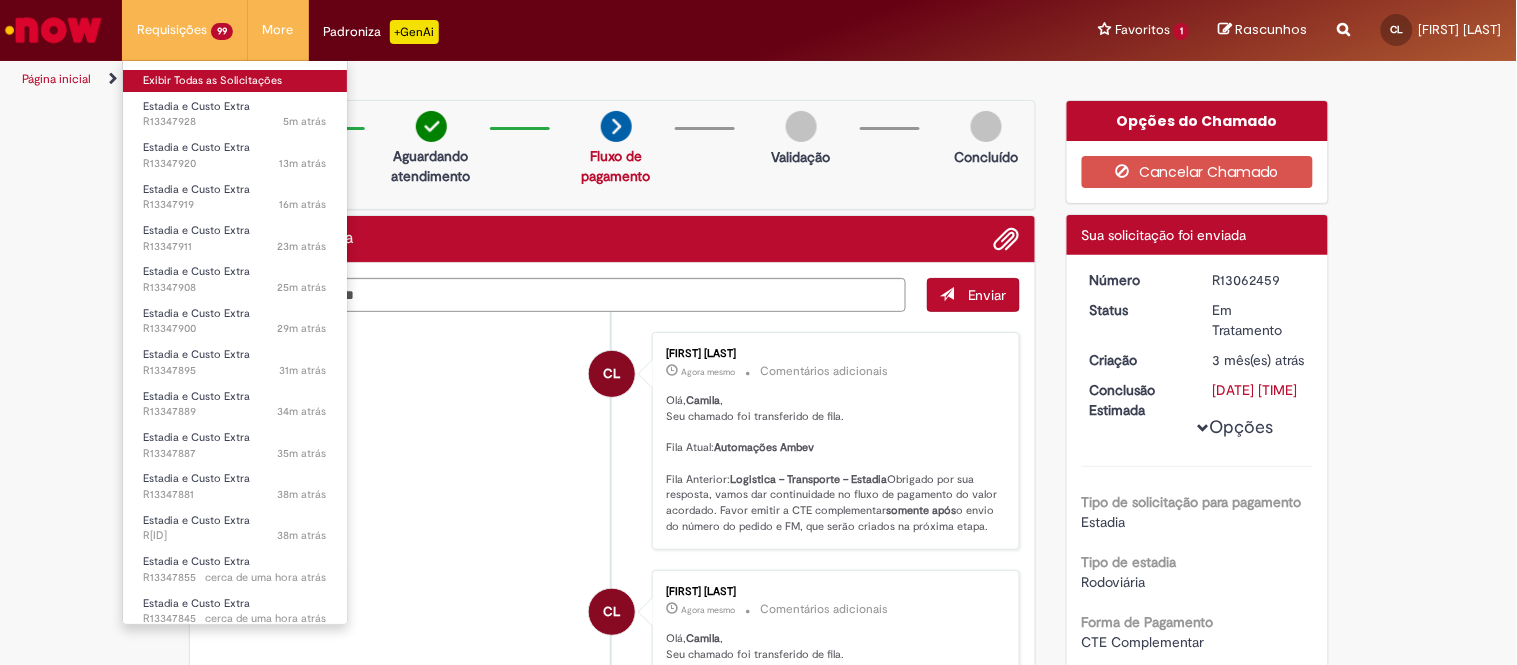click on "Exibir Todas as Solicitações" at bounding box center (235, 81) 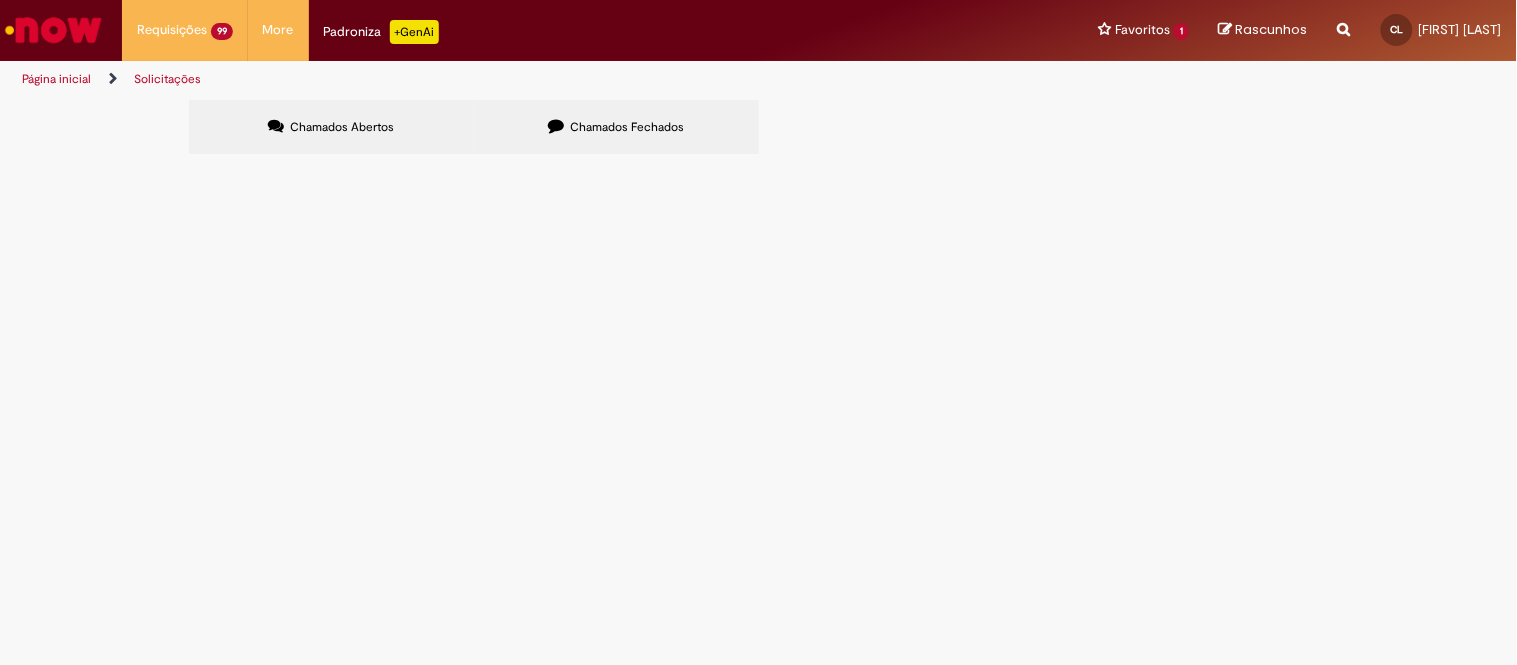 click at bounding box center [0, 0] 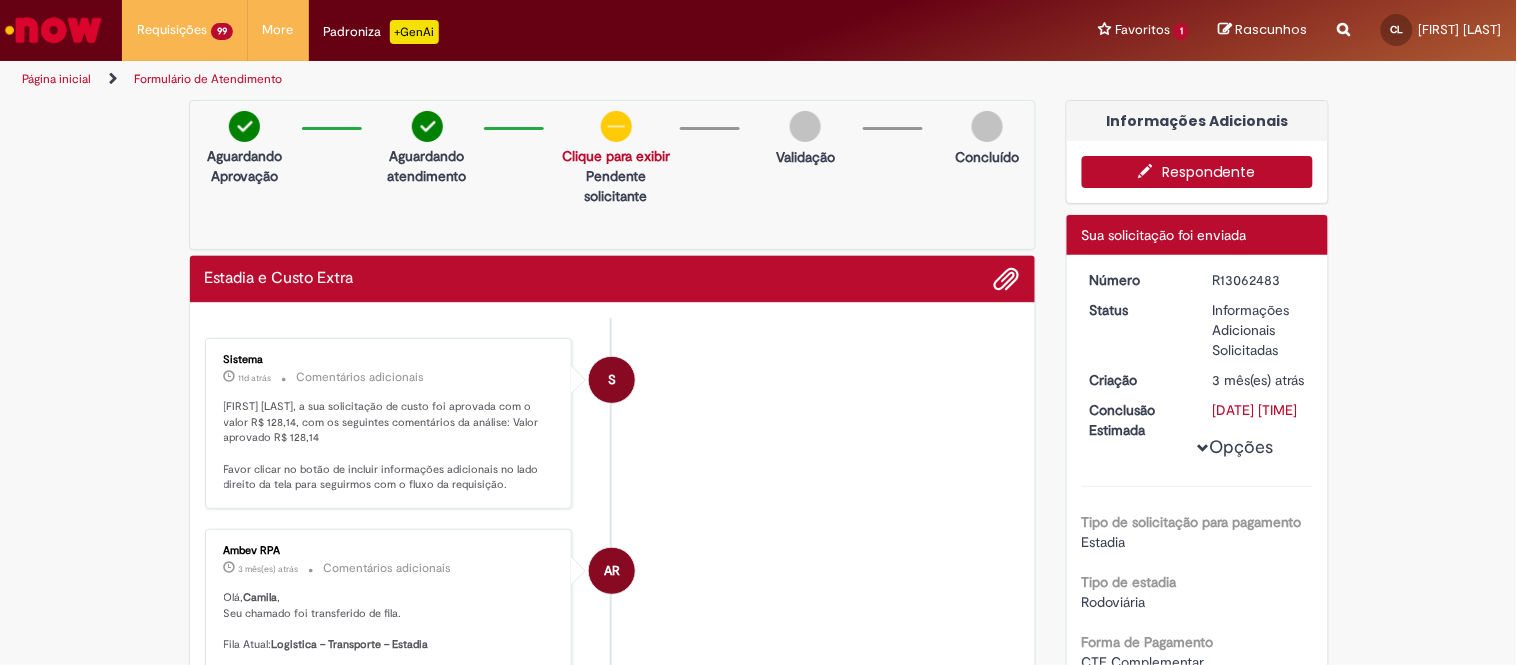 click on "Respondente" at bounding box center (1197, 172) 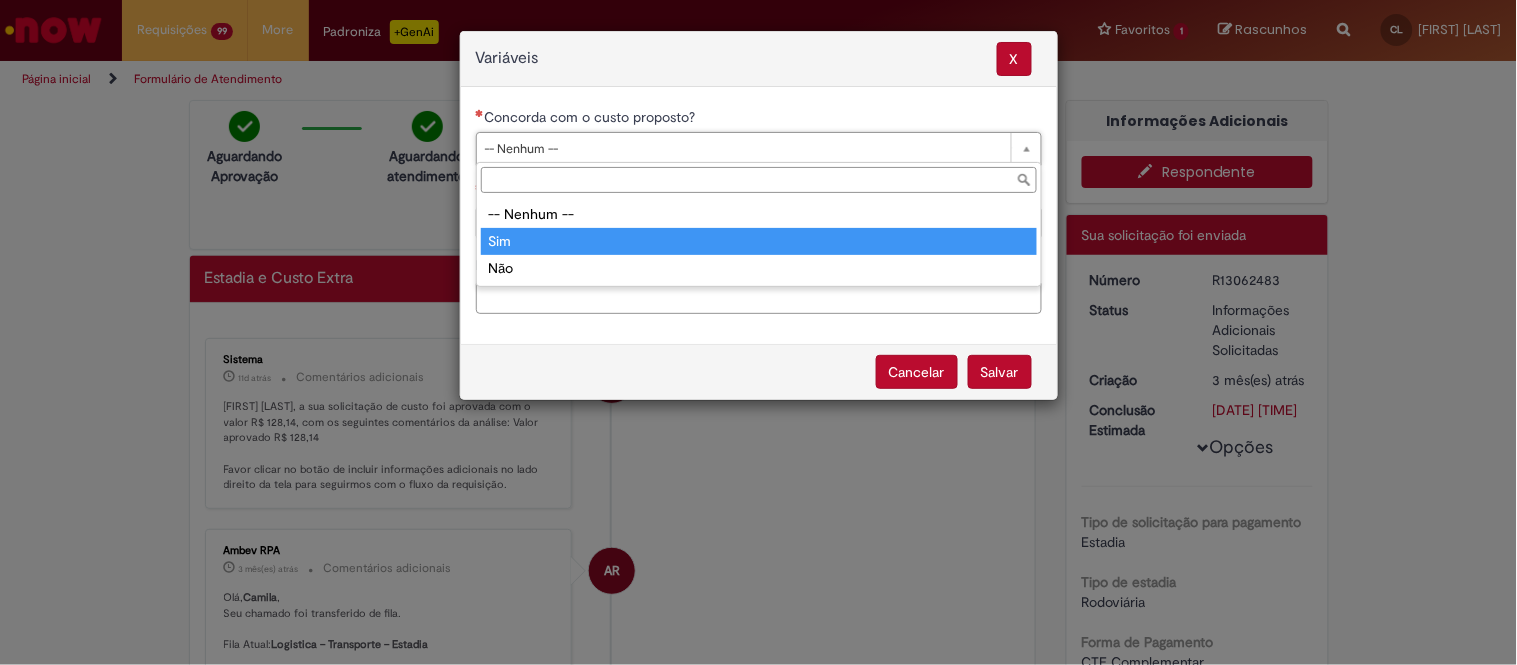type on "***" 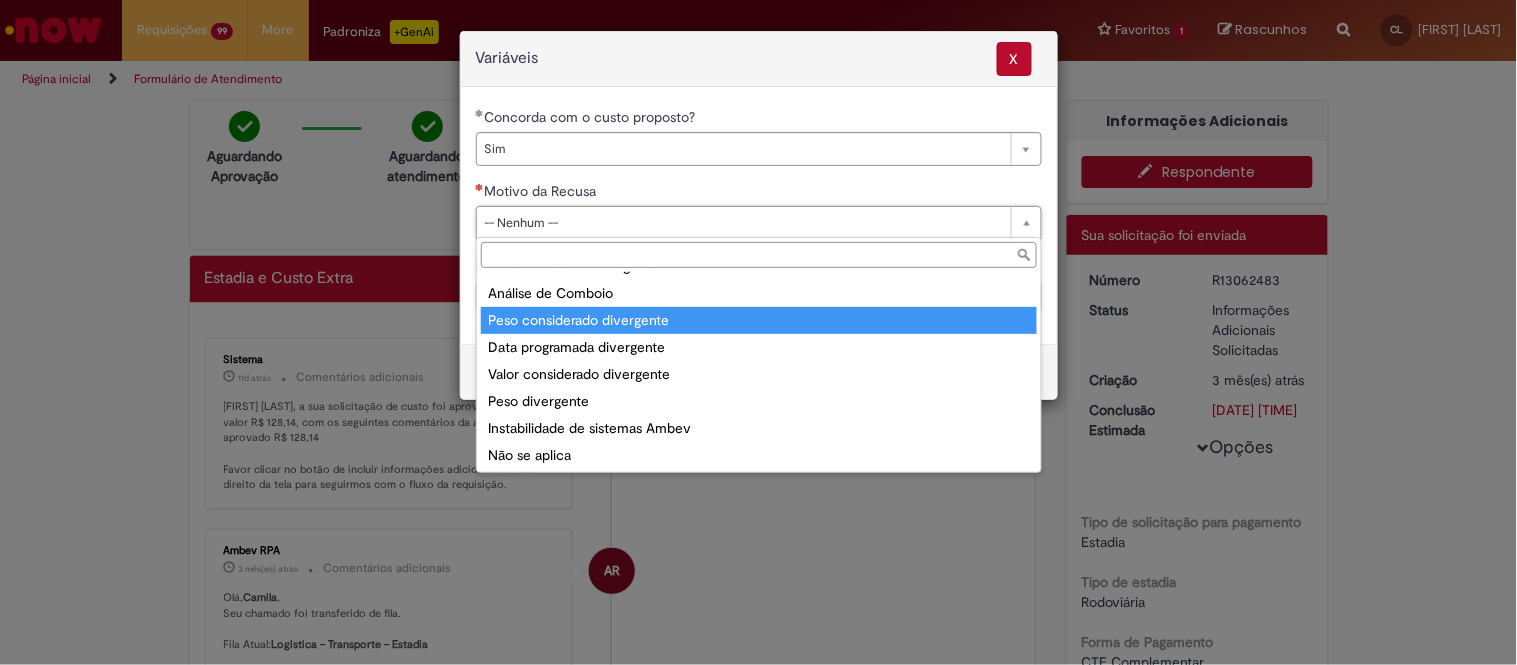 scroll, scrollTop: 76, scrollLeft: 0, axis: vertical 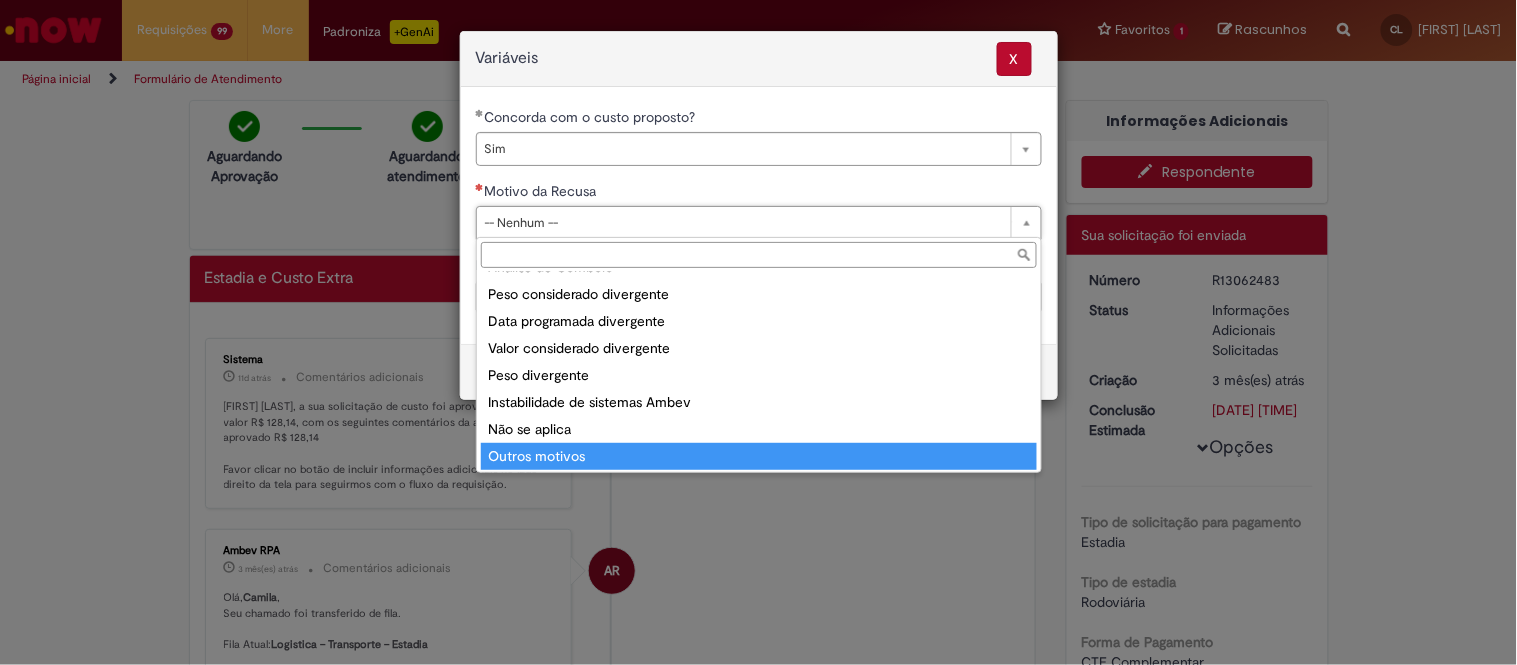 type on "**********" 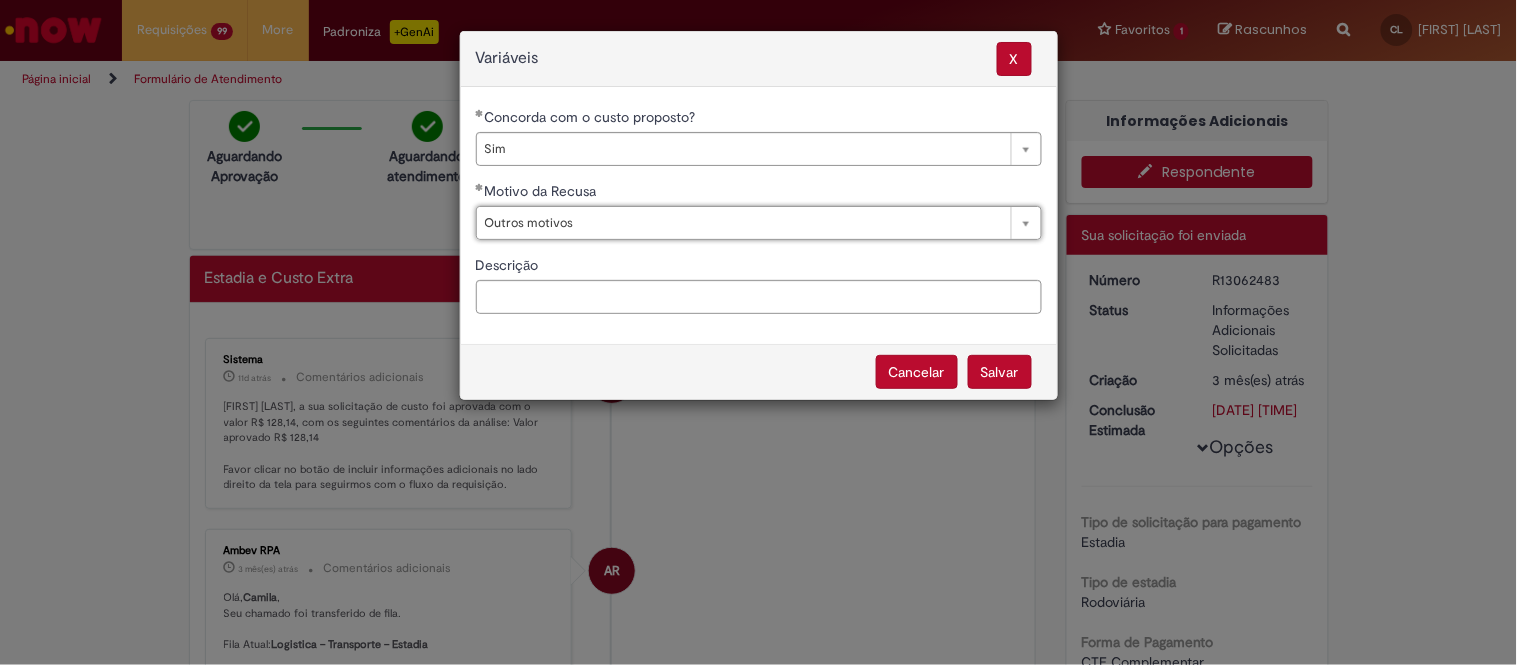 click on "Salvar" at bounding box center [1000, 372] 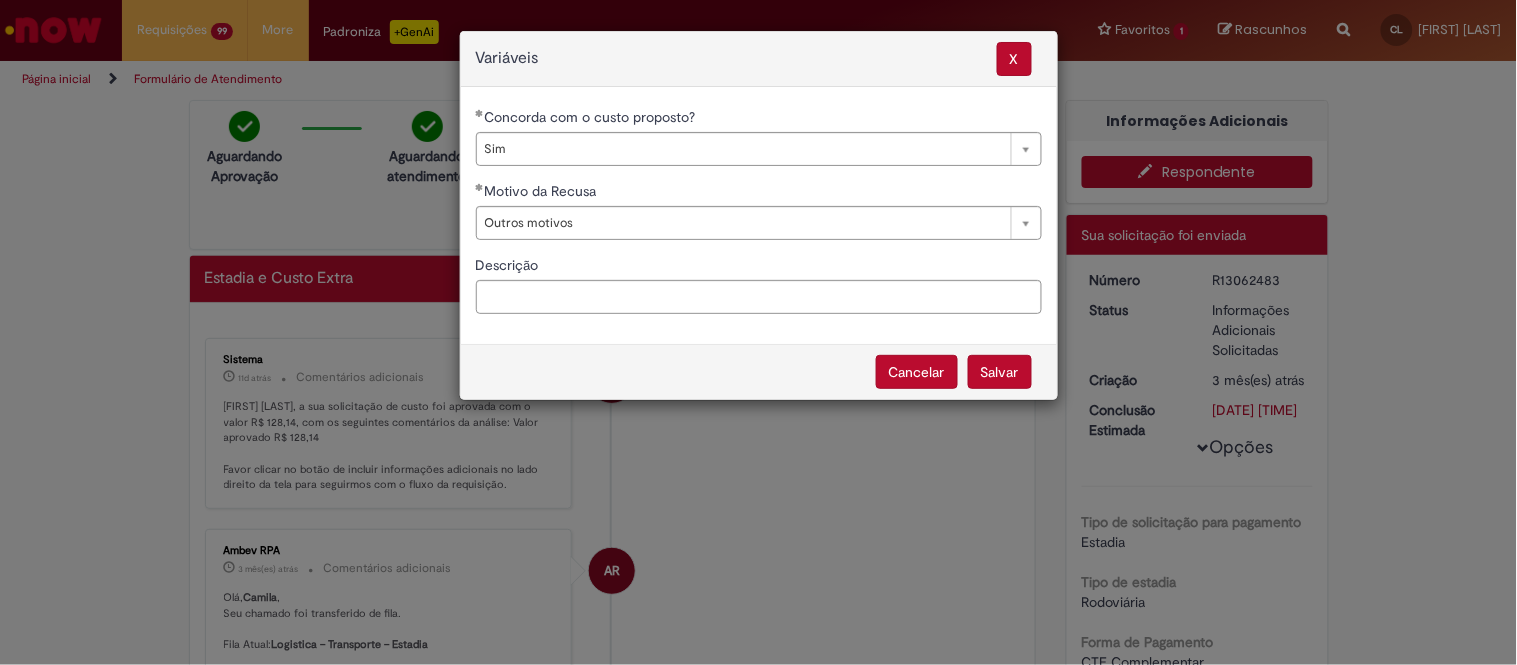 select on "***" 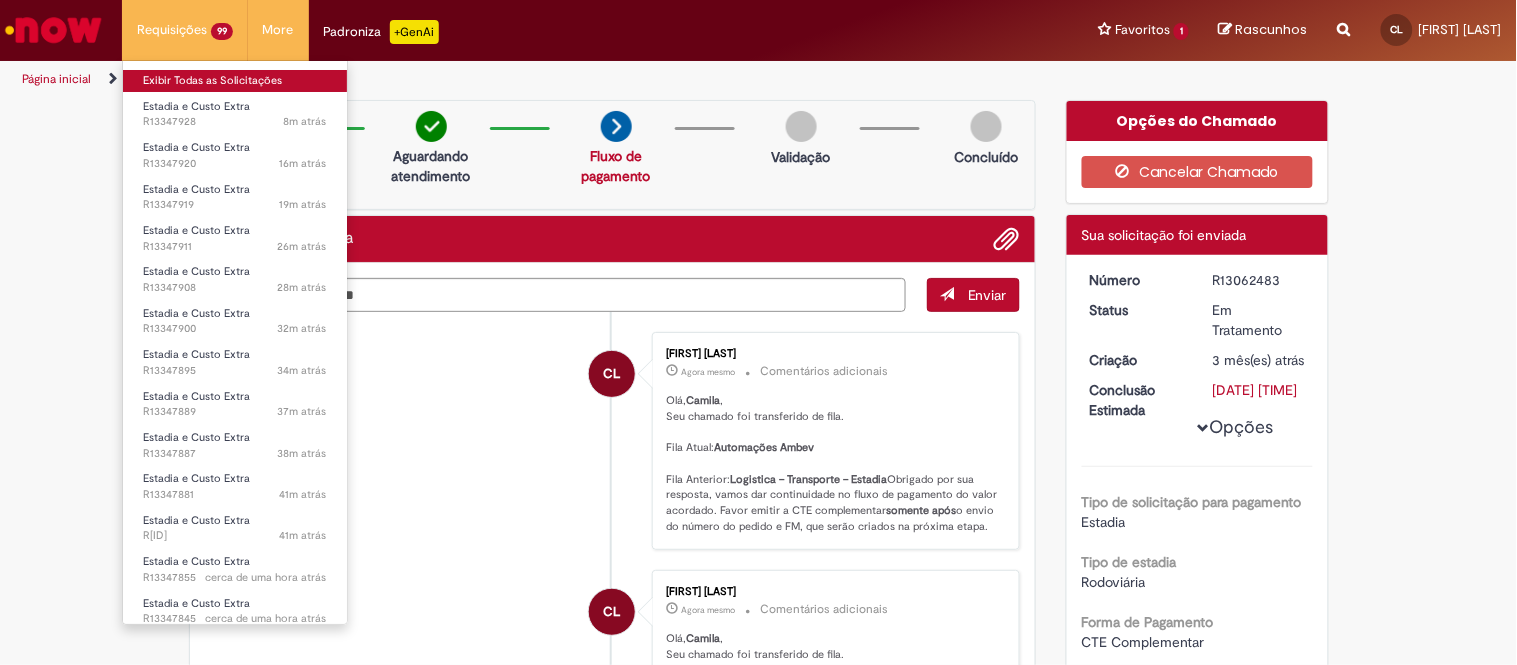 click on "Exibir Todas as Solicitações" at bounding box center (235, 81) 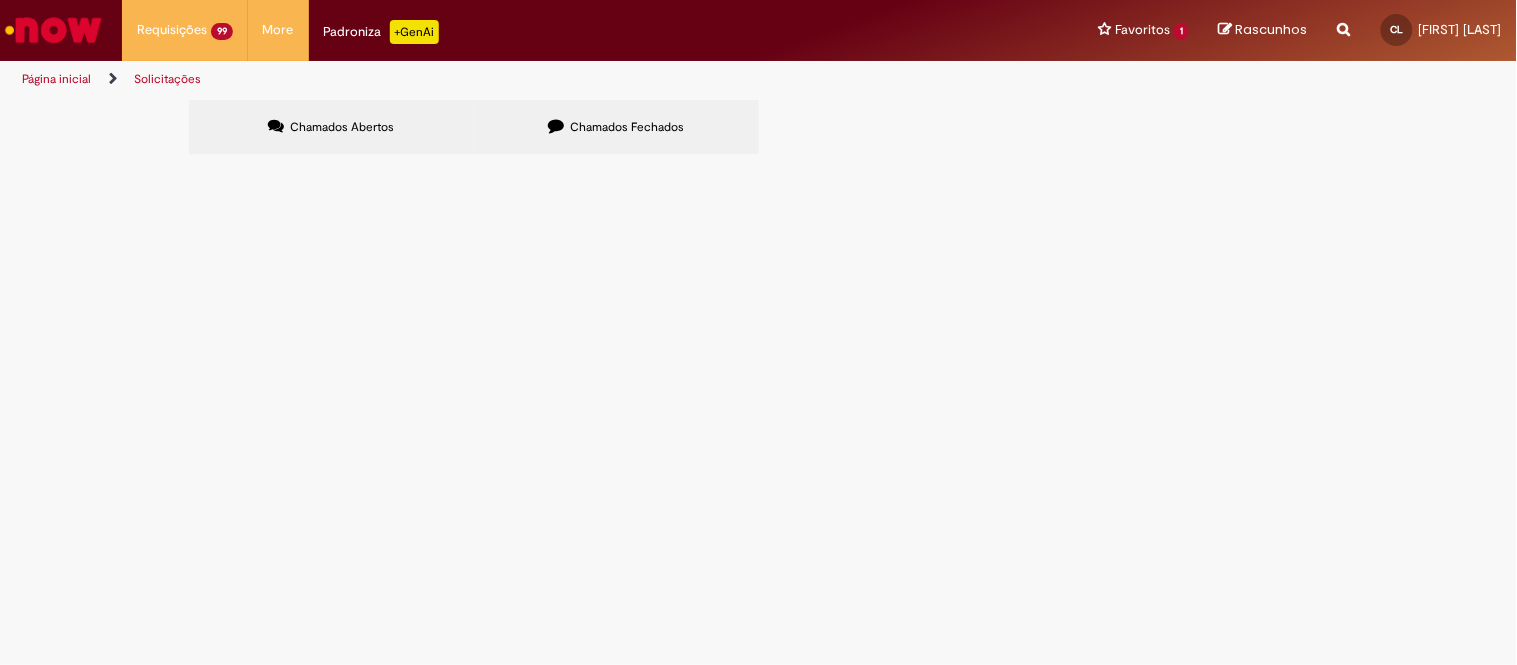 click at bounding box center [0, 0] 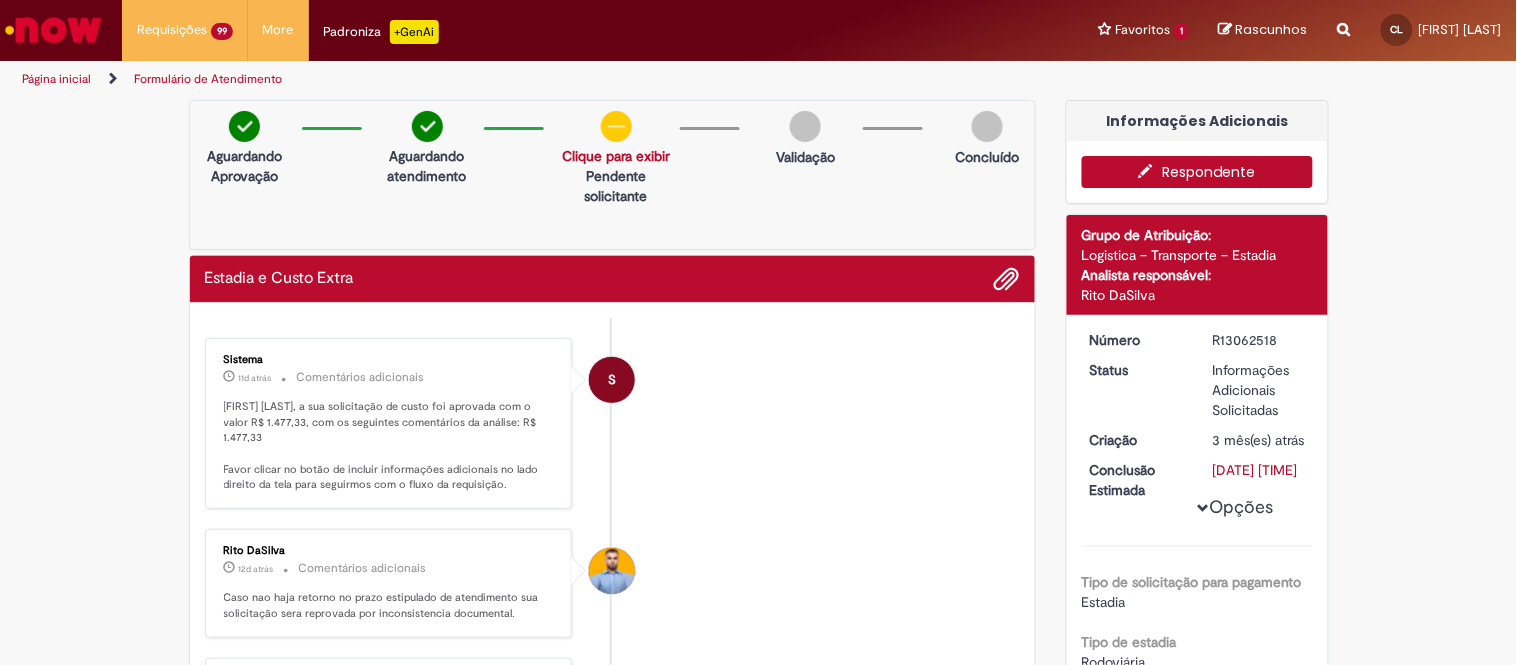 click on "Respondente" at bounding box center (1197, 172) 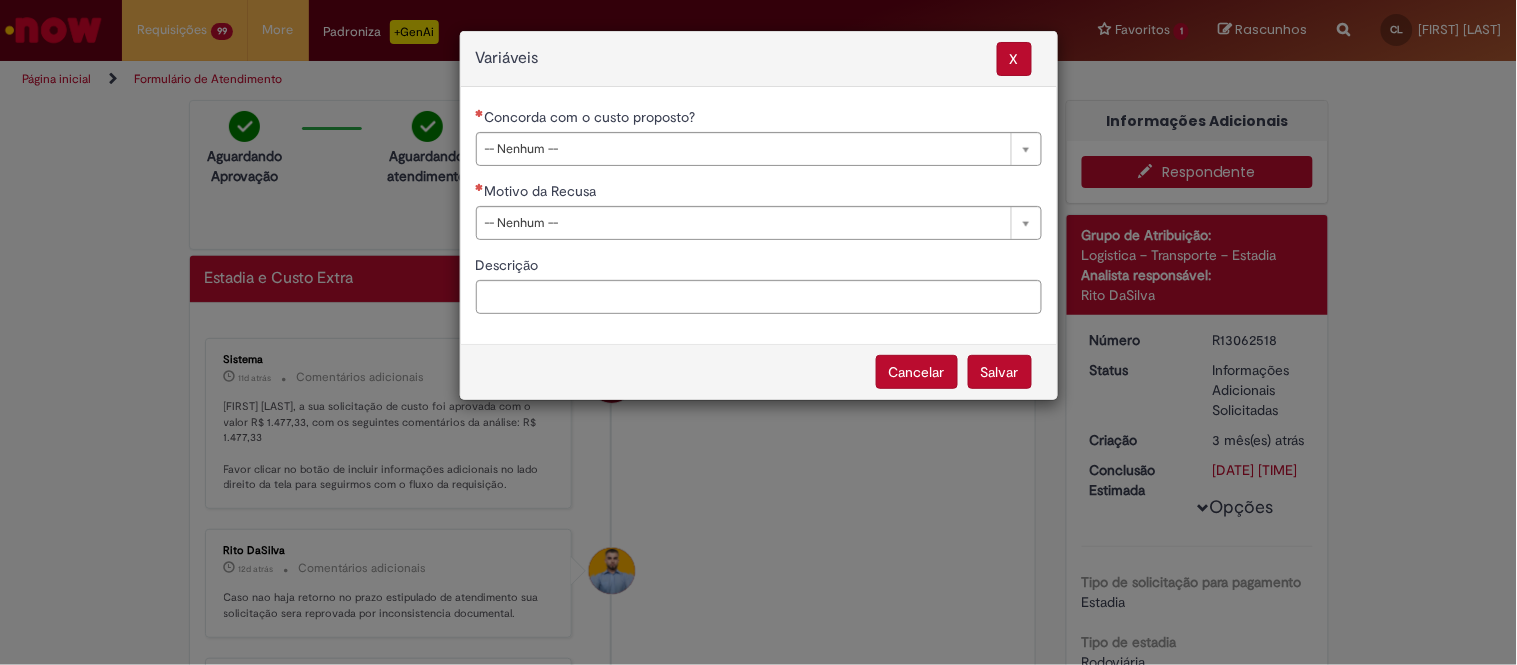 drag, startPoint x: 742, startPoint y: 145, endPoint x: 664, endPoint y: 190, distance: 90.04999 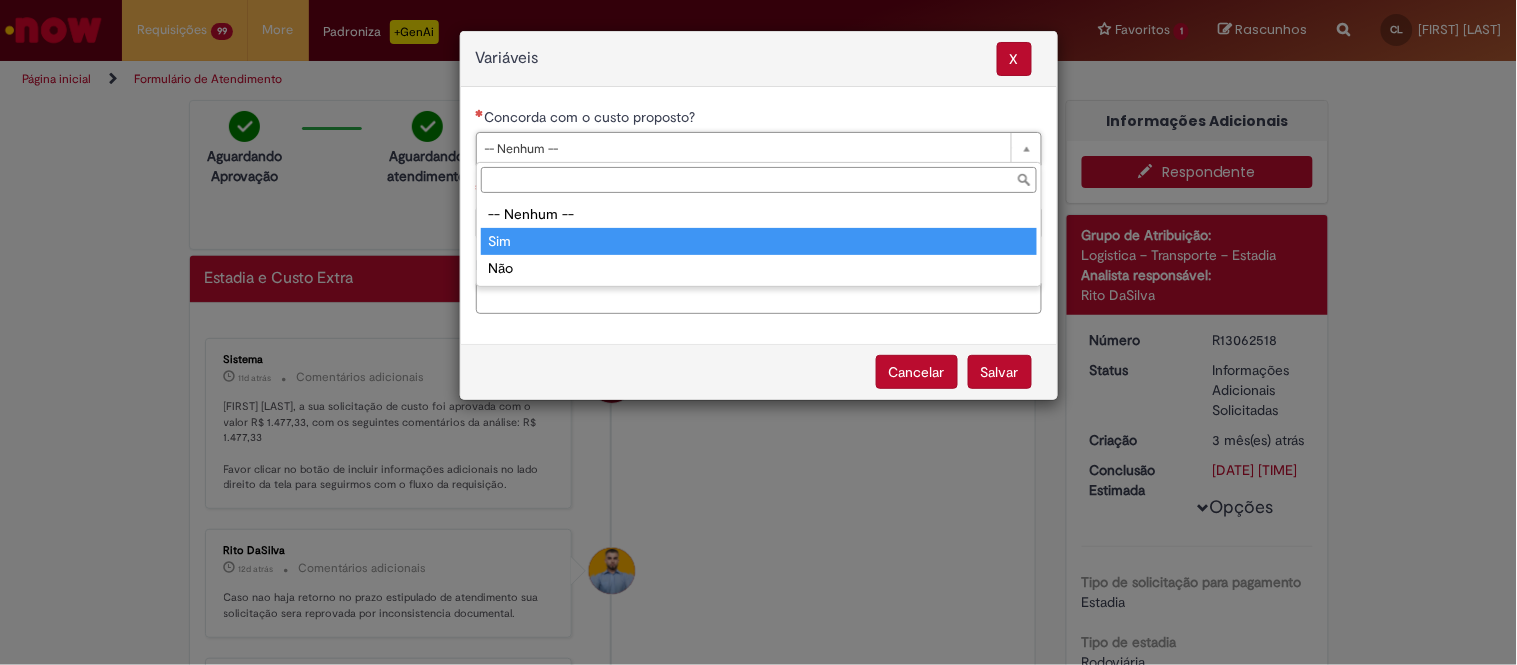 type on "***" 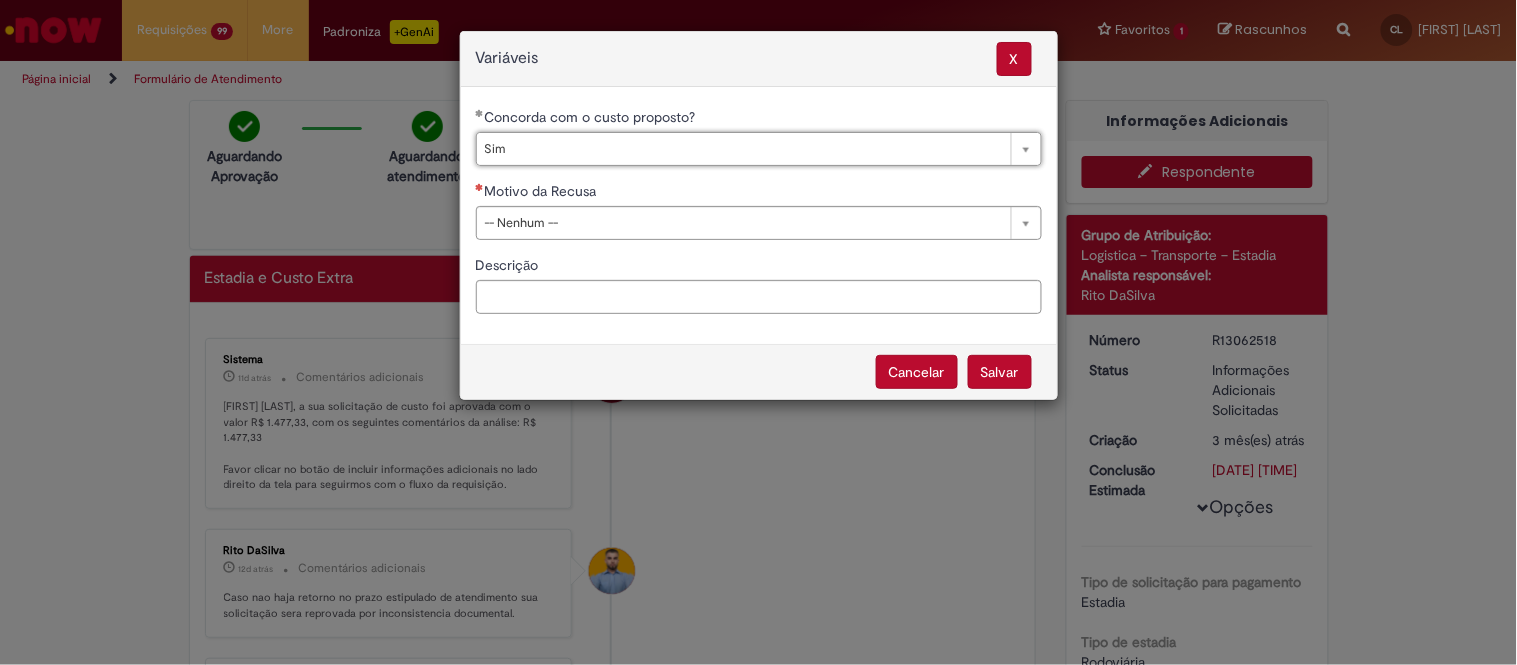 drag, startPoint x: 604, startPoint y: 207, endPoint x: 630, endPoint y: 265, distance: 63.560993 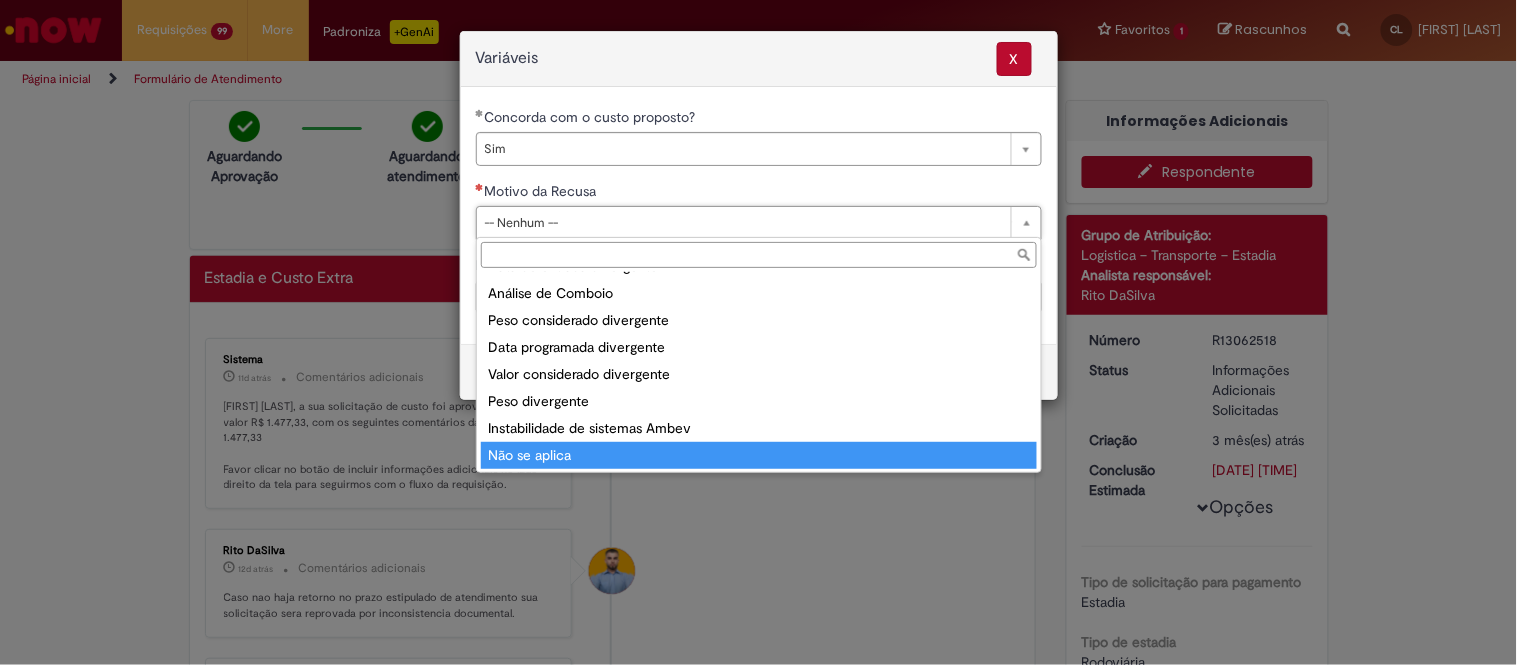 scroll, scrollTop: 76, scrollLeft: 0, axis: vertical 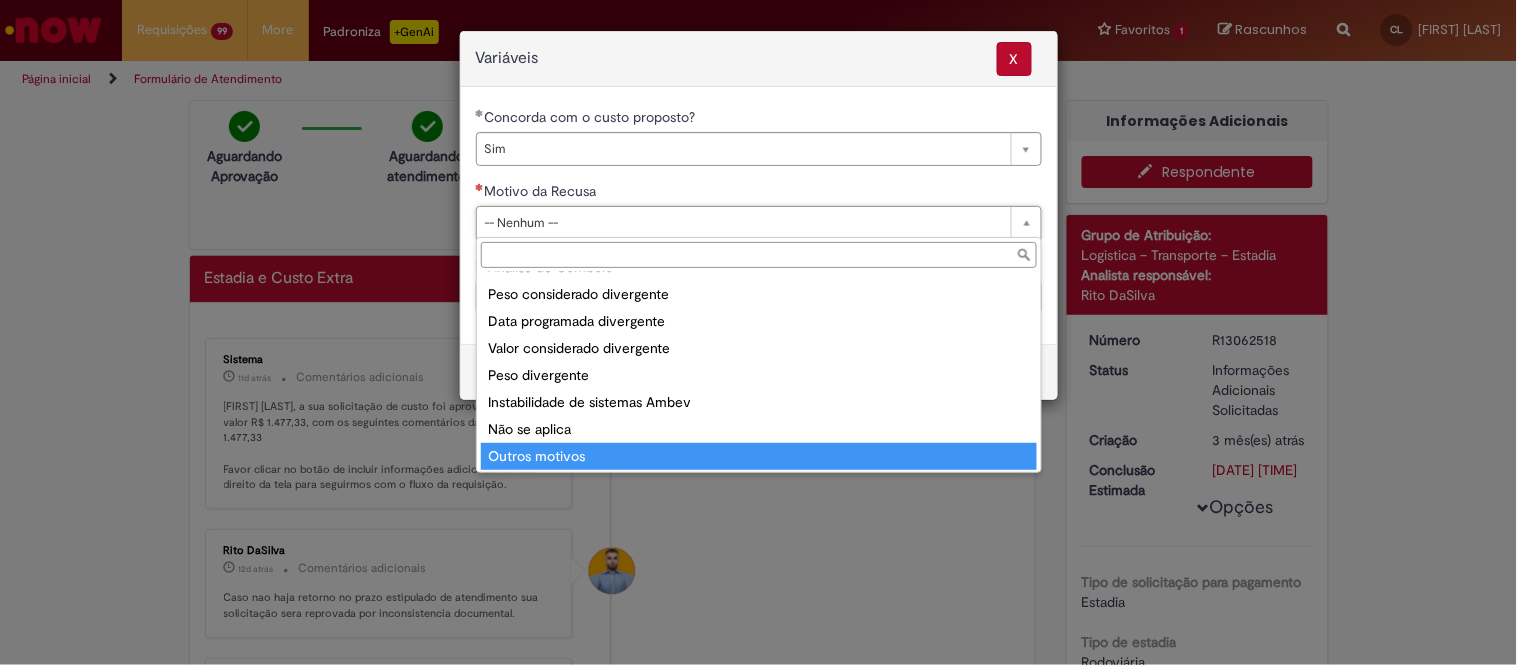 type on "**********" 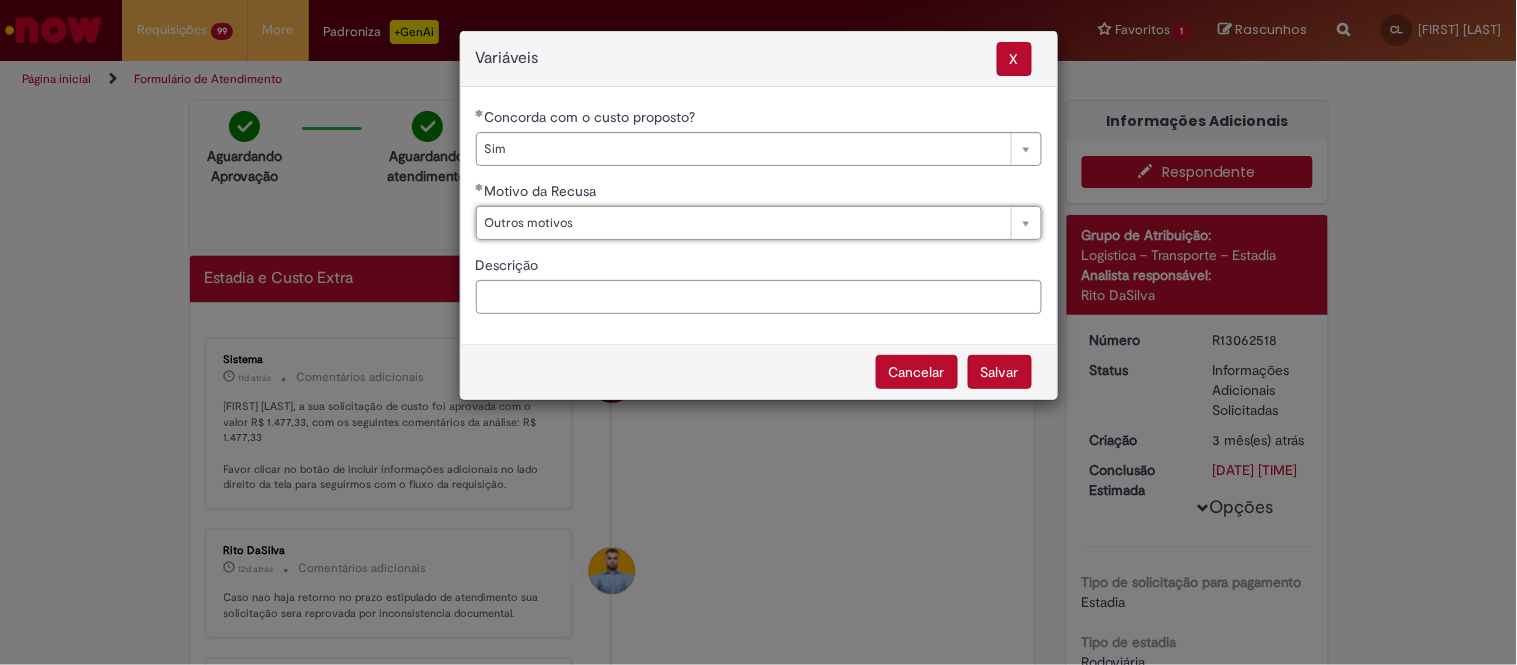 click on "Salvar" at bounding box center (1000, 372) 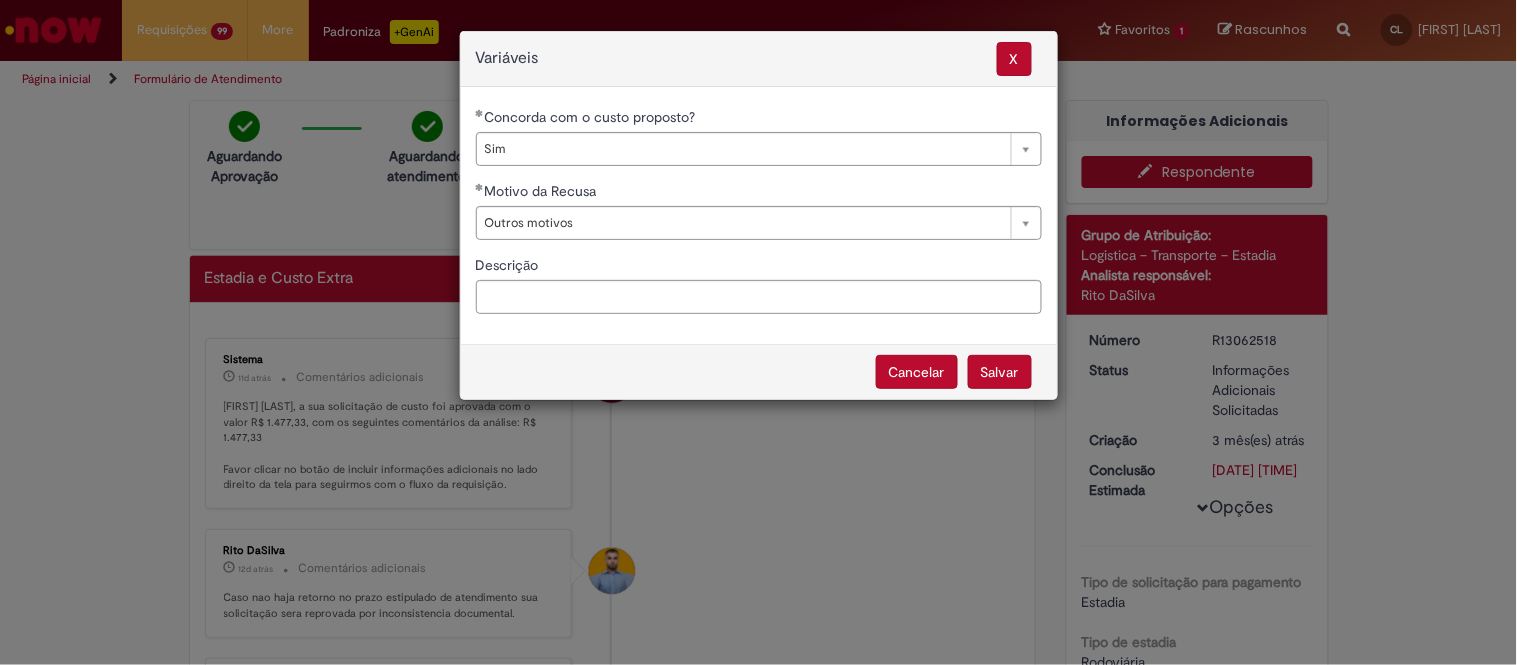 select on "***" 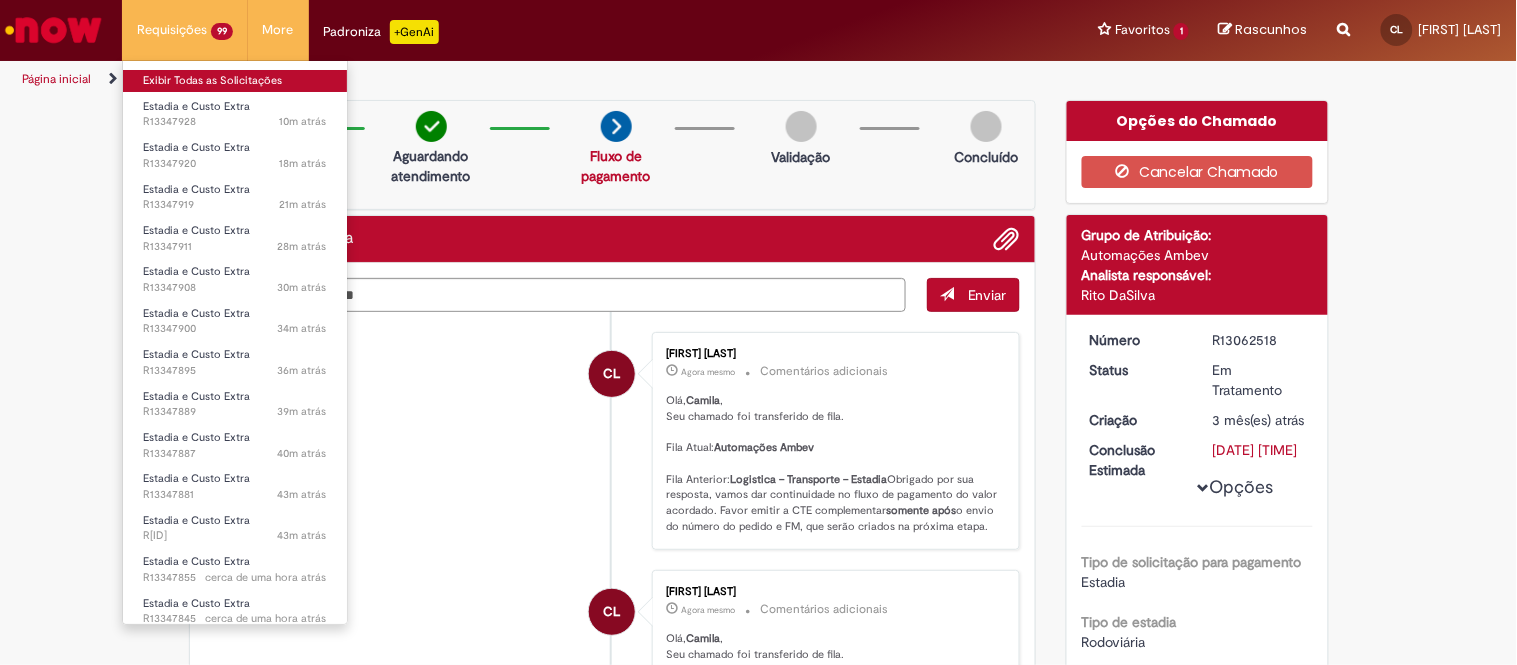 click on "Exibir Todas as Solicitações" at bounding box center (235, 81) 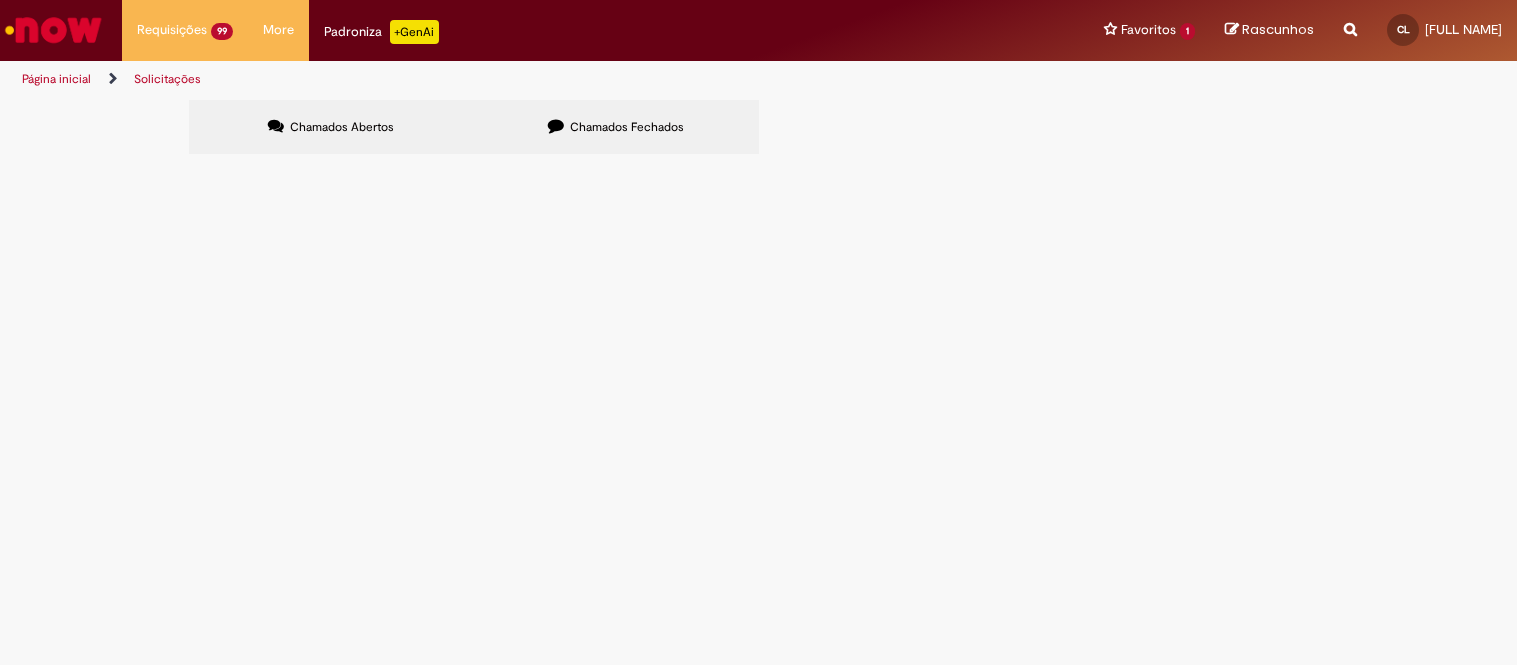 scroll, scrollTop: 0, scrollLeft: 0, axis: both 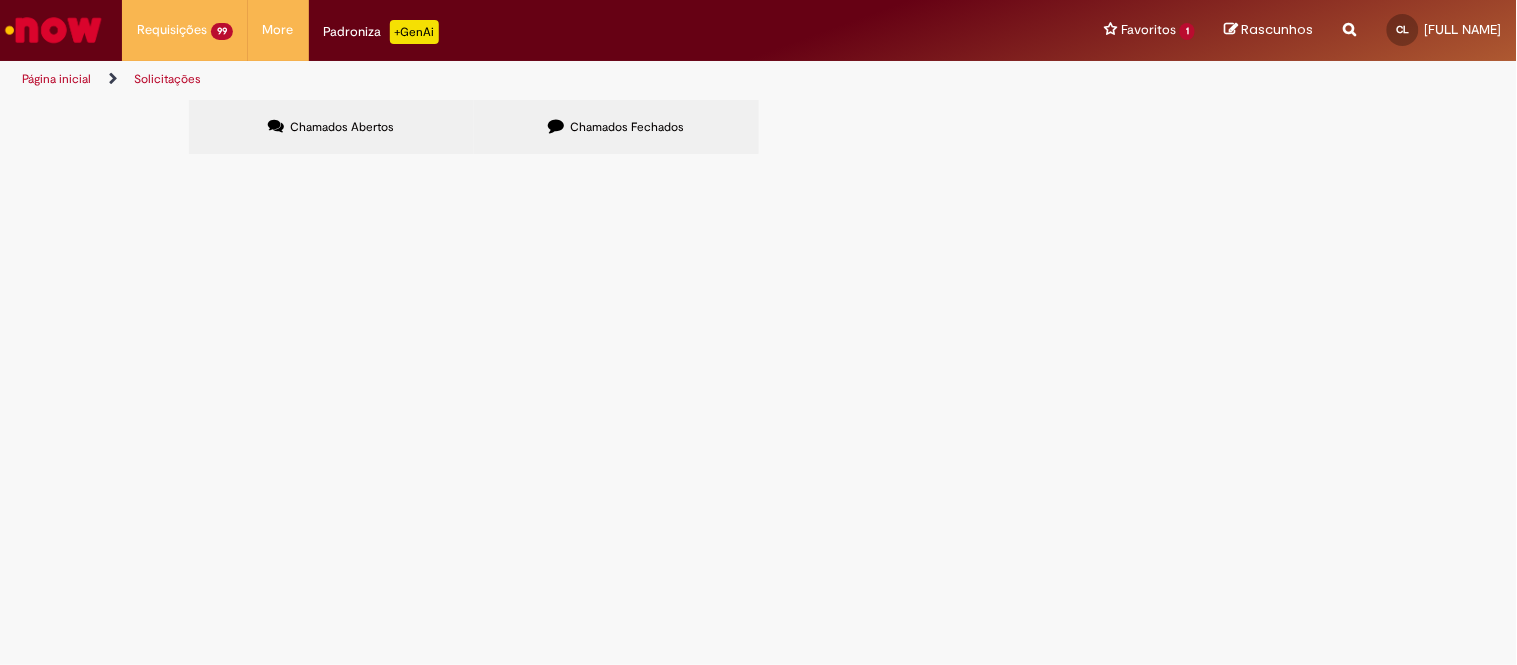 type on "*********" 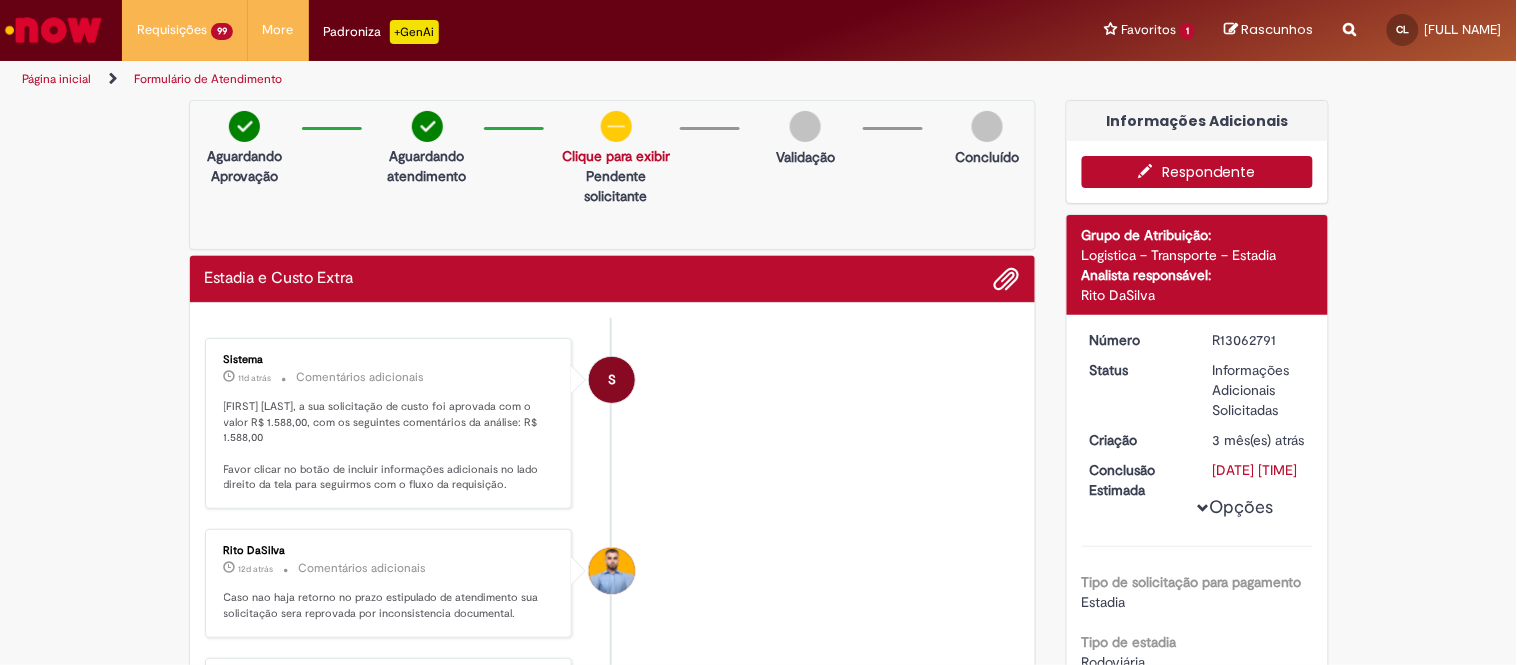 click on "Respondente" at bounding box center [1197, 172] 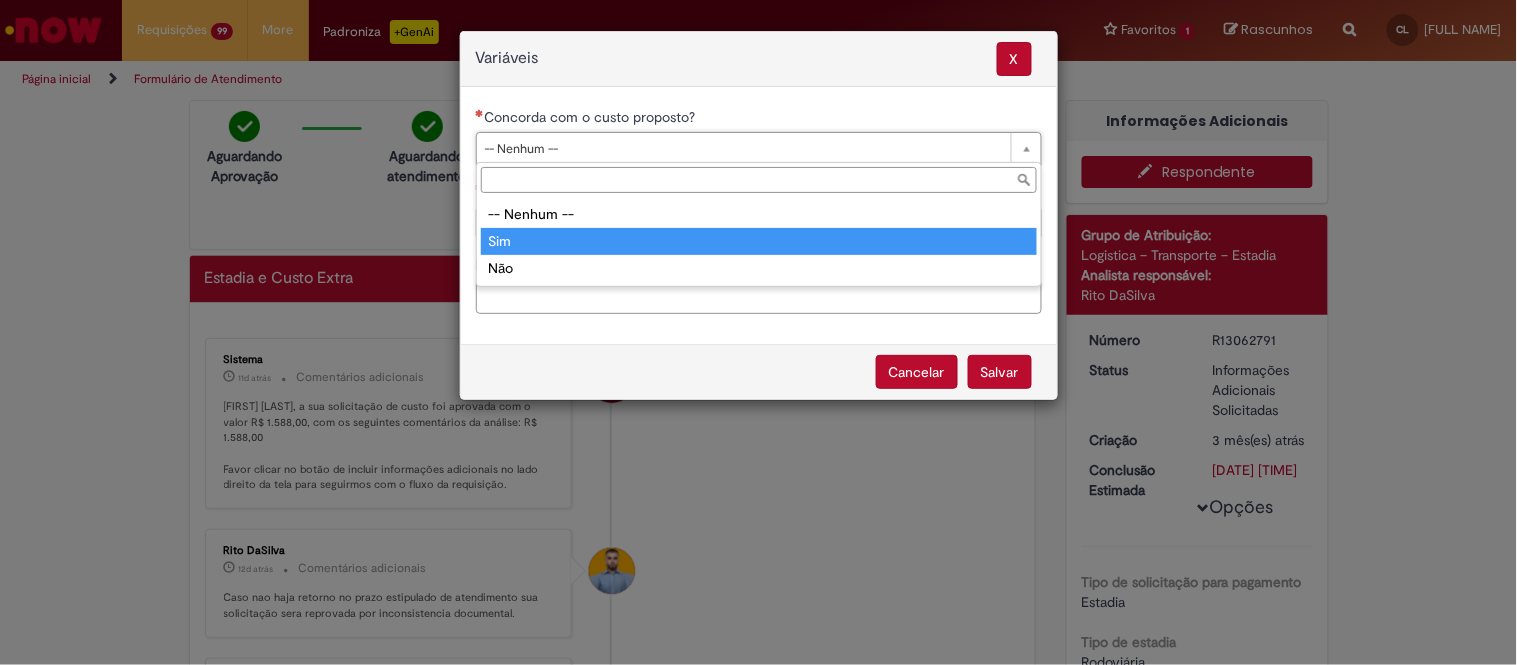 type on "***" 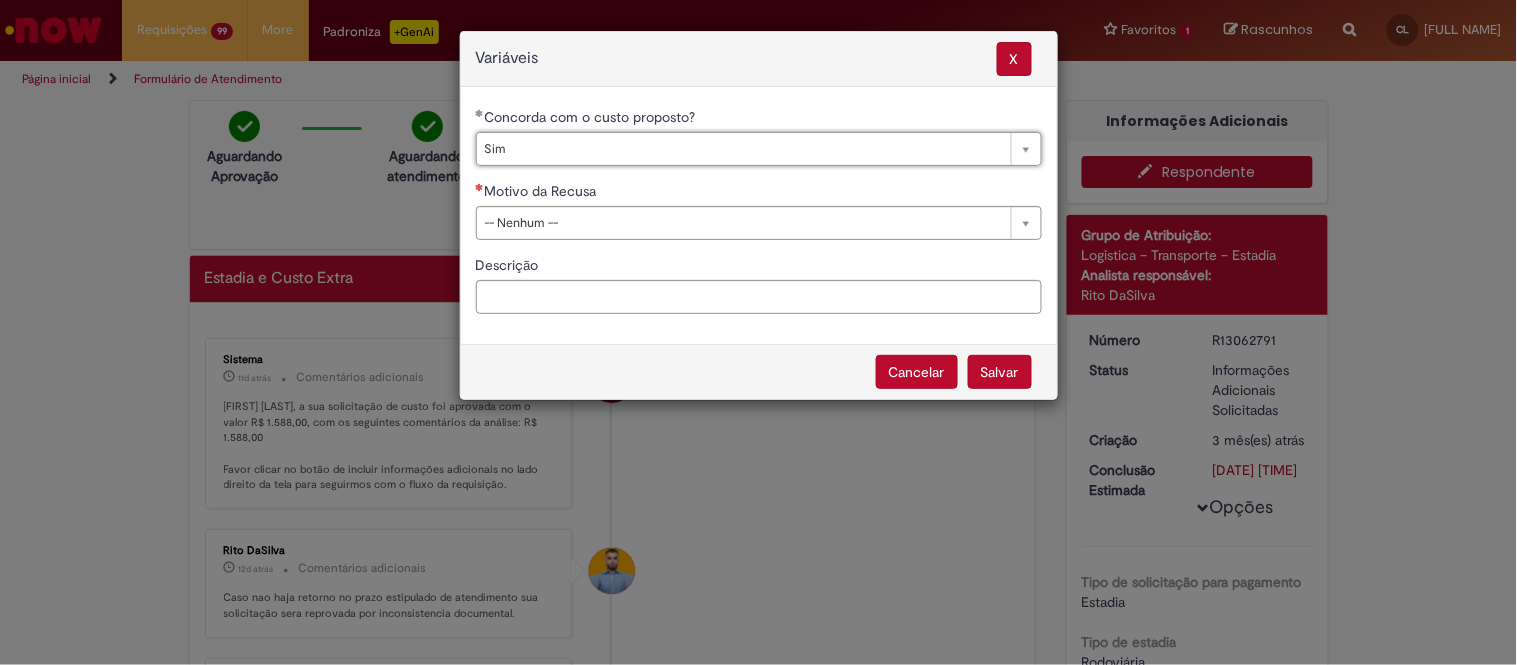 drag, startPoint x: 631, startPoint y: 208, endPoint x: 628, endPoint y: 226, distance: 18.248287 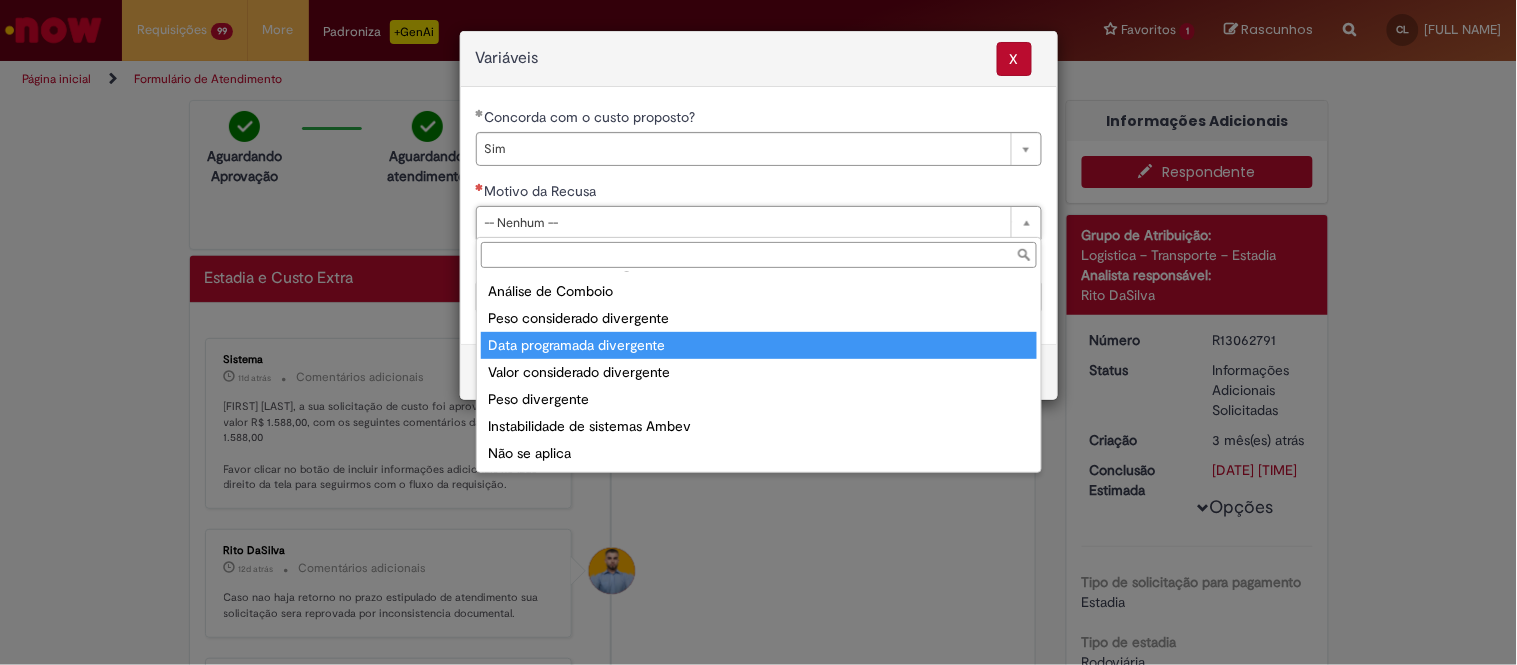 scroll, scrollTop: 76, scrollLeft: 0, axis: vertical 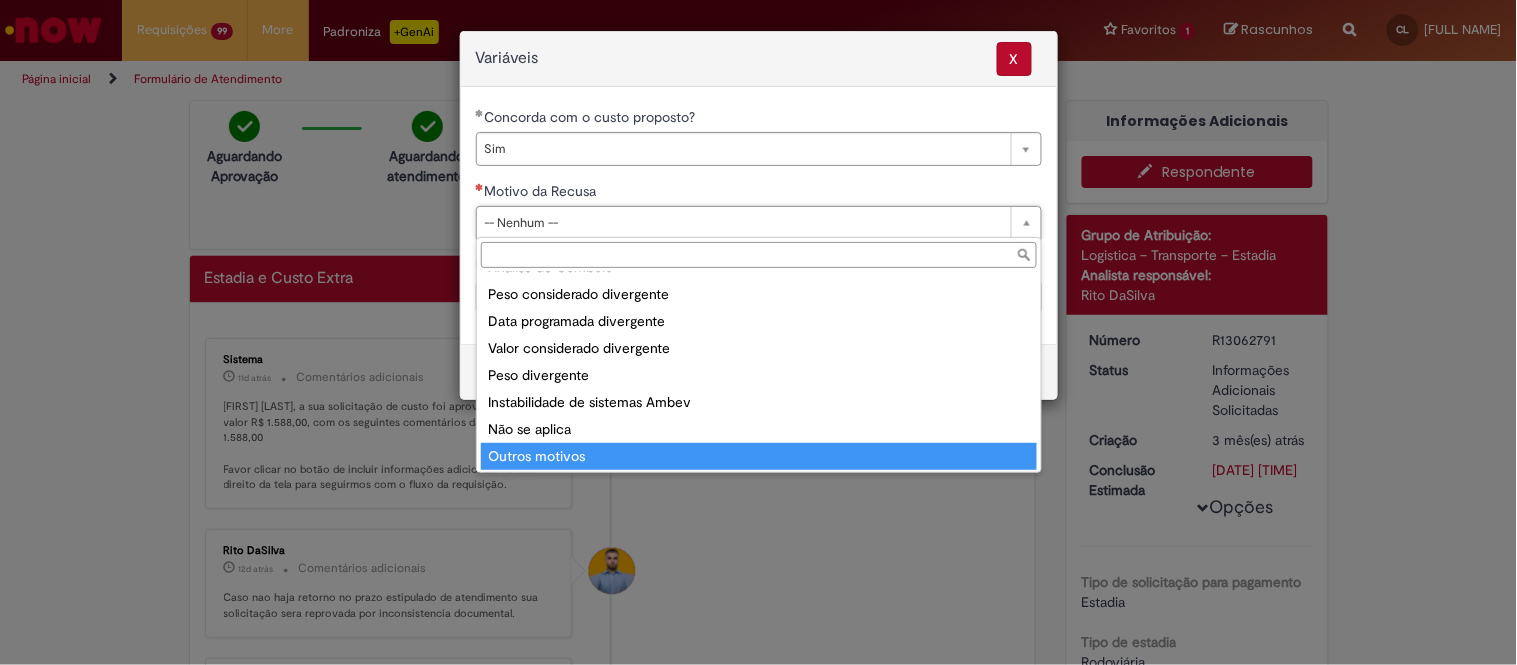 type on "**********" 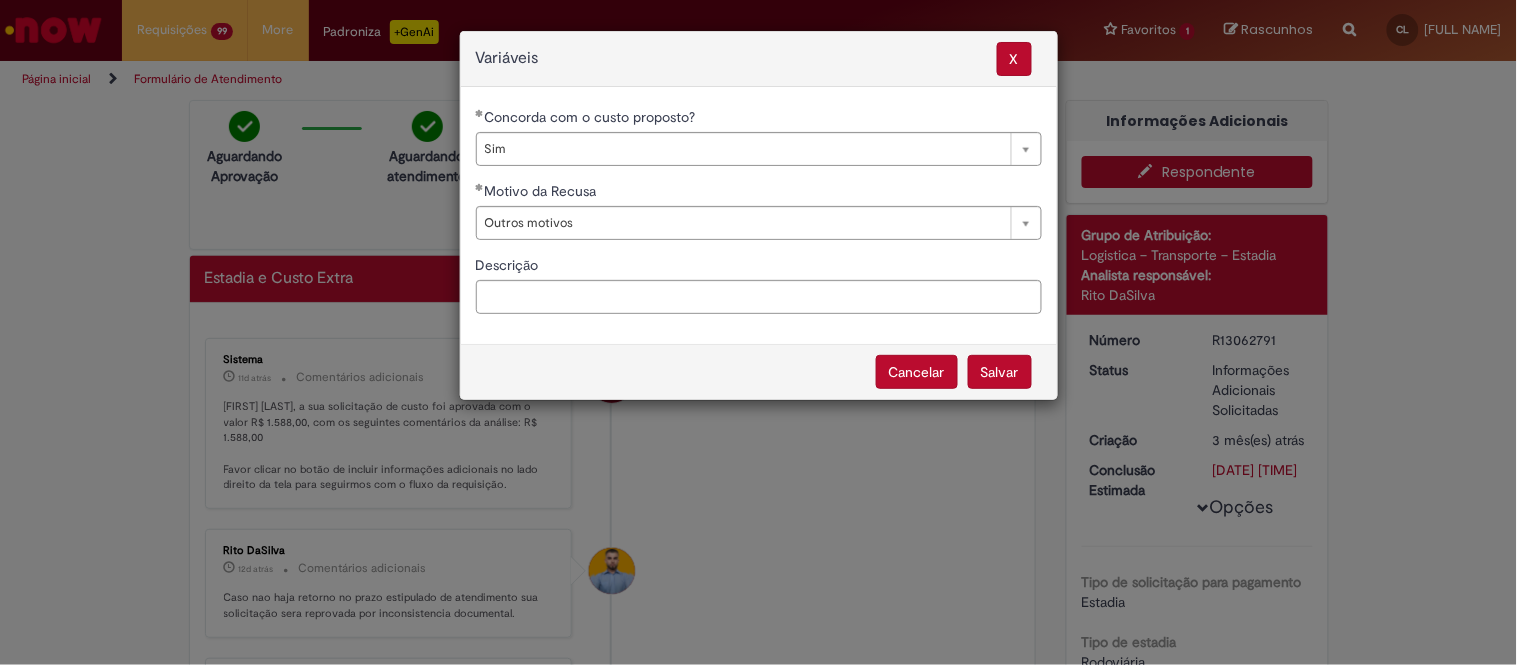click on "Salvar" at bounding box center (1000, 372) 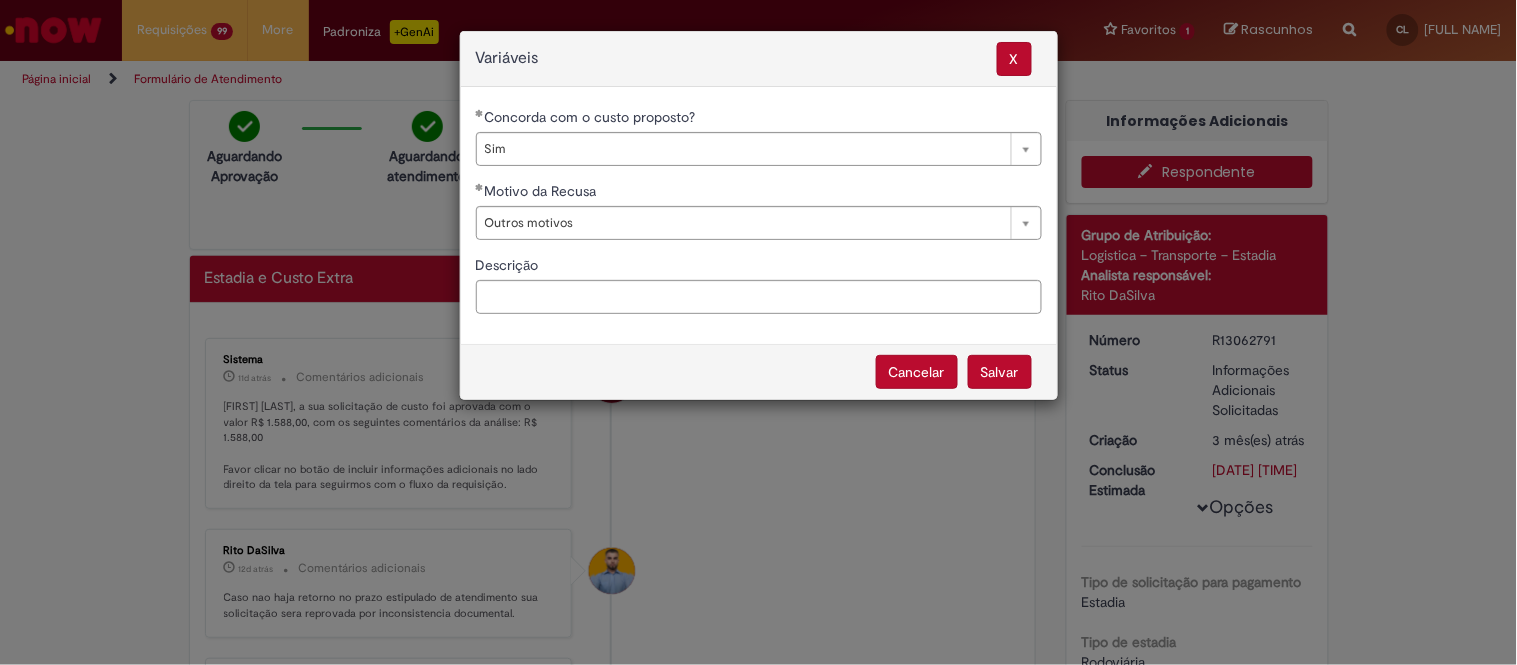 select on "***" 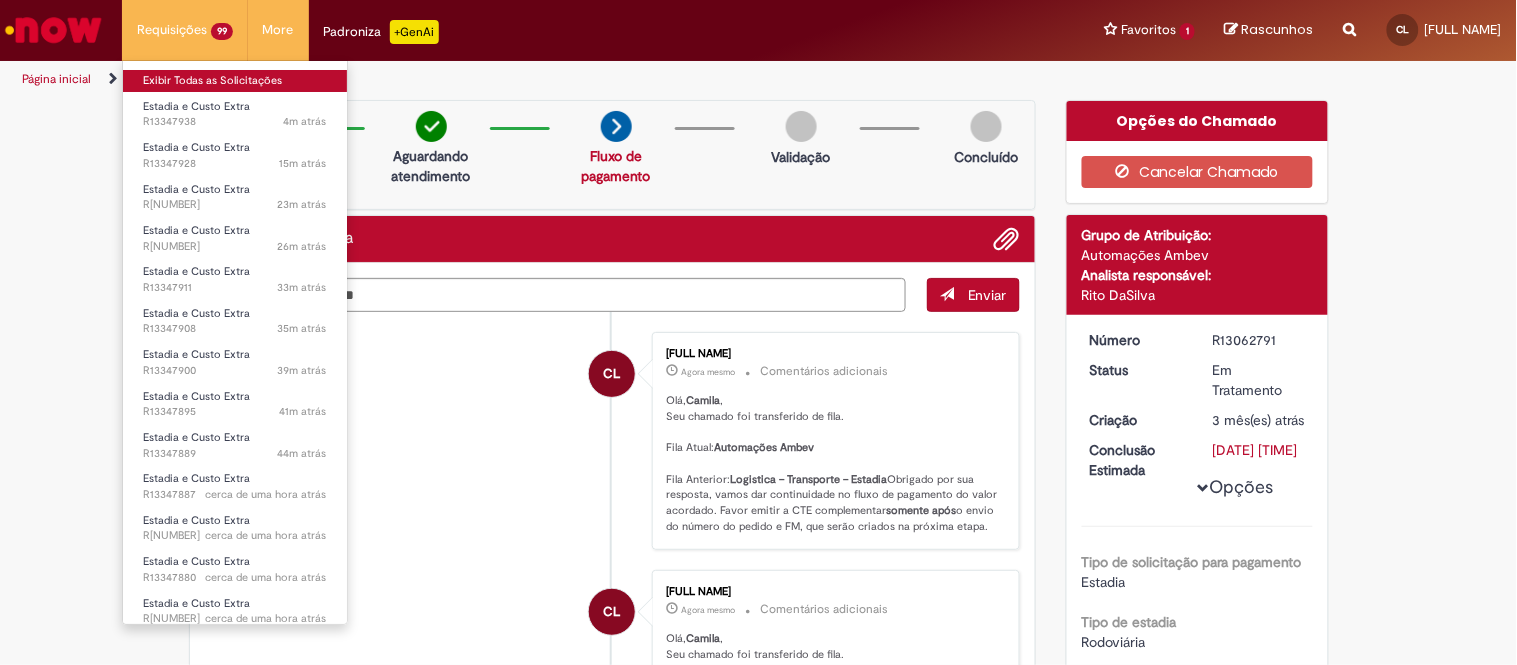 click on "Exibir Todas as Solicitações" at bounding box center [235, 81] 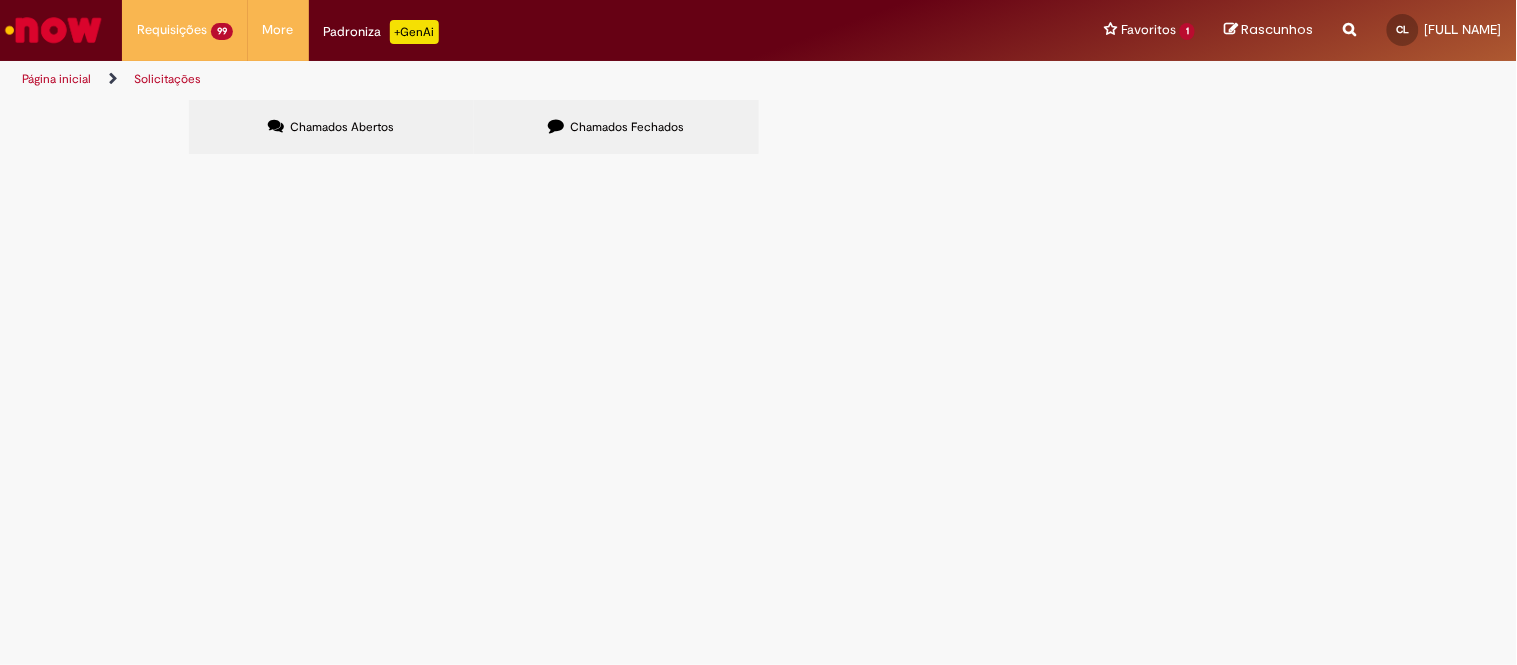 click at bounding box center [0, 0] 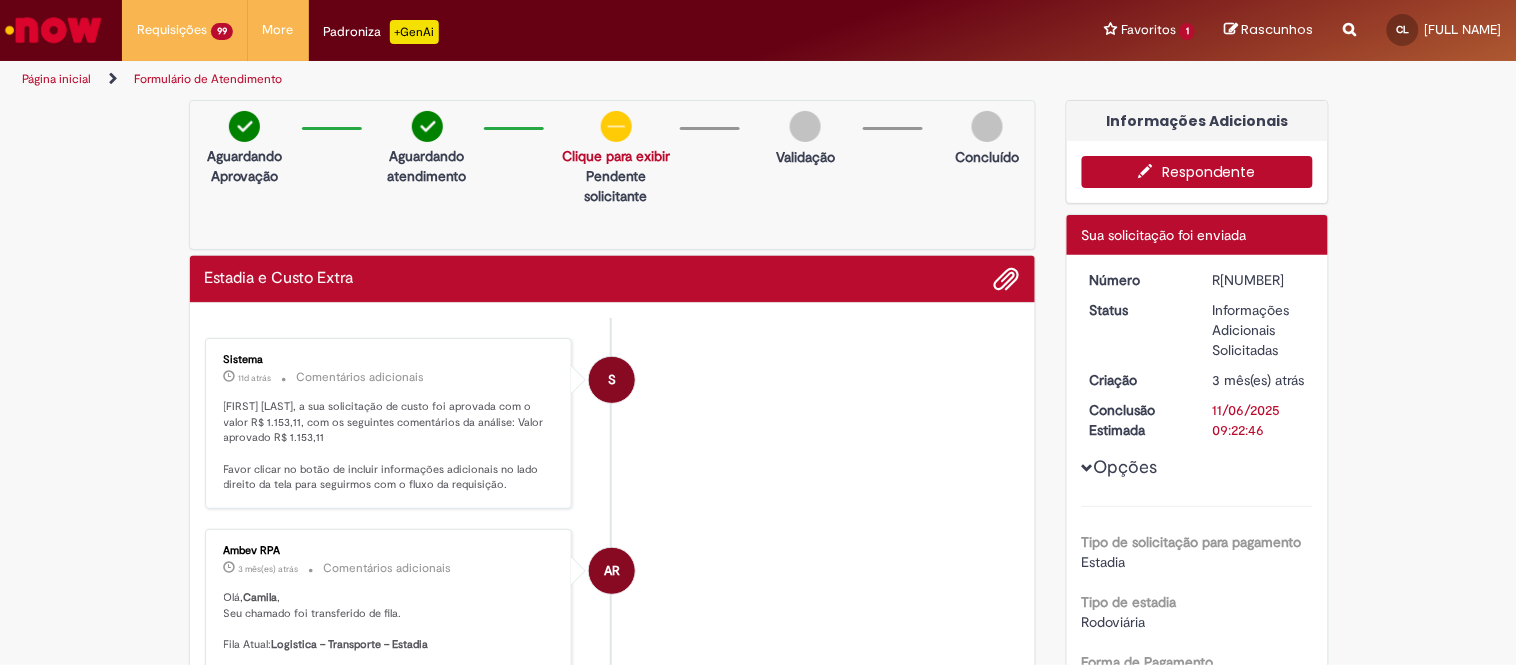 click on "Respondente" at bounding box center [1197, 172] 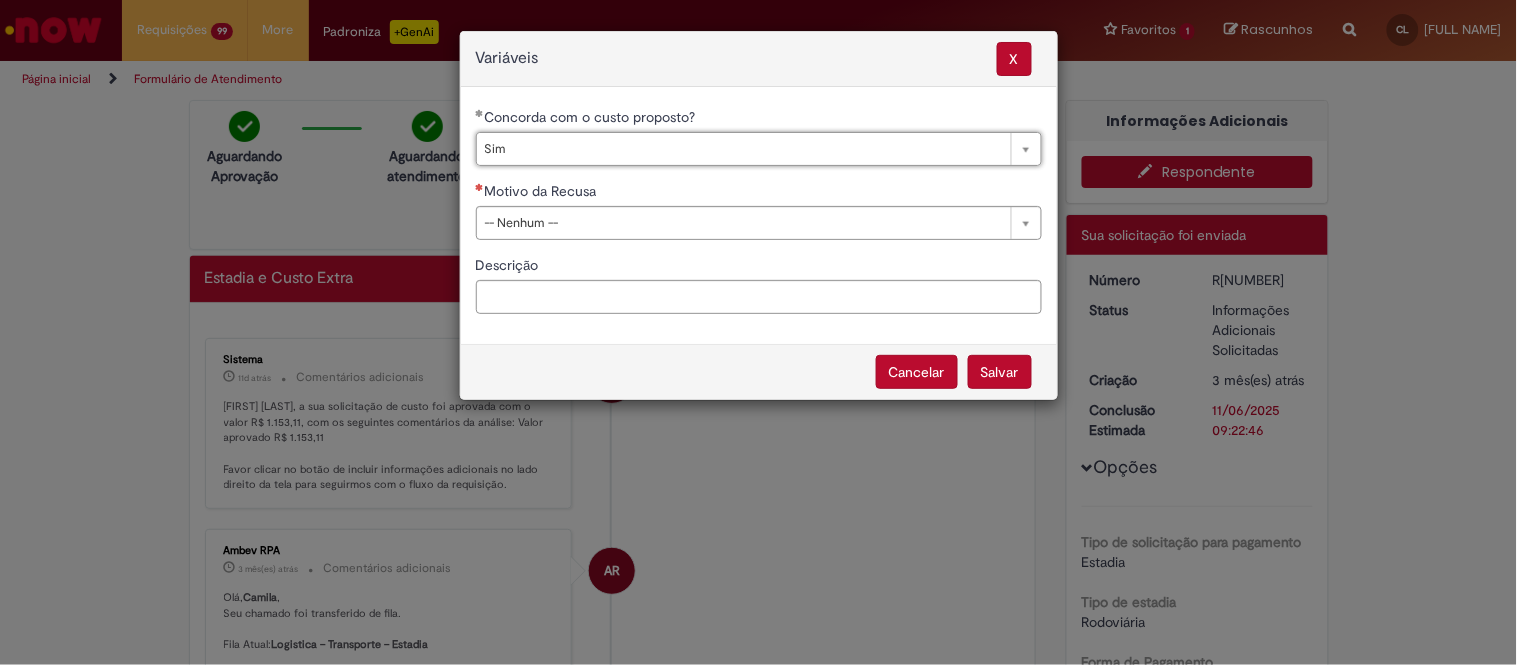 type on "***" 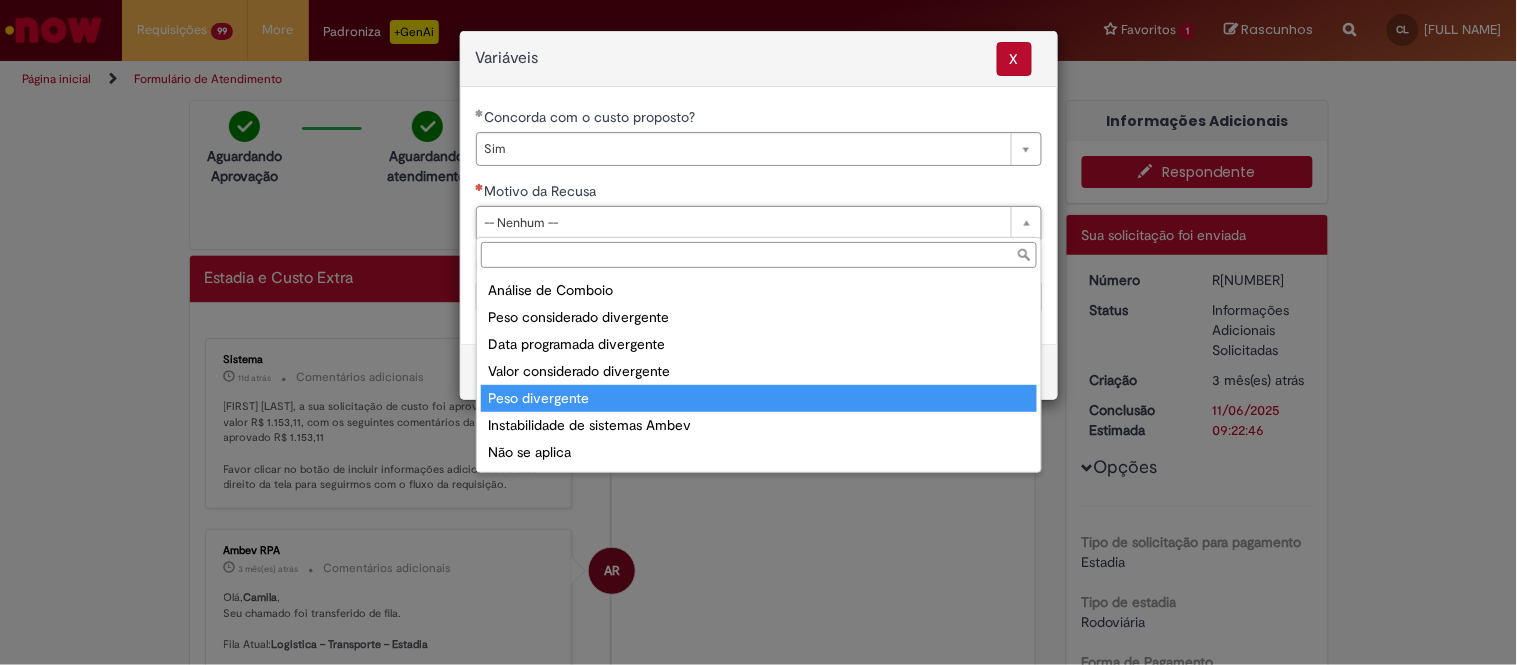 scroll, scrollTop: 76, scrollLeft: 0, axis: vertical 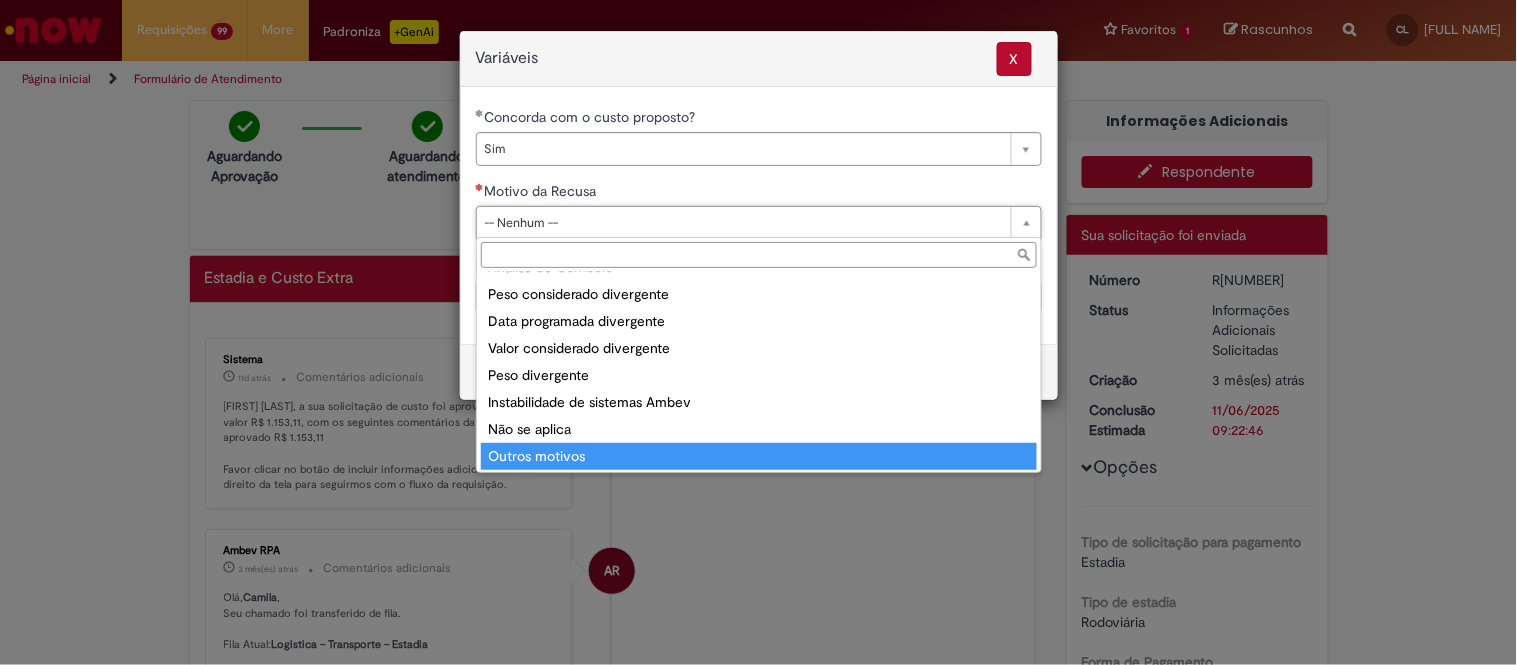 type on "**********" 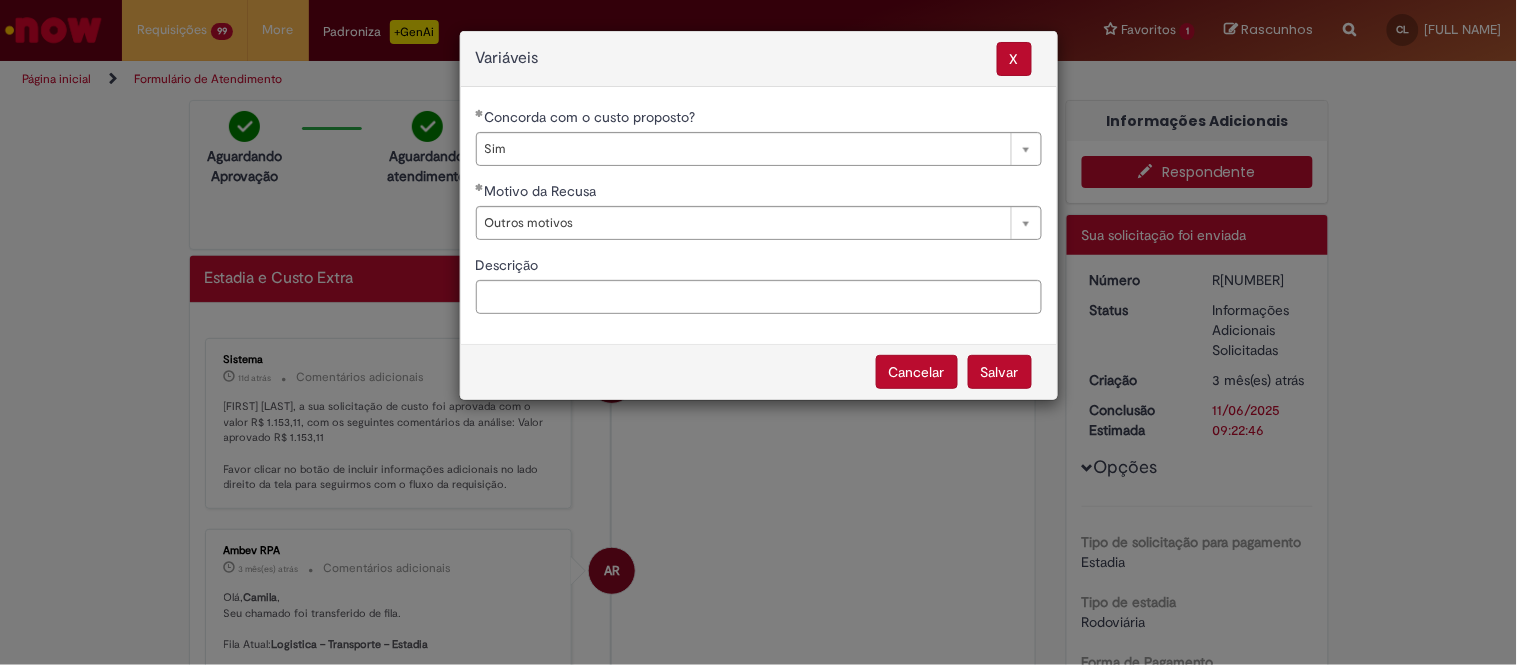 click on "Salvar" at bounding box center (1000, 372) 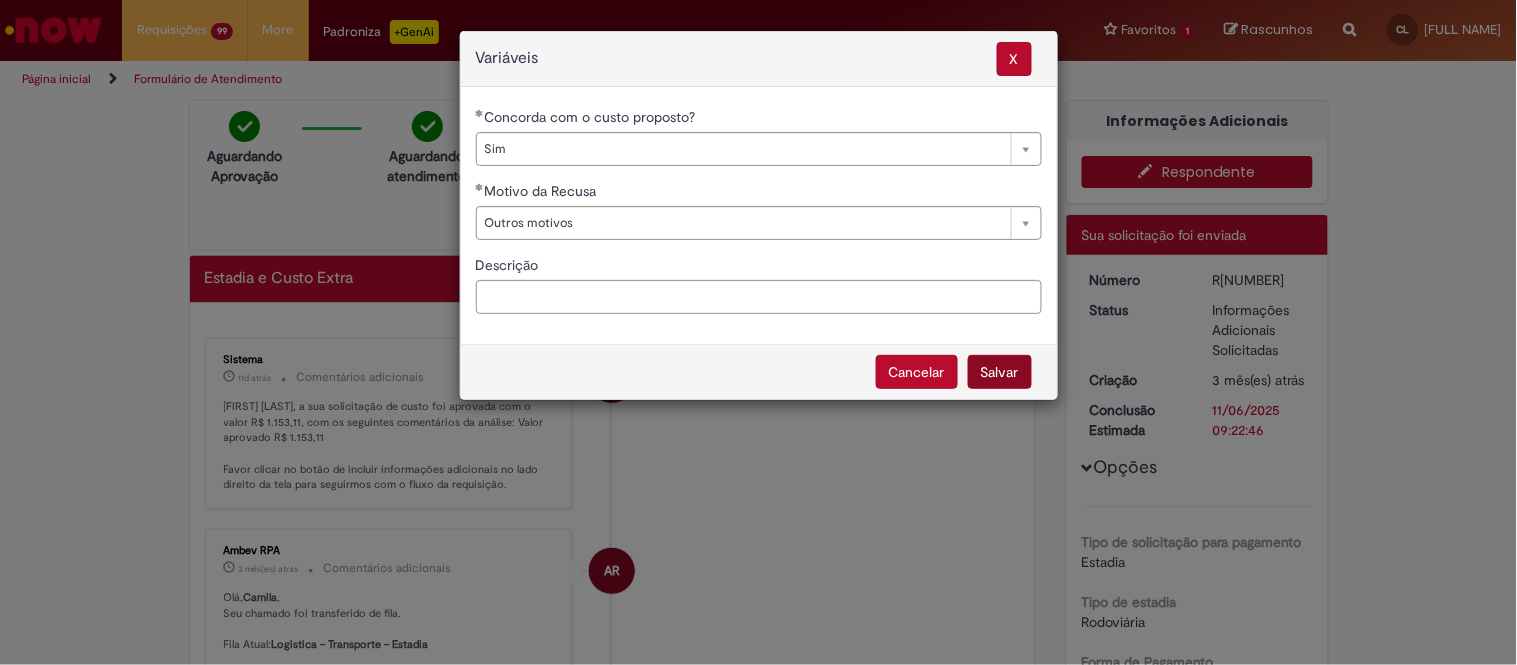 select on "***" 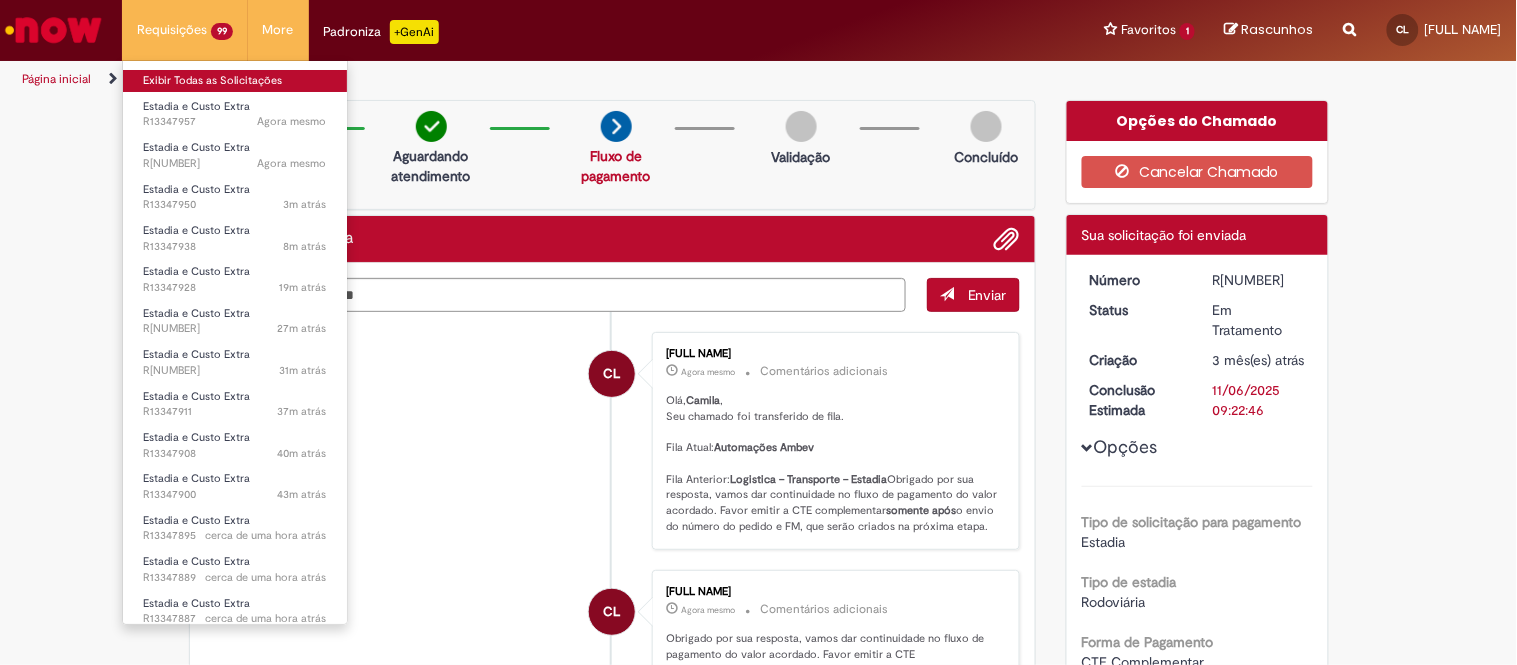 click on "Exibir Todas as Solicitações" at bounding box center (235, 81) 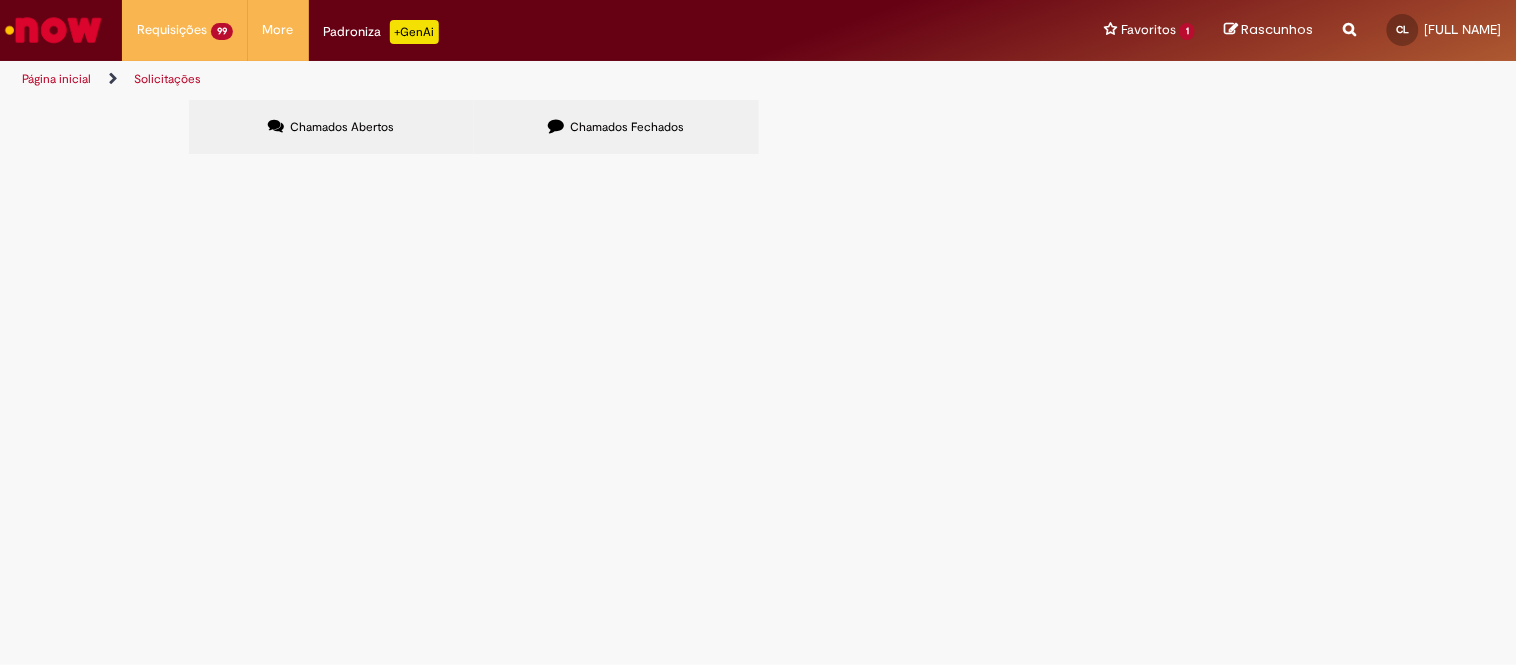 click at bounding box center (0, 0) 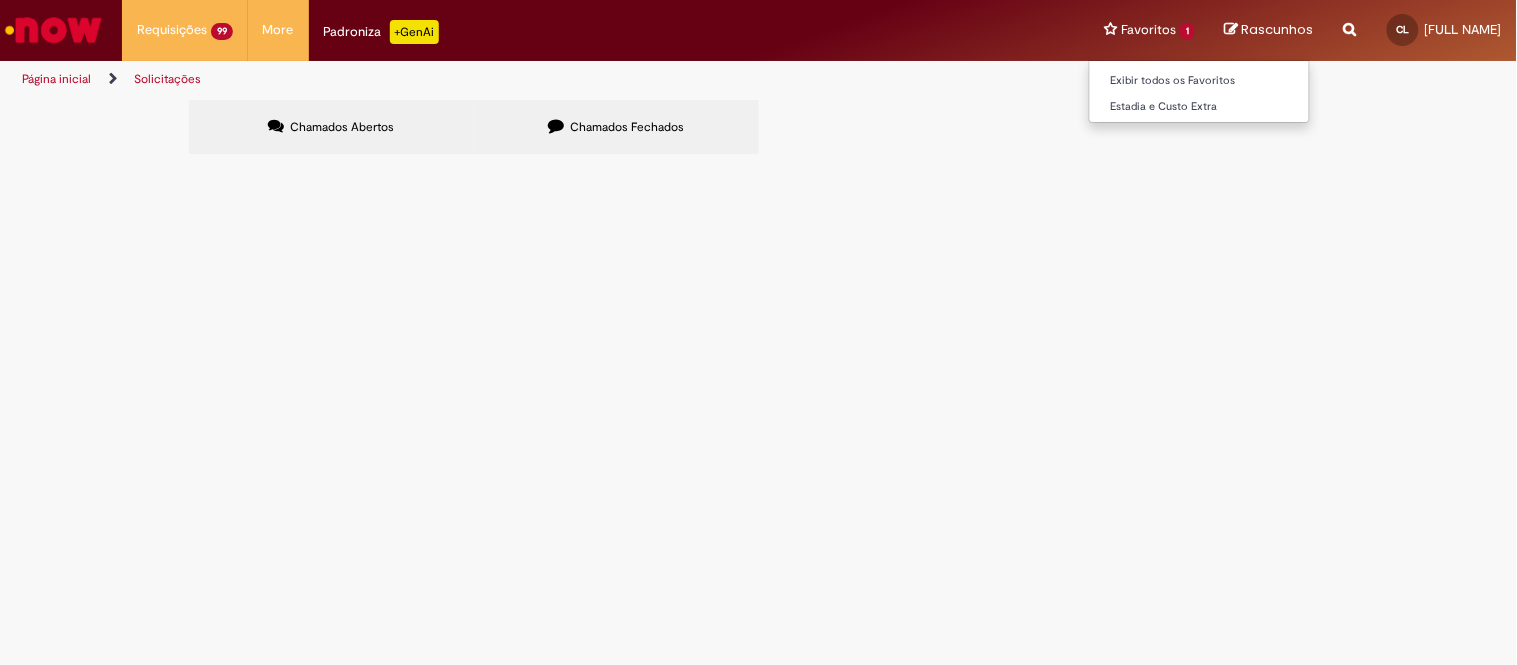 type 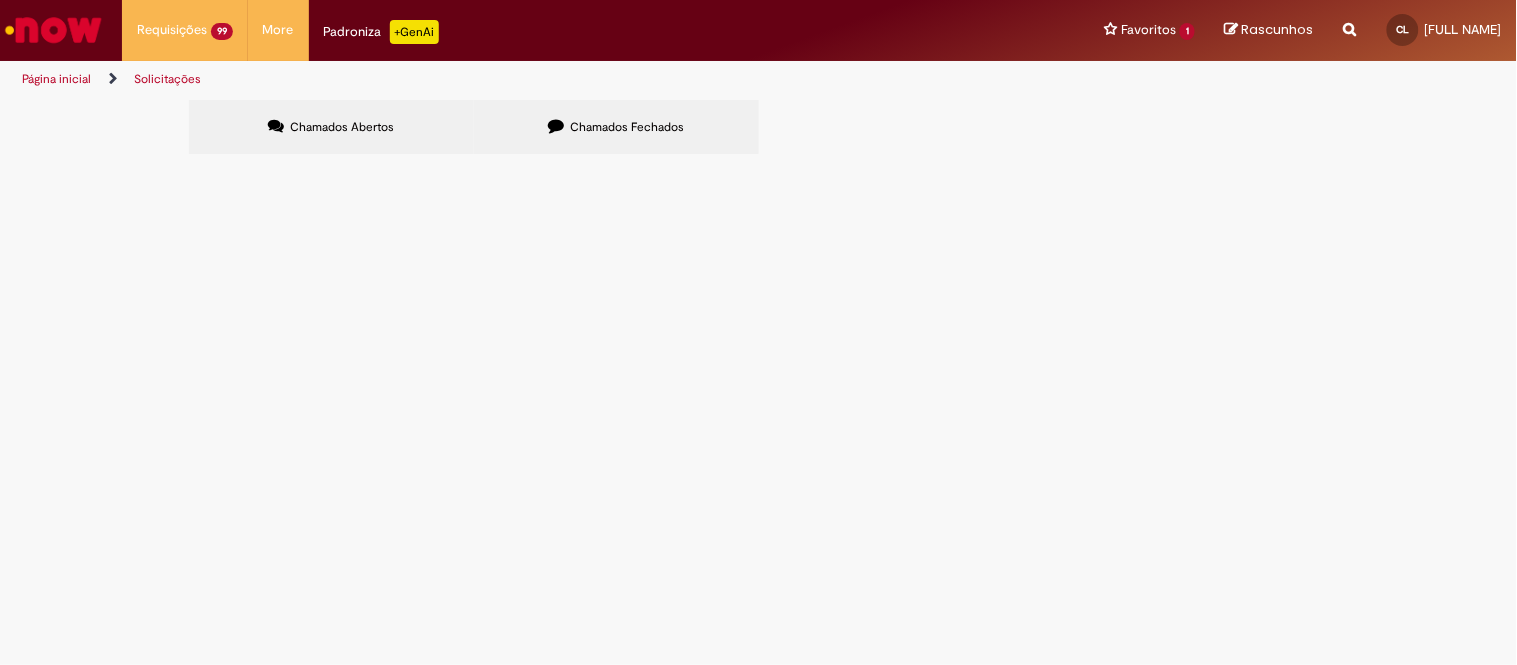 click on "Informações Adicionais Solicitadas" at bounding box center [0, 0] 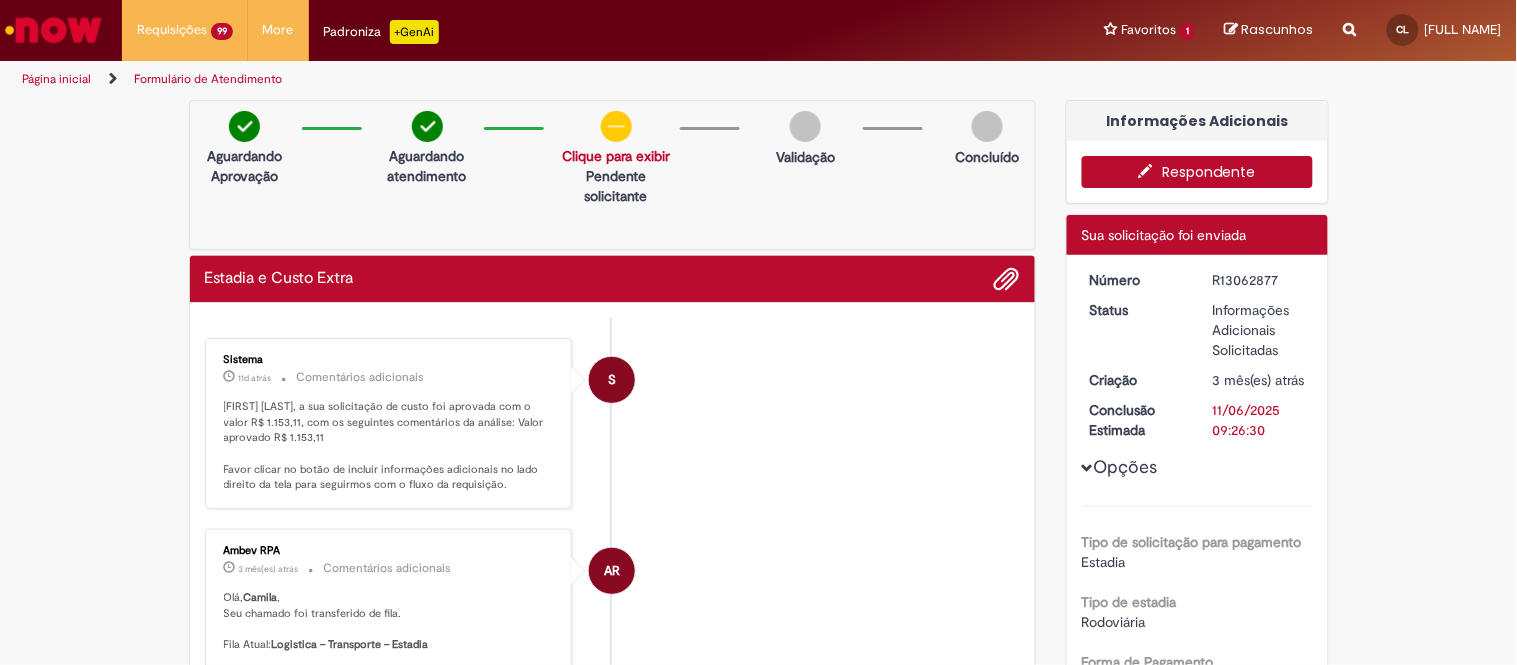 click on "Respondente" at bounding box center [1197, 172] 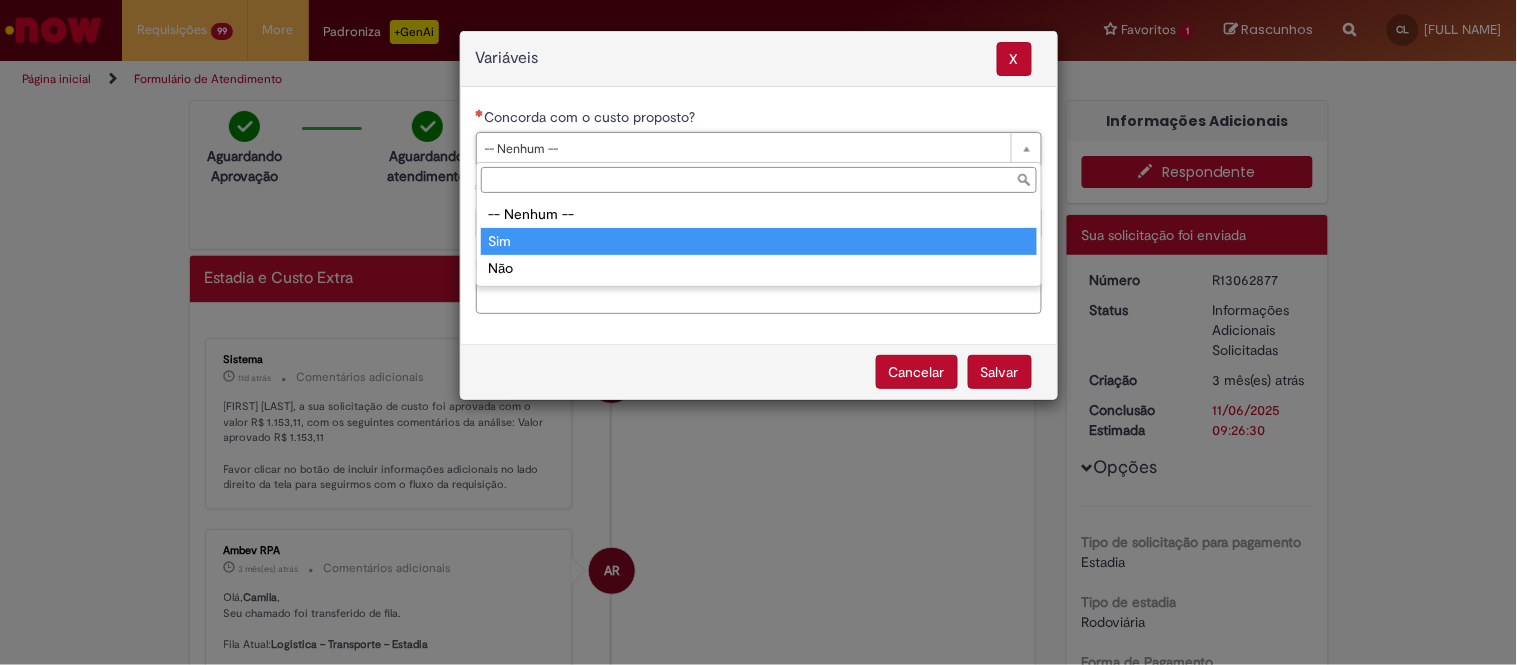 type on "***" 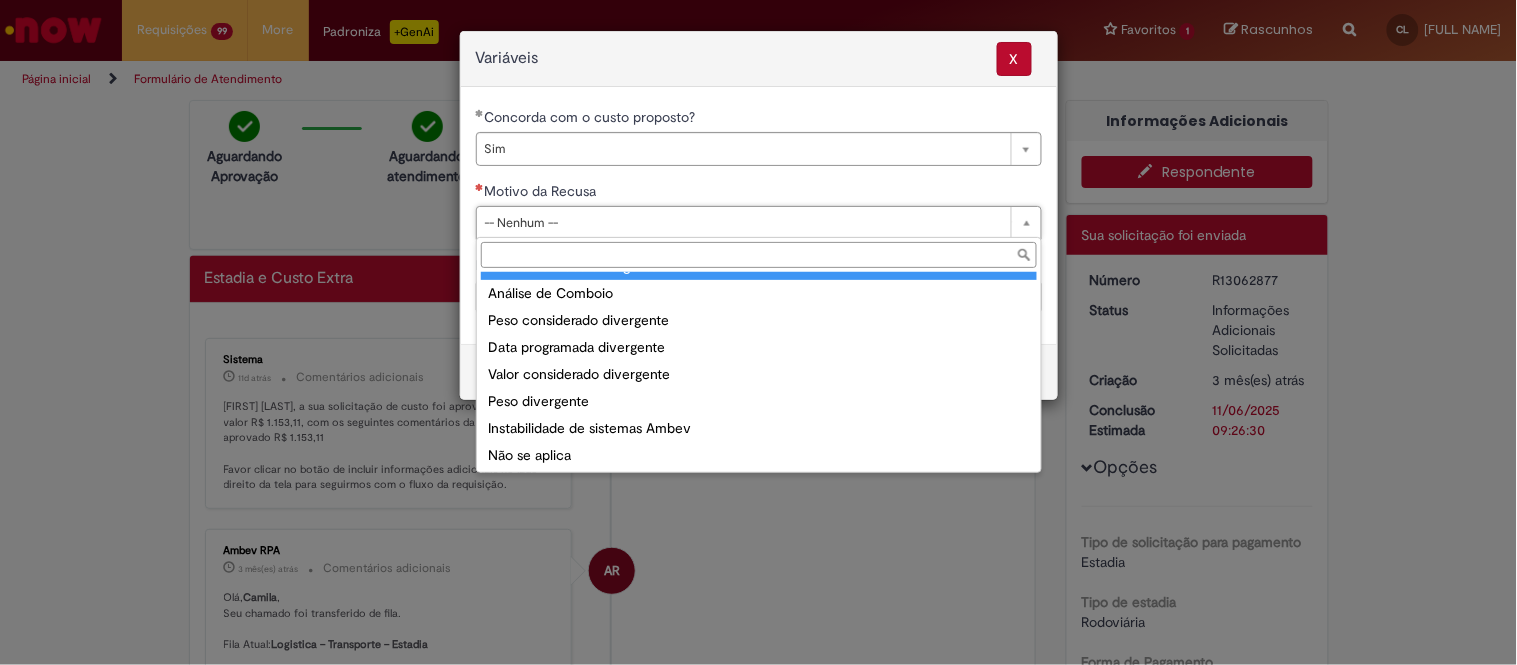 scroll, scrollTop: 76, scrollLeft: 0, axis: vertical 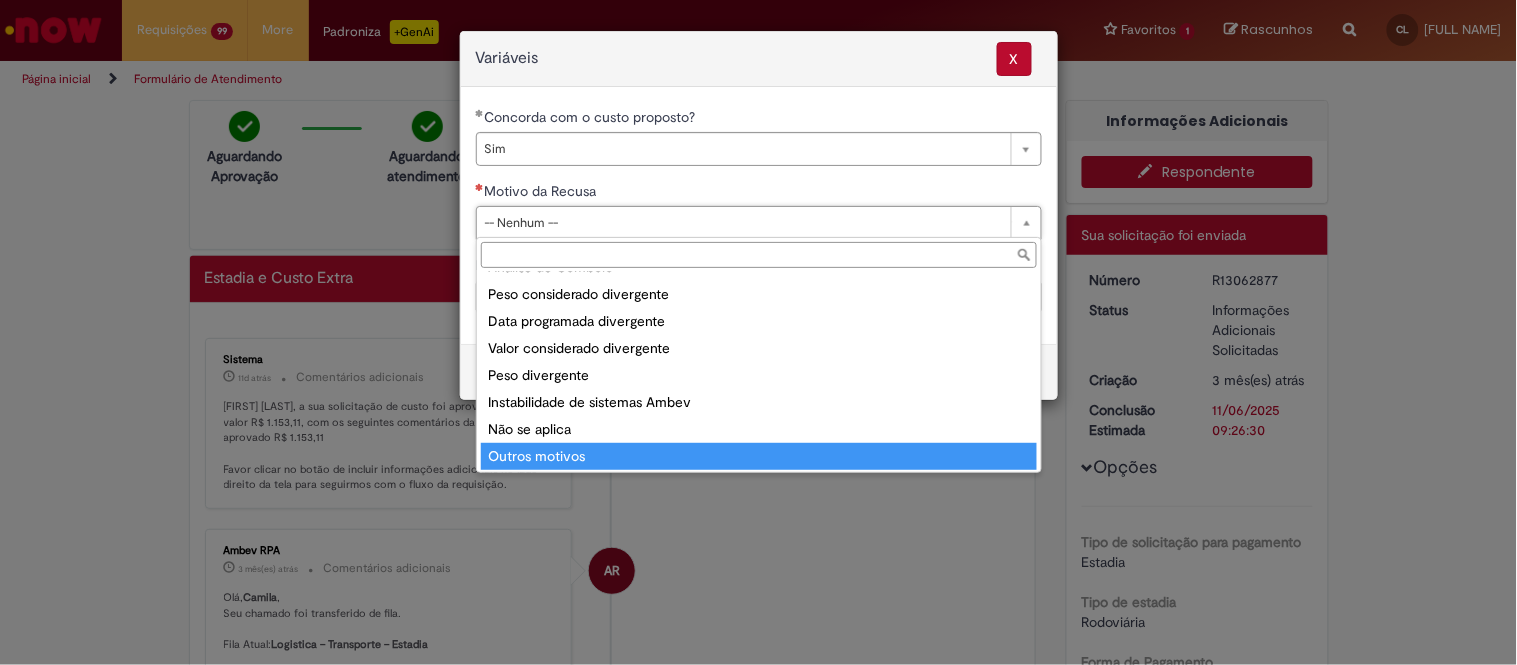 type on "**********" 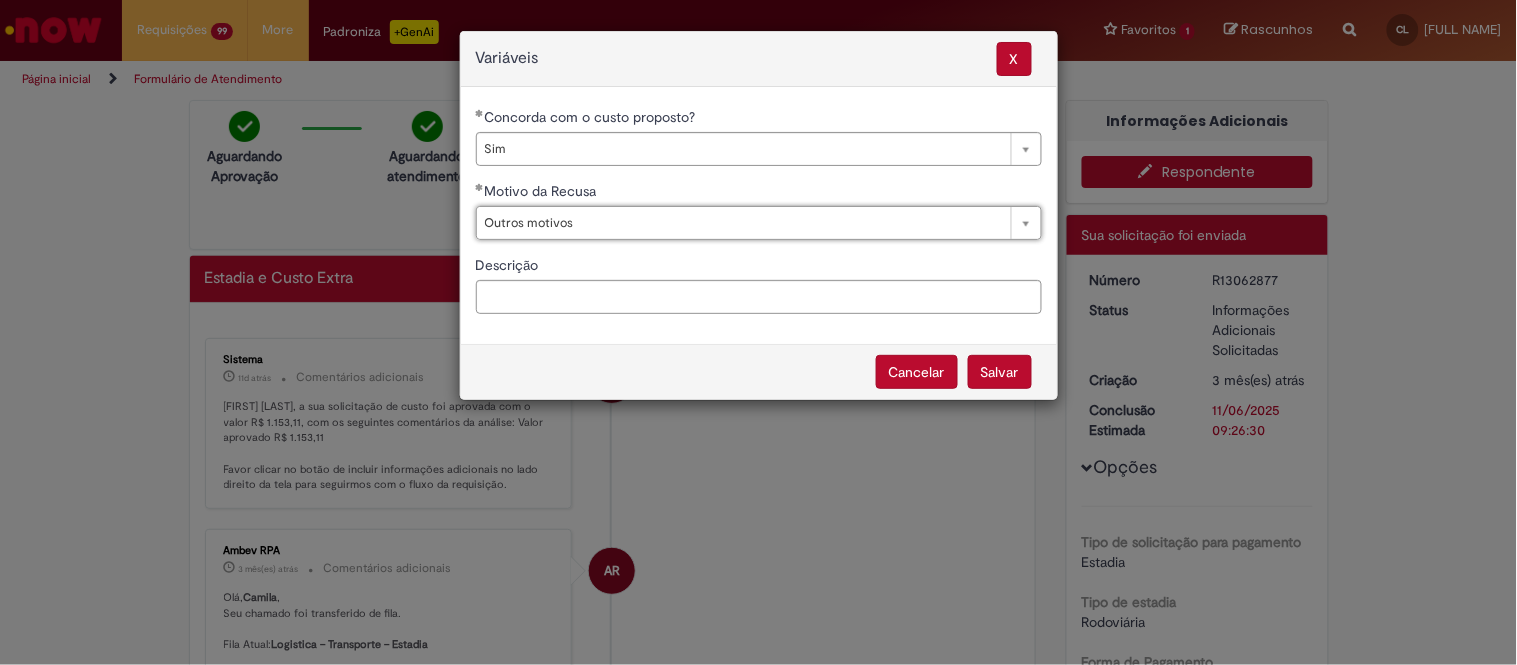 click on "Salvar" at bounding box center (1000, 372) 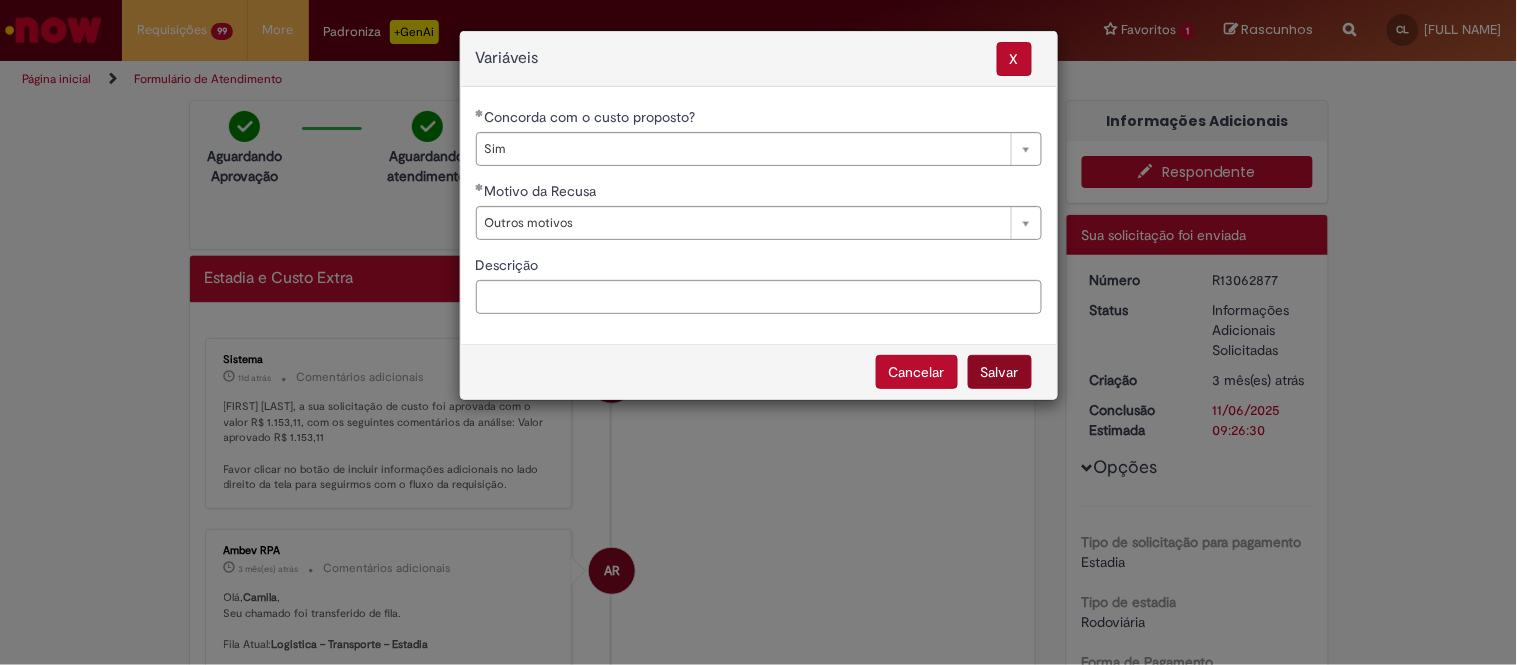 select on "***" 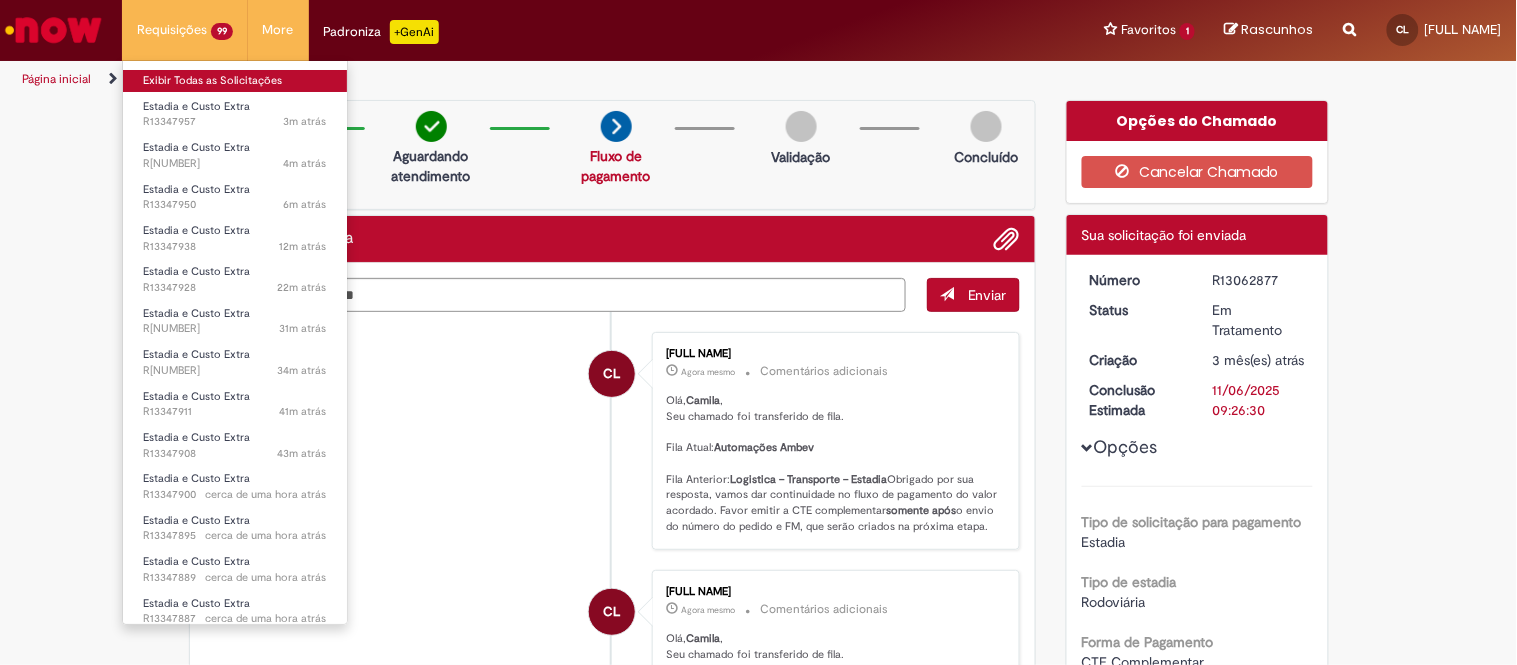 click on "Exibir Todas as Solicitações" at bounding box center (235, 81) 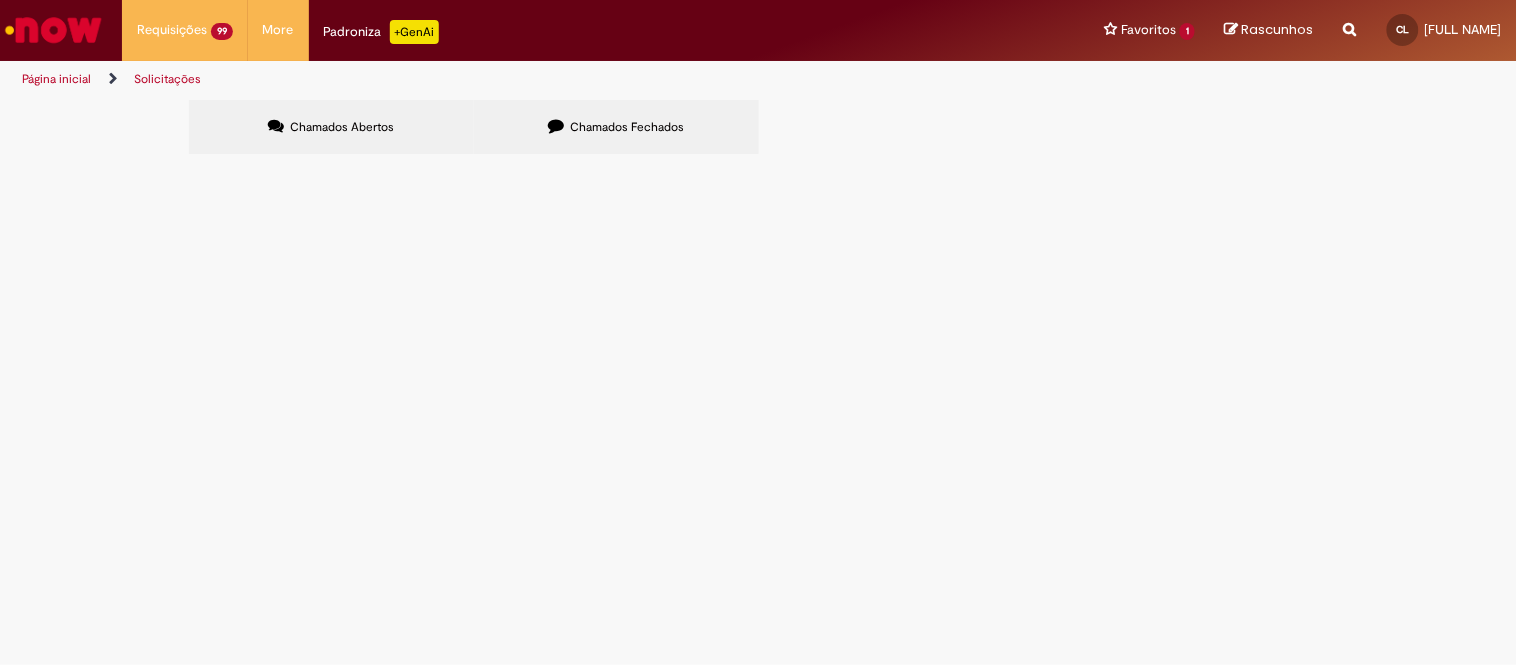 click at bounding box center [0, 0] 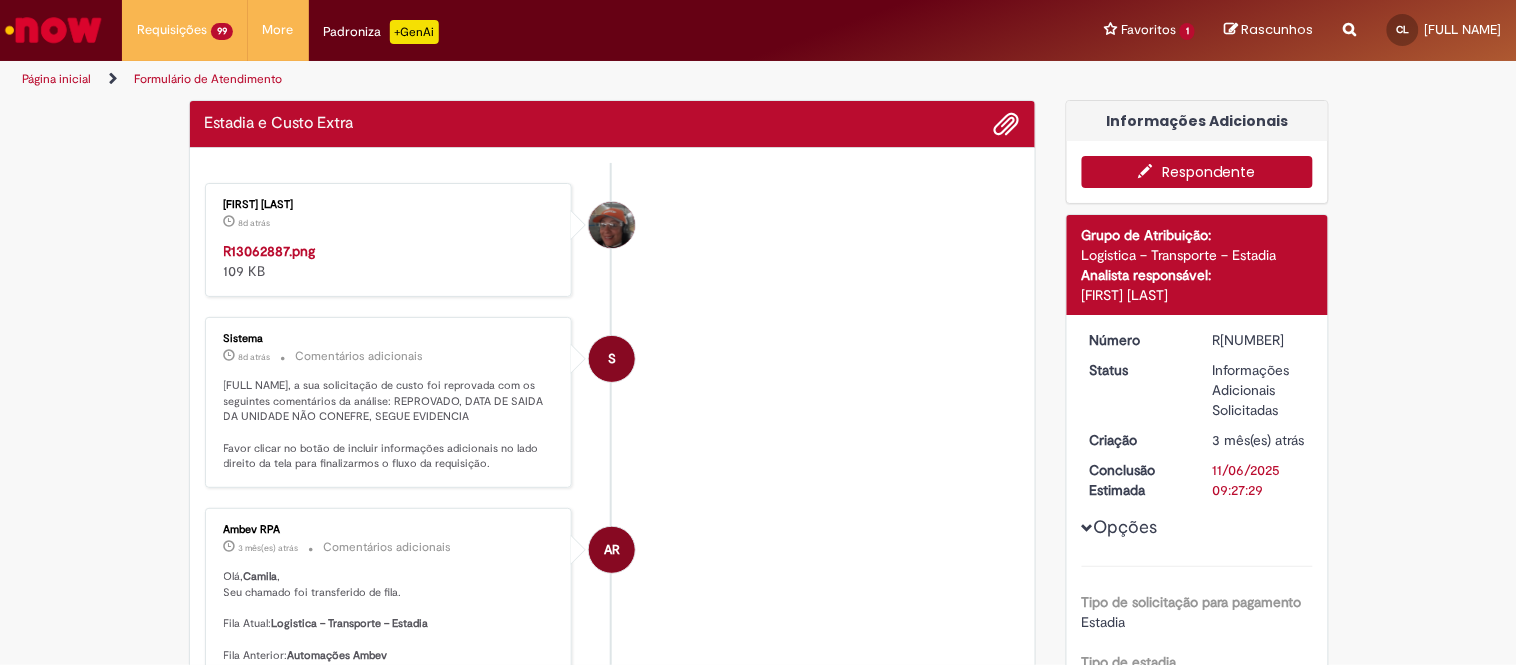 click on "Danielle Aparecida Pereira Freire
8d atrás 8 dias atrás
R13062887.png  109 KB
S
Sistema
8d atrás 8 dias atrás     Comentários adicionais
Camila Leite, a sua solicitação de custo foi reprovada com os seguintes comentários da análise: REPROVADO, DATA DE SAIDA DA UNIDADE NÃO CONEFRE, SEGUE EVIDENCIA Favor clicar no botão de incluir informações adicionais no lado direito da tela para finalizarmos o fluxo da requisição." at bounding box center [613, 730] 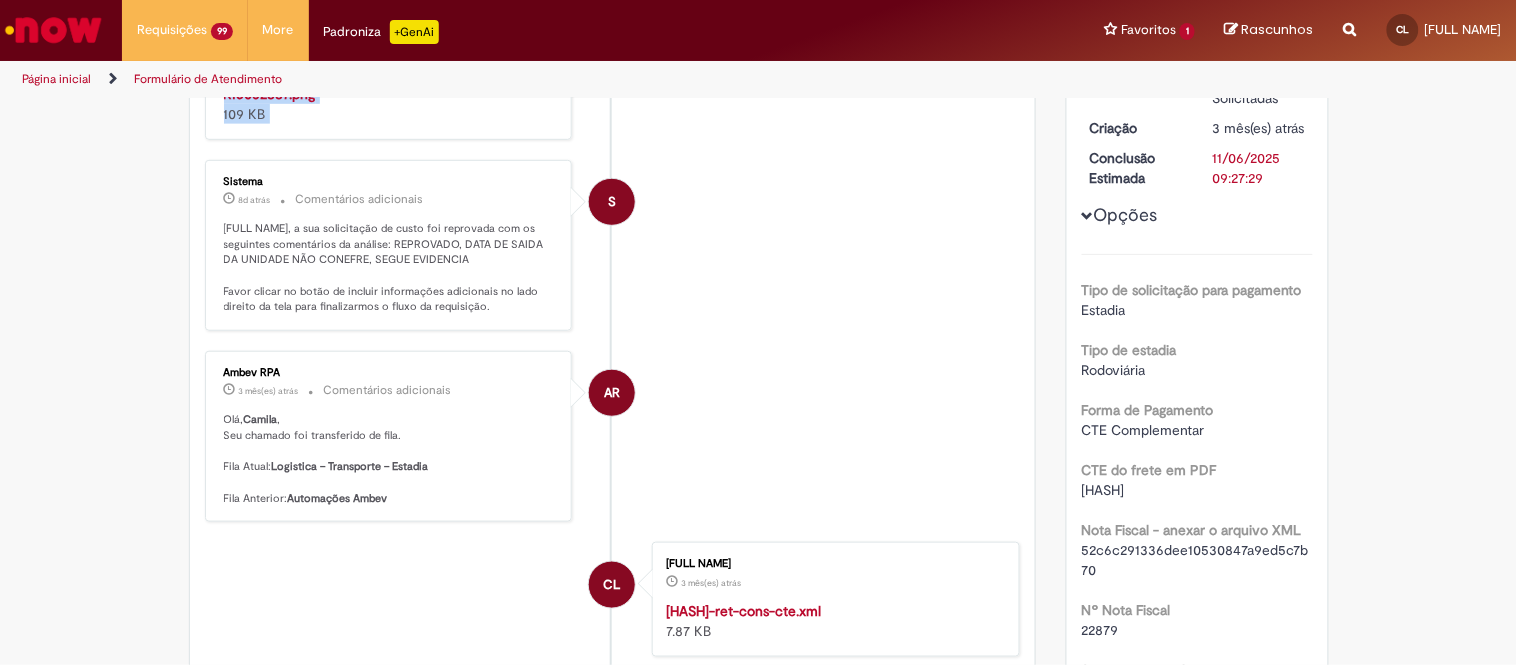 scroll, scrollTop: 444, scrollLeft: 0, axis: vertical 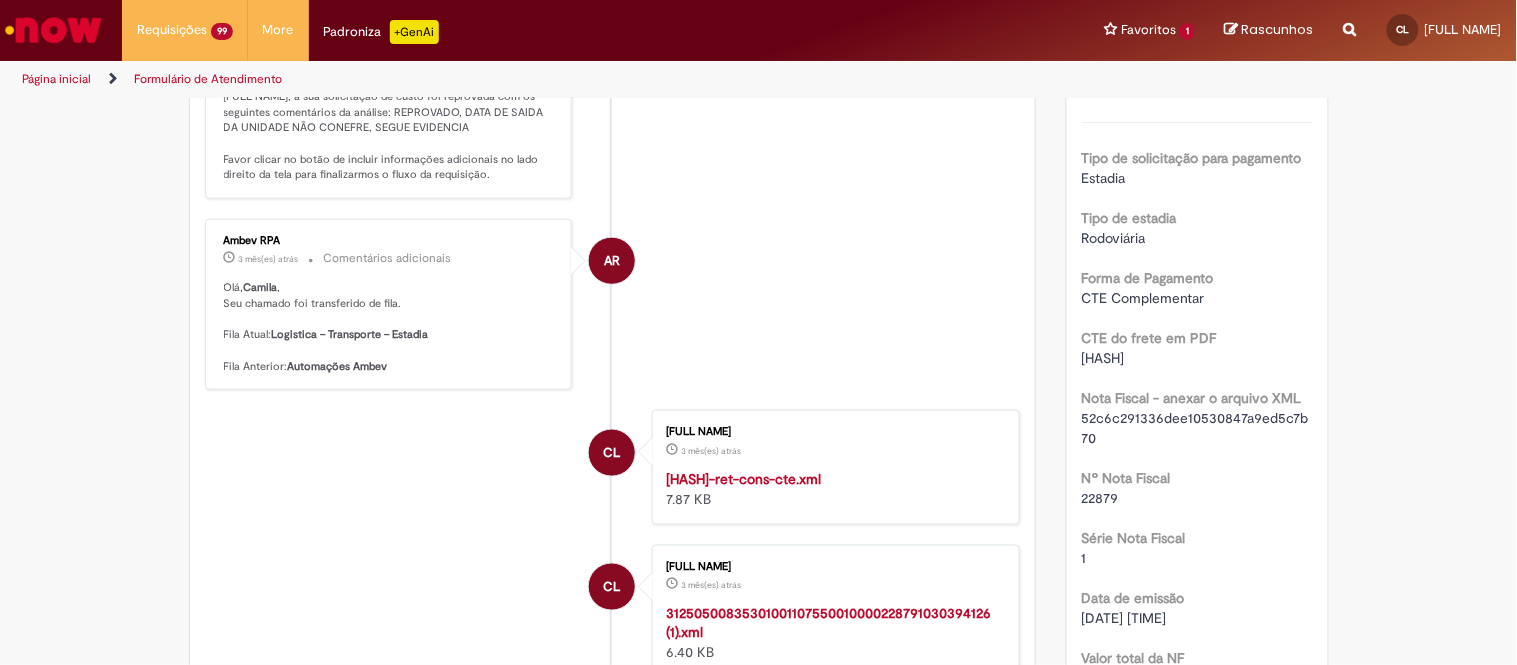 click on "S
Sistema
8d atrás 8 dias atrás     Comentários adicionais
Camila Leite, a sua solicitação de custo foi reprovada com os seguintes comentários da análise: REPROVADO, DATA DE SAIDA DA UNIDADE NÃO CONEFRE, SEGUE EVIDENCIA Favor clicar no botão de incluir informações adicionais no lado direito da tela para finalizarmos o fluxo da requisição." at bounding box center (613, 113) 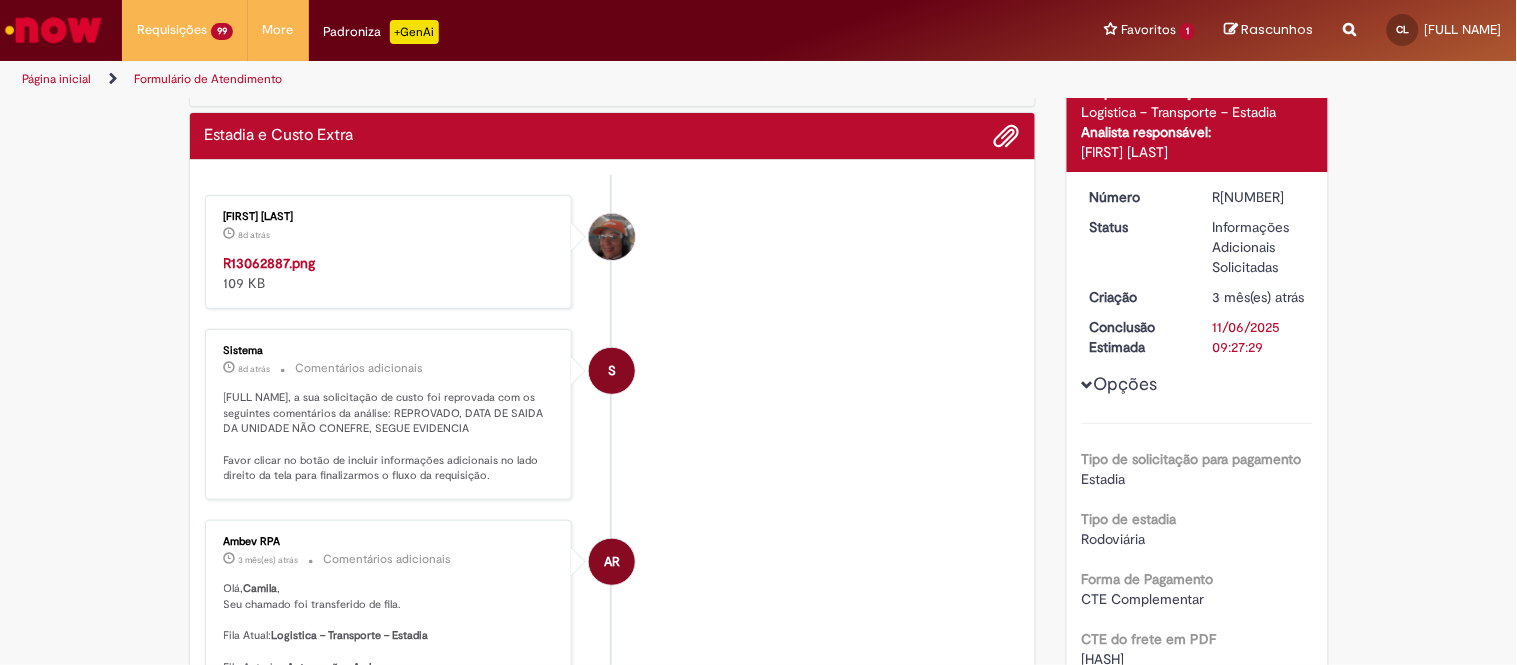 scroll, scrollTop: 111, scrollLeft: 0, axis: vertical 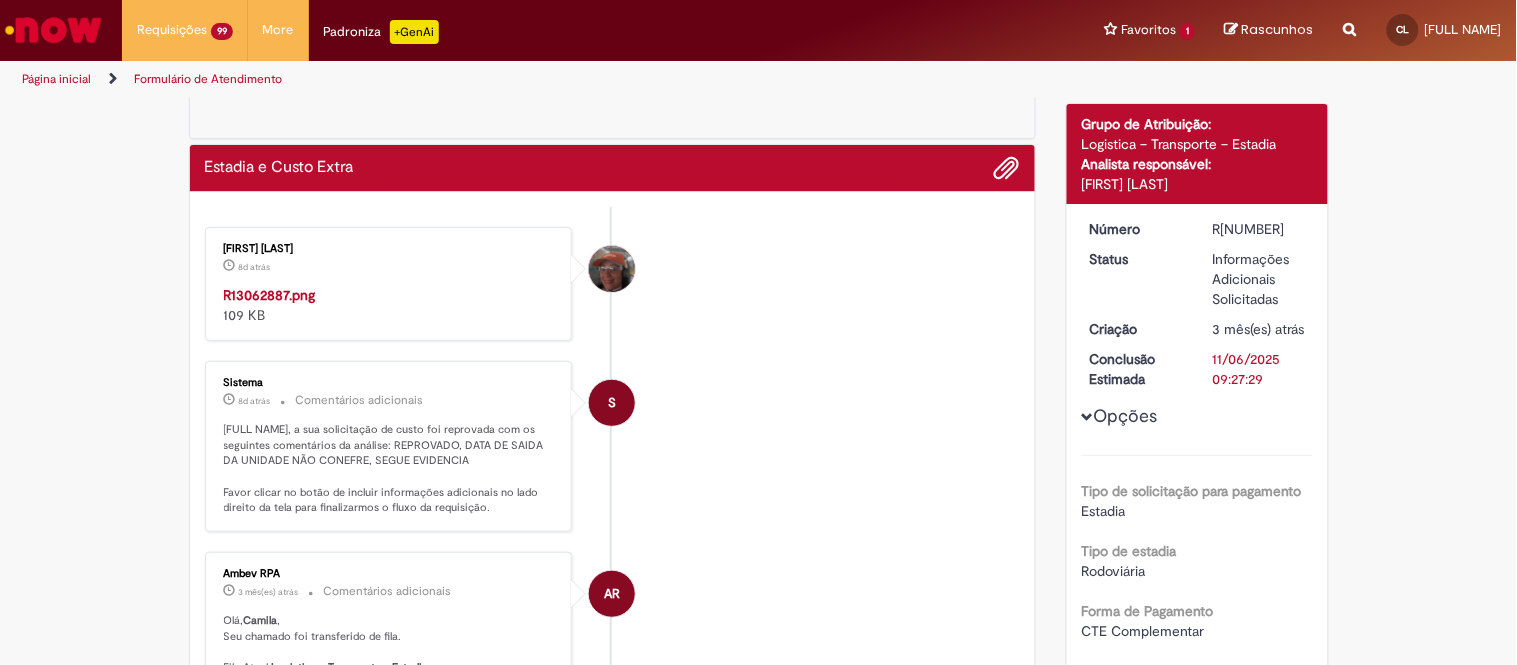 click at bounding box center [390, 285] 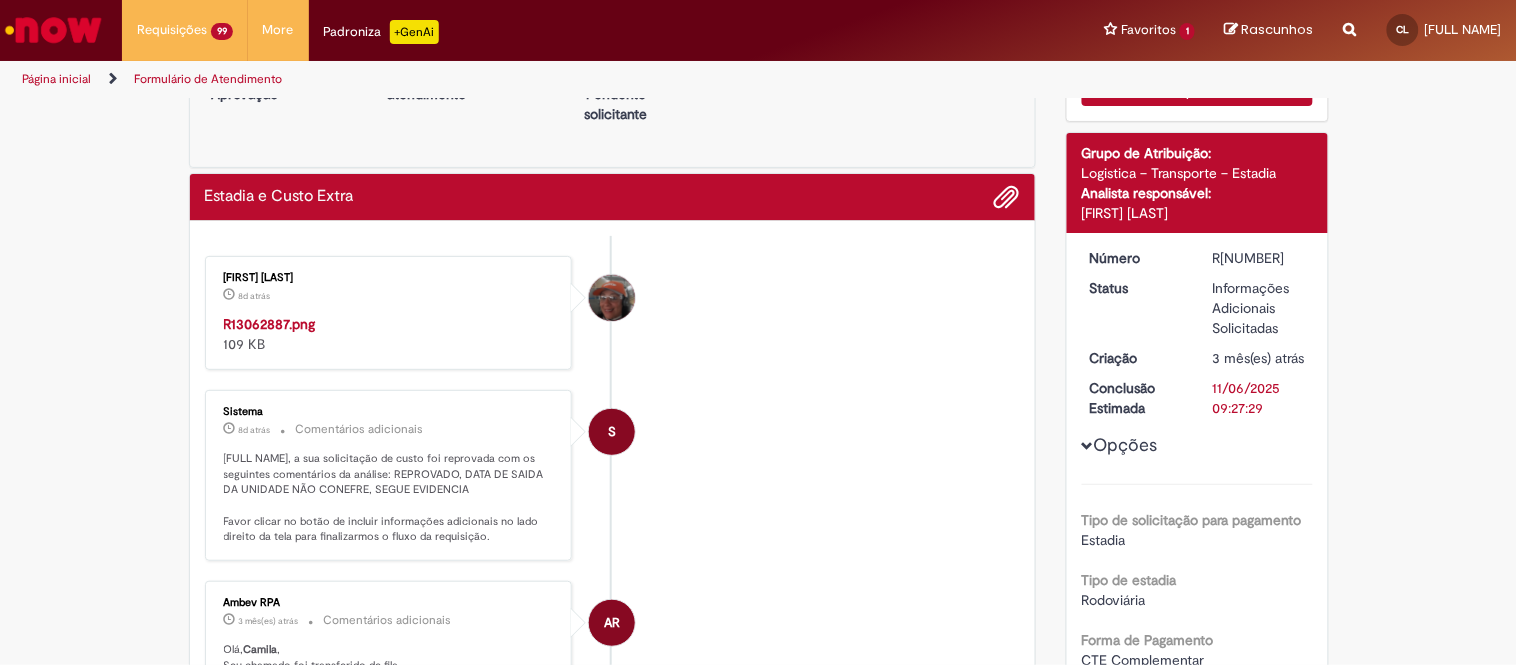 scroll, scrollTop: 0, scrollLeft: 0, axis: both 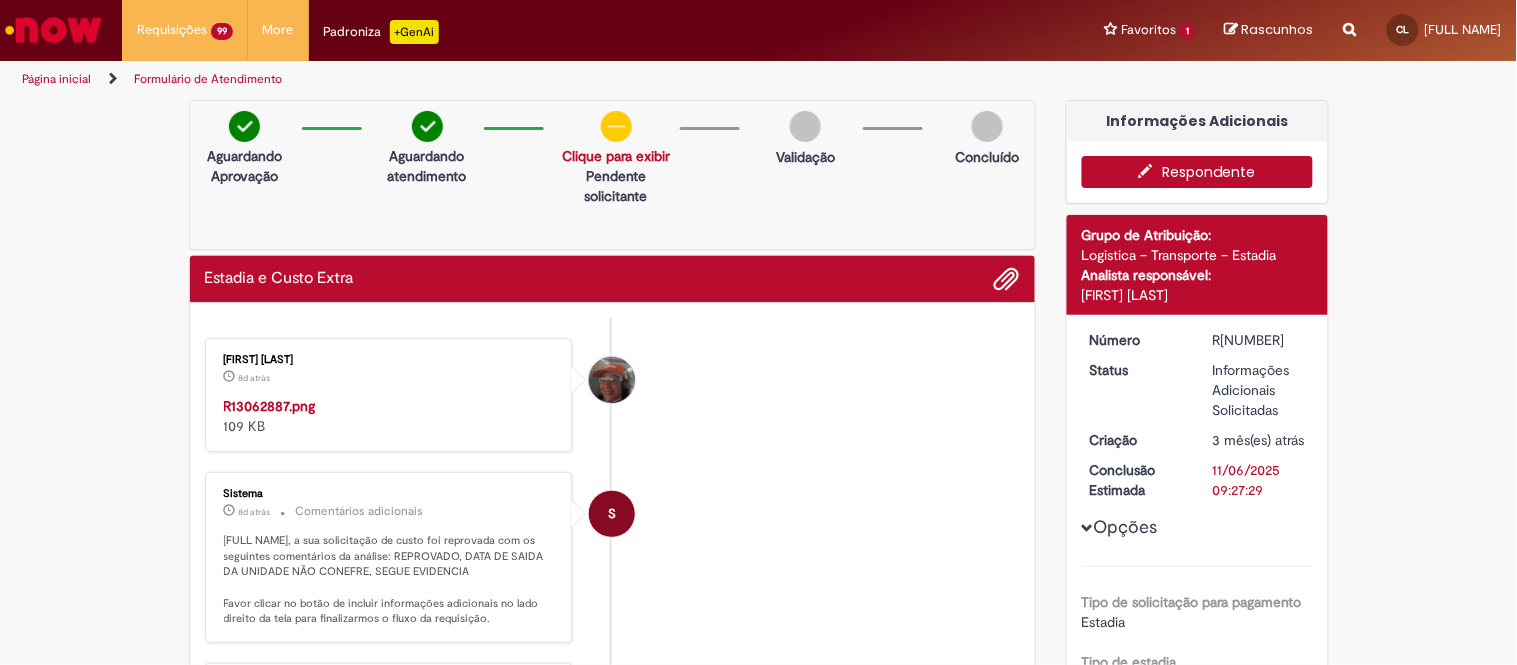 click on "Respondente" at bounding box center (1197, 172) 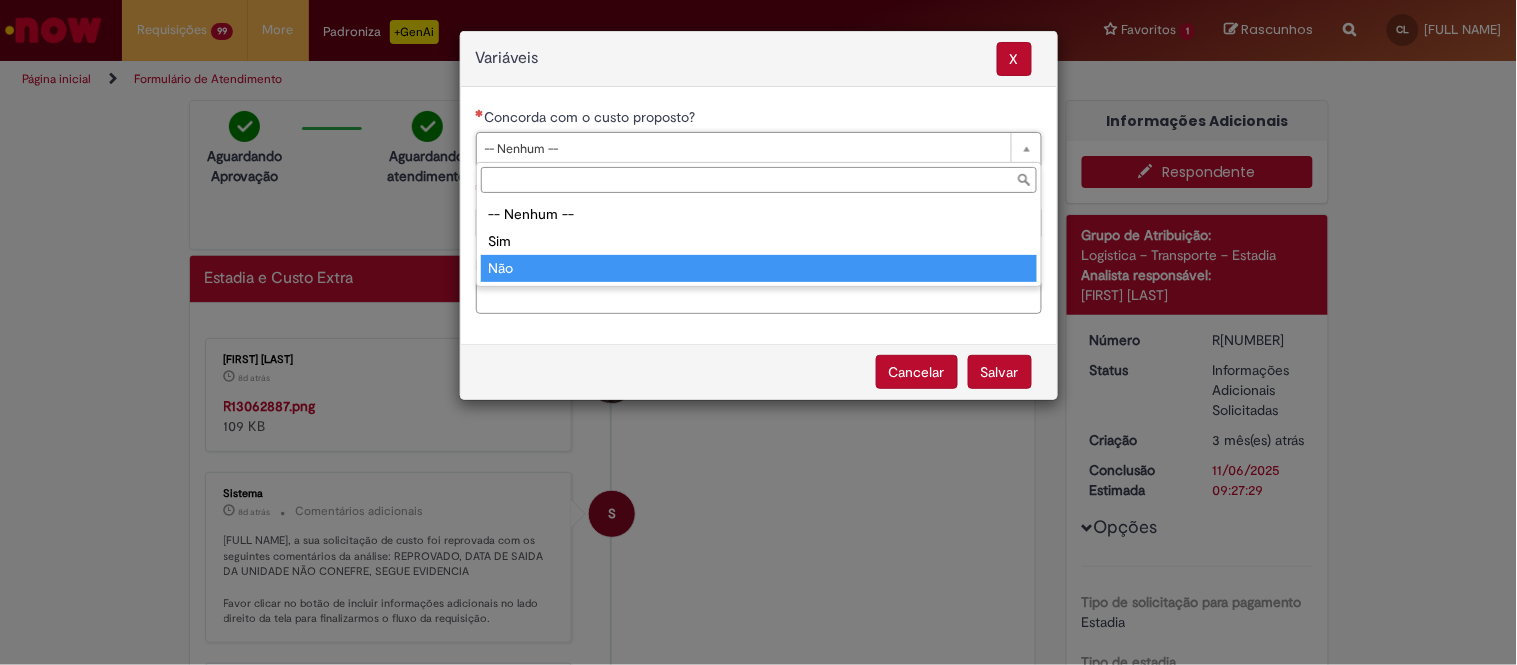 type on "***" 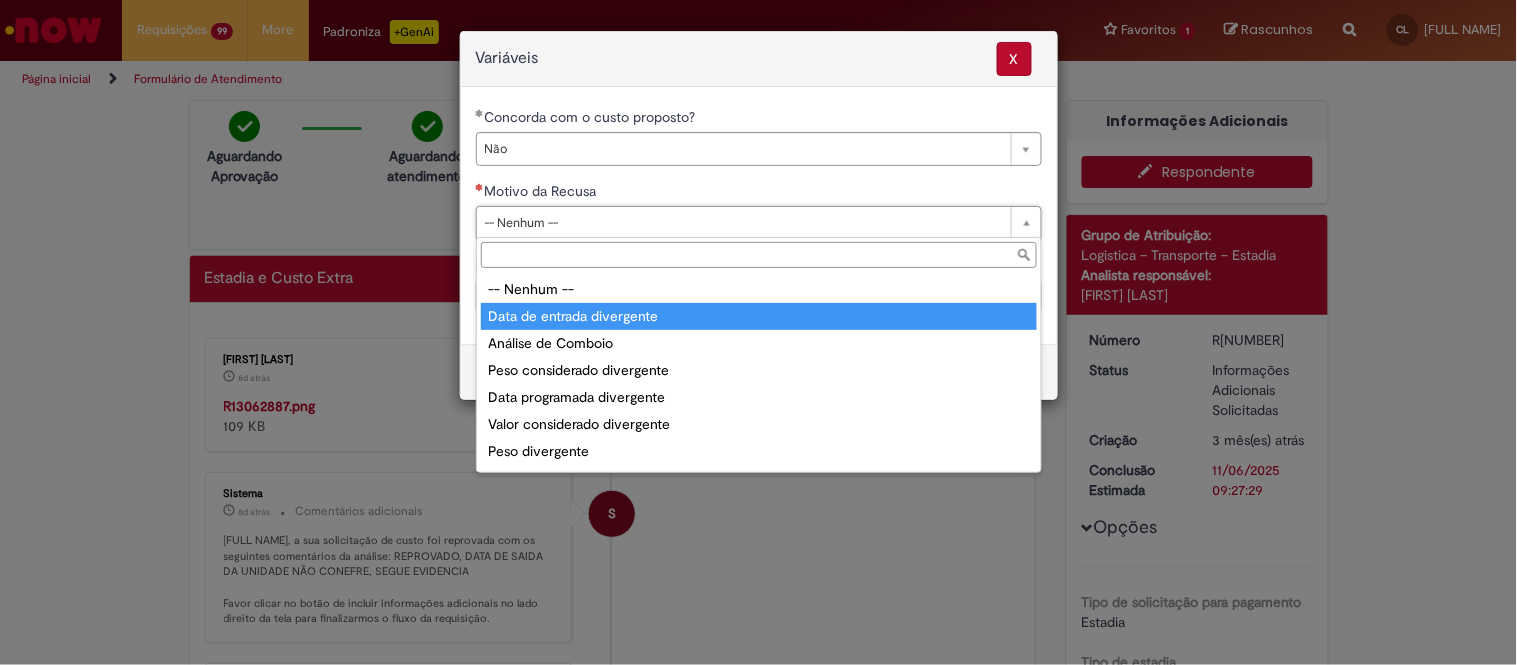 scroll, scrollTop: 76, scrollLeft: 0, axis: vertical 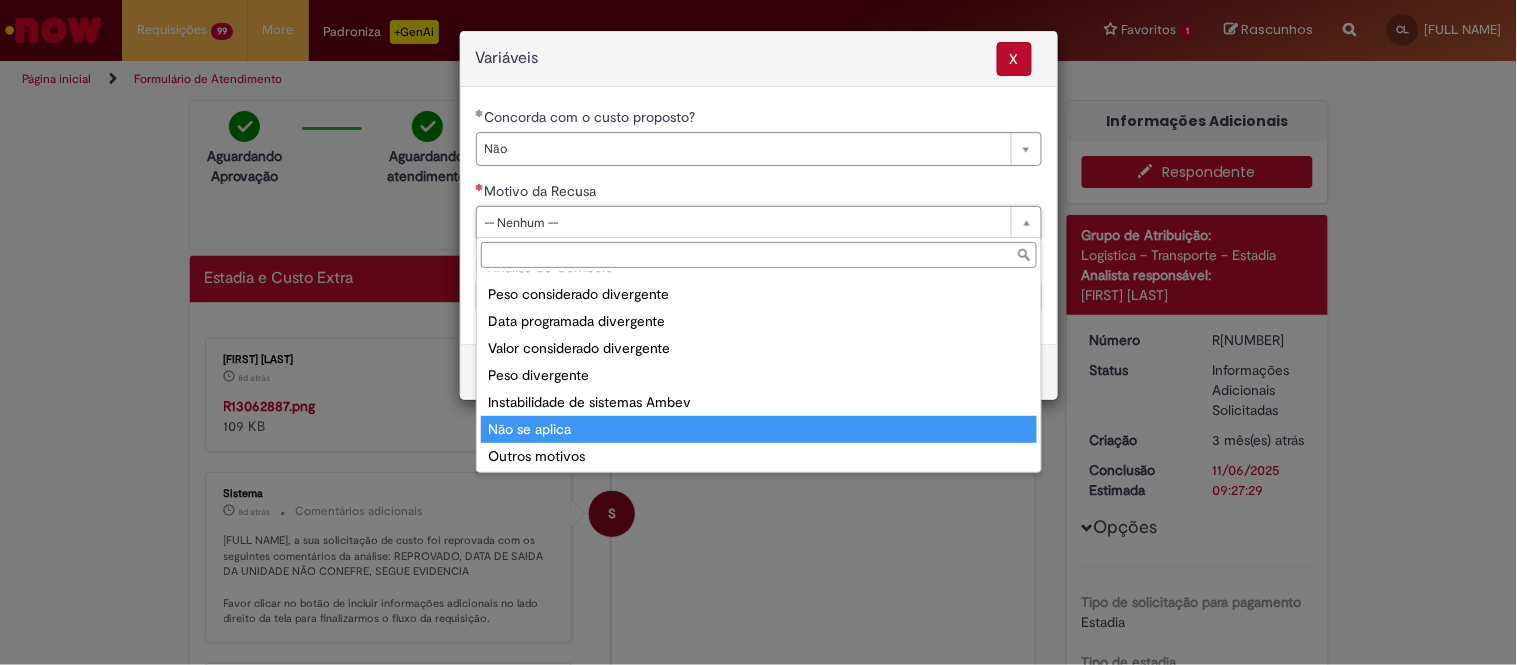 type on "**********" 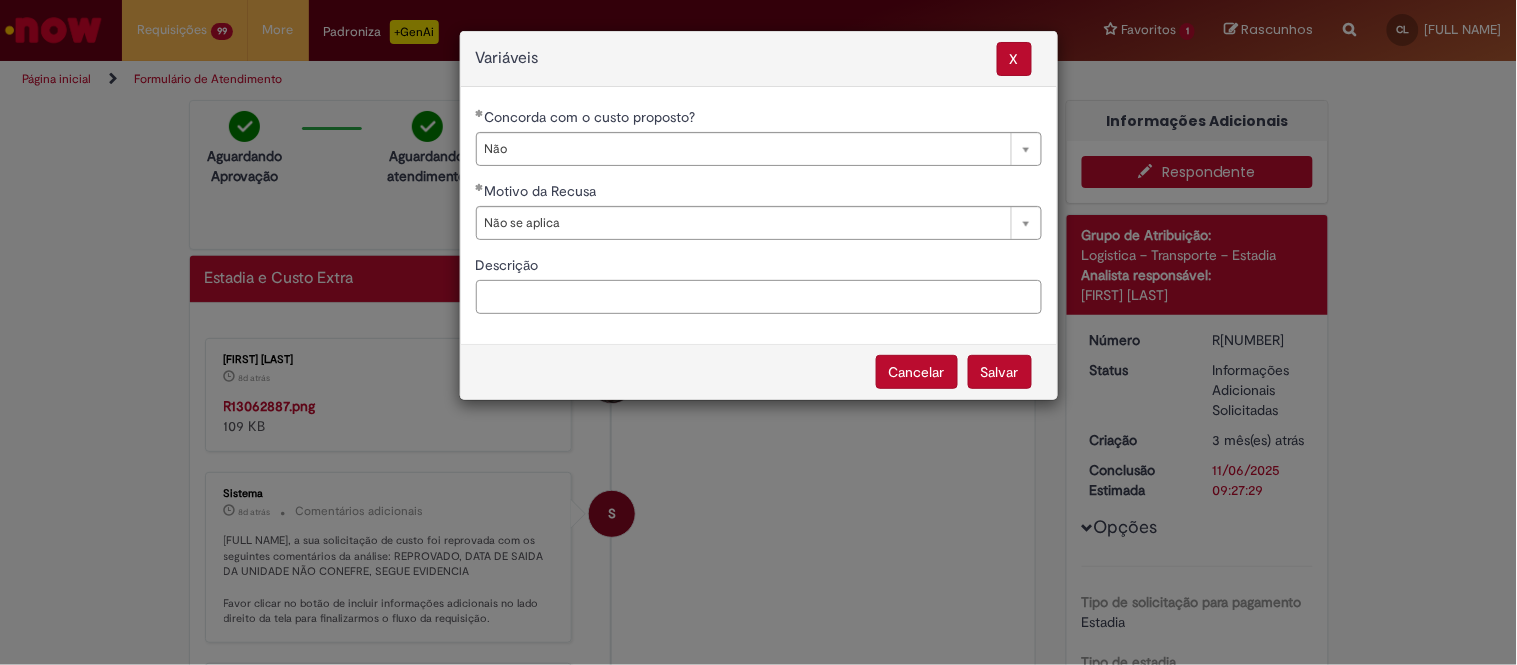 click on "Descrição" at bounding box center [759, 297] 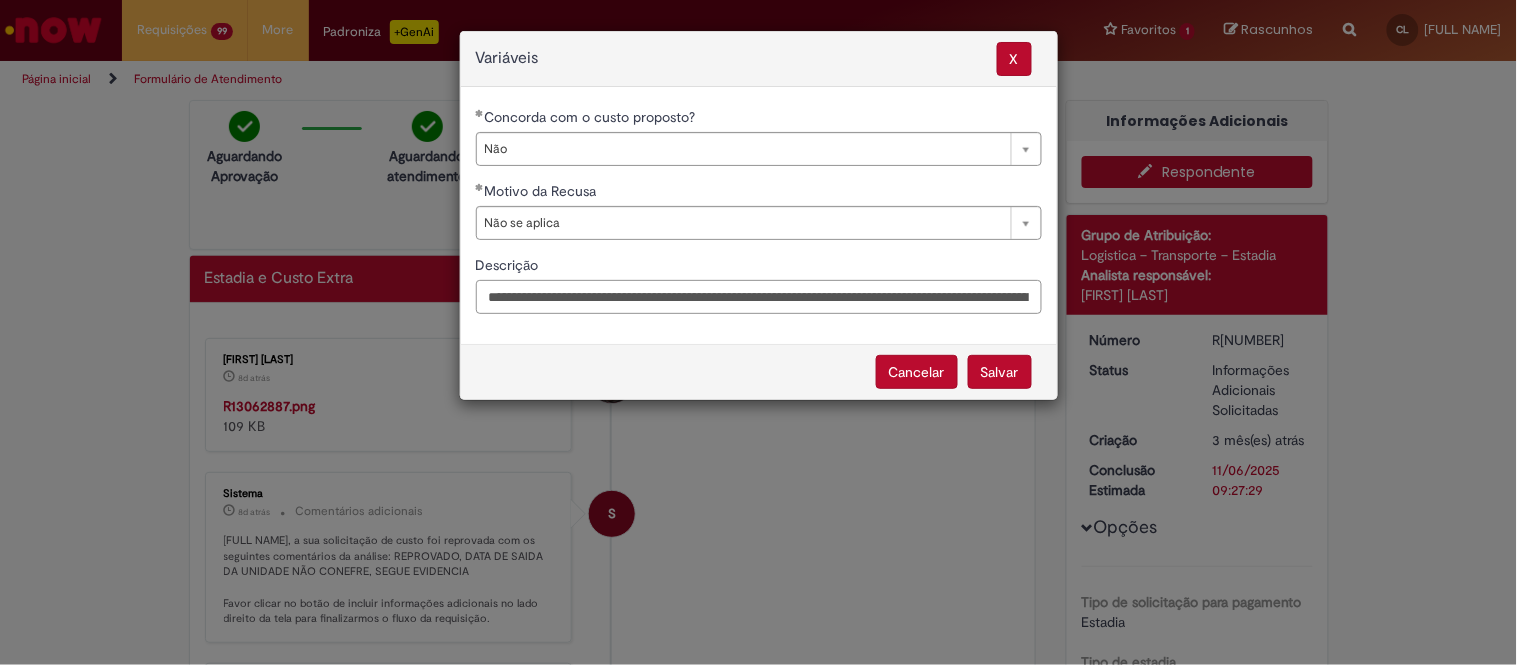 scroll, scrollTop: 0, scrollLeft: 935, axis: horizontal 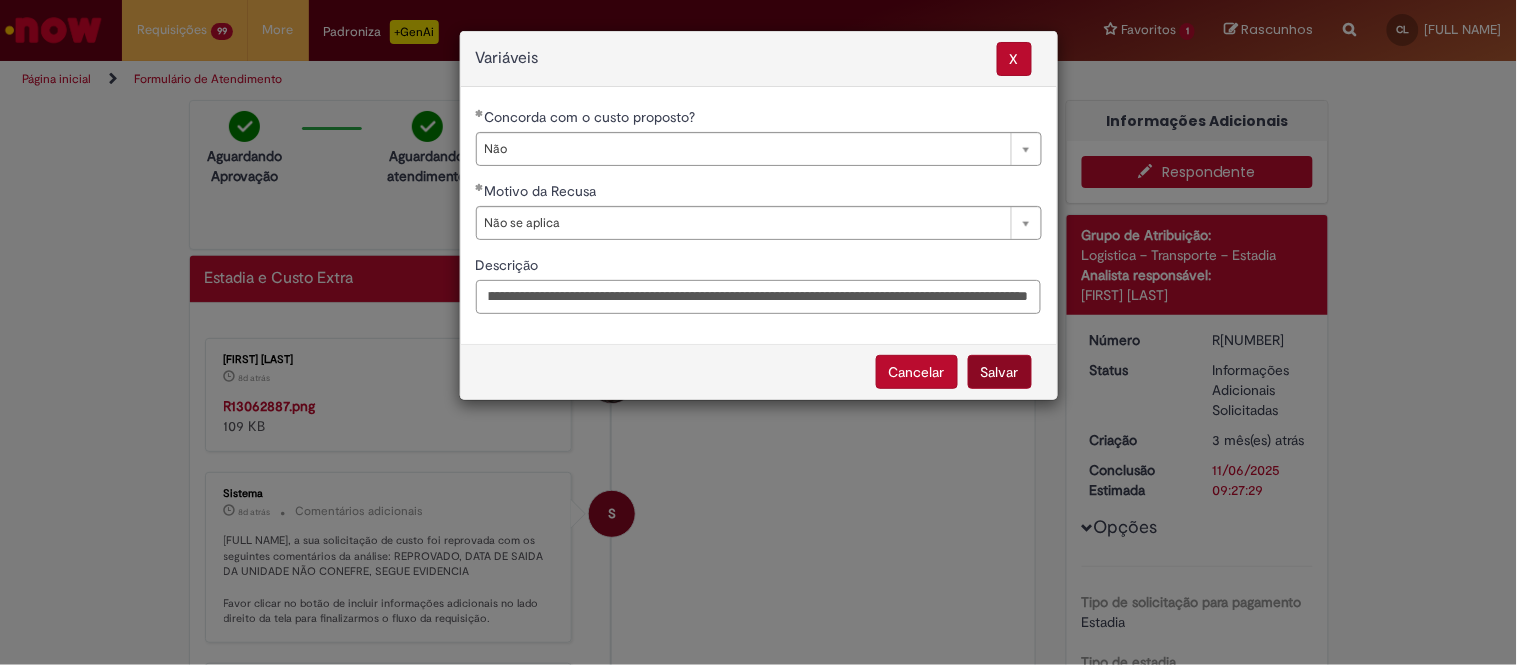 type on "**********" 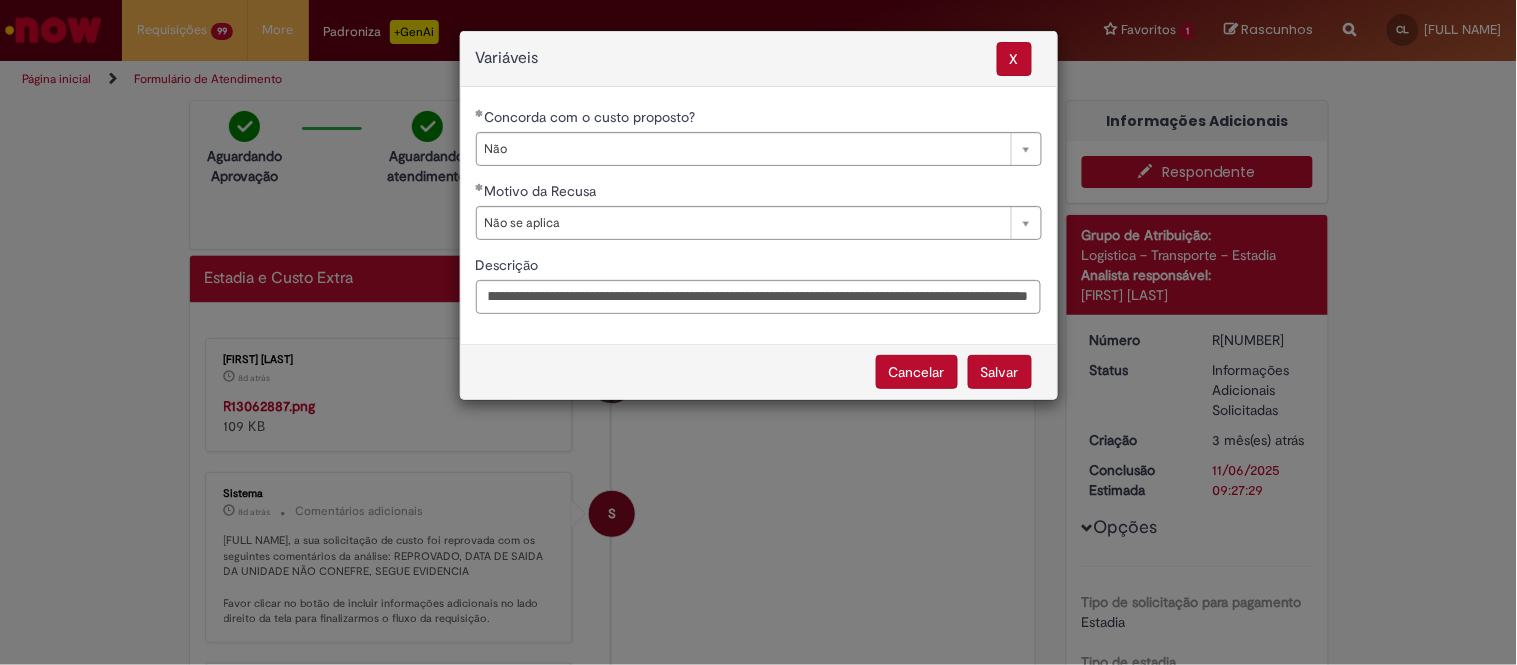 click on "Salvar" at bounding box center (1000, 372) 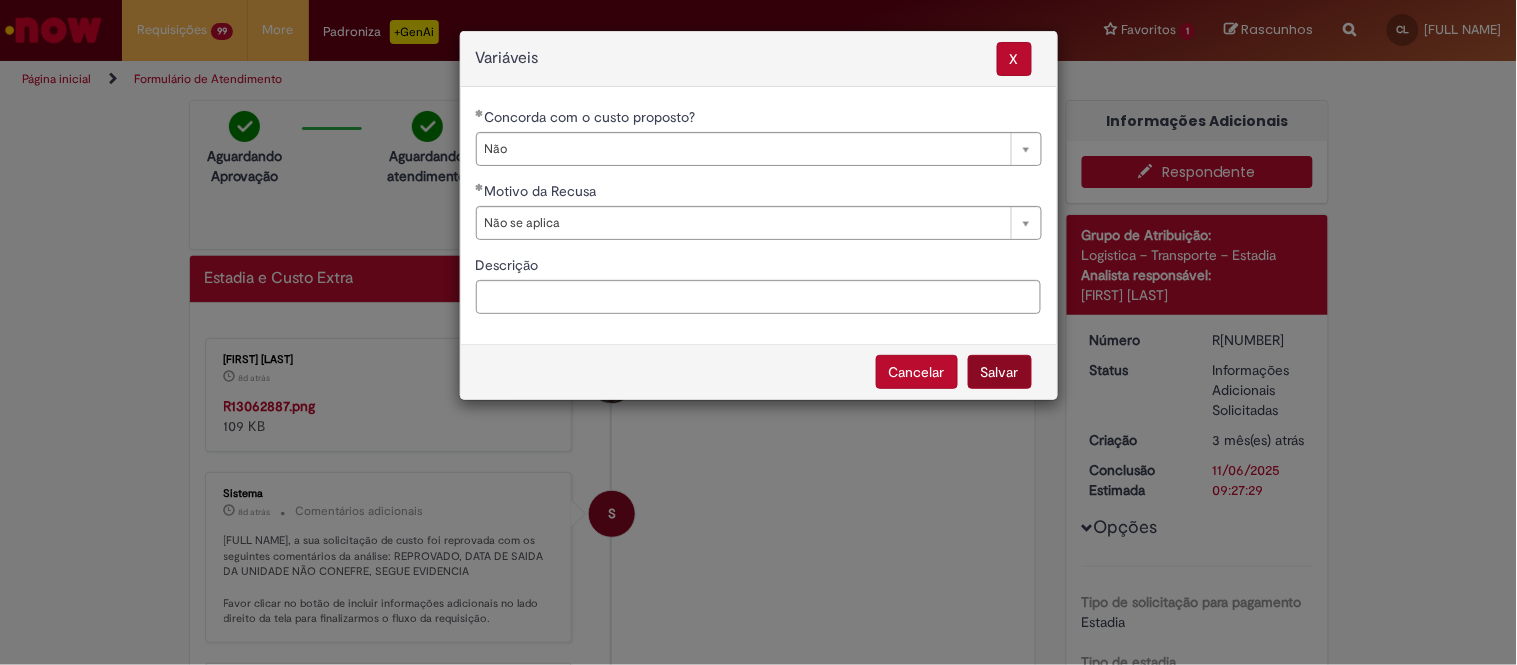select on "**" 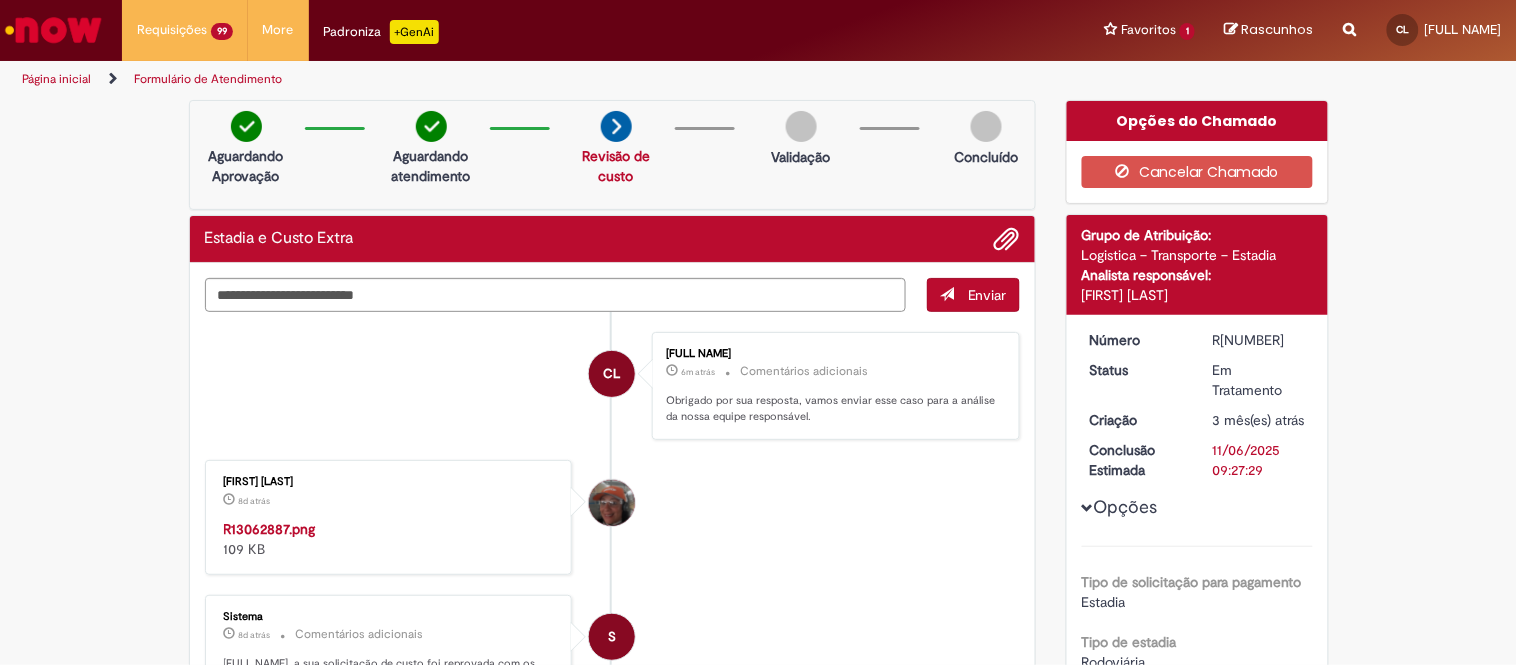 click on "Danielle Aparecida Pereira Freire
8d atrás 8 dias atrás
R13062887.png  109 KB" at bounding box center [613, 517] 